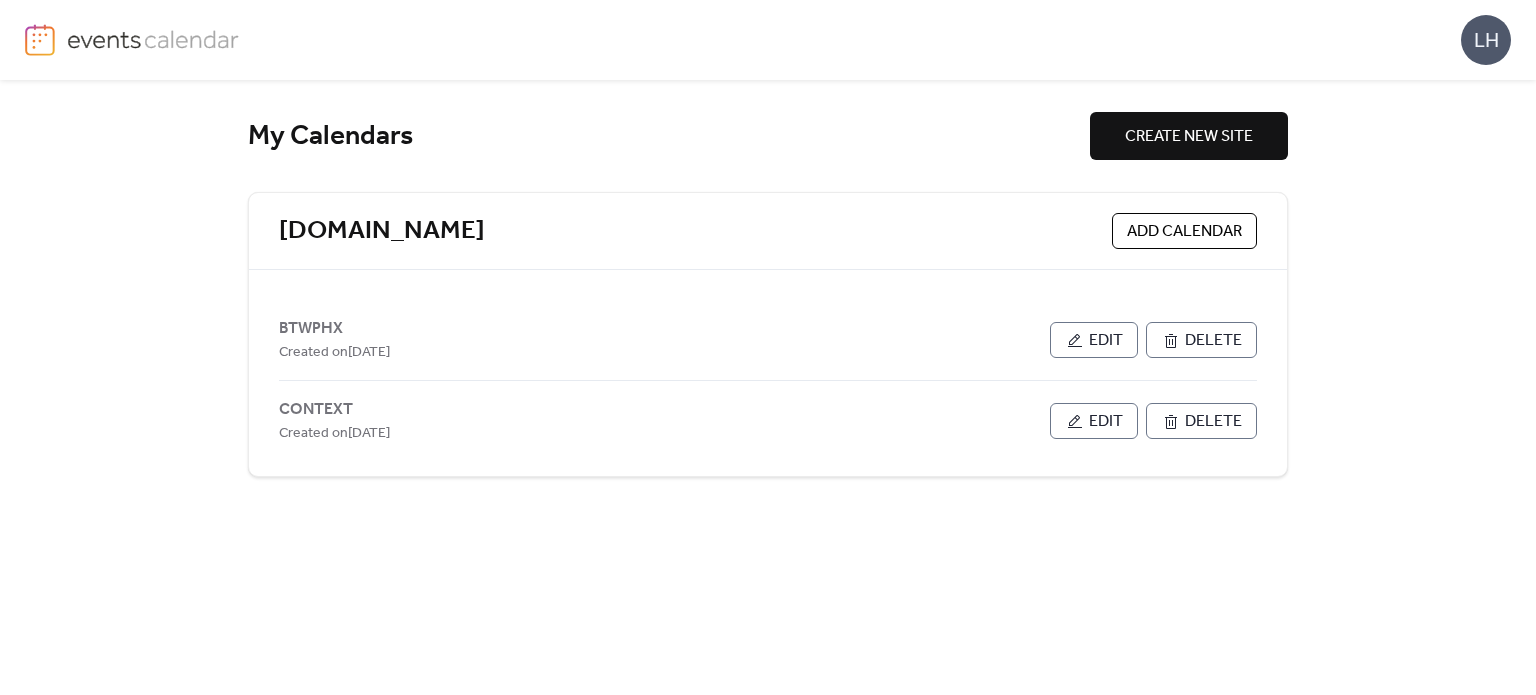 scroll, scrollTop: 0, scrollLeft: 0, axis: both 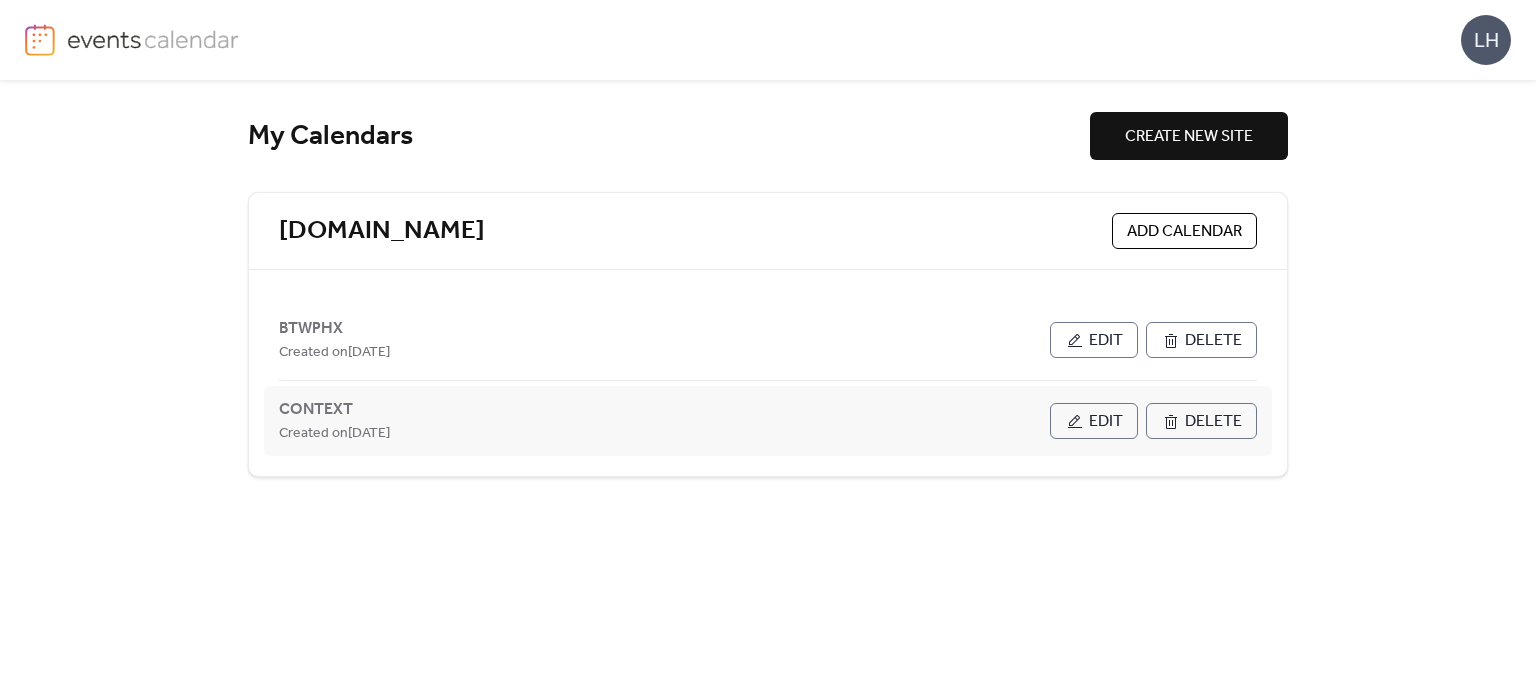click on "Edit" at bounding box center (1106, 422) 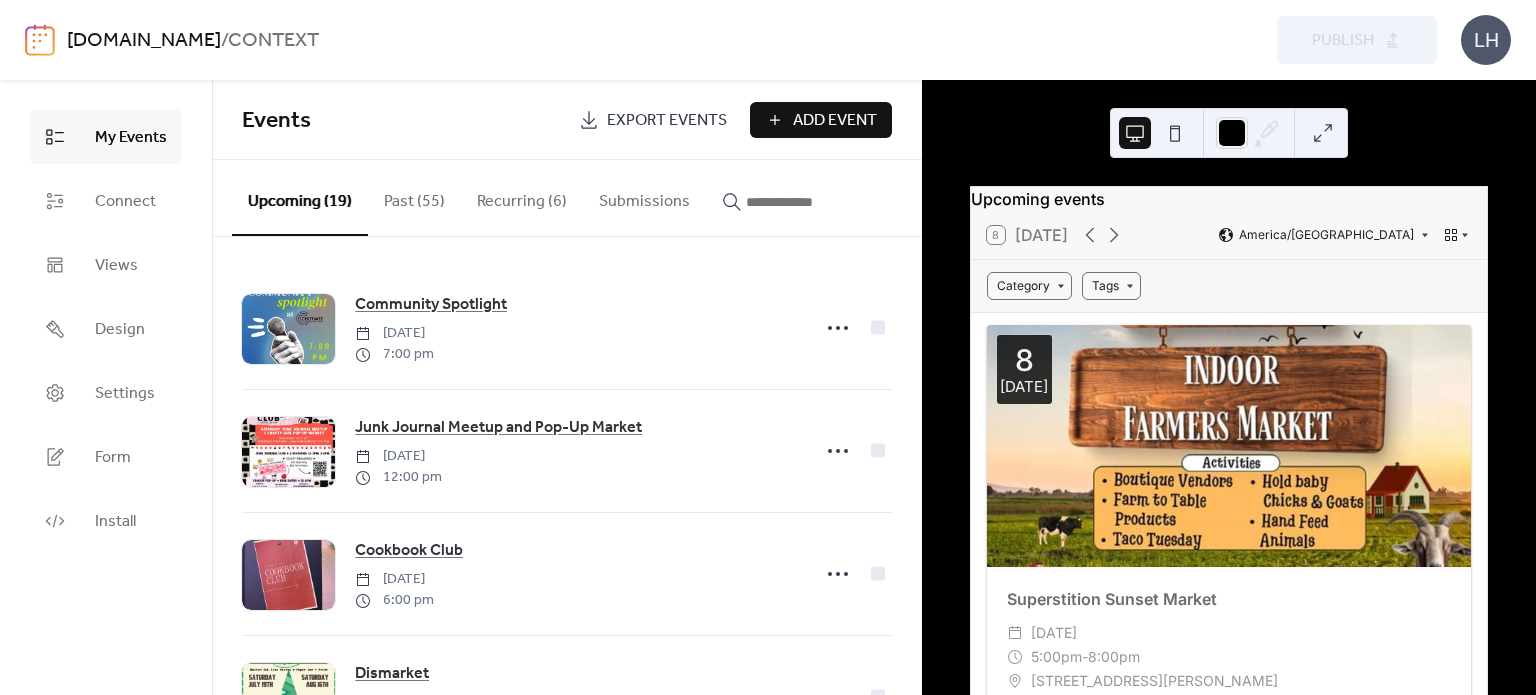 click on "Add Event" at bounding box center [835, 121] 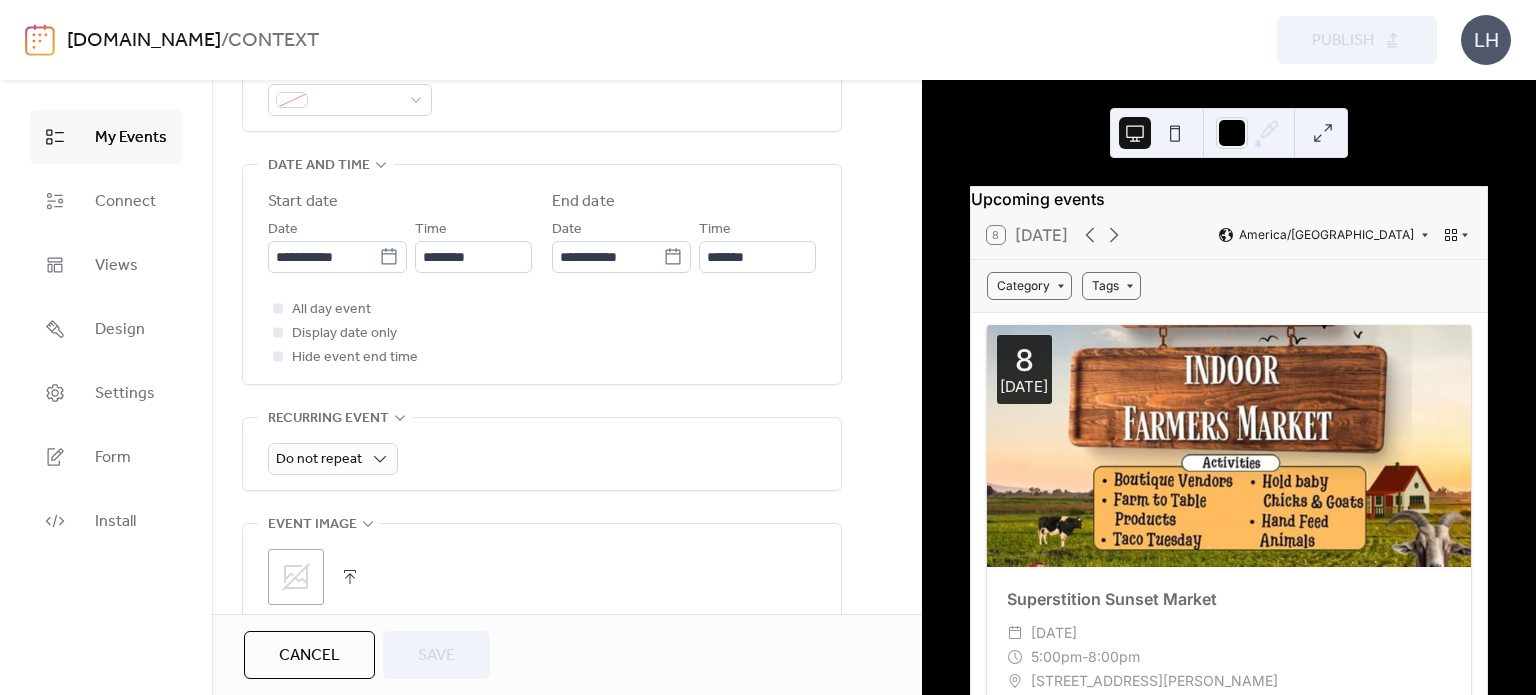 scroll, scrollTop: 767, scrollLeft: 0, axis: vertical 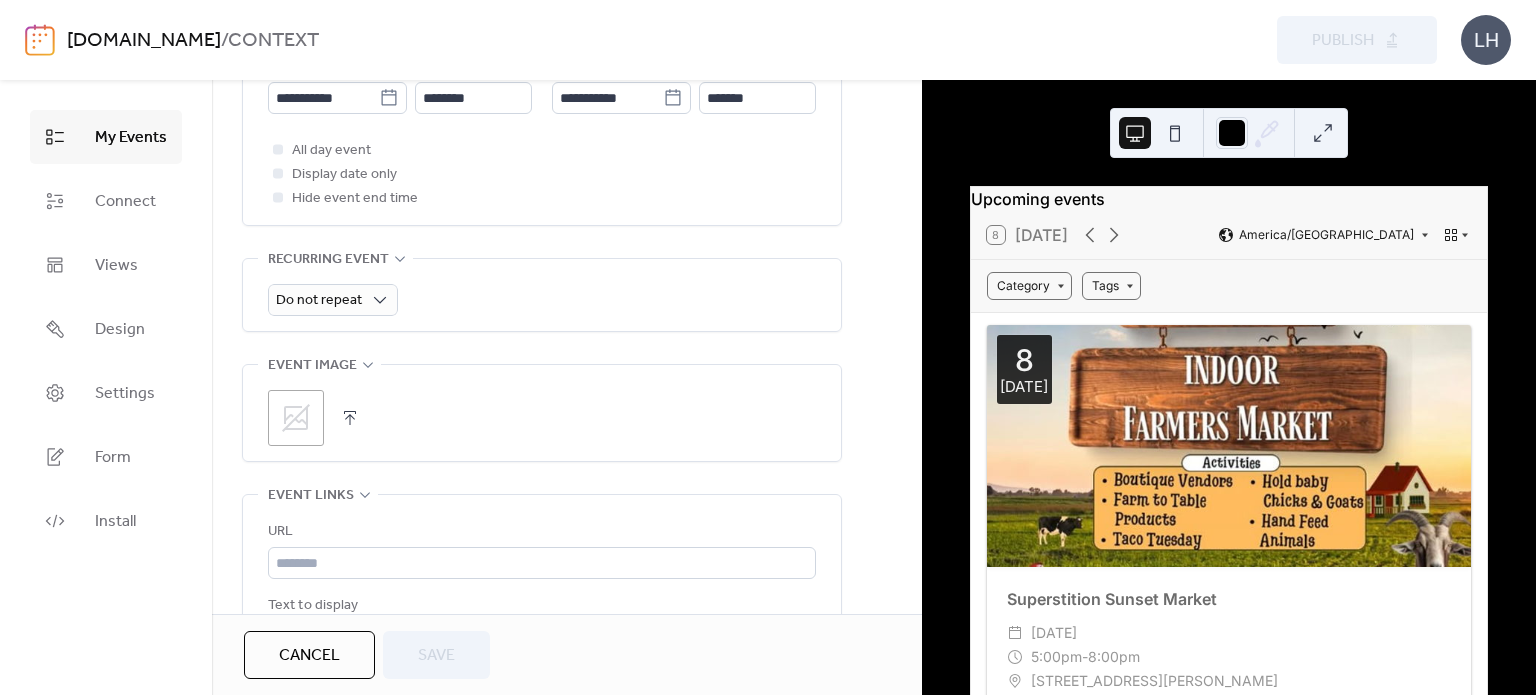 click 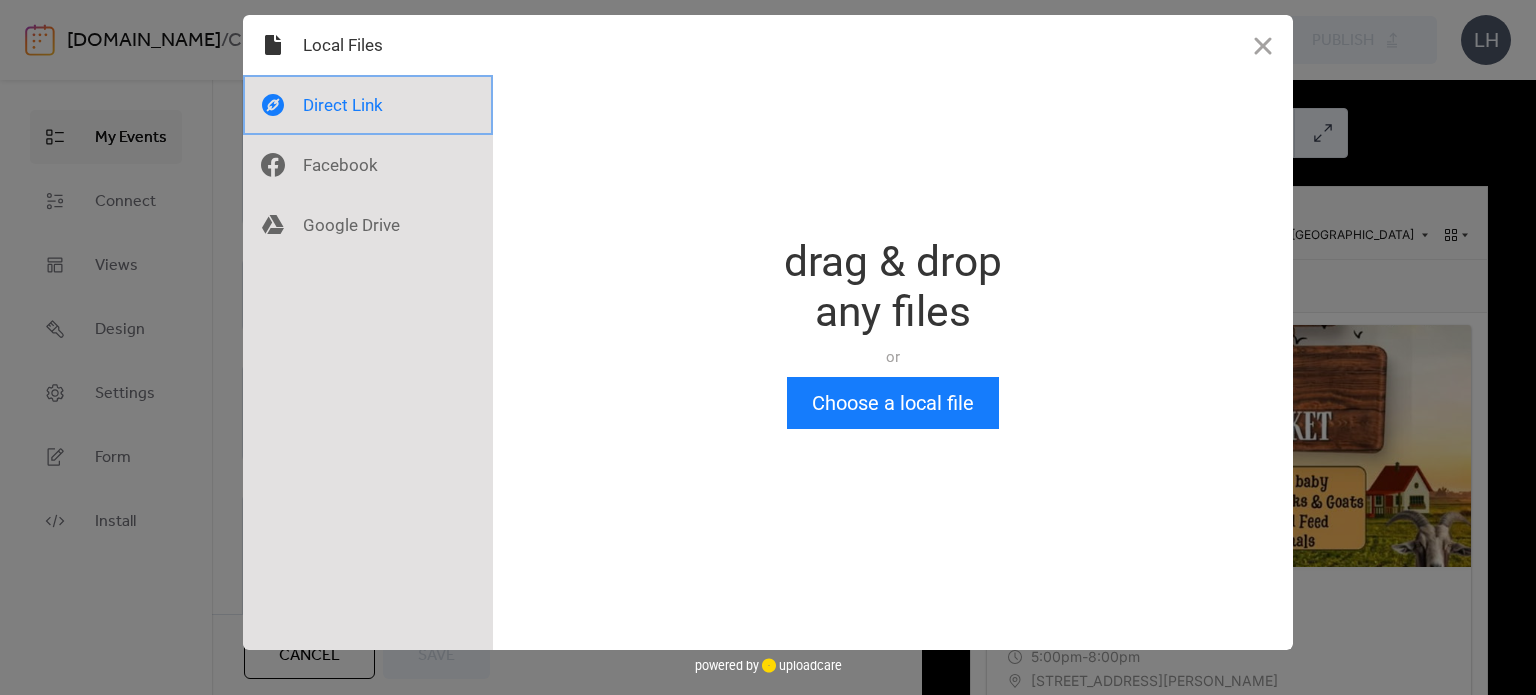 click at bounding box center [368, 105] 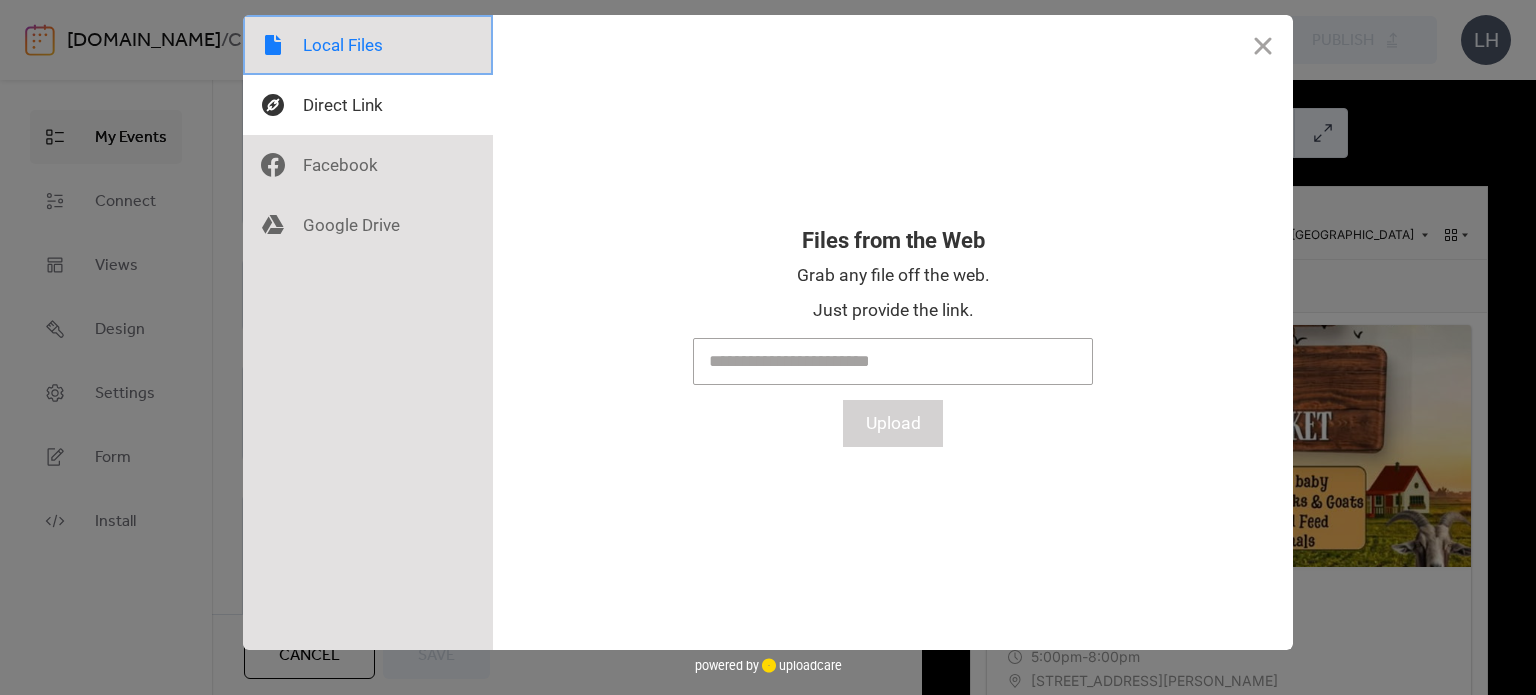 click at bounding box center (368, 45) 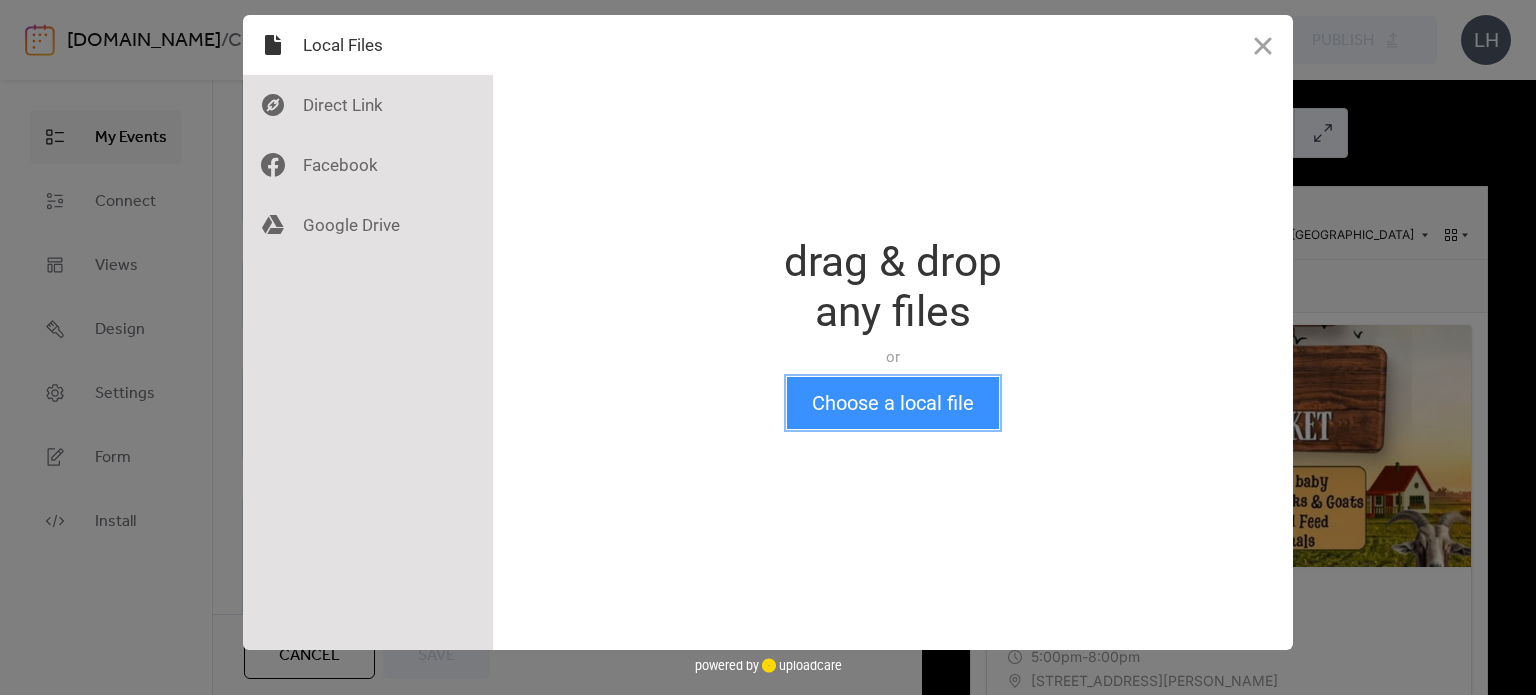 click on "Choose a local file" at bounding box center [893, 403] 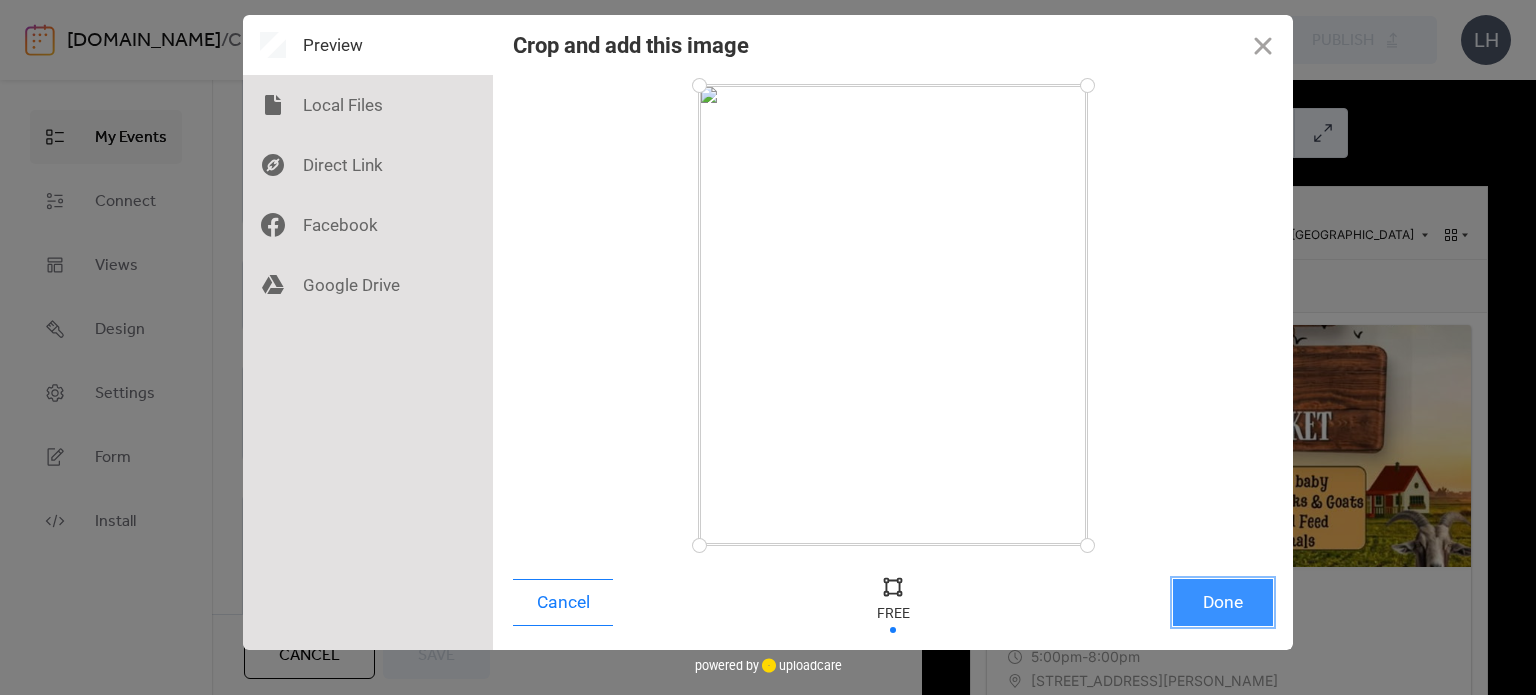 click on "Done" at bounding box center [1223, 602] 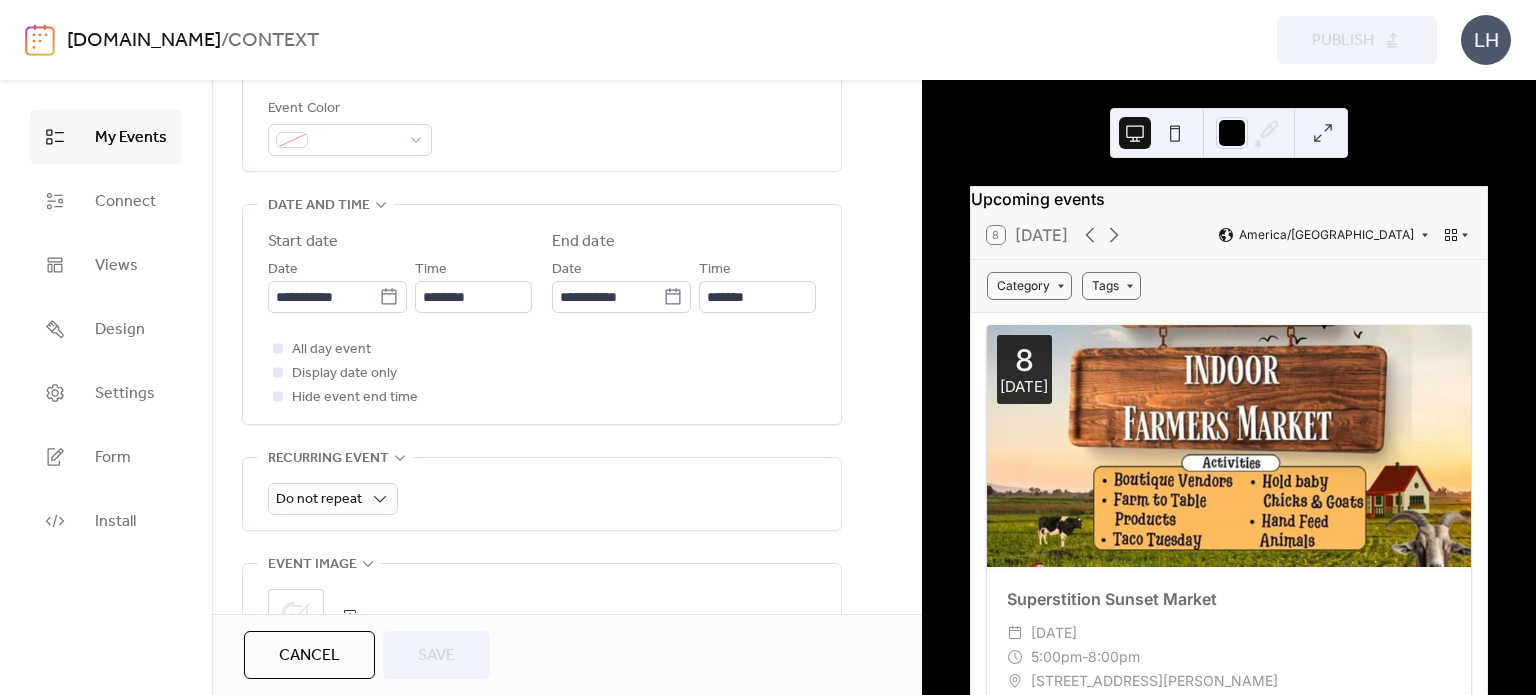 scroll, scrollTop: 567, scrollLeft: 0, axis: vertical 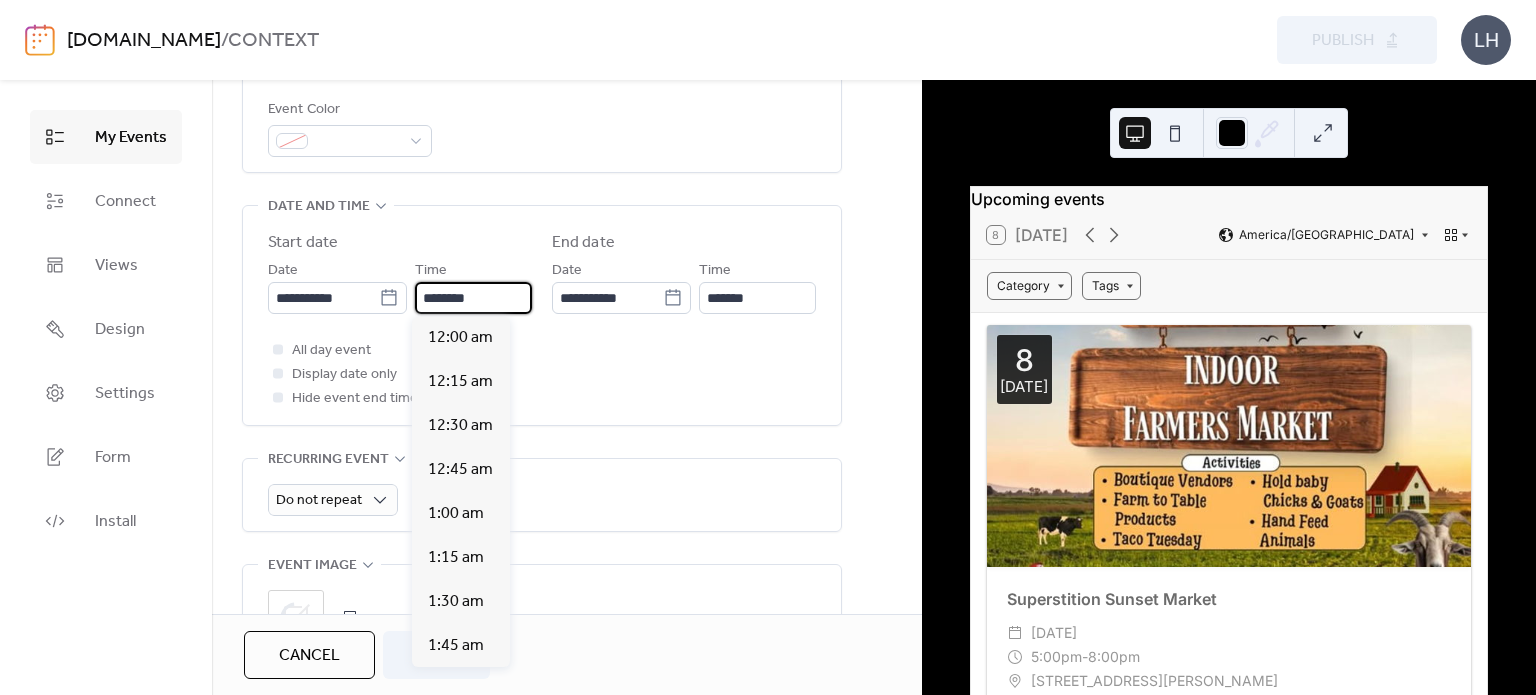 click on "********" at bounding box center (473, 298) 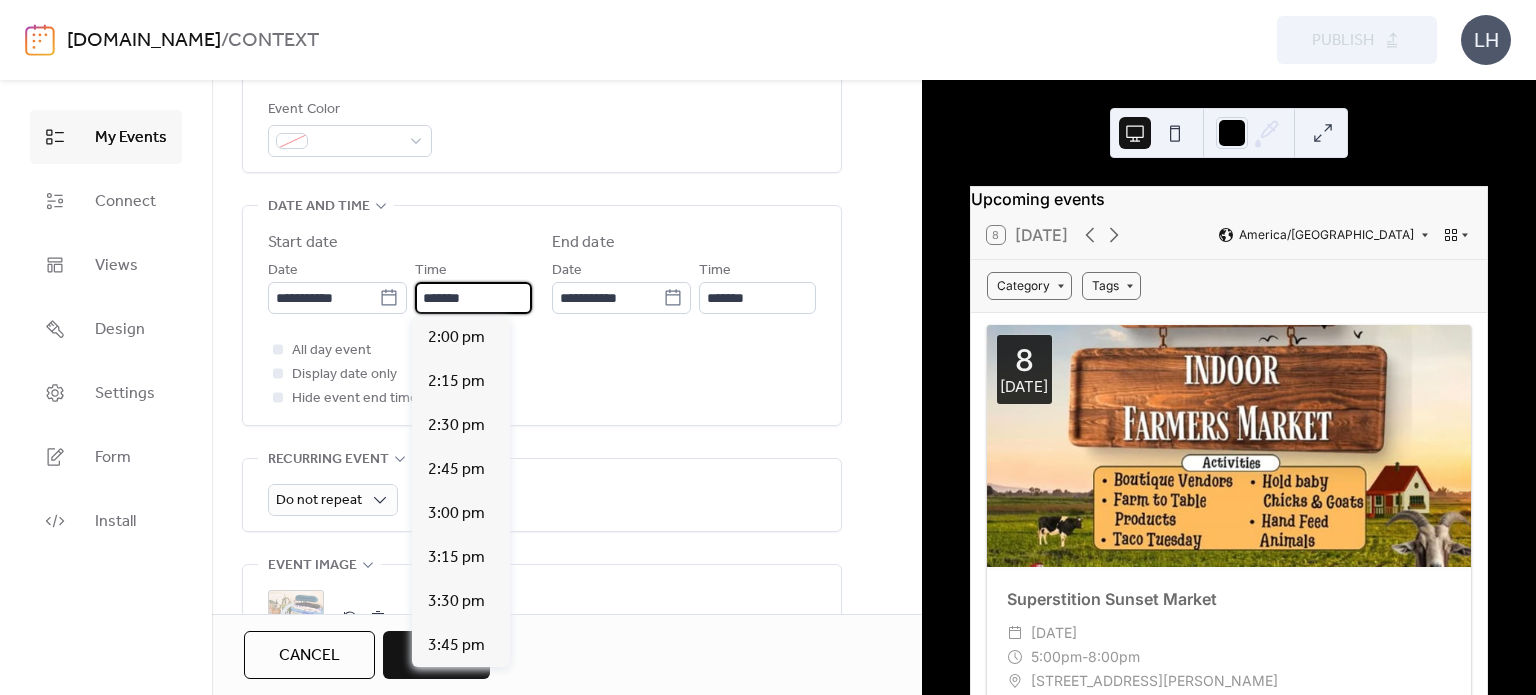 scroll, scrollTop: 3696, scrollLeft: 0, axis: vertical 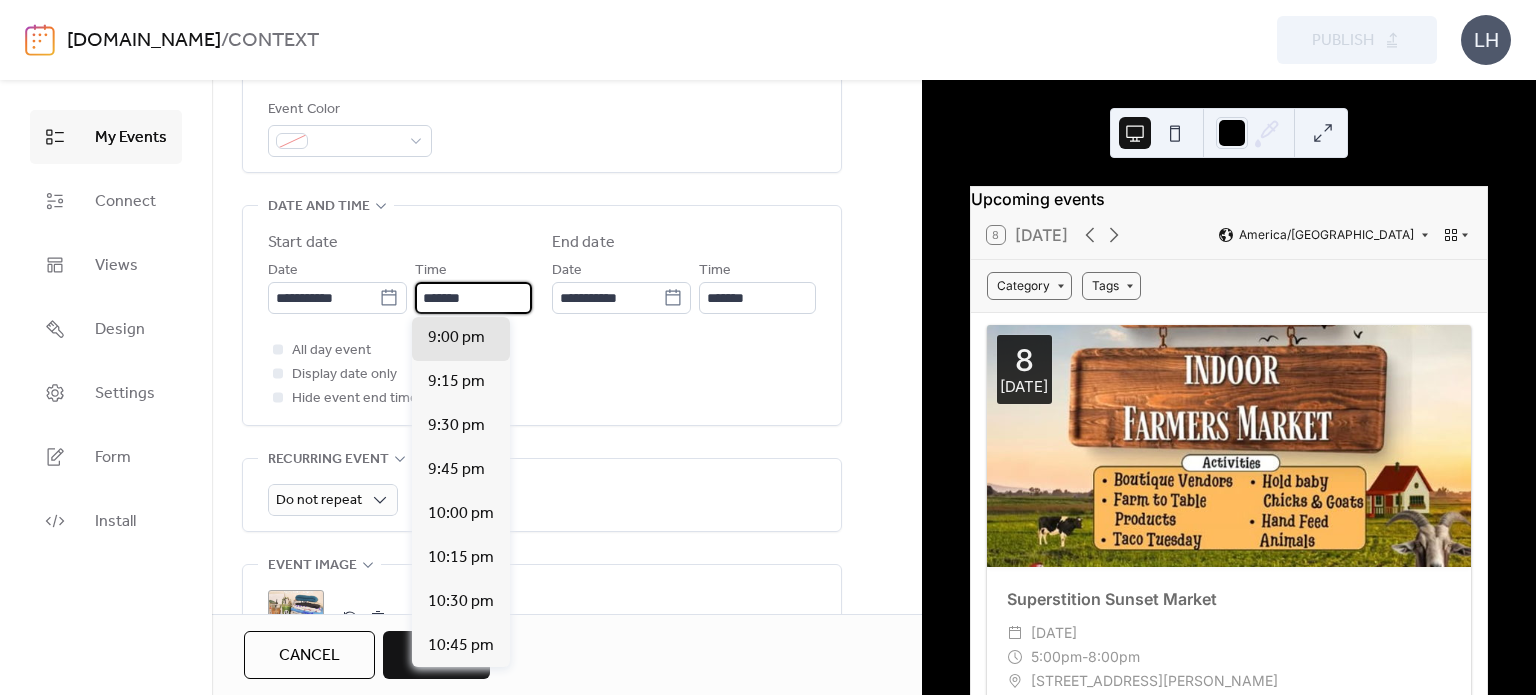 click on "*******" at bounding box center [473, 298] 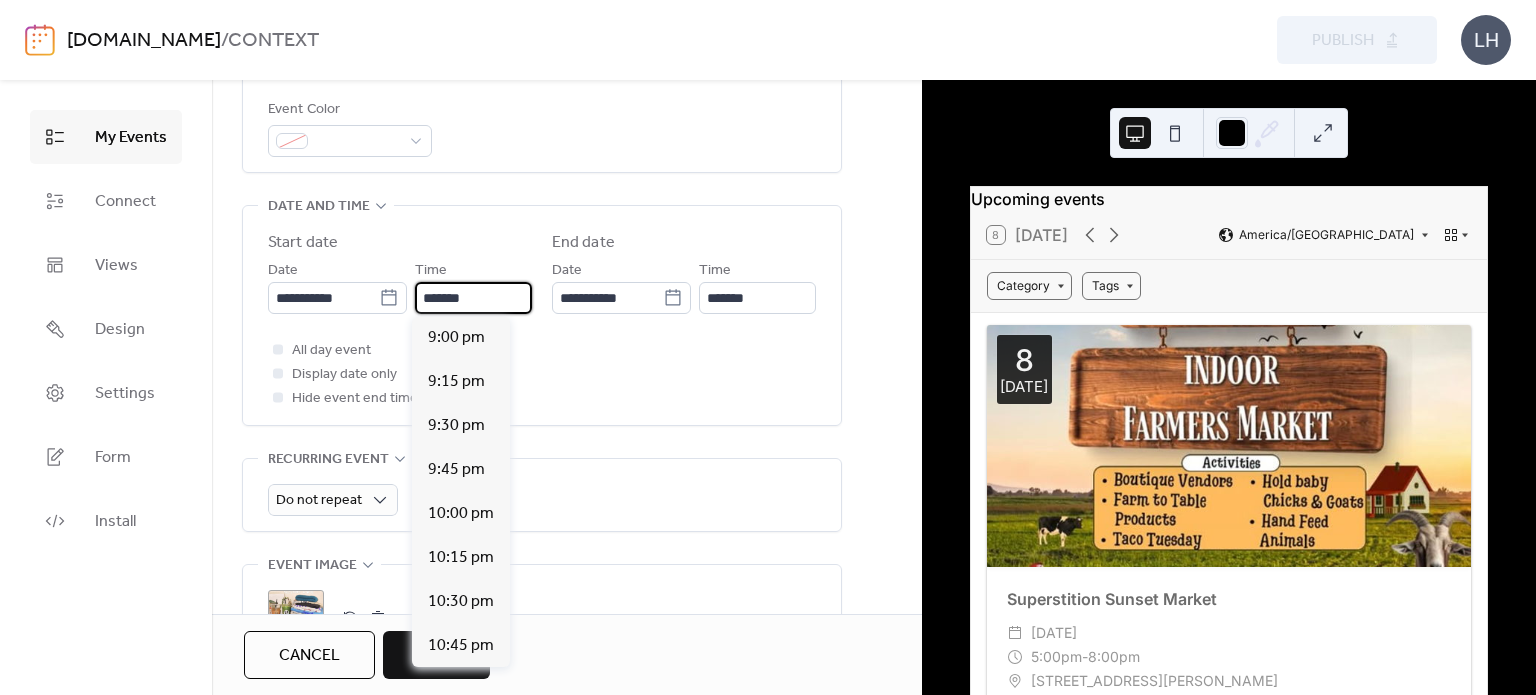 scroll, scrollTop: 1584, scrollLeft: 0, axis: vertical 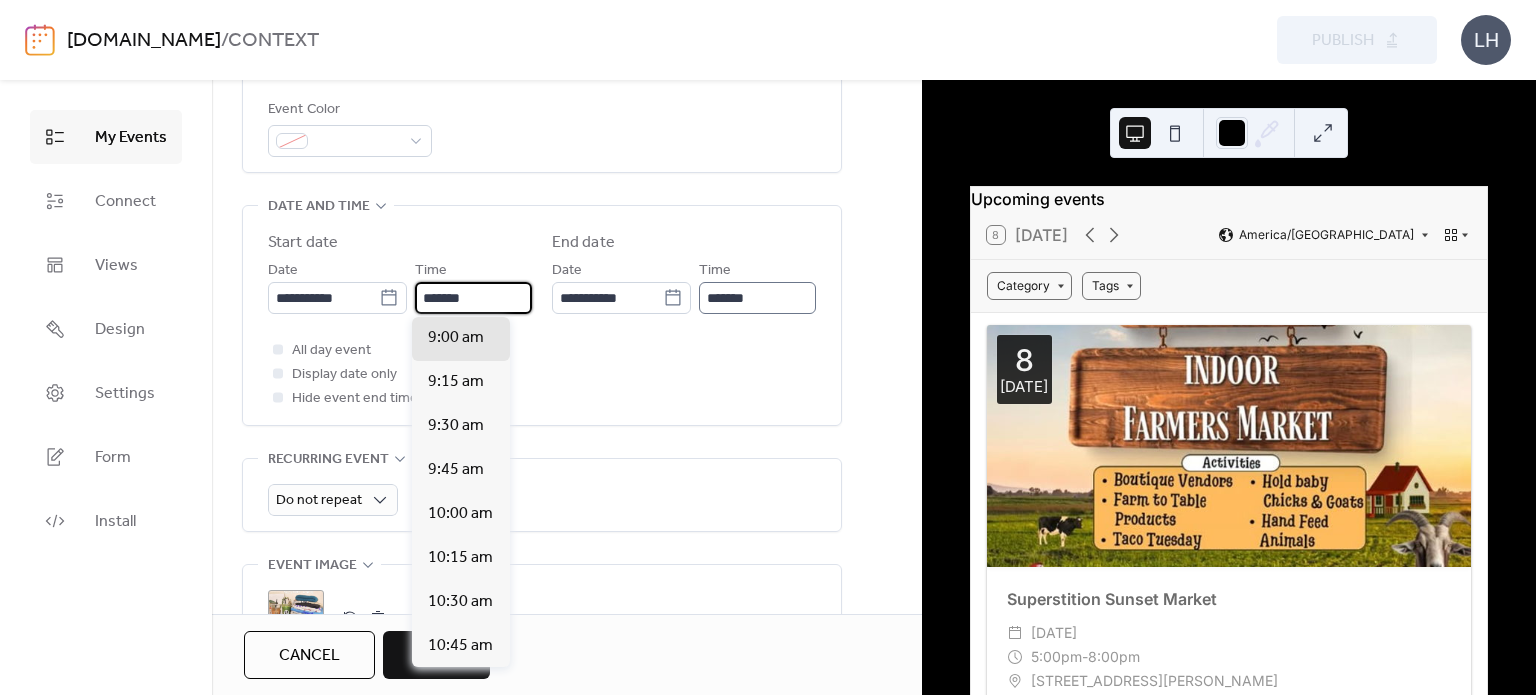type on "*******" 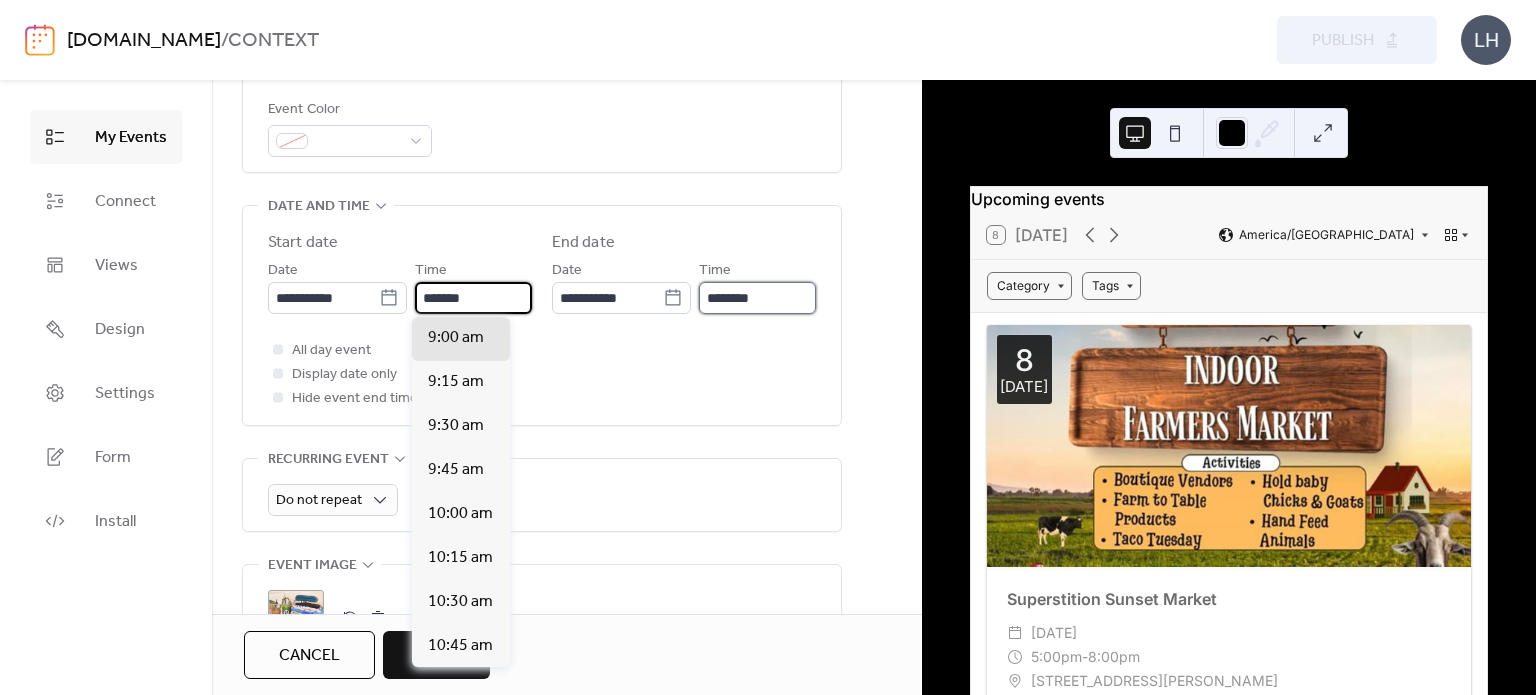 click on "********" at bounding box center (757, 298) 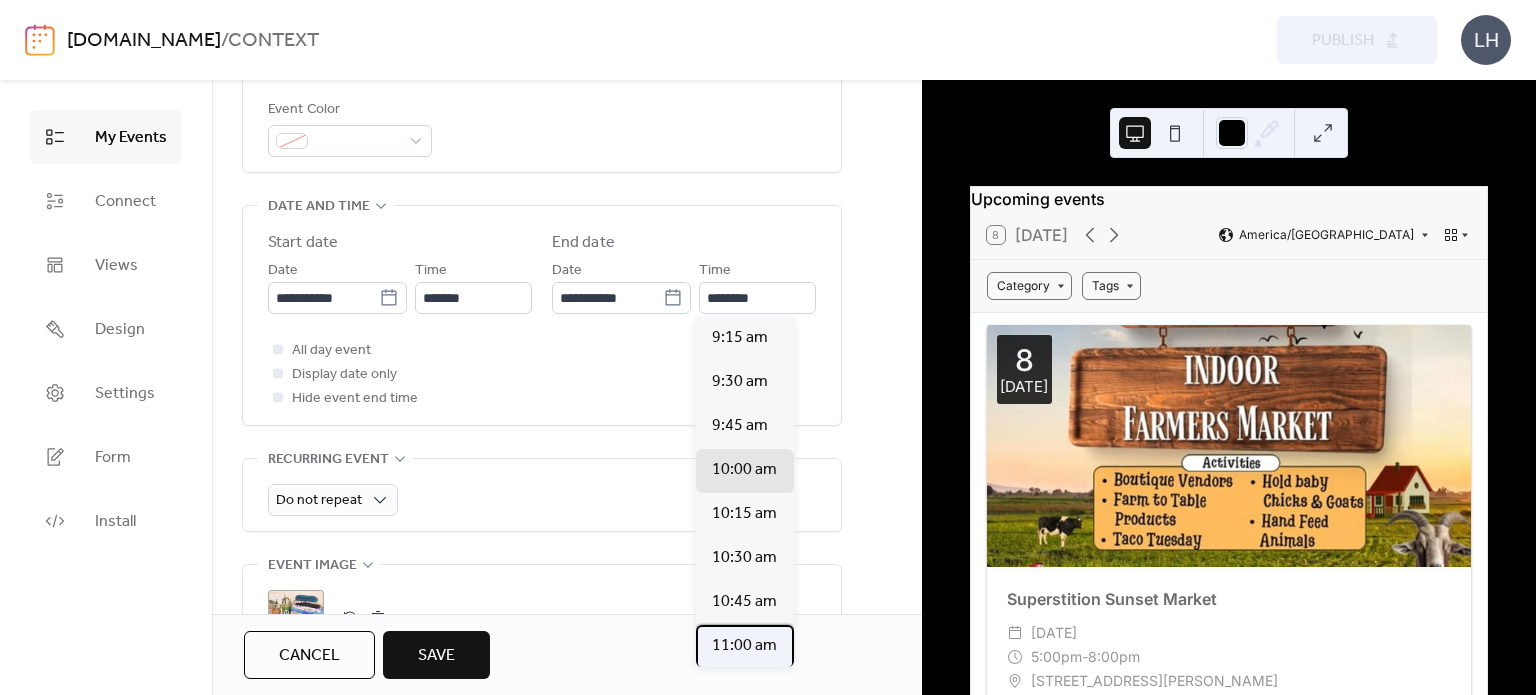 click on "11:00 am" at bounding box center (744, 646) 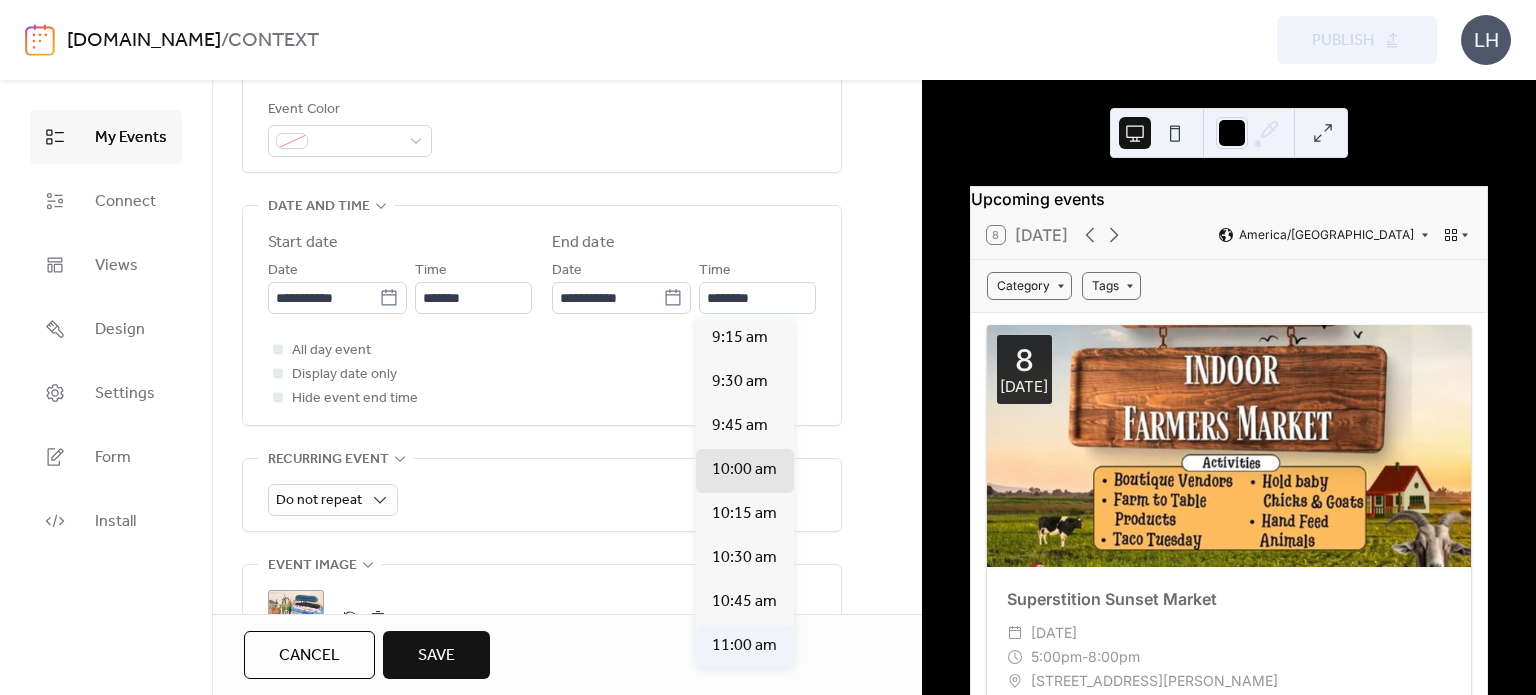 type on "********" 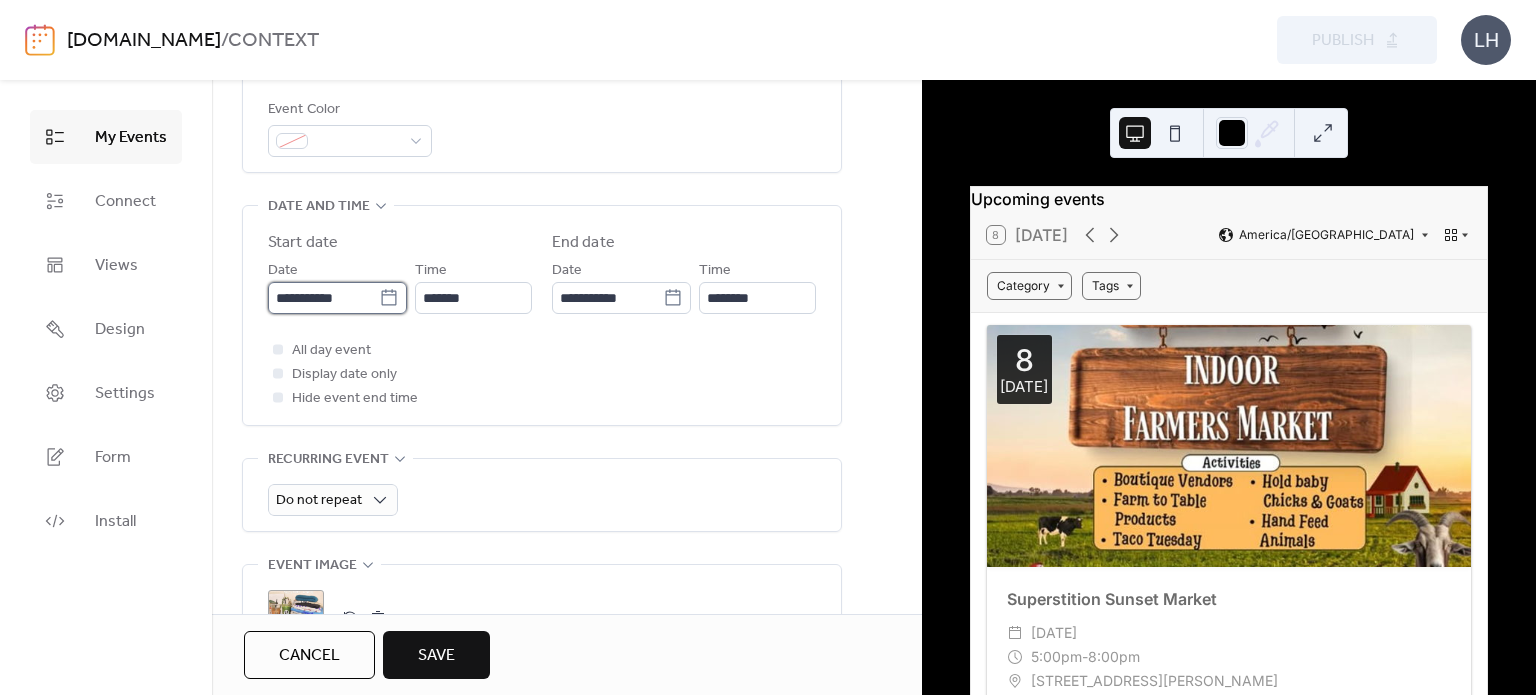 click on "**********" at bounding box center [323, 298] 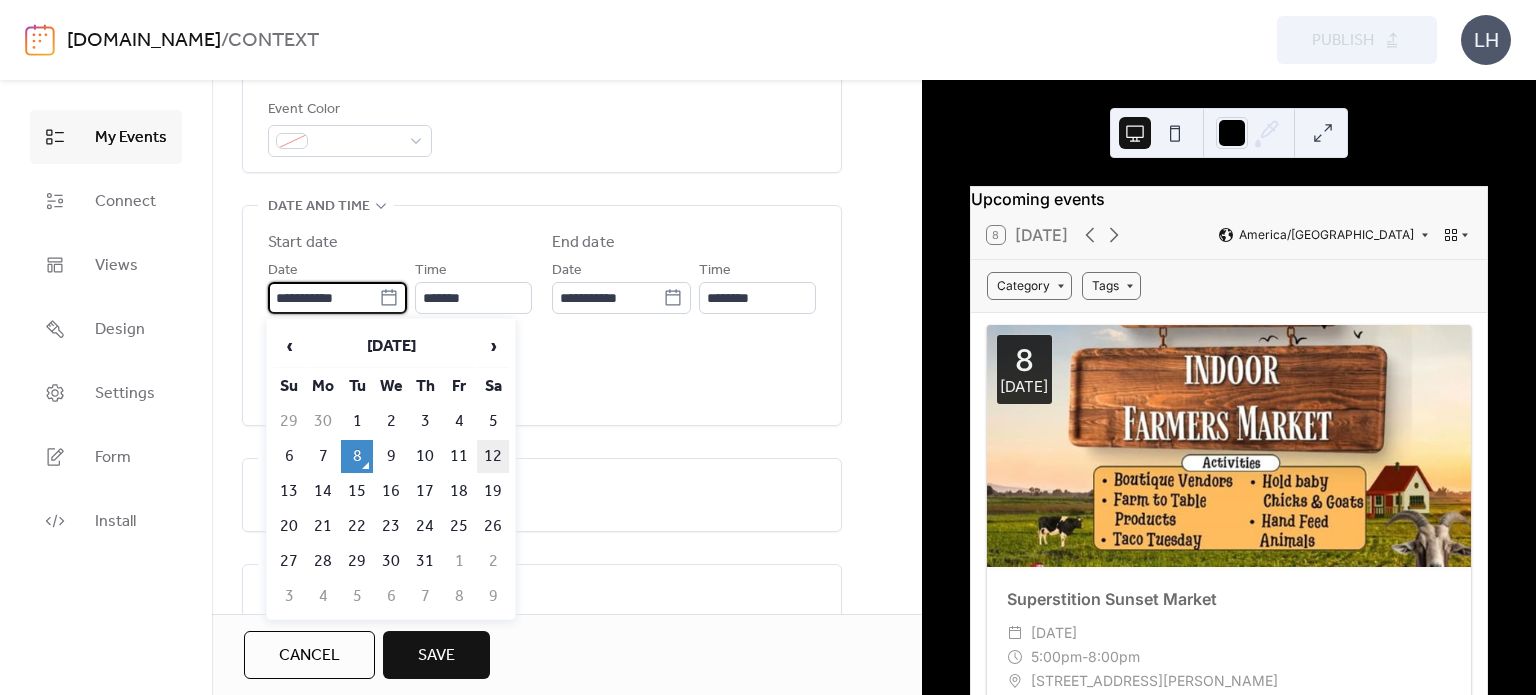 click on "12" at bounding box center [493, 456] 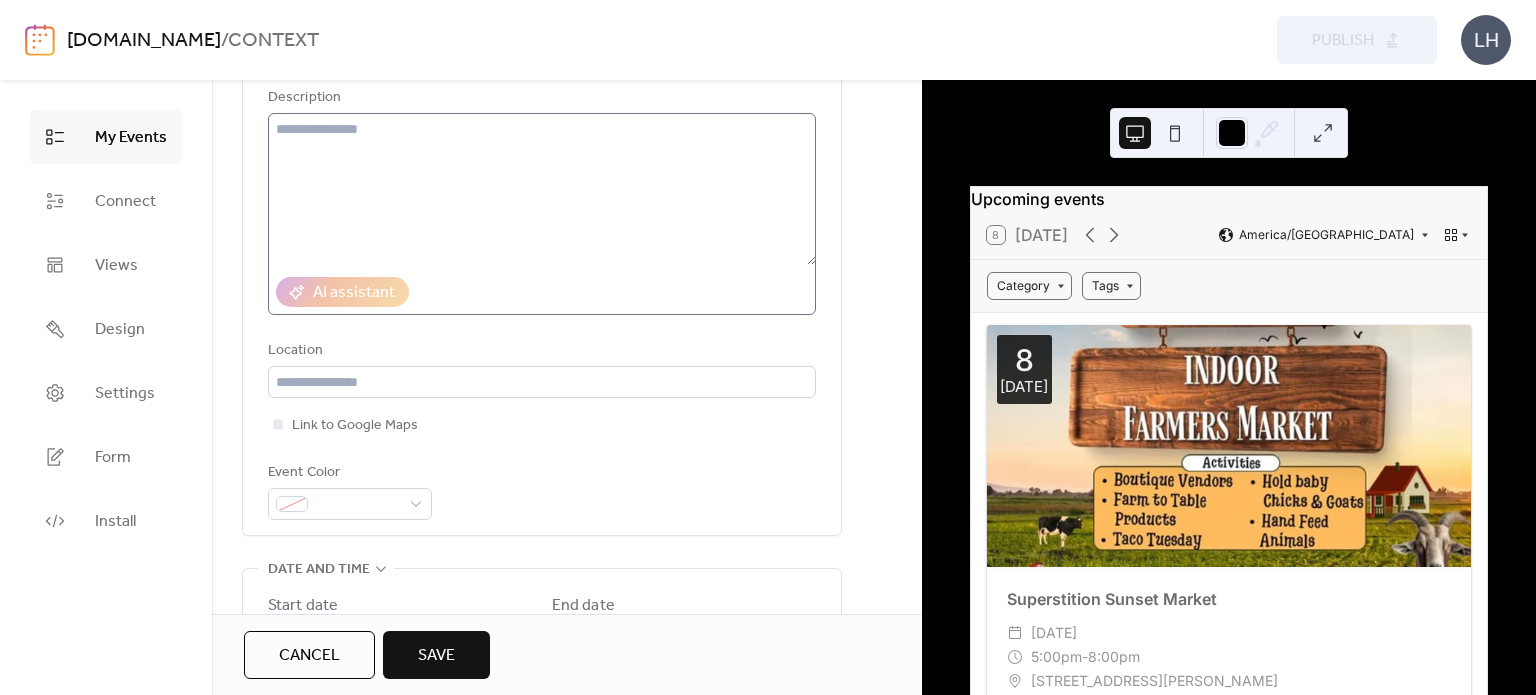 scroll, scrollTop: 0, scrollLeft: 0, axis: both 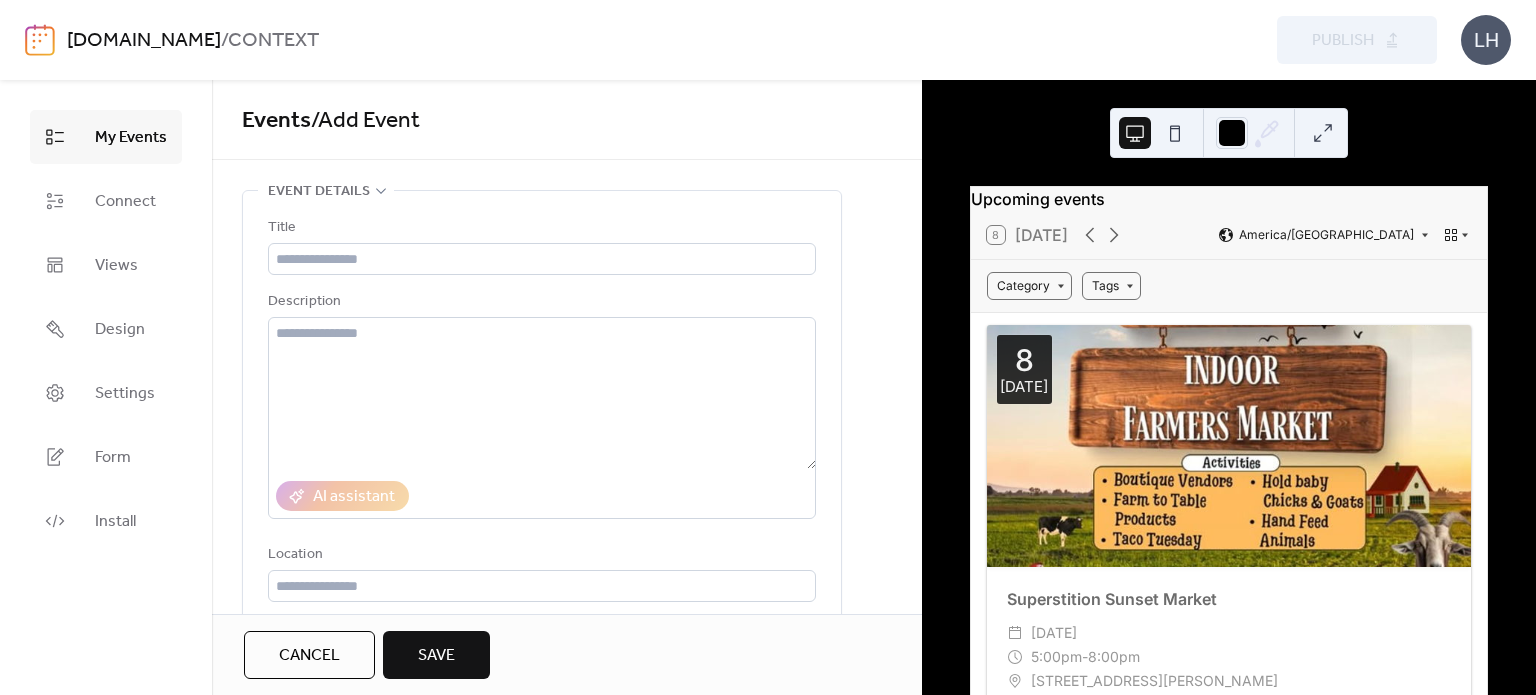 click on "Title Description AI assistant Location Link to Google Maps Event Color" at bounding box center (542, 465) 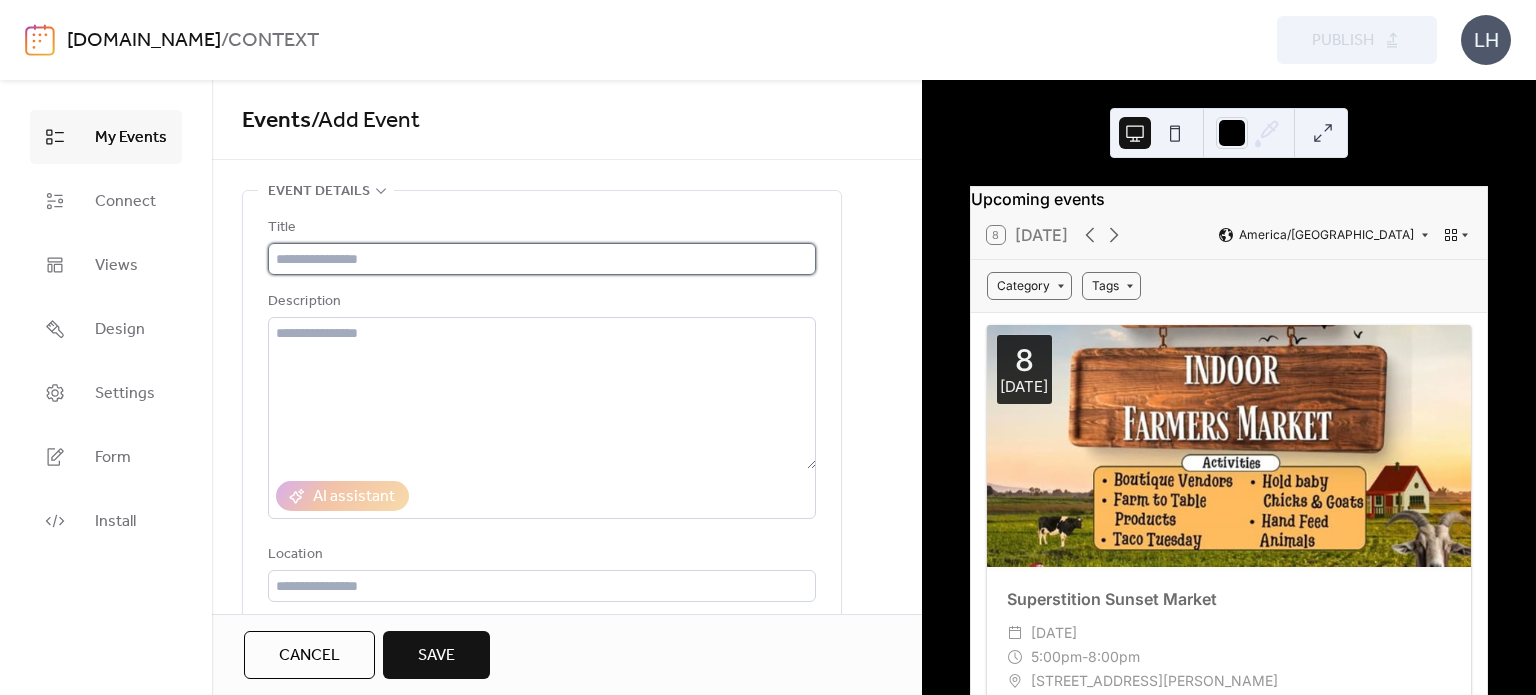 click at bounding box center (542, 259) 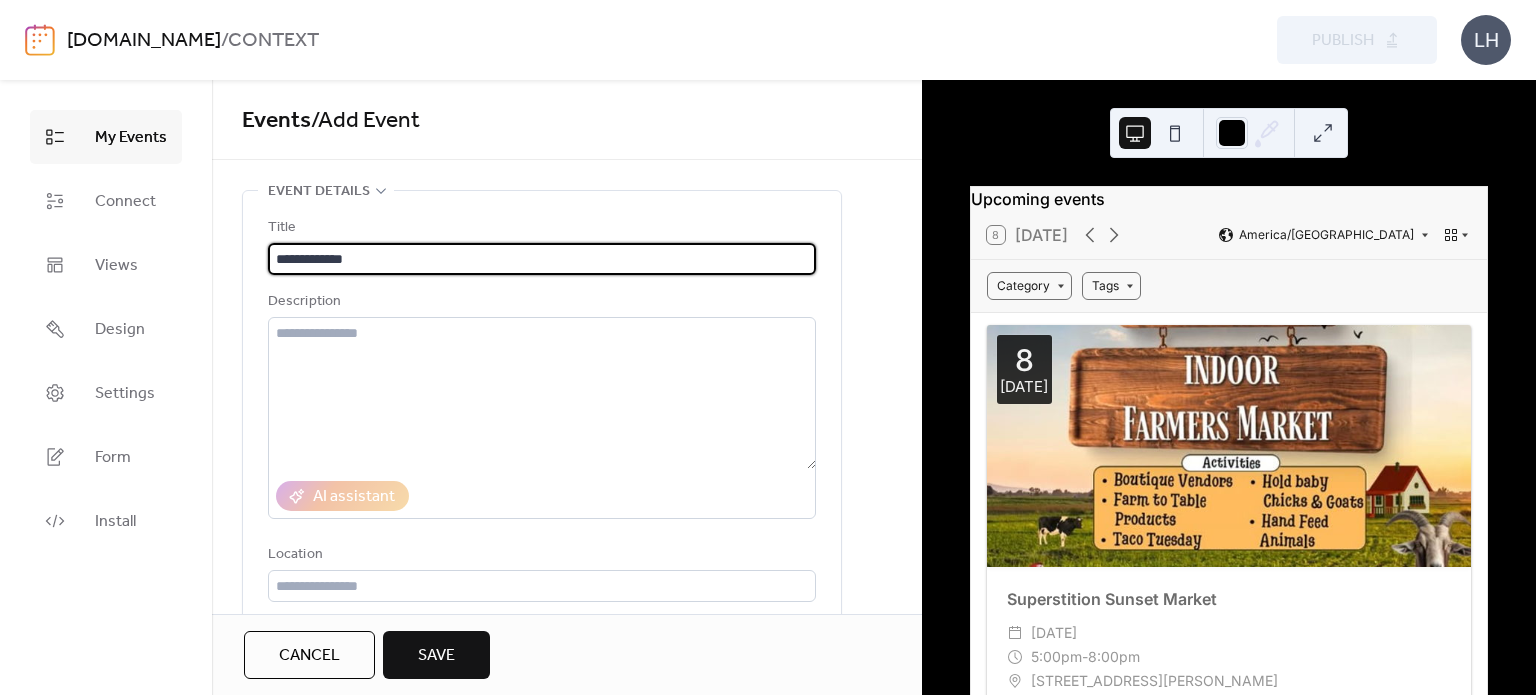 type on "**********" 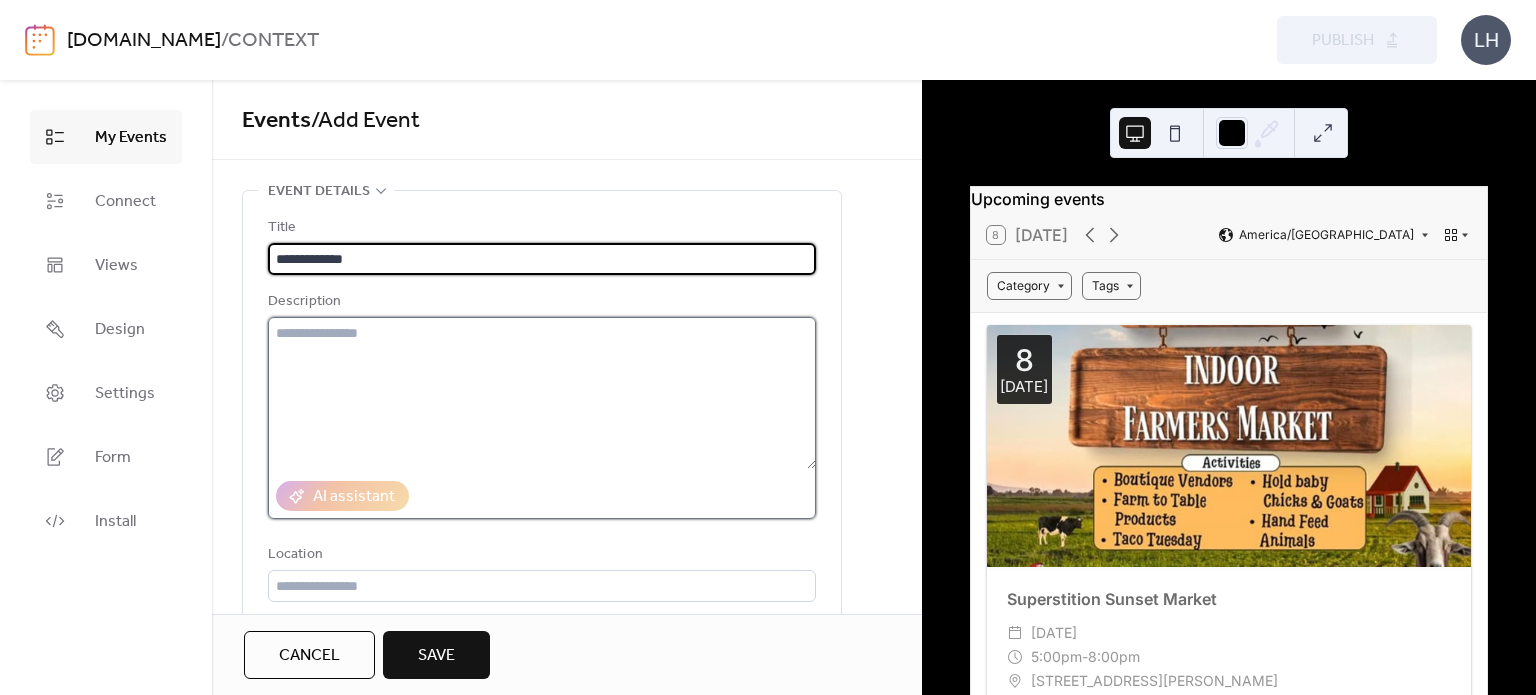 click at bounding box center [542, 393] 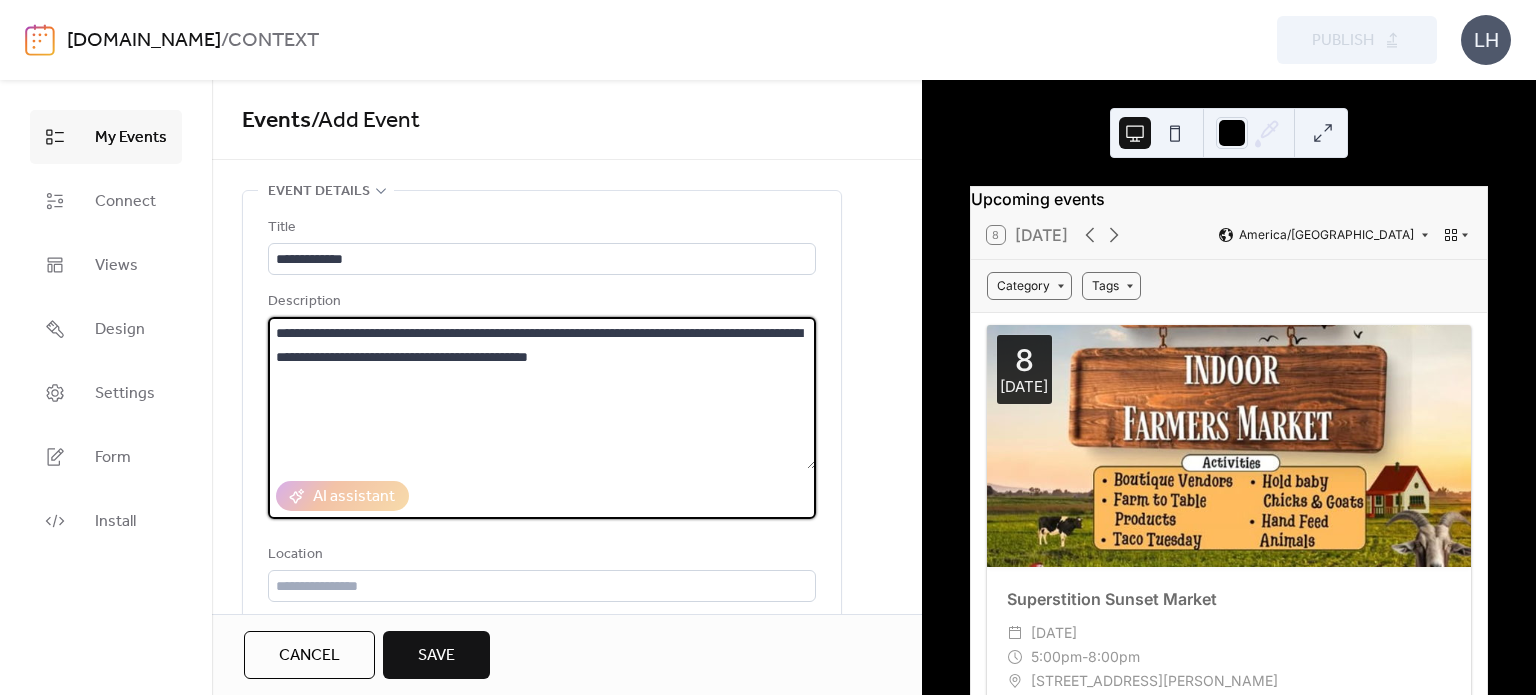 type on "**********" 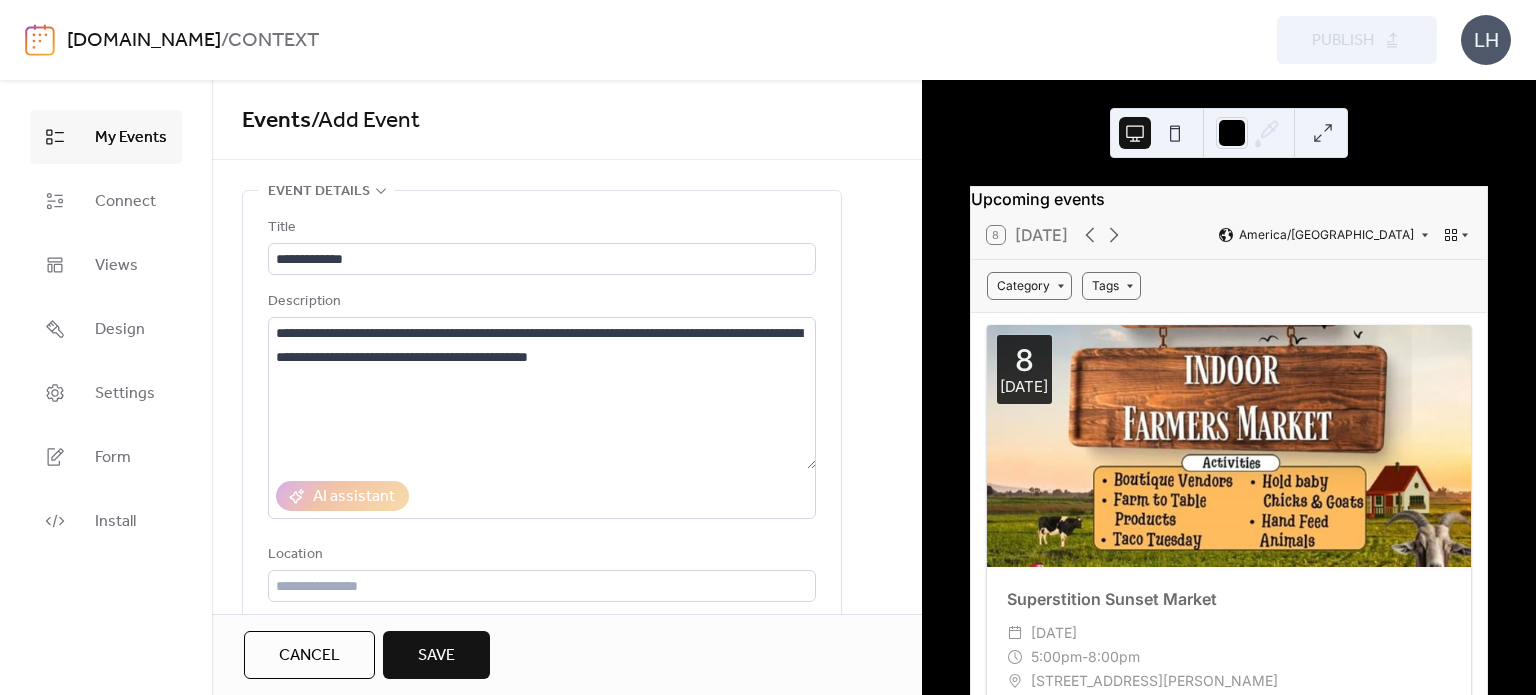 click on "Description" at bounding box center [540, 302] 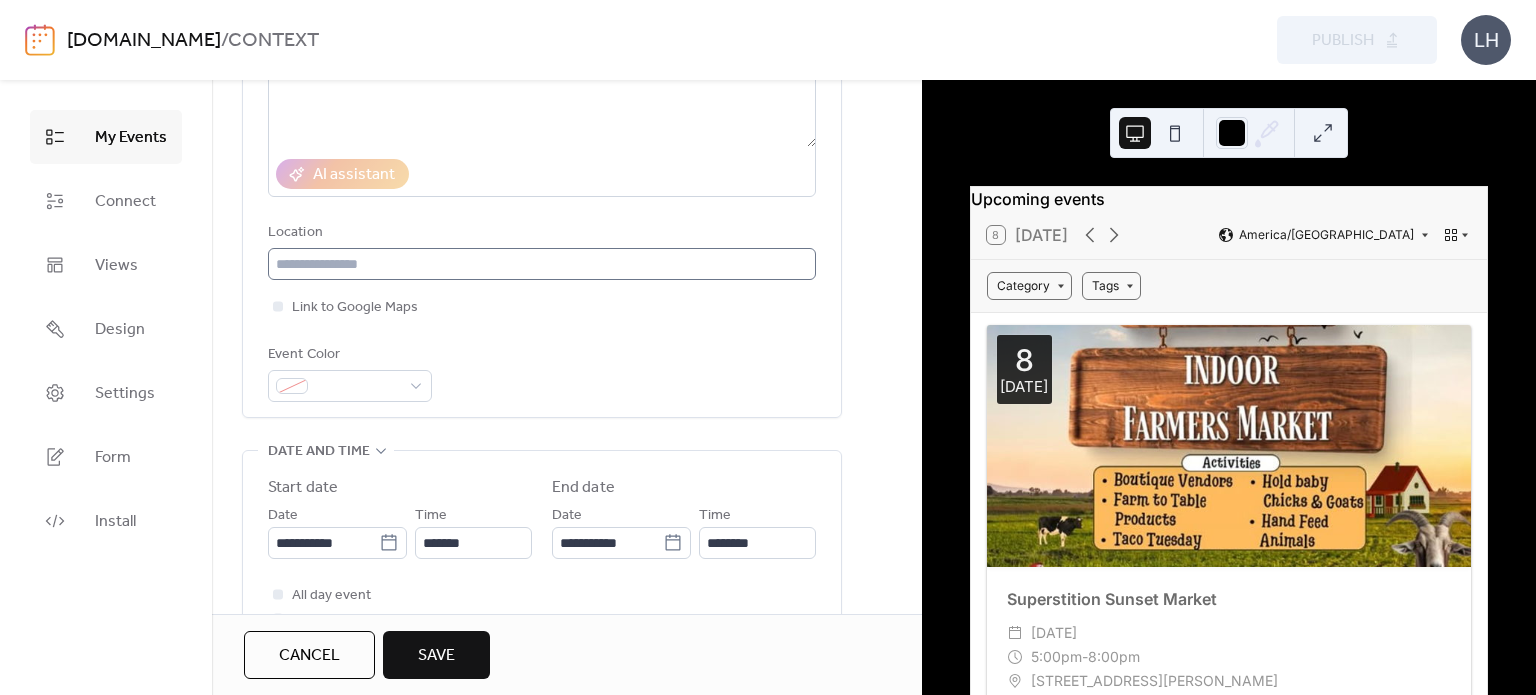 scroll, scrollTop: 323, scrollLeft: 0, axis: vertical 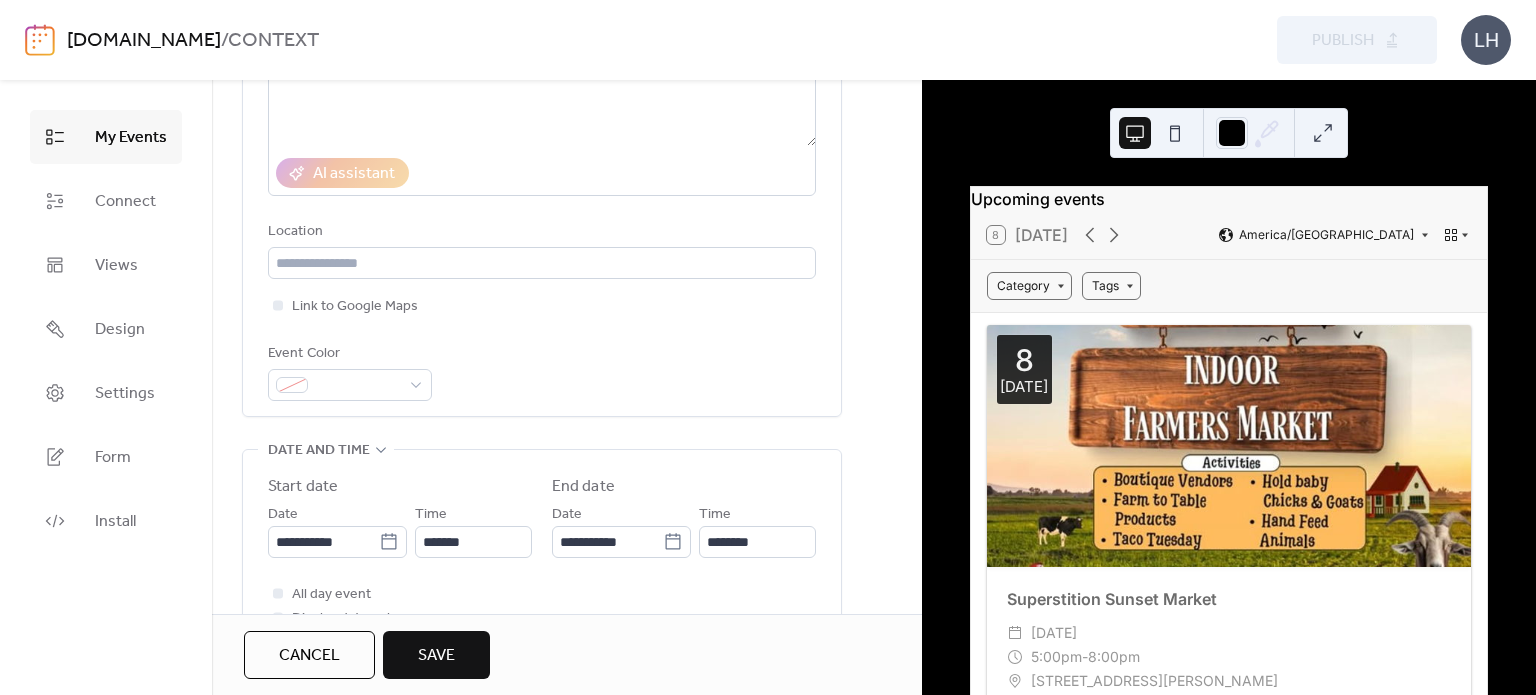 click on "**********" at bounding box center [542, 147] 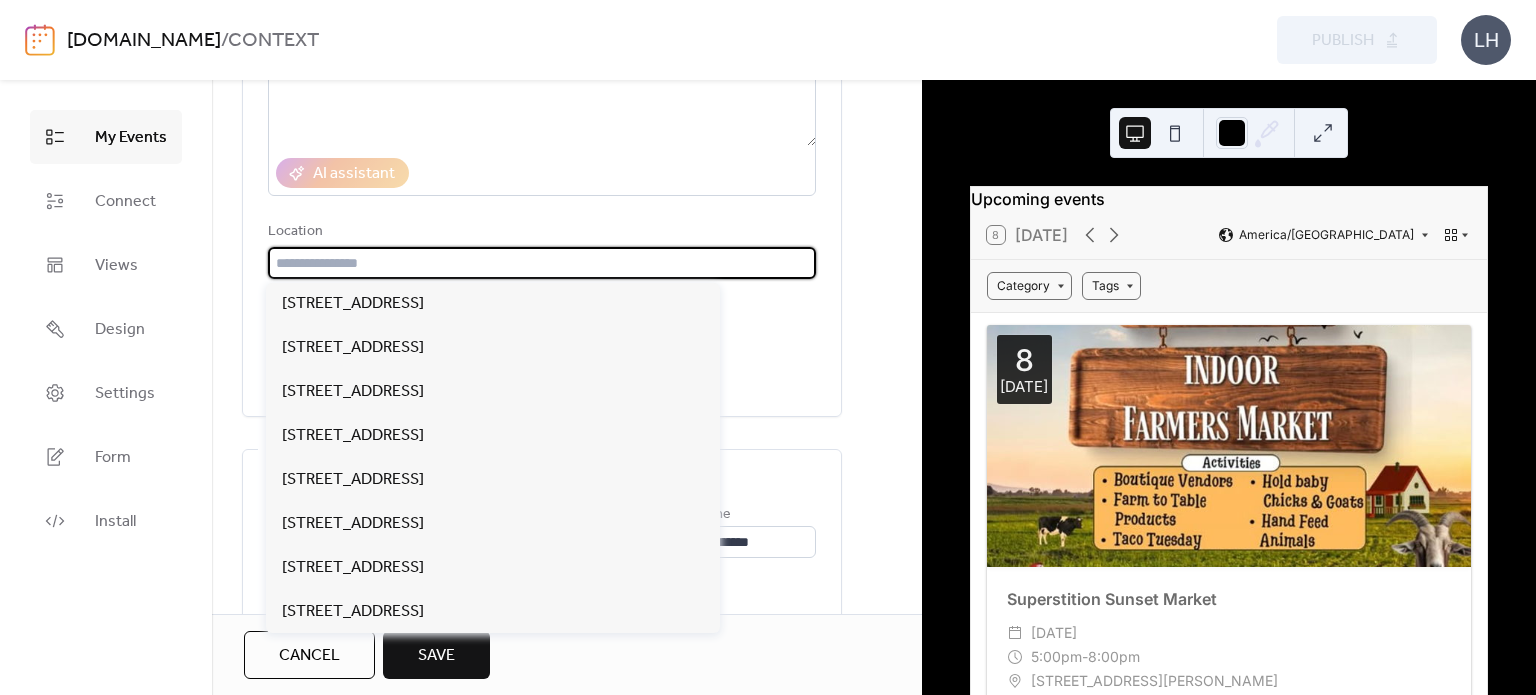 click at bounding box center [542, 263] 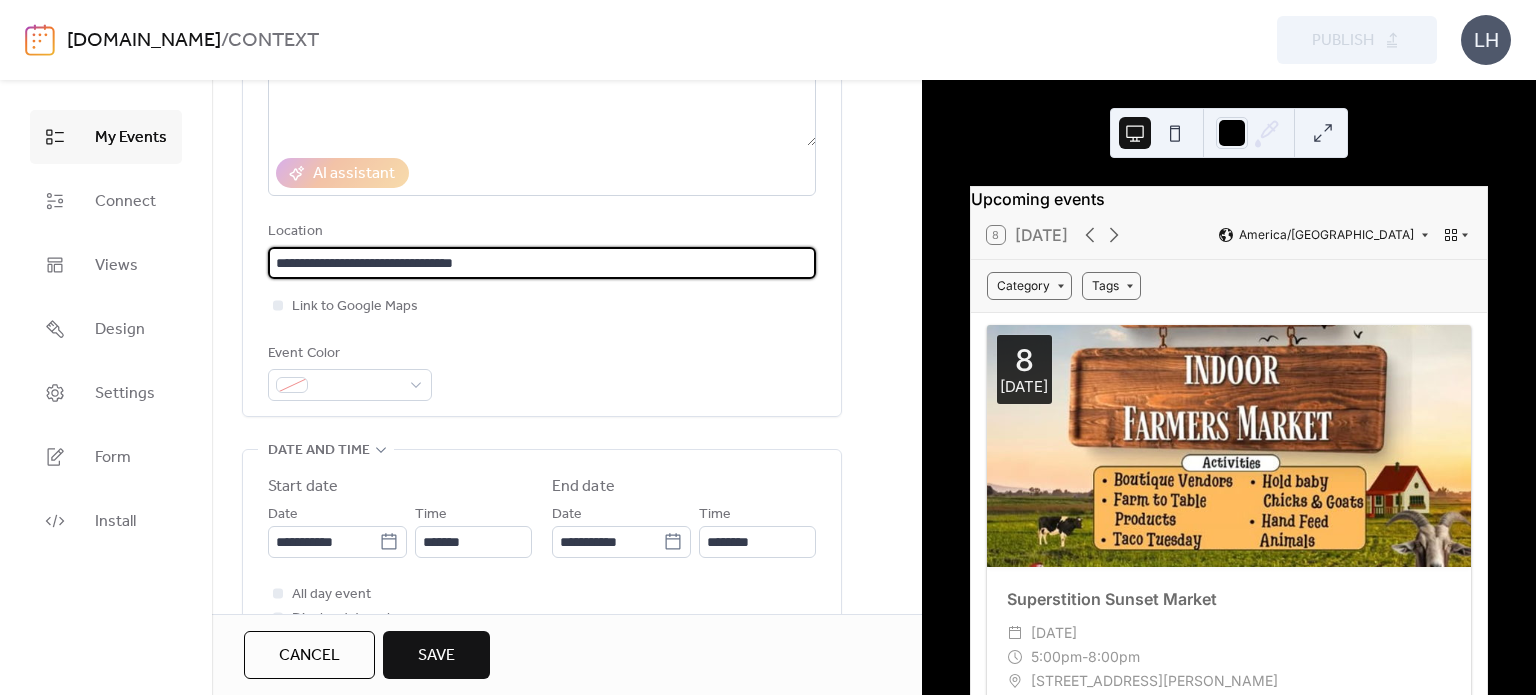 type on "**********" 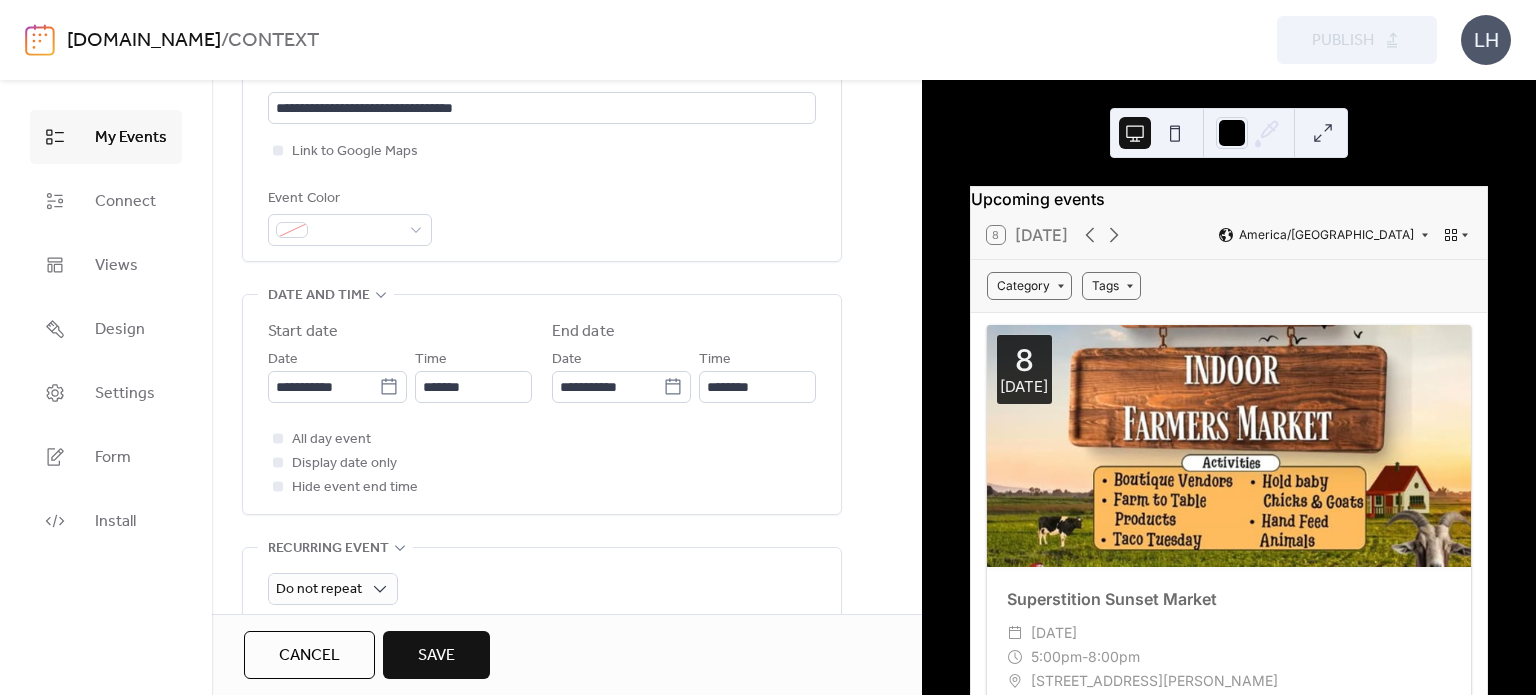 scroll, scrollTop: 479, scrollLeft: 0, axis: vertical 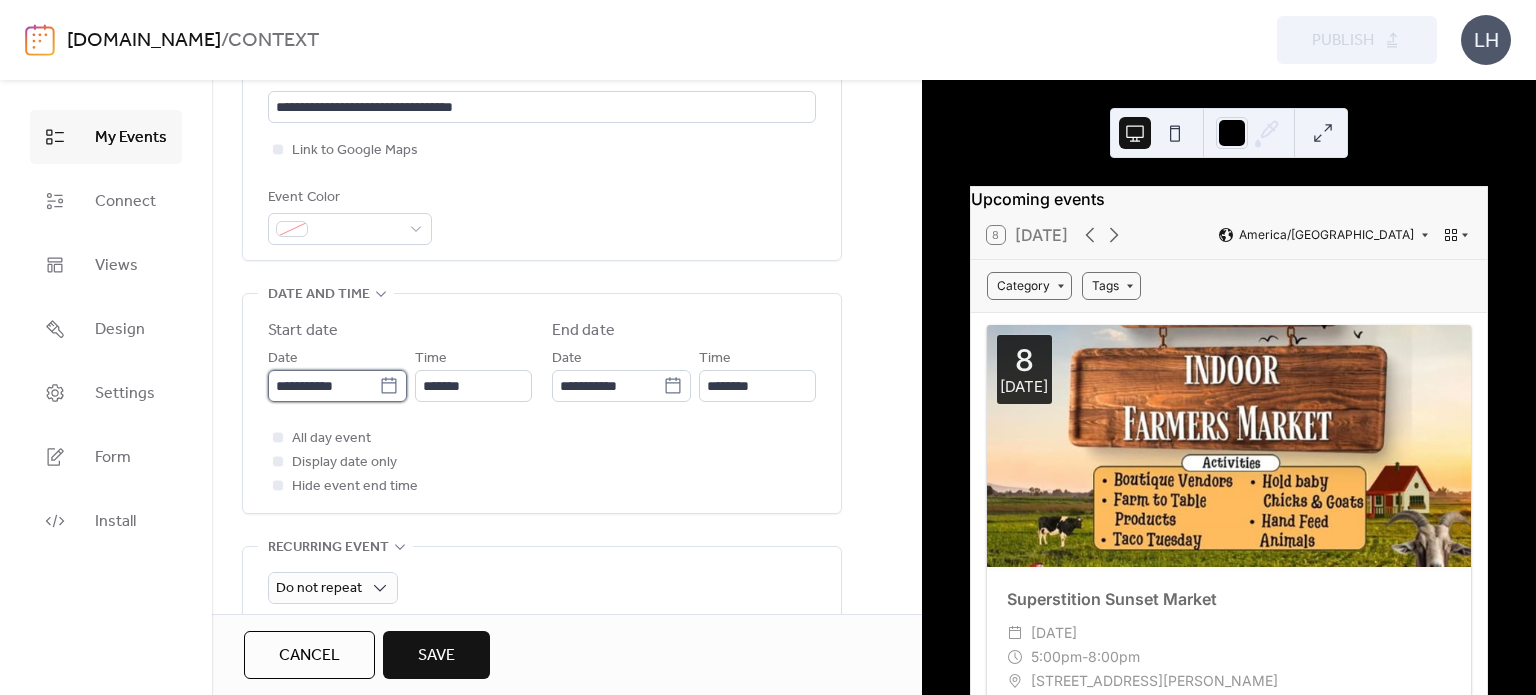 click on "**********" at bounding box center (323, 386) 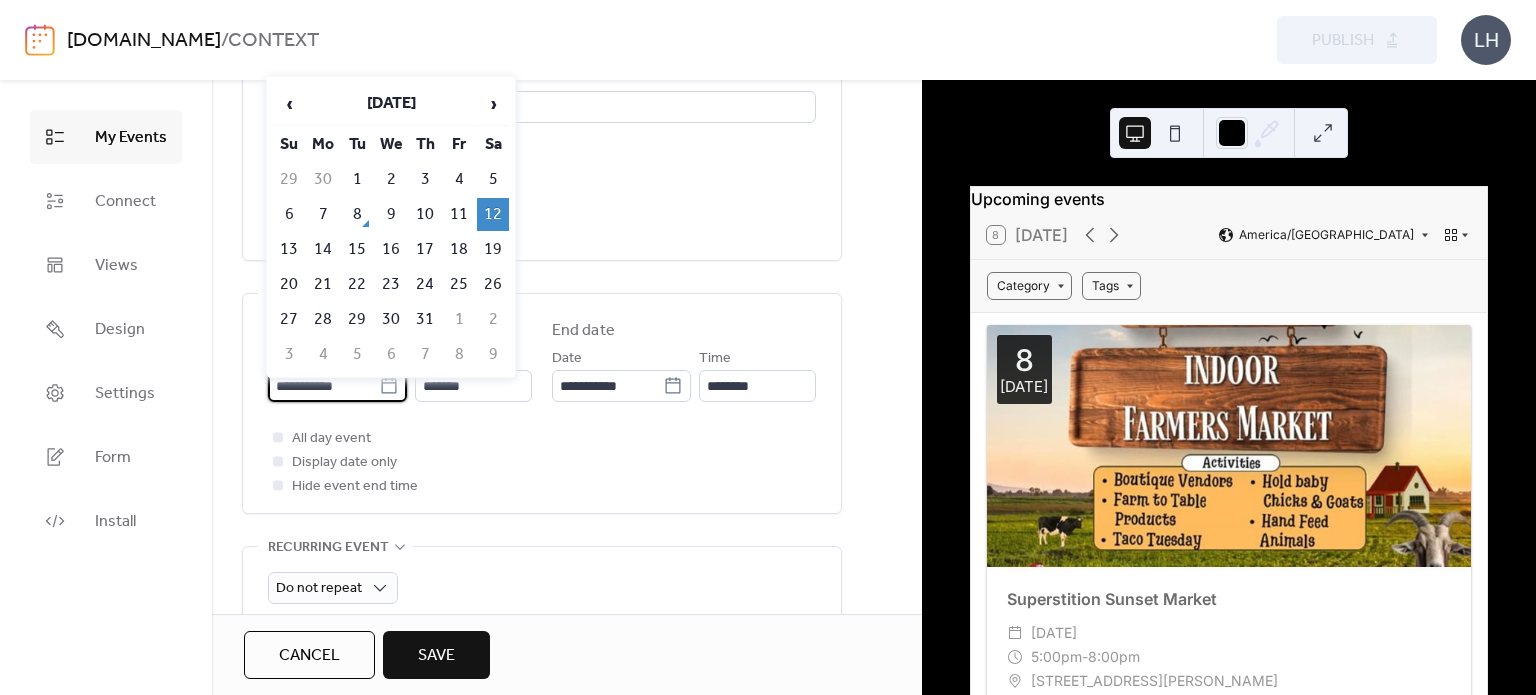 click on "All day event Display date only Hide event end time" at bounding box center [542, 462] 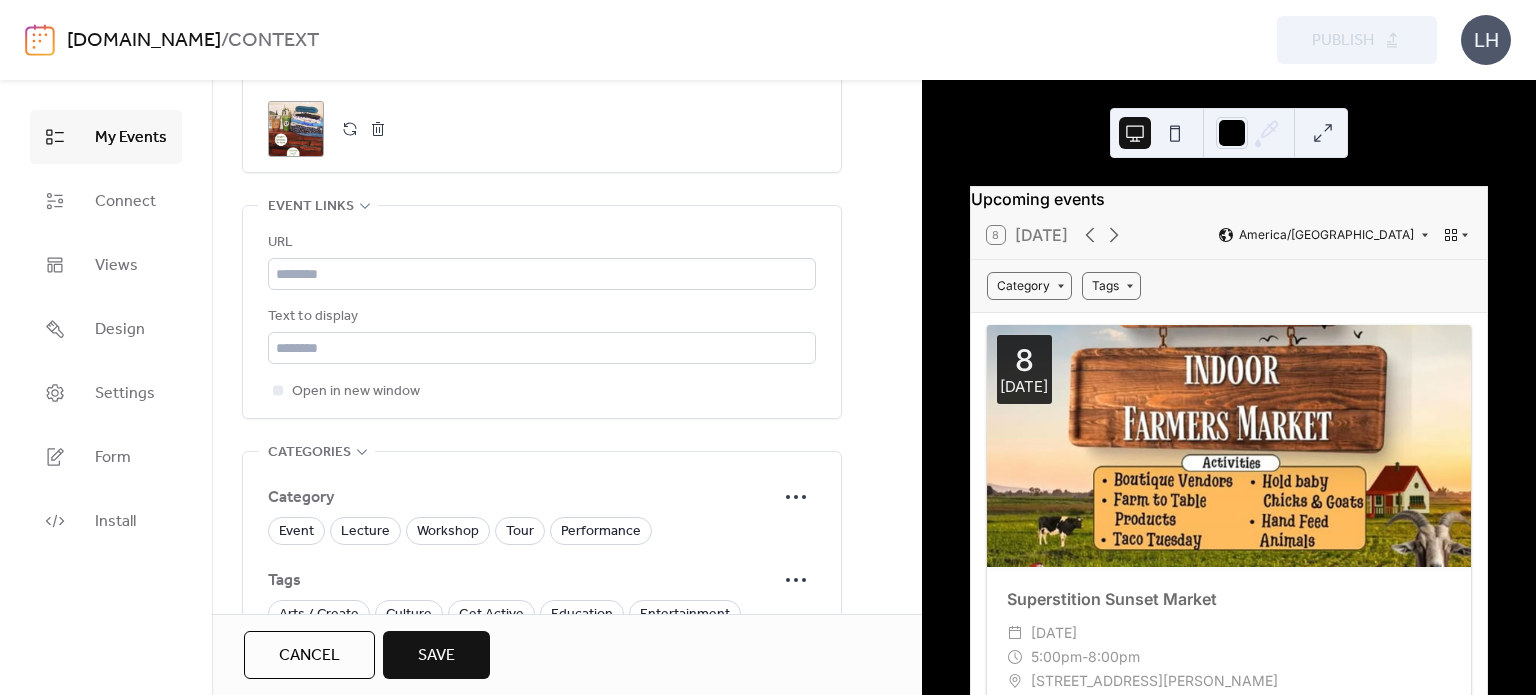 scroll, scrollTop: 1056, scrollLeft: 0, axis: vertical 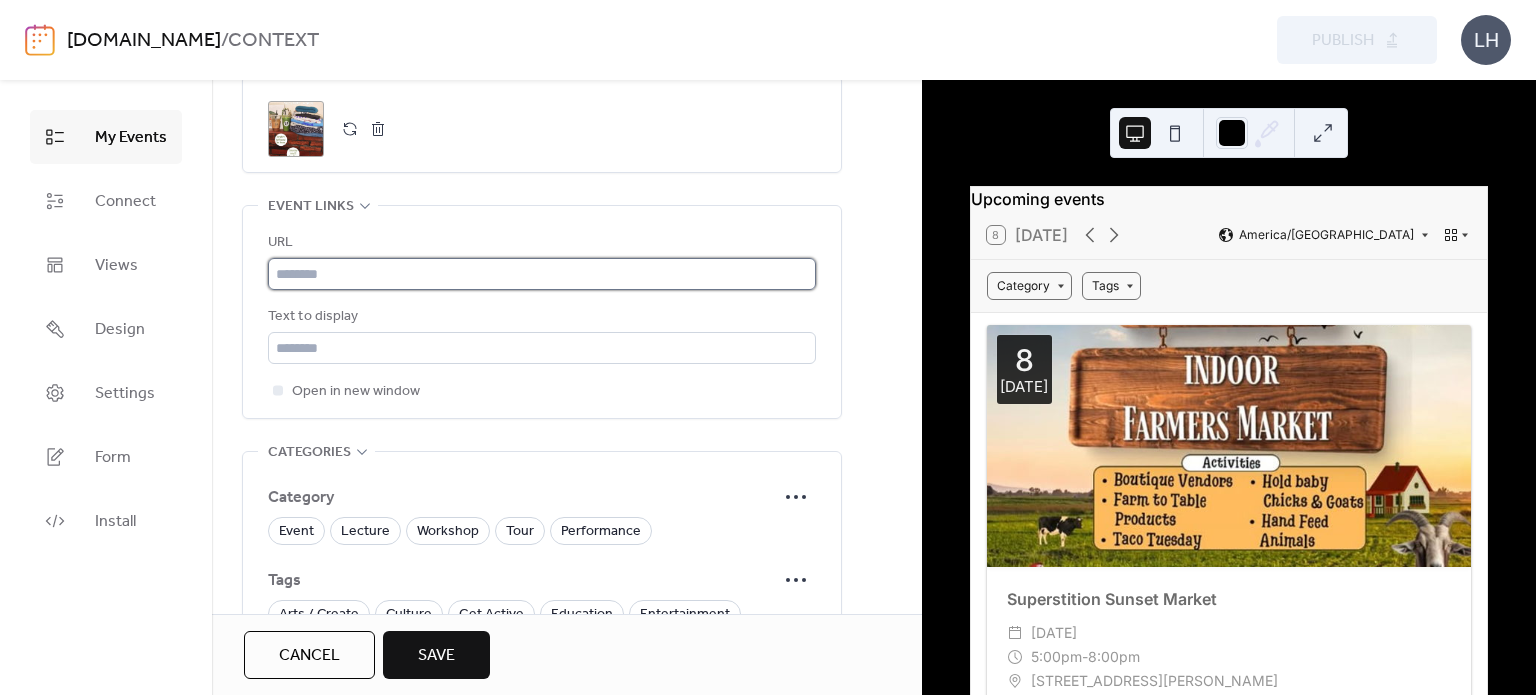 click at bounding box center [542, 274] 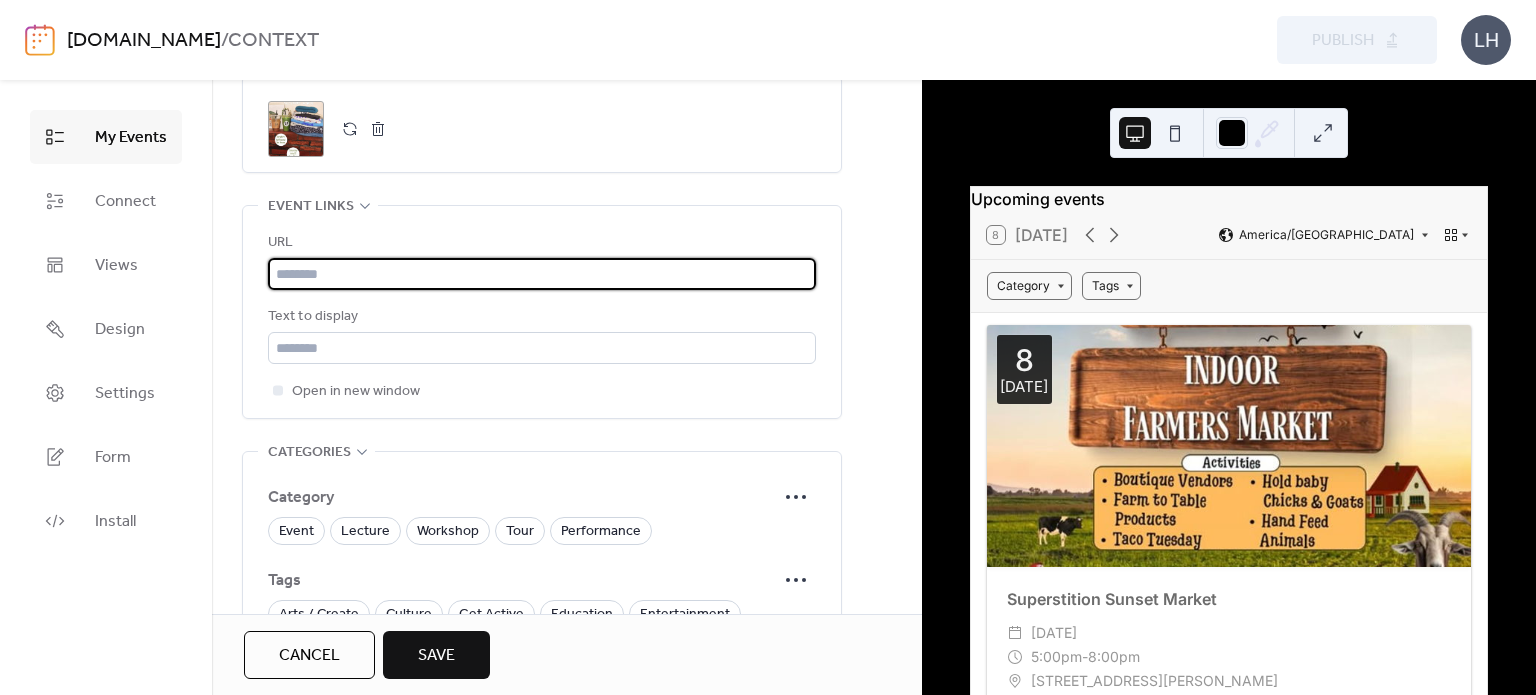 paste on "**********" 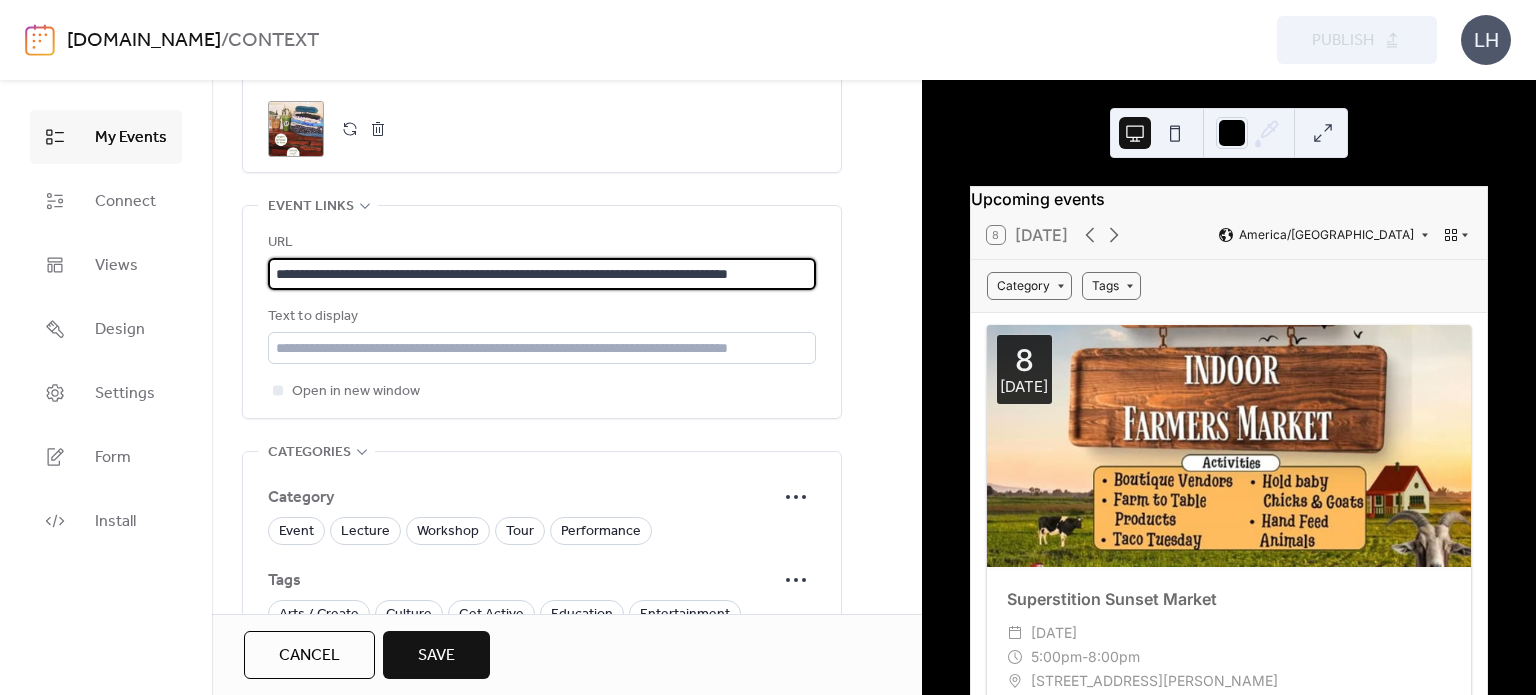 scroll, scrollTop: 0, scrollLeft: 100, axis: horizontal 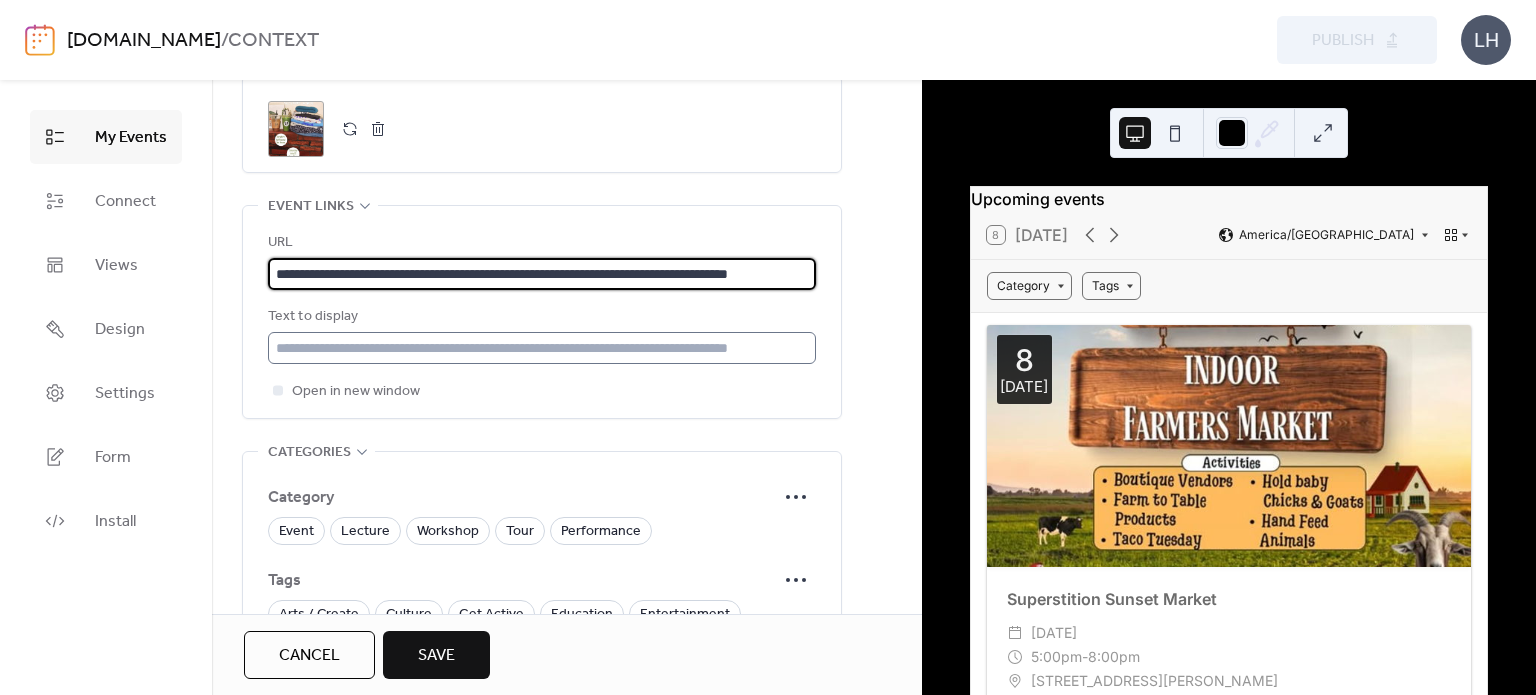 type on "**********" 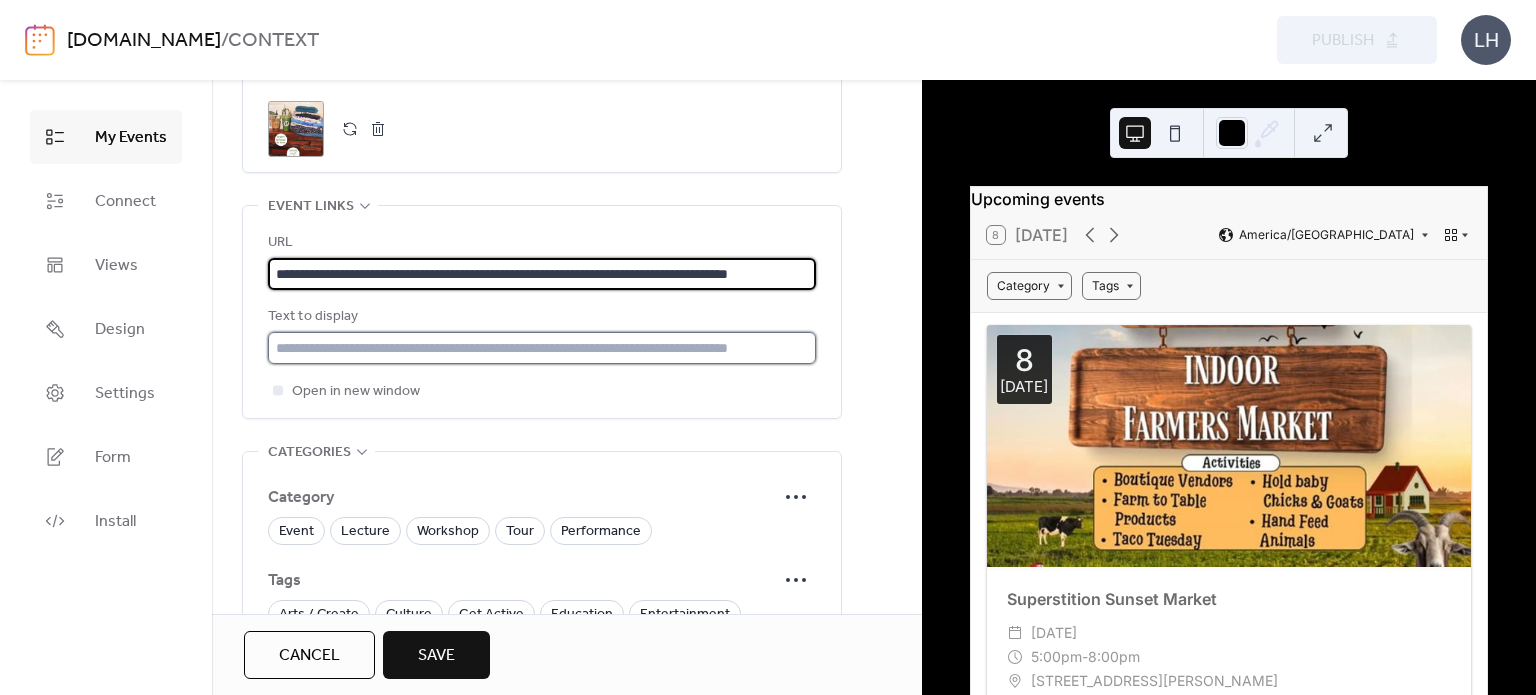 click at bounding box center (542, 348) 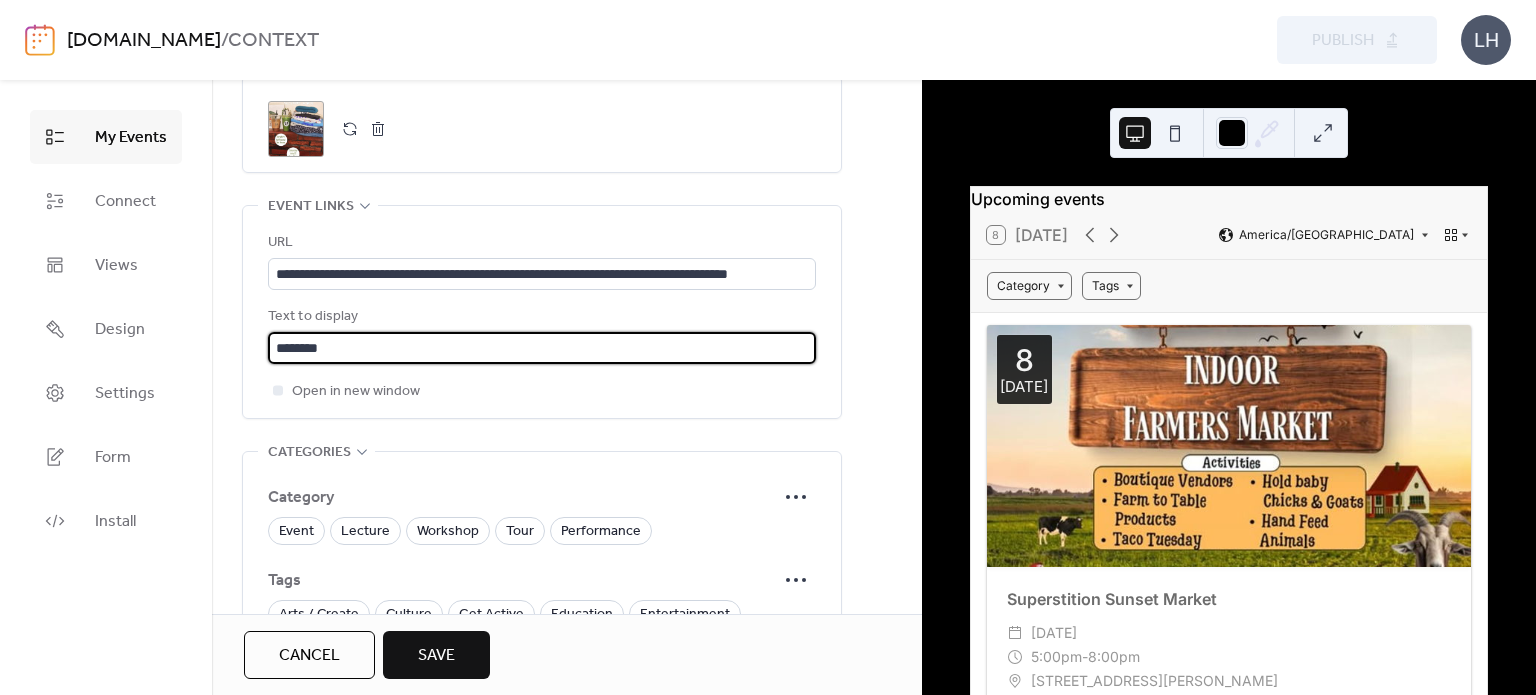 type on "********" 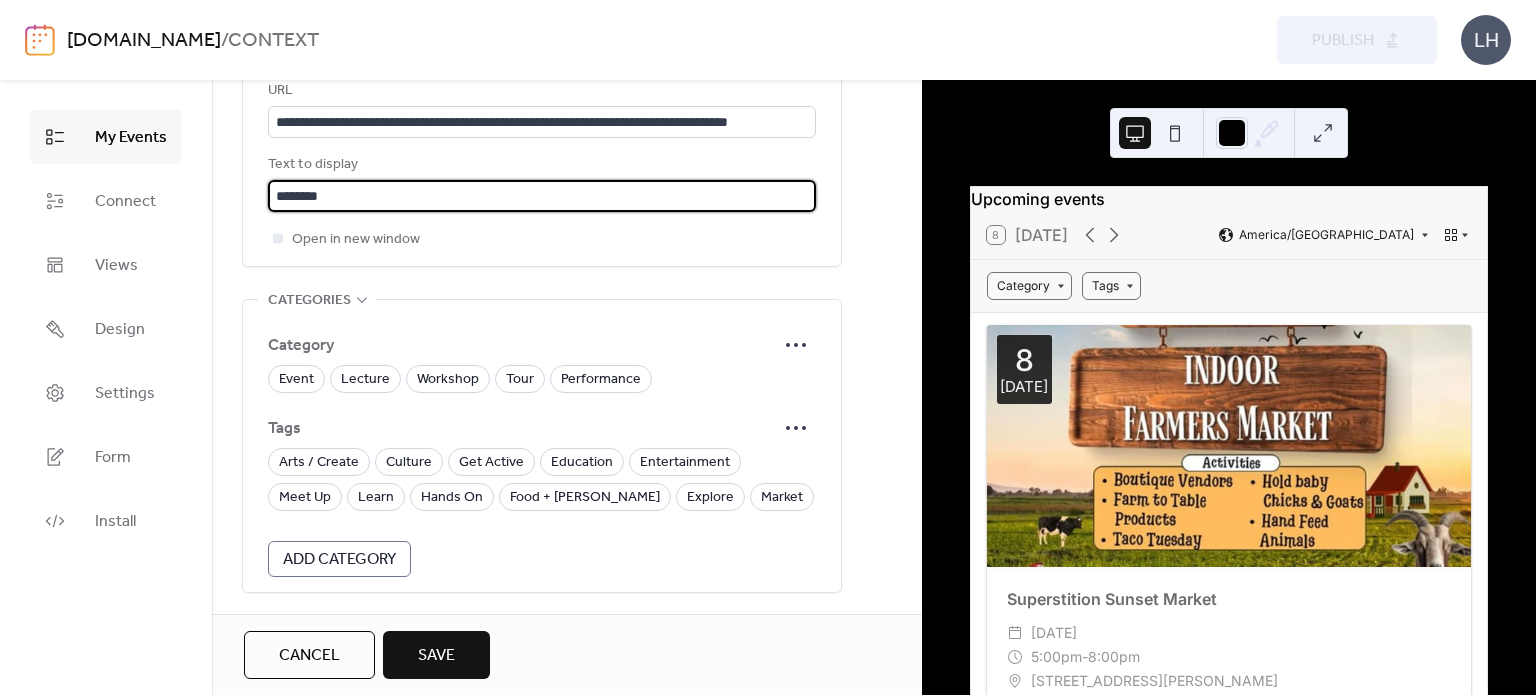 scroll, scrollTop: 1210, scrollLeft: 0, axis: vertical 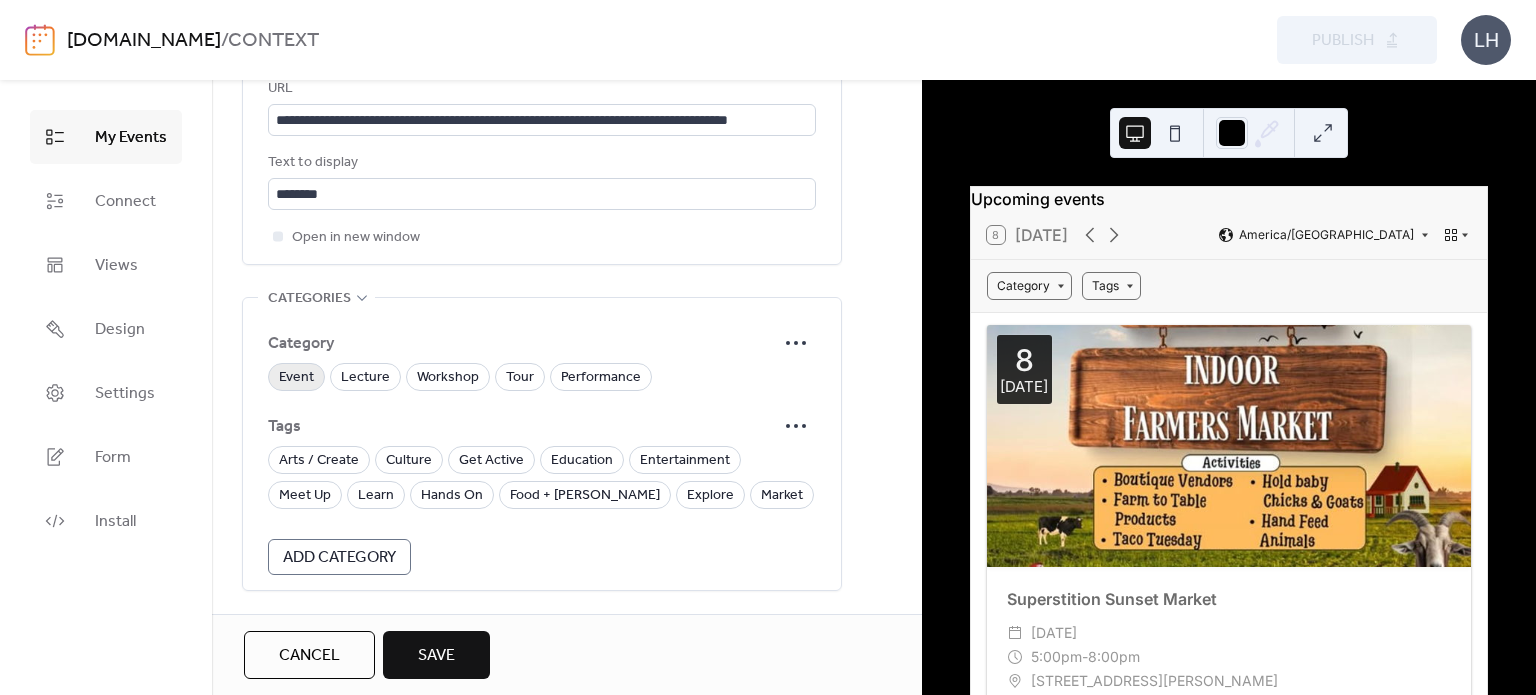 click on "Event" at bounding box center (296, 378) 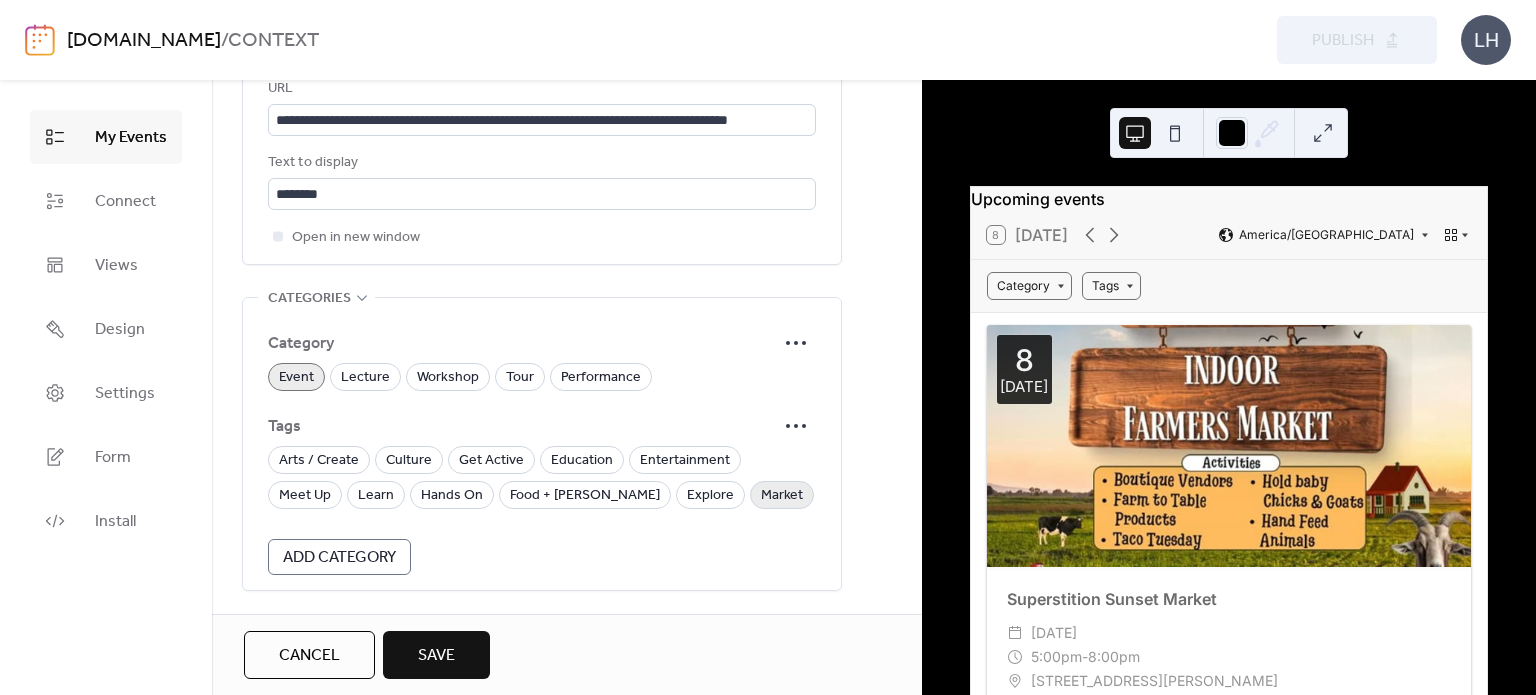 click on "Market" at bounding box center [782, 496] 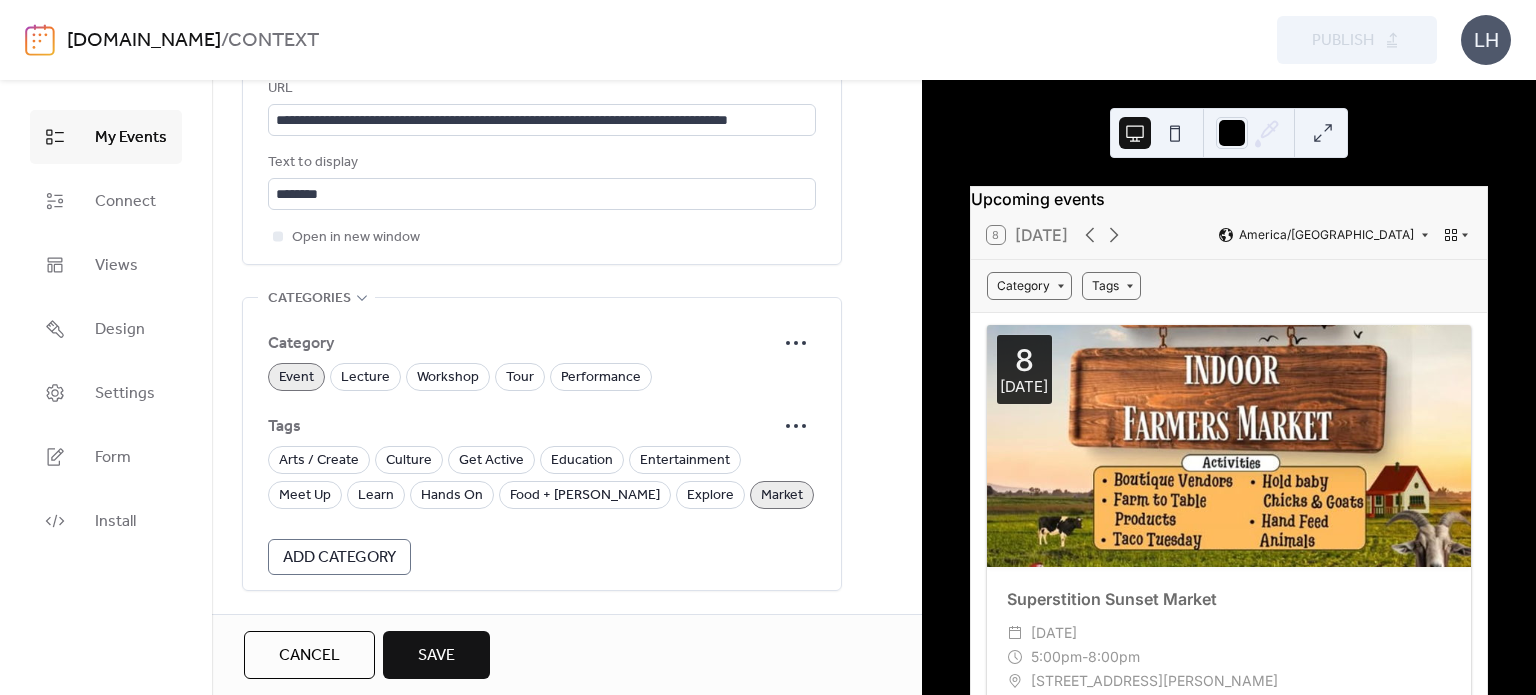 click on "Save" at bounding box center [436, 655] 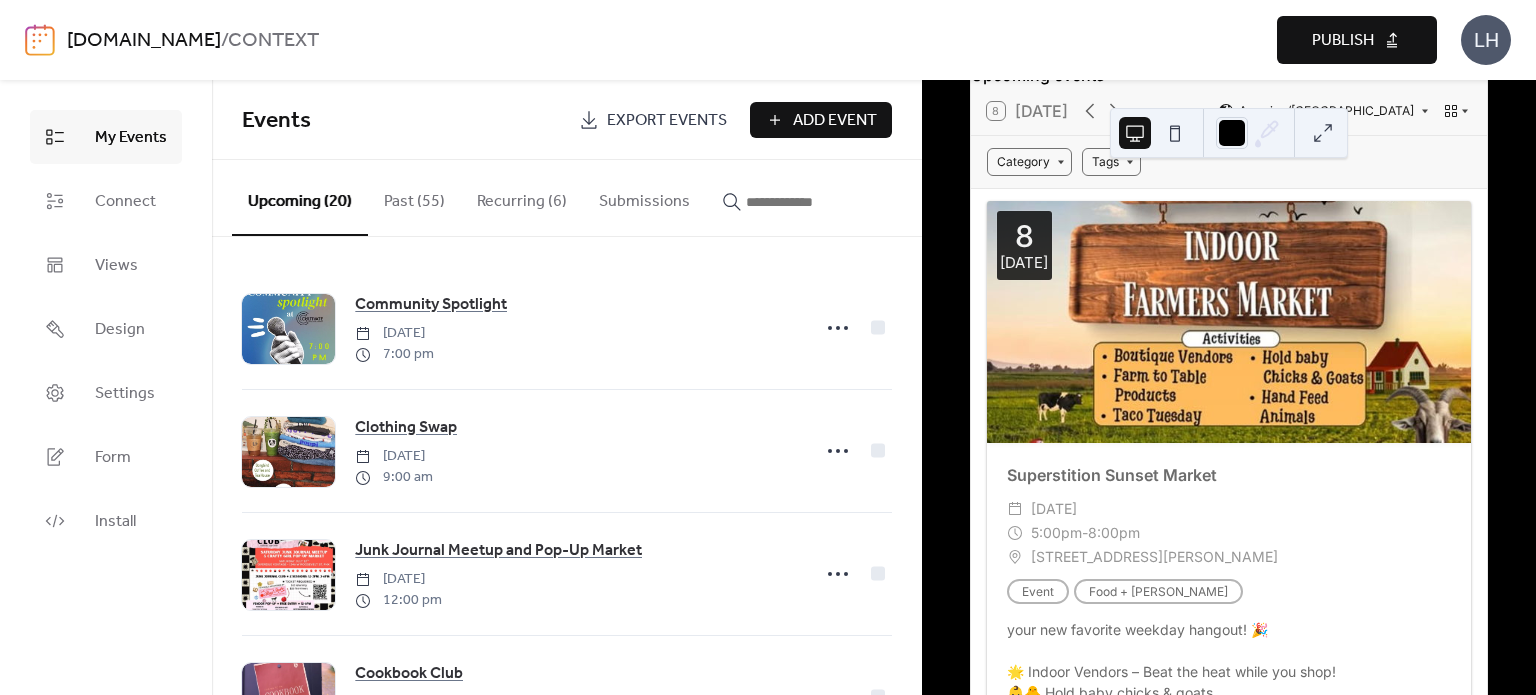 scroll, scrollTop: 120, scrollLeft: 0, axis: vertical 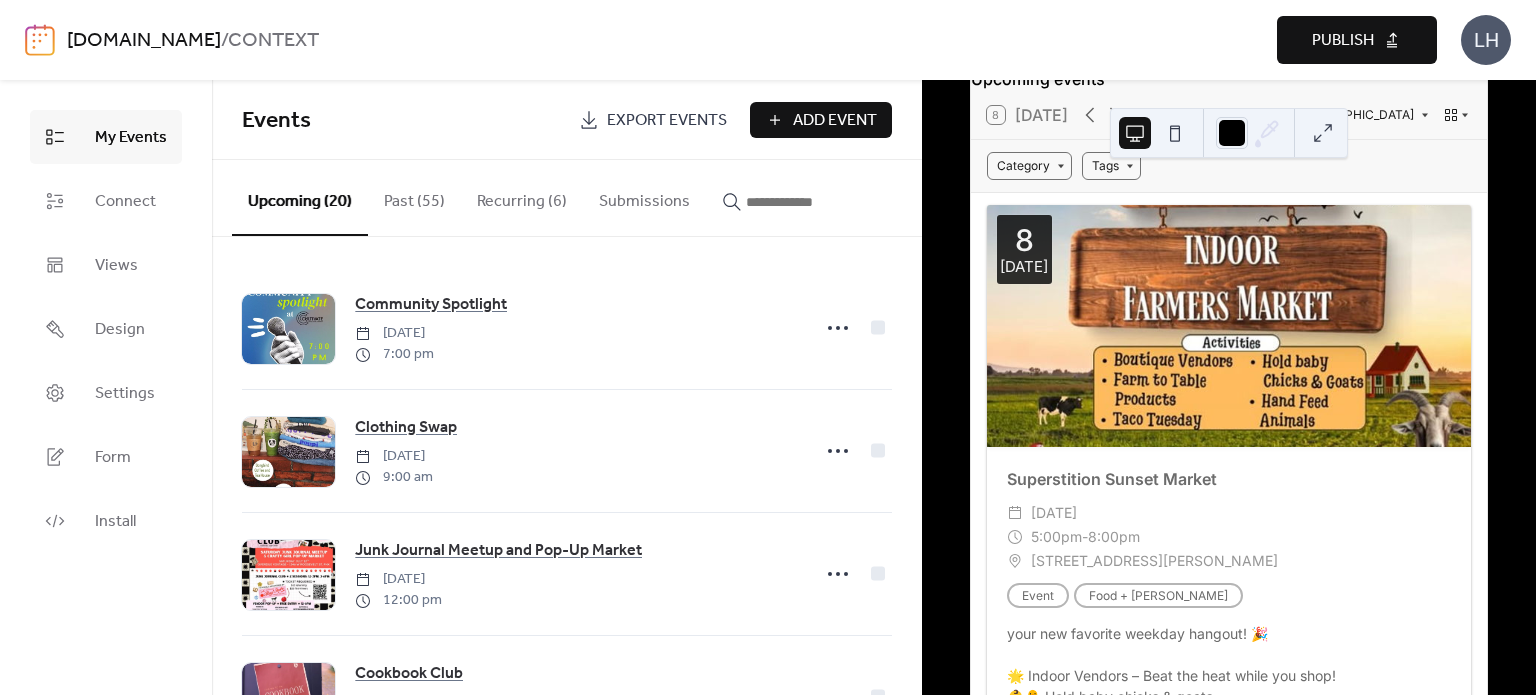 click on "Add Event" at bounding box center [835, 121] 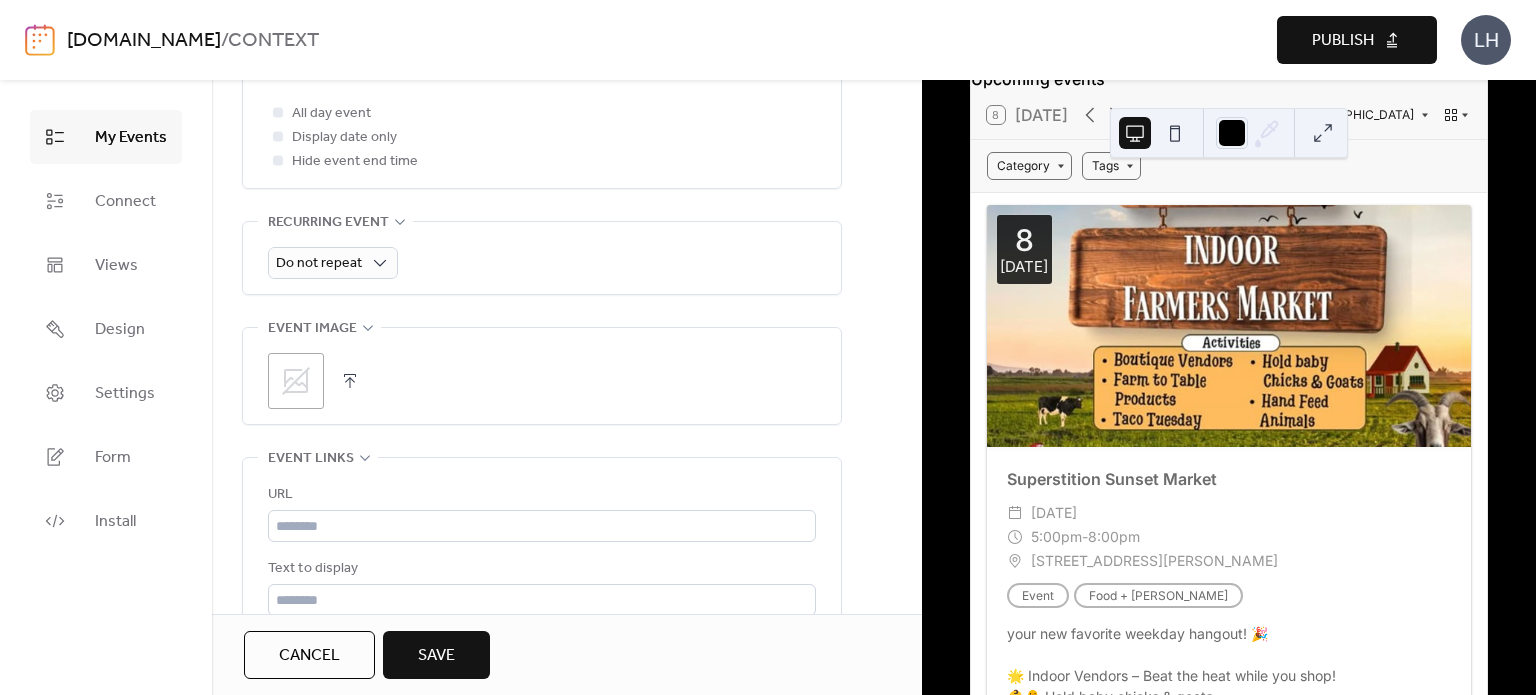 scroll, scrollTop: 812, scrollLeft: 0, axis: vertical 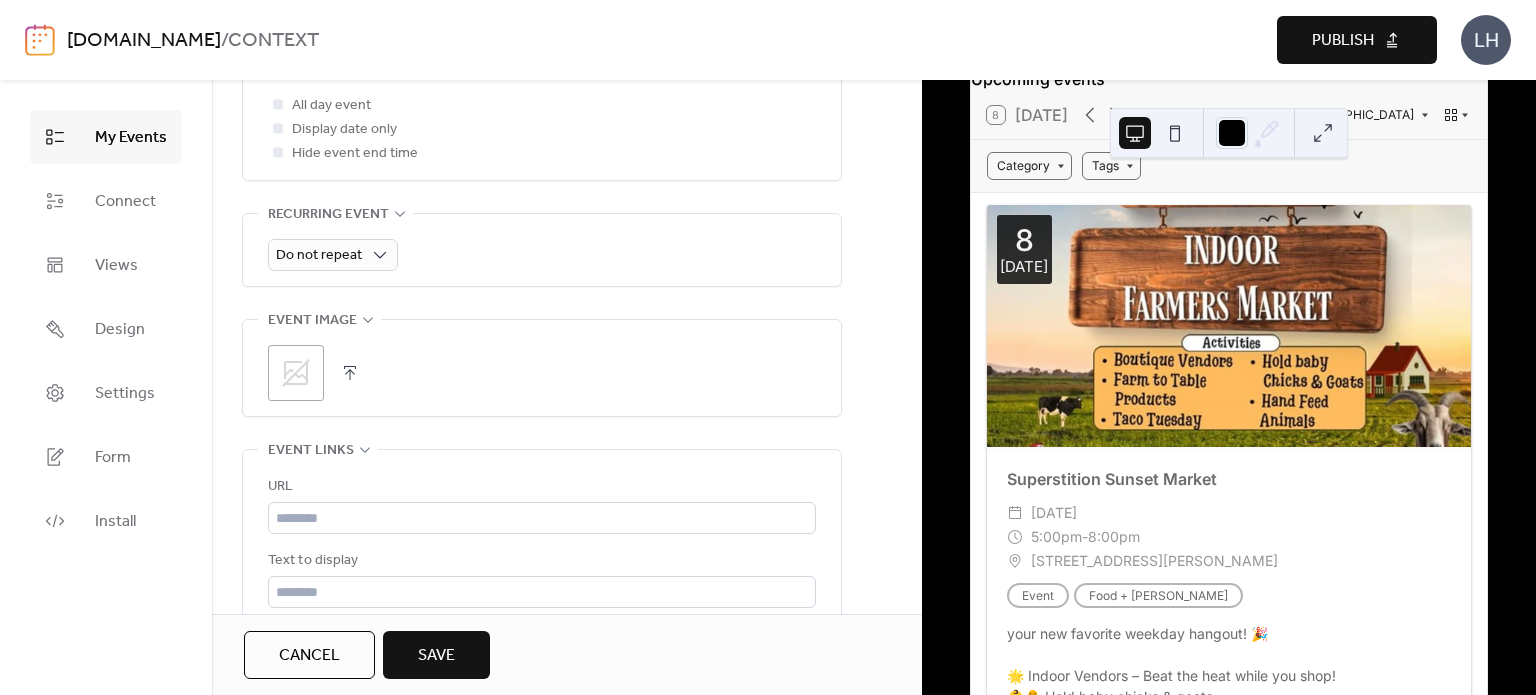 type on "**********" 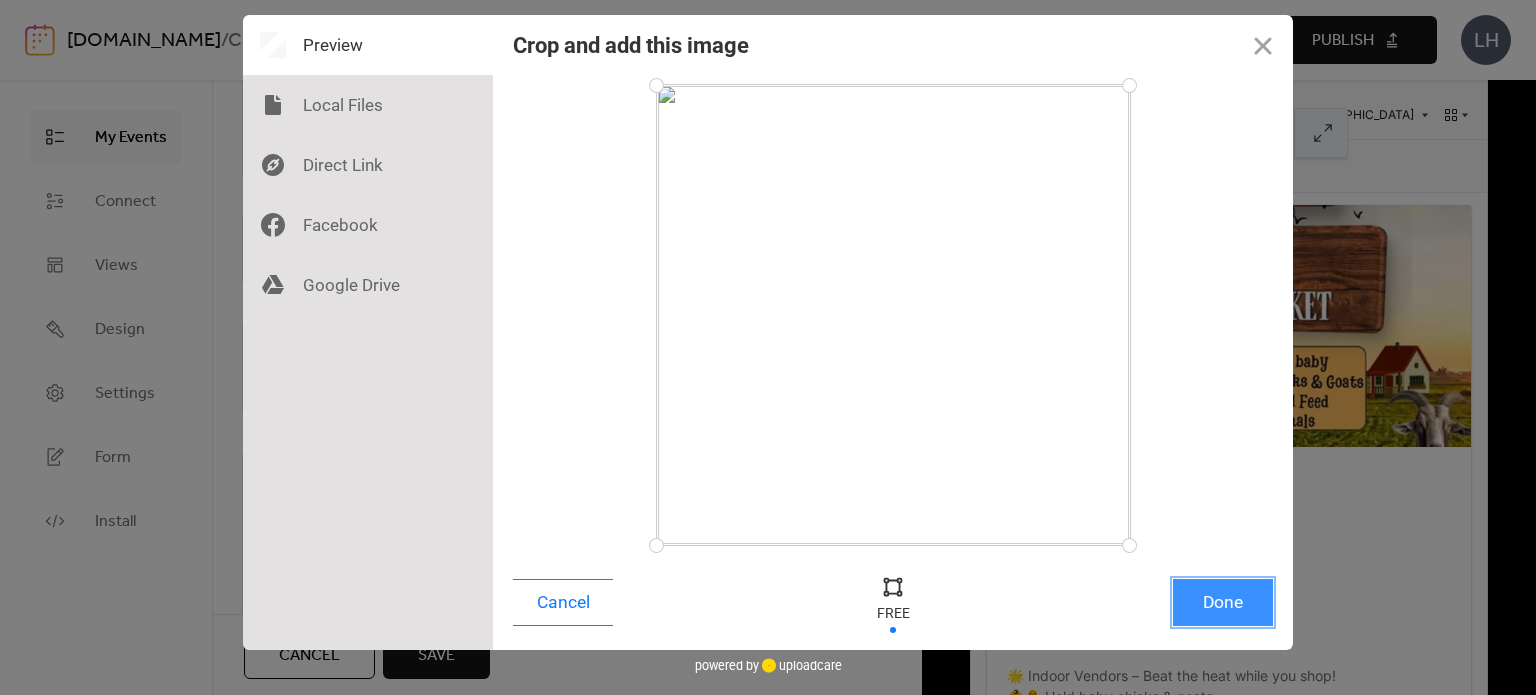 click on "Done" at bounding box center [1223, 602] 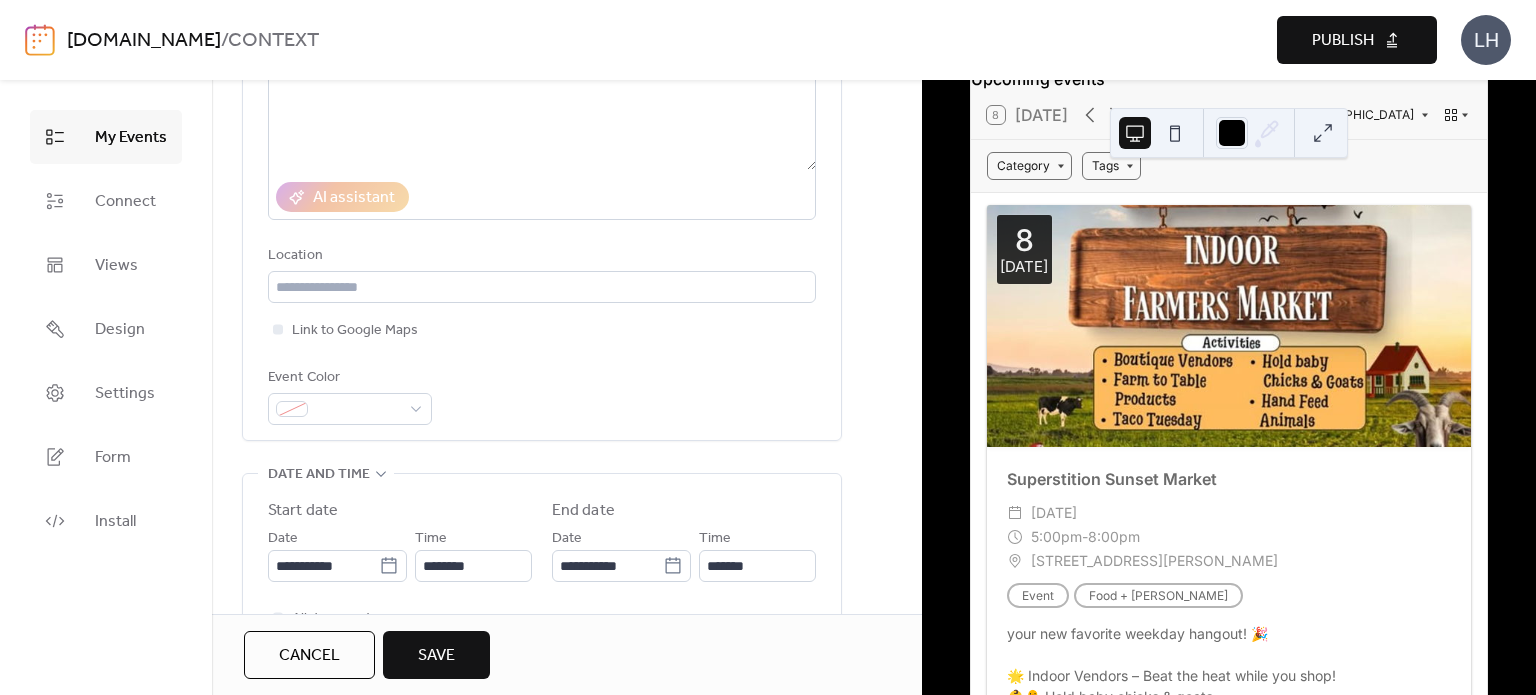 scroll, scrollTop: 296, scrollLeft: 0, axis: vertical 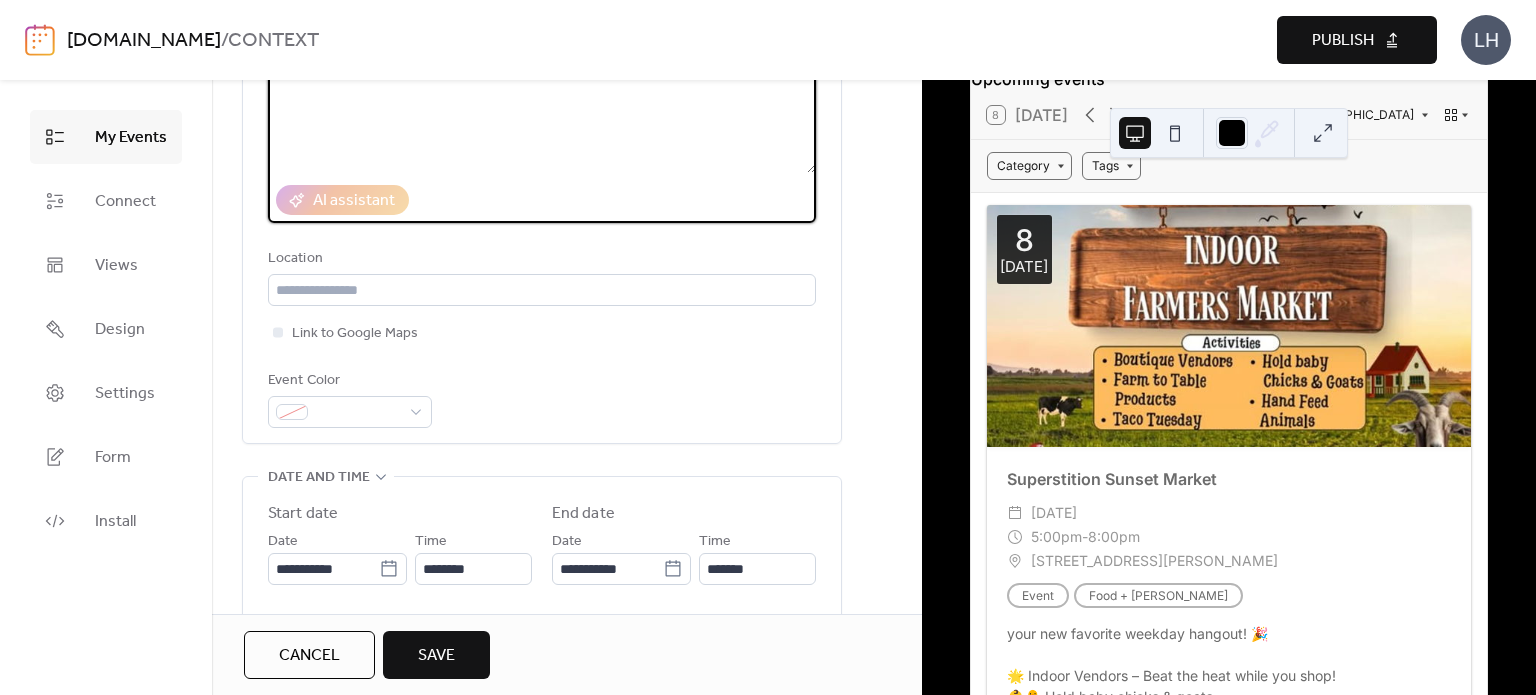 click at bounding box center [542, 97] 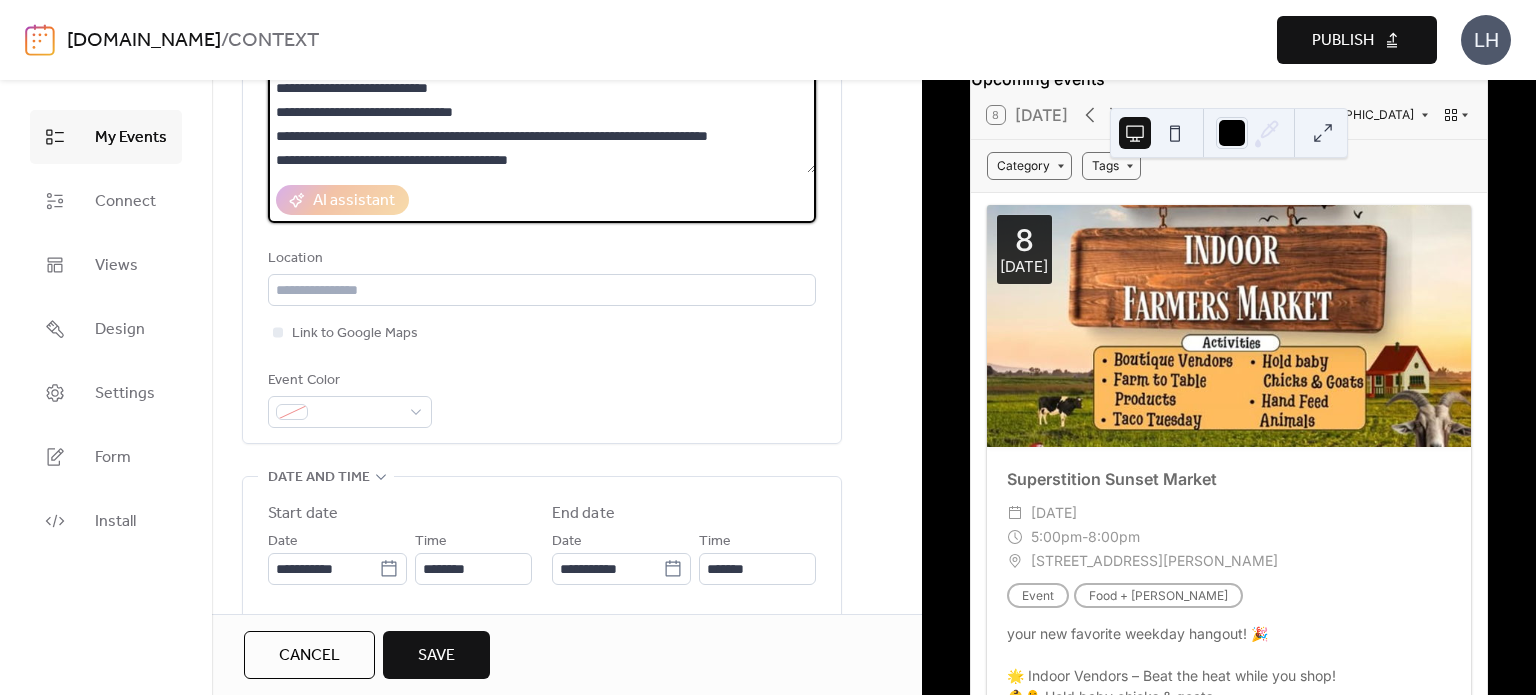 scroll, scrollTop: 0, scrollLeft: 0, axis: both 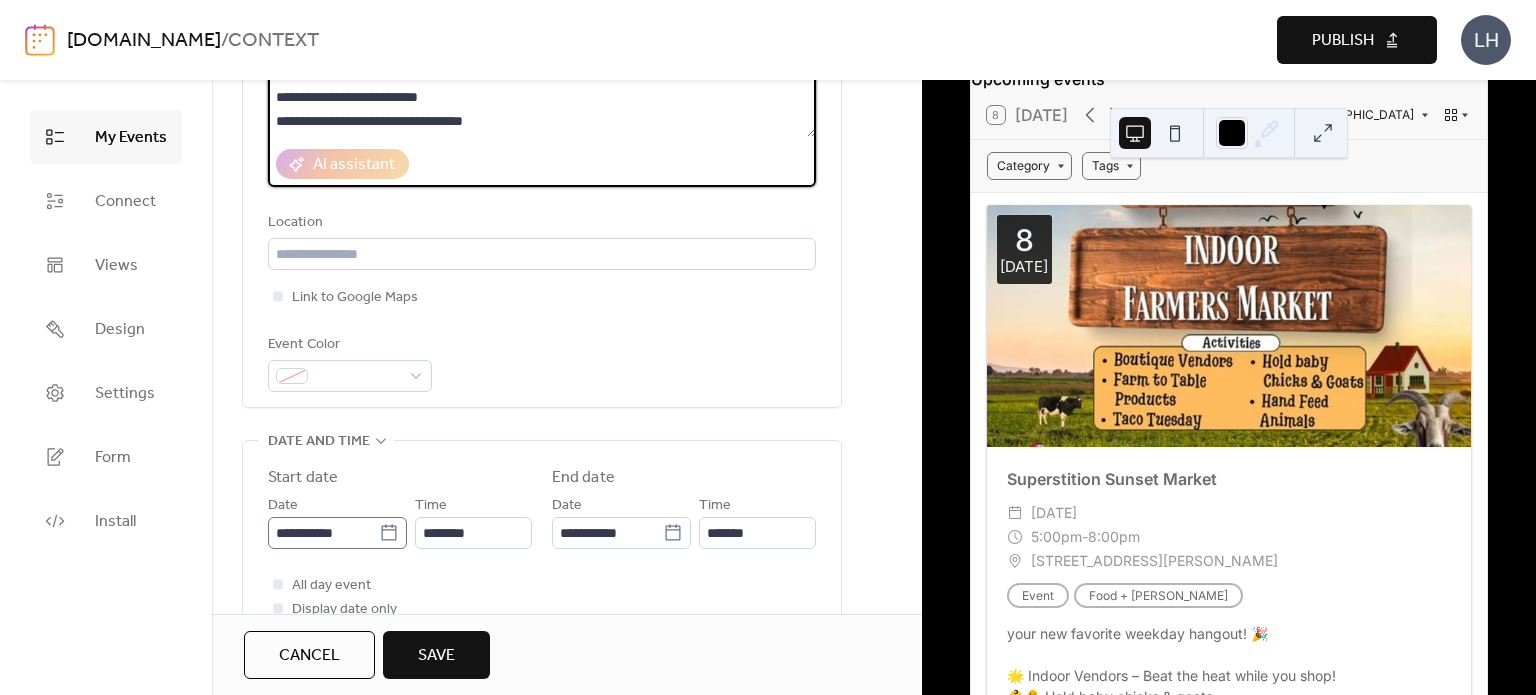 type on "**********" 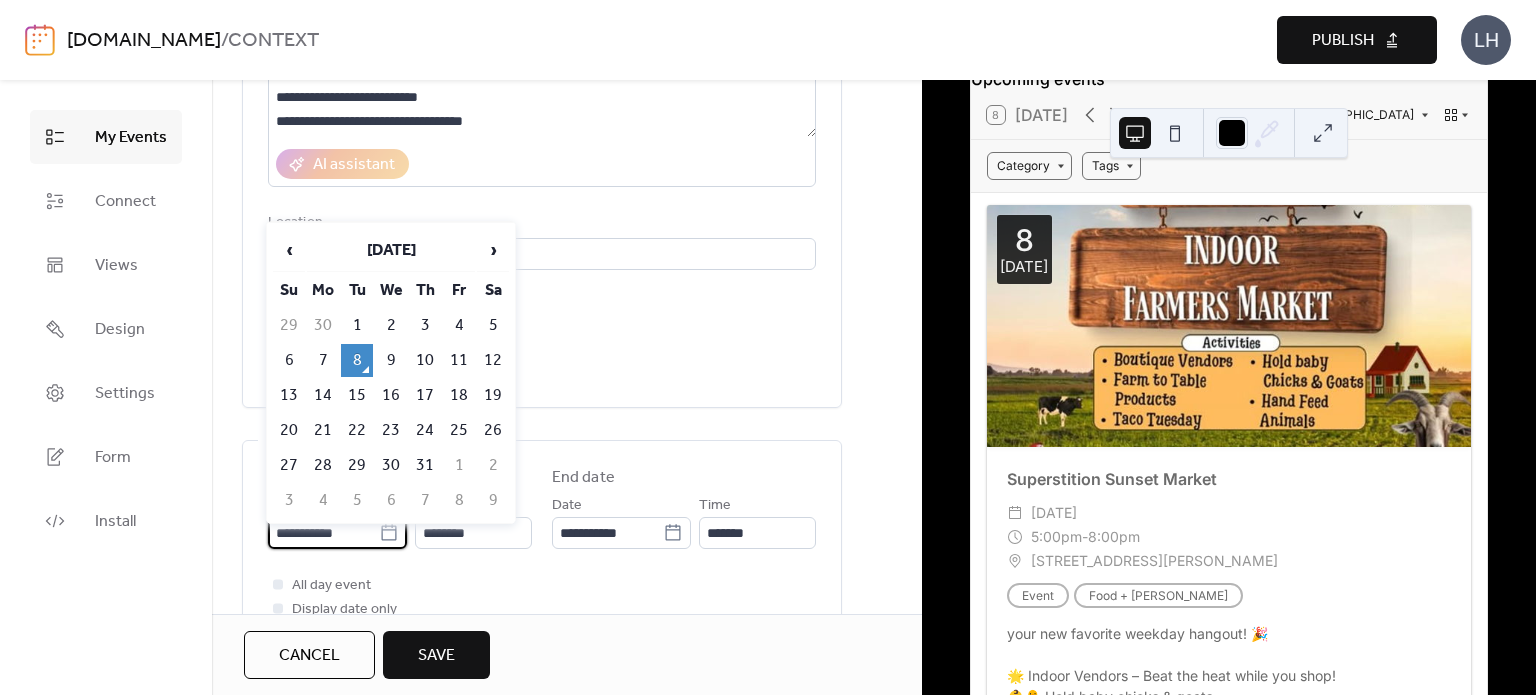 click on "**********" at bounding box center [323, 533] 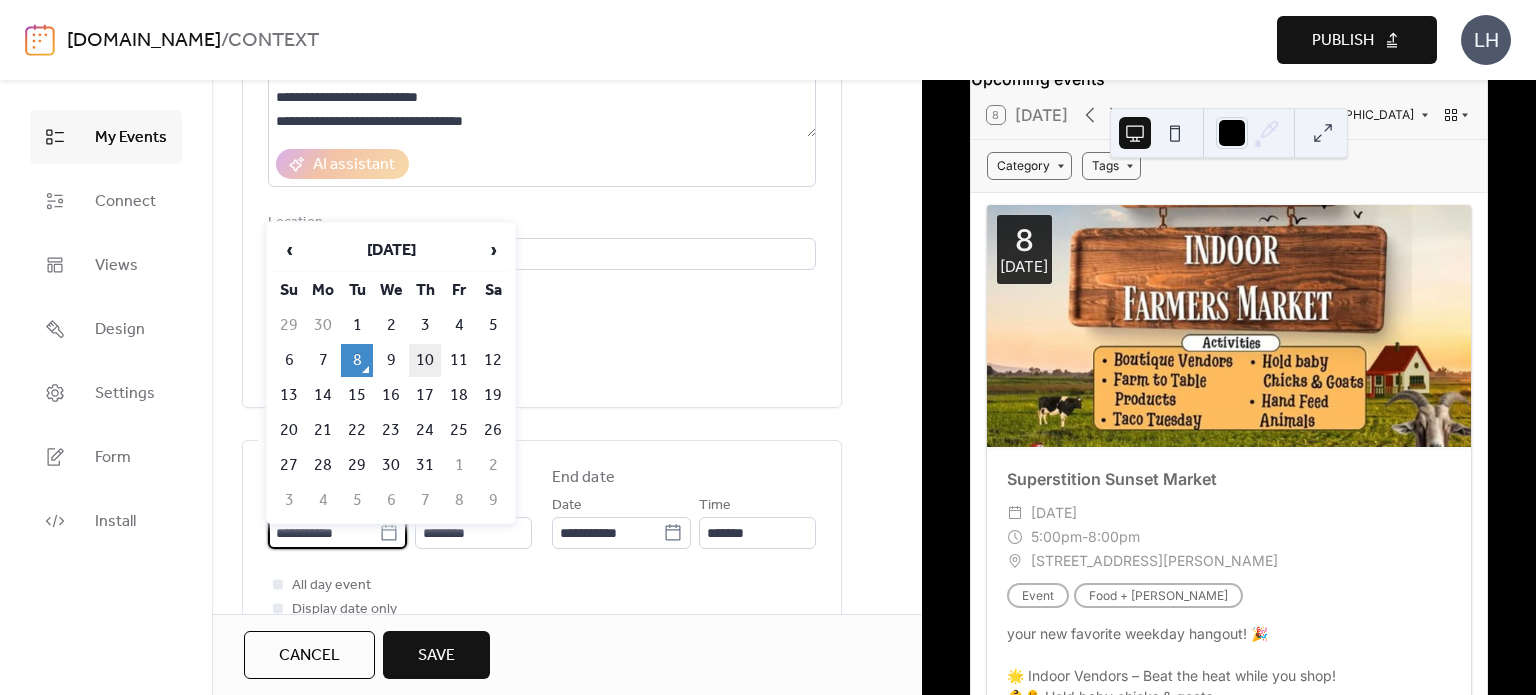 click on "10" at bounding box center [425, 360] 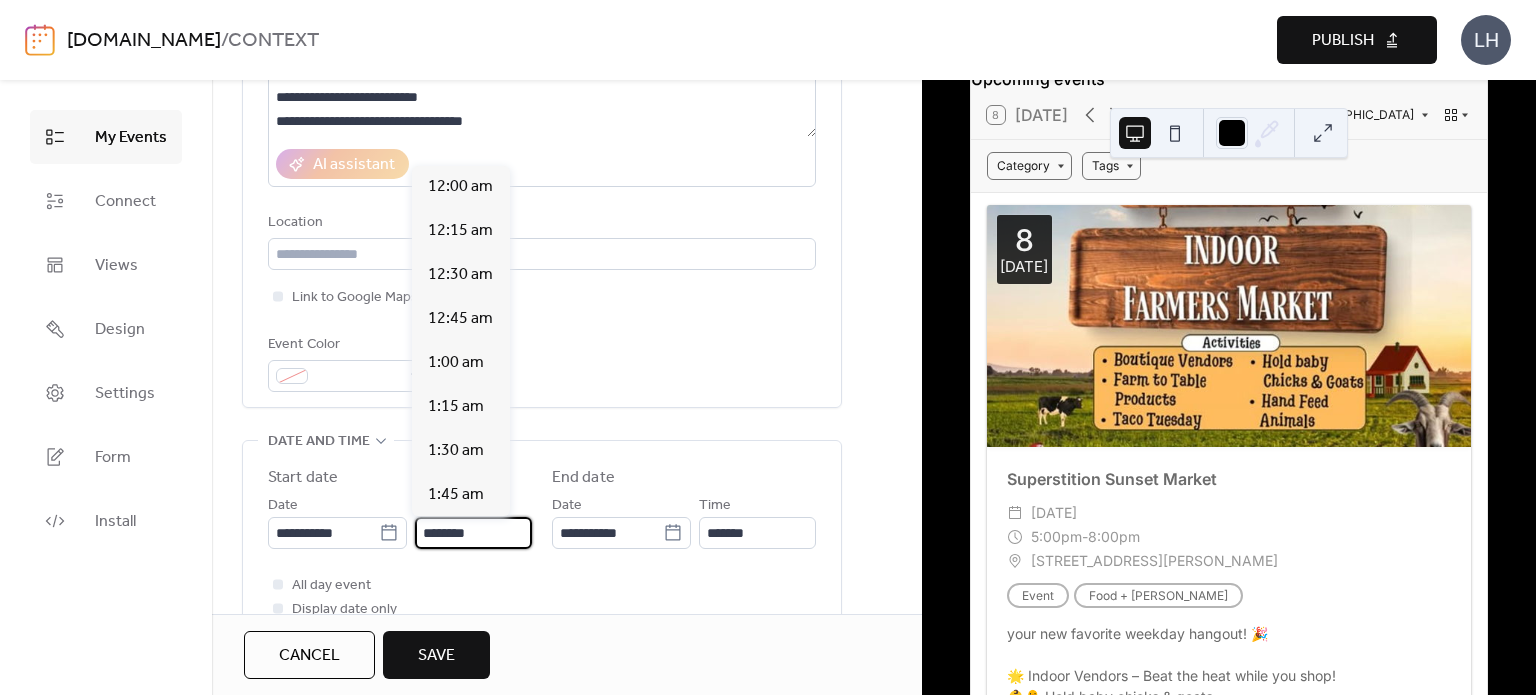click on "********" at bounding box center (473, 533) 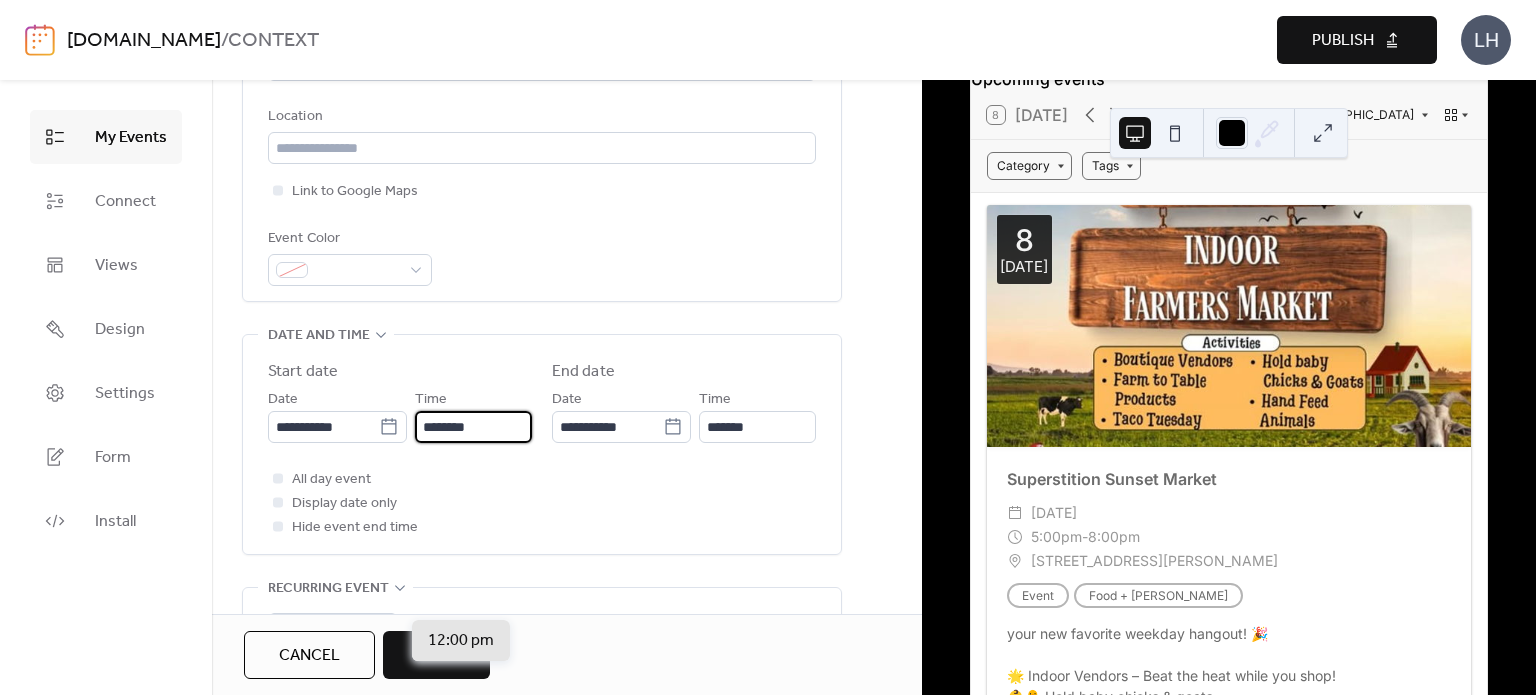 scroll, scrollTop: 444, scrollLeft: 0, axis: vertical 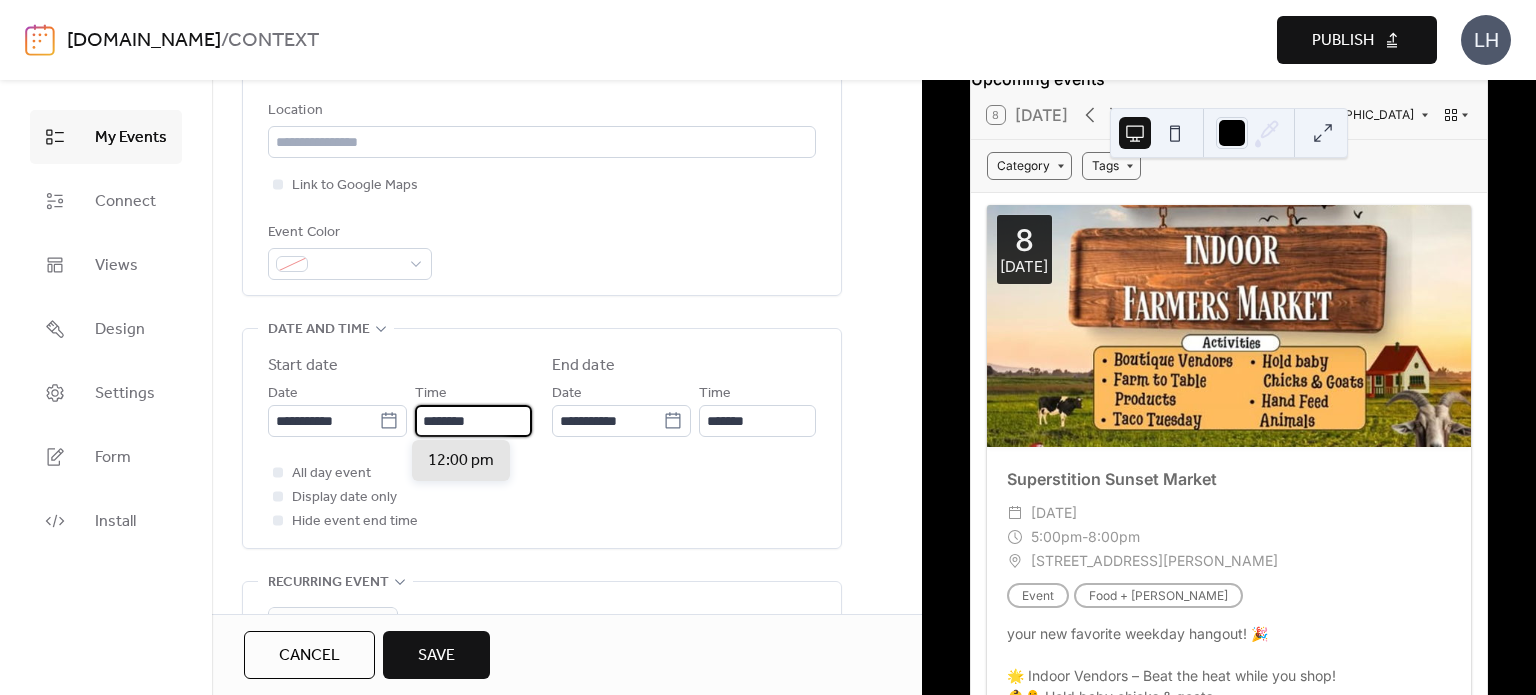 click on "********" at bounding box center [473, 421] 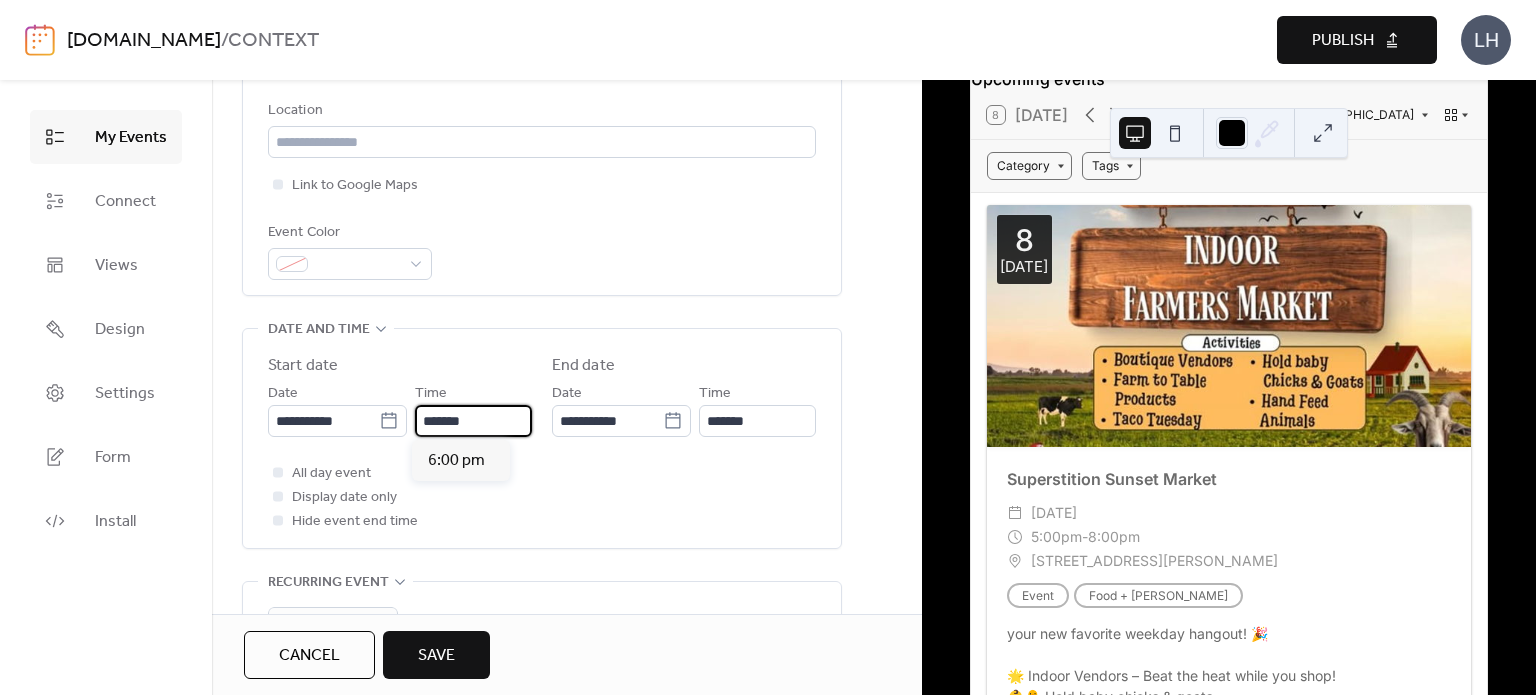 scroll, scrollTop: 3256, scrollLeft: 0, axis: vertical 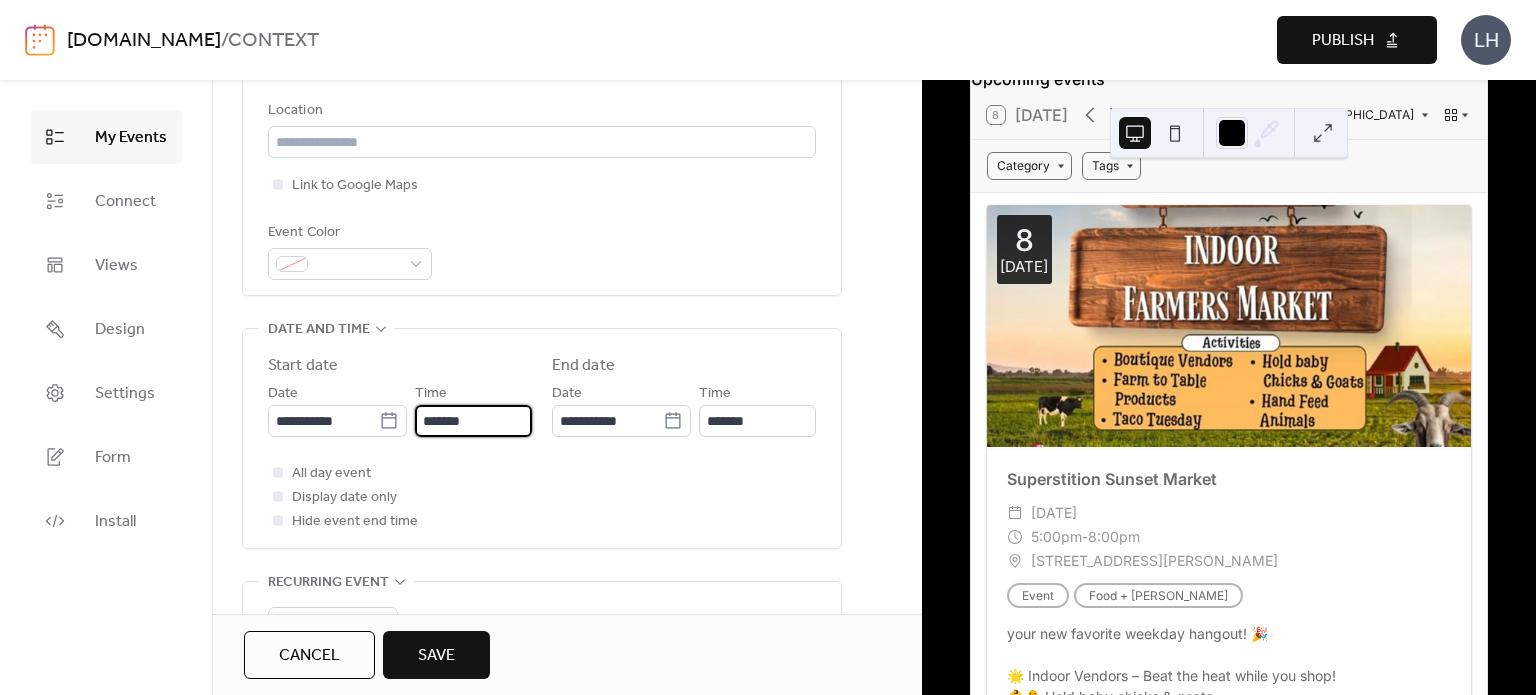 type on "*******" 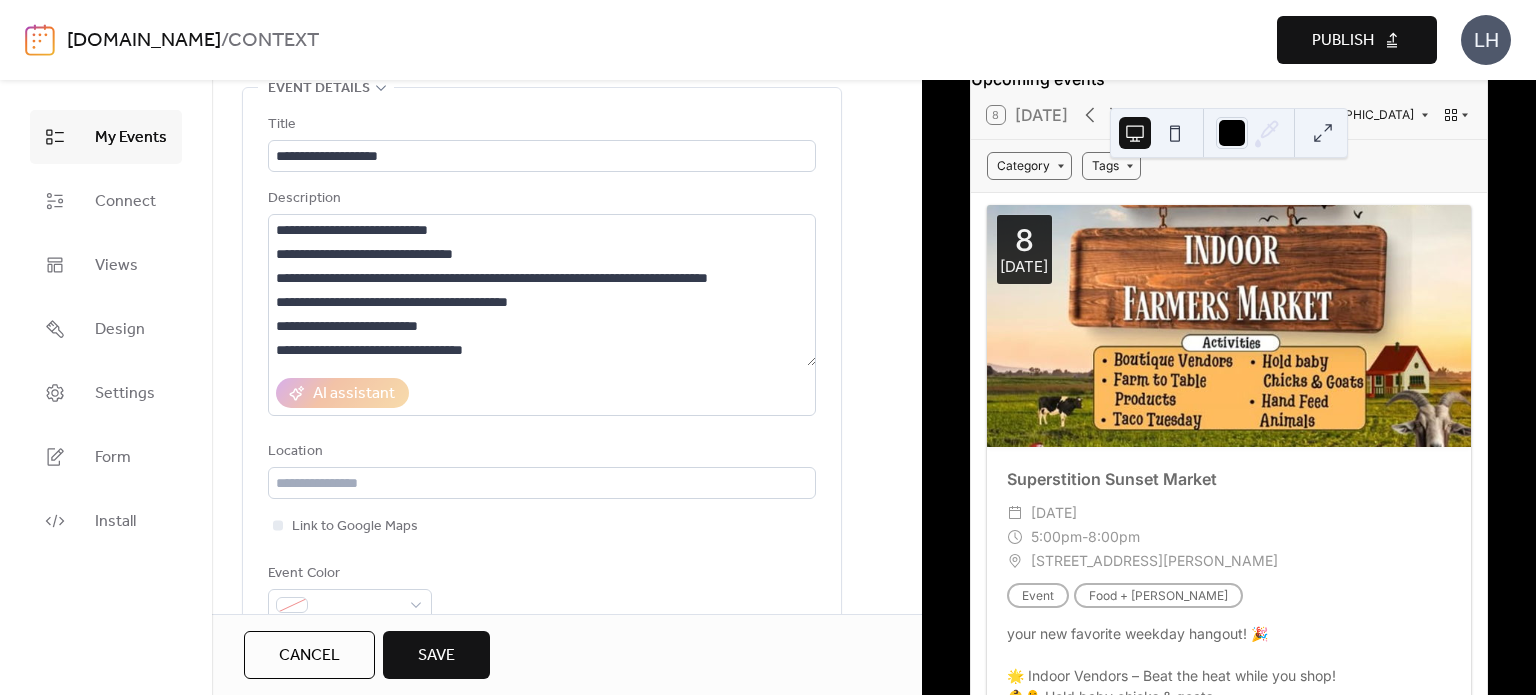 scroll, scrollTop: 104, scrollLeft: 0, axis: vertical 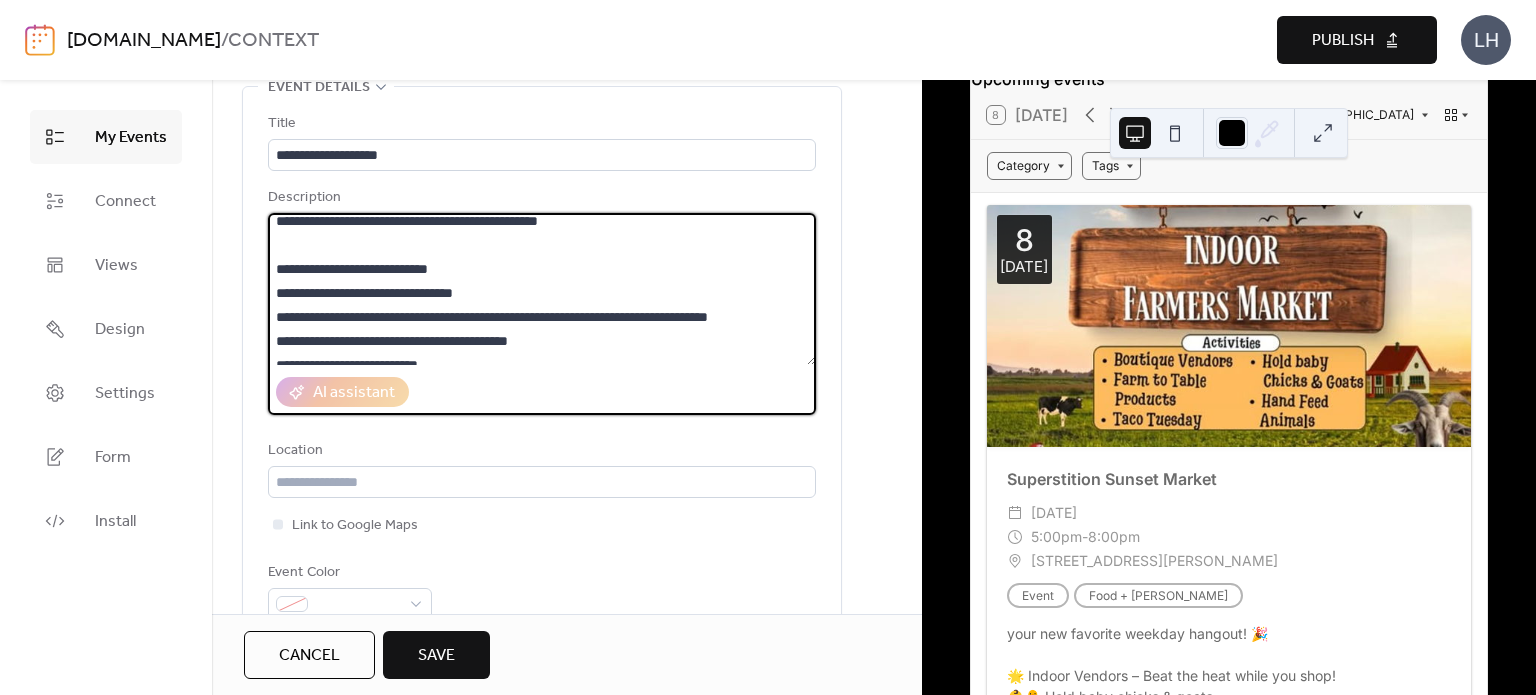drag, startPoint x: 454, startPoint y: 271, endPoint x: 320, endPoint y: 279, distance: 134.23859 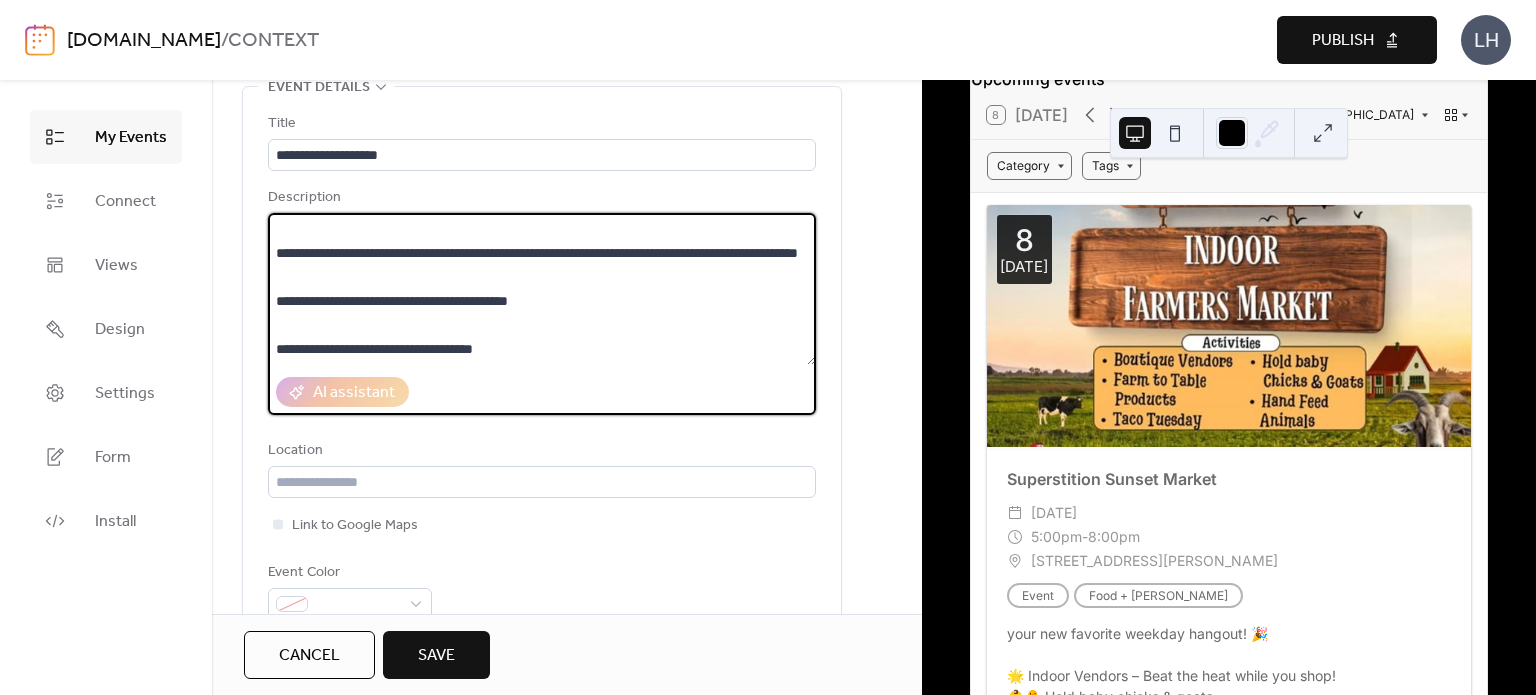 scroll, scrollTop: 292, scrollLeft: 0, axis: vertical 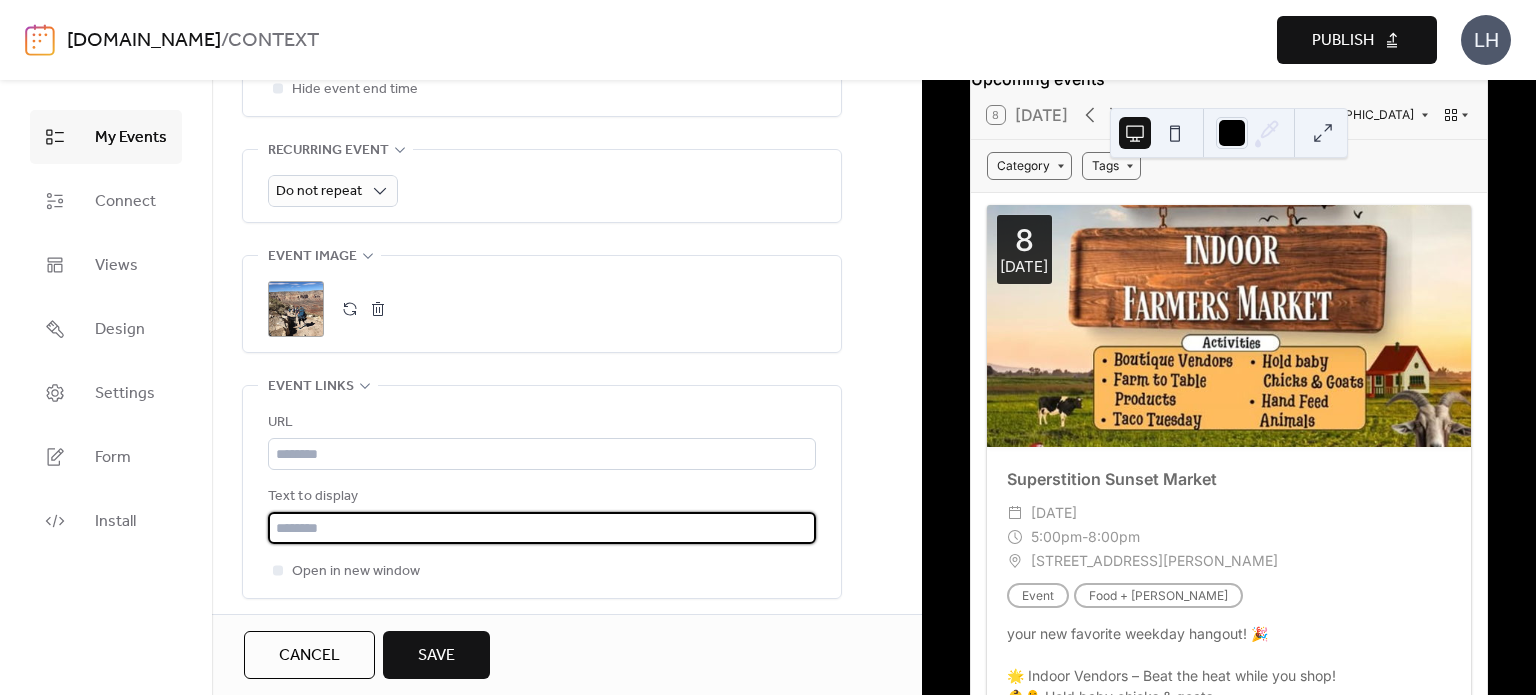 click at bounding box center (542, 528) 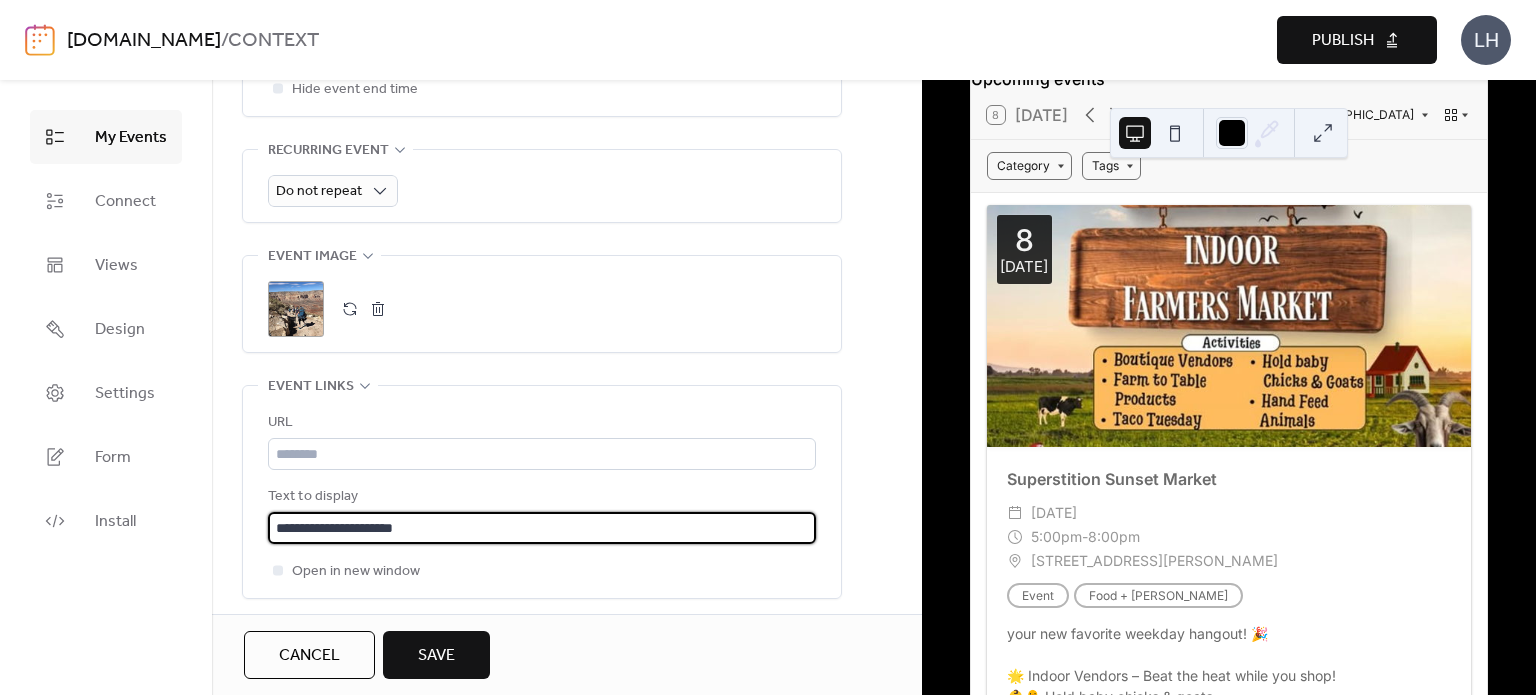 type on "**********" 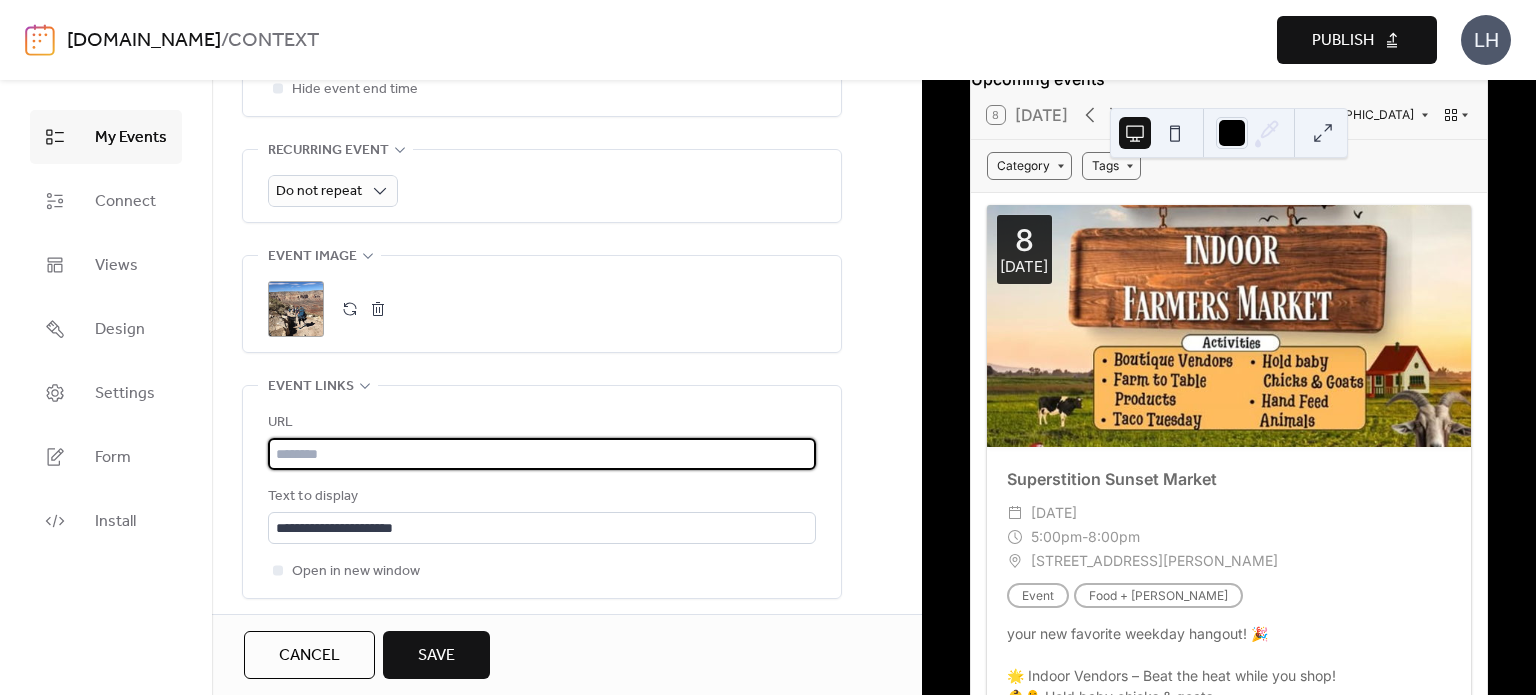 click at bounding box center (542, 454) 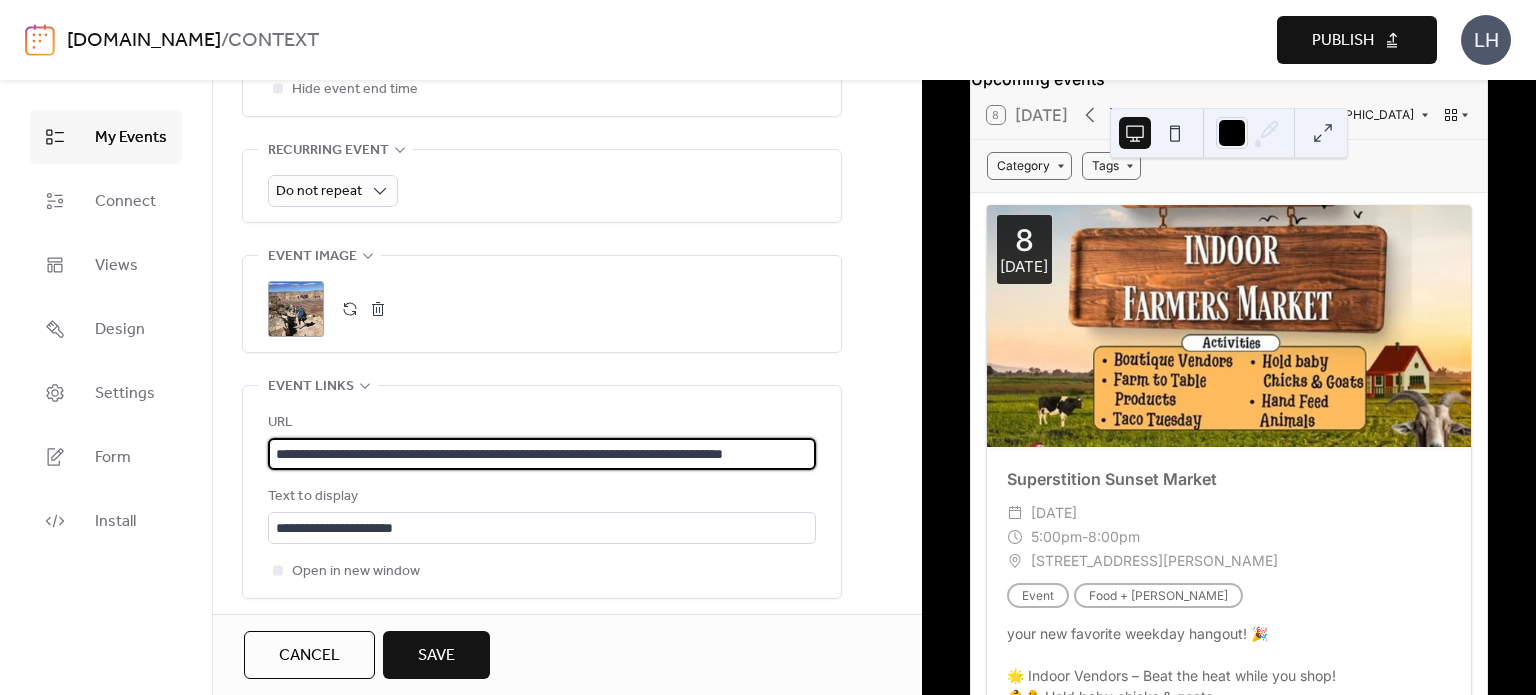 scroll, scrollTop: 0, scrollLeft: 52, axis: horizontal 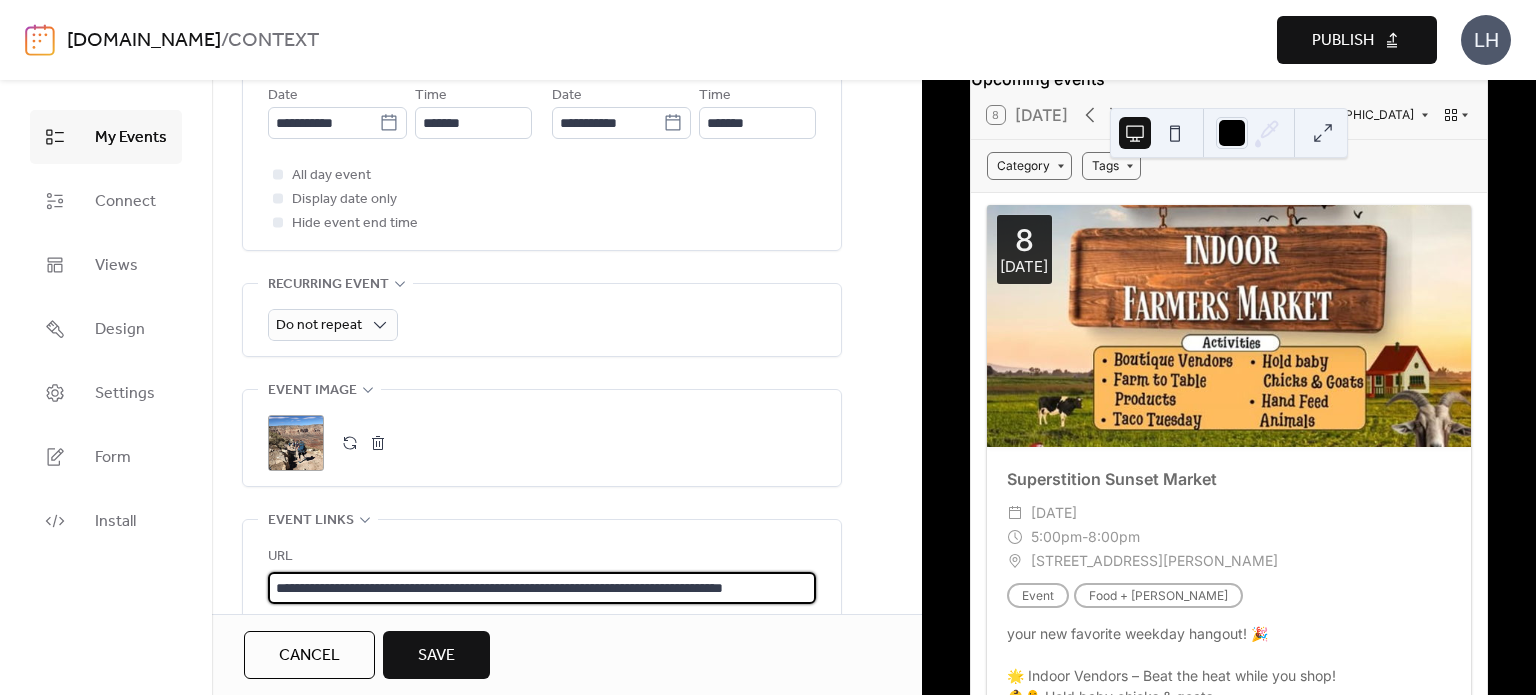 type on "**********" 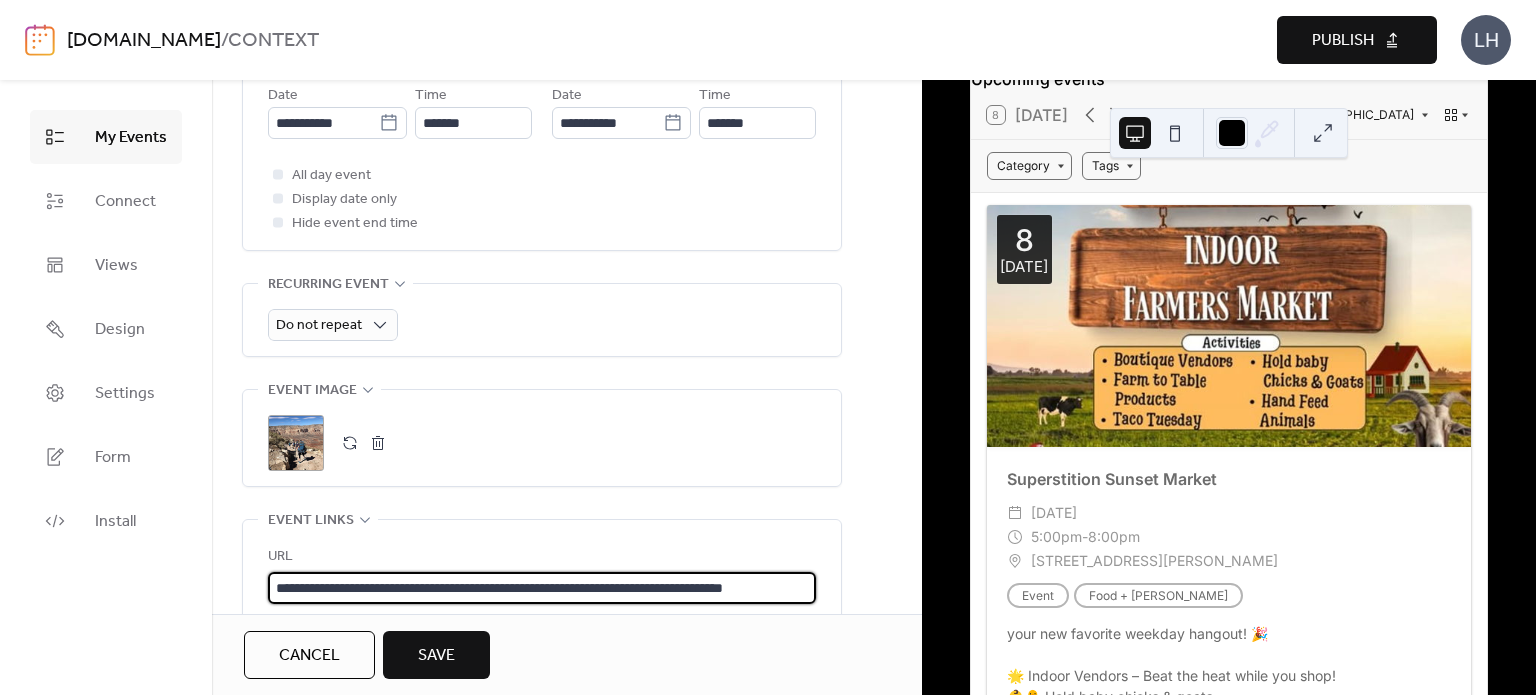 scroll, scrollTop: 0, scrollLeft: 0, axis: both 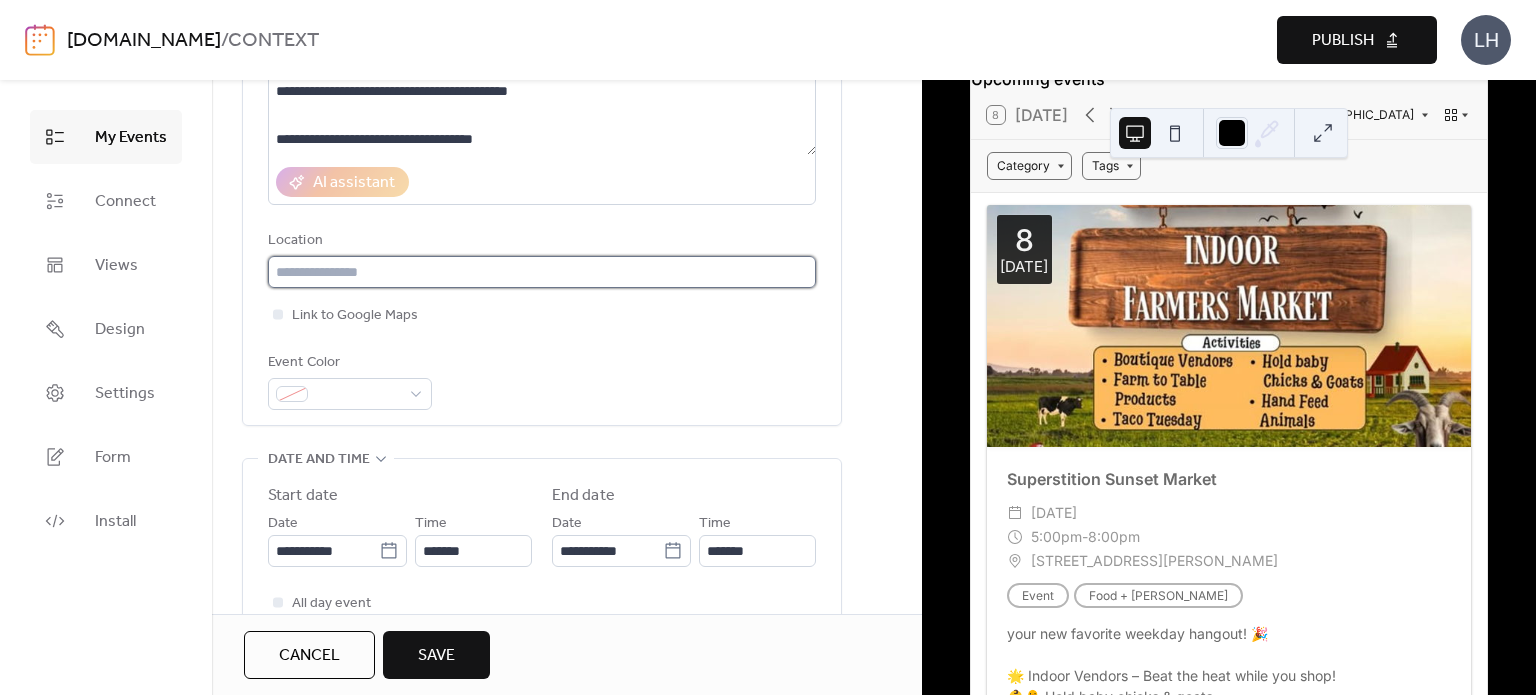 click at bounding box center (542, 272) 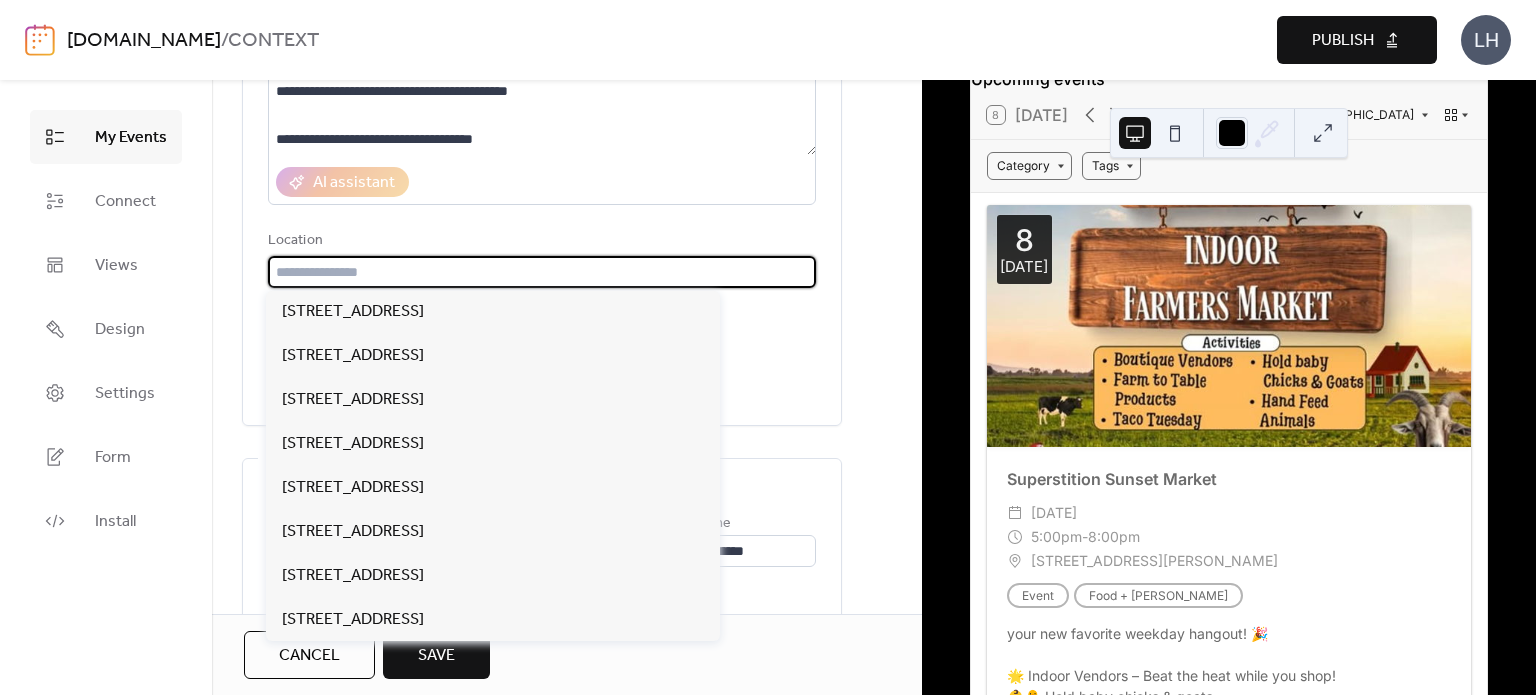 paste on "**********" 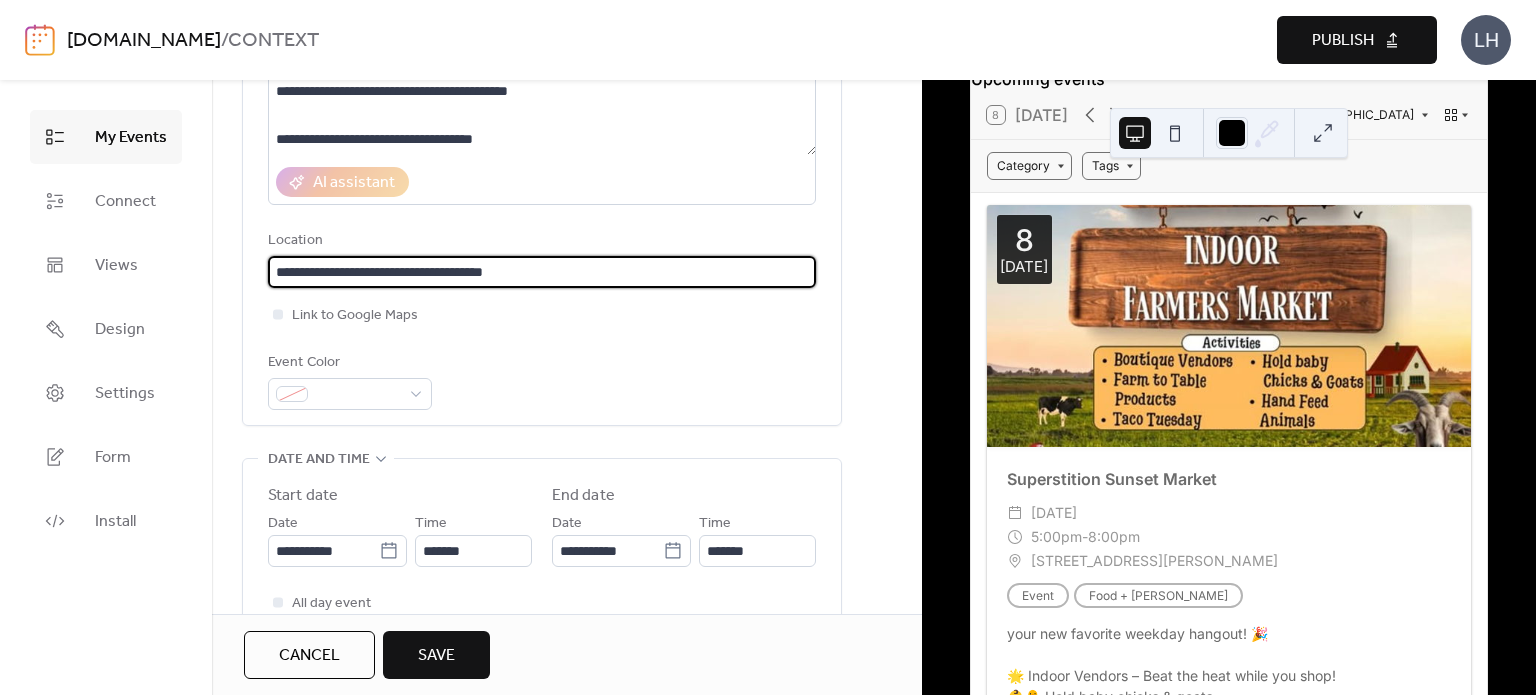 type on "**********" 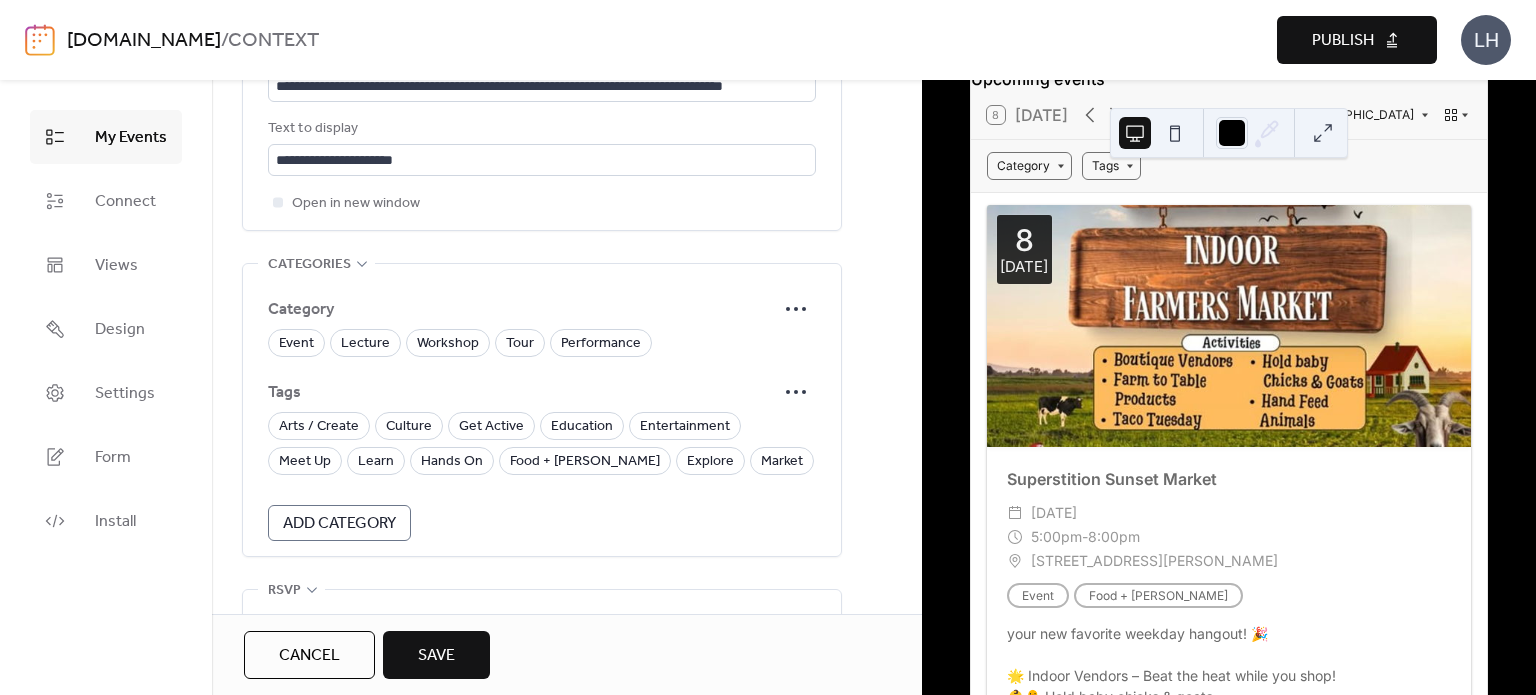 scroll, scrollTop: 1272, scrollLeft: 0, axis: vertical 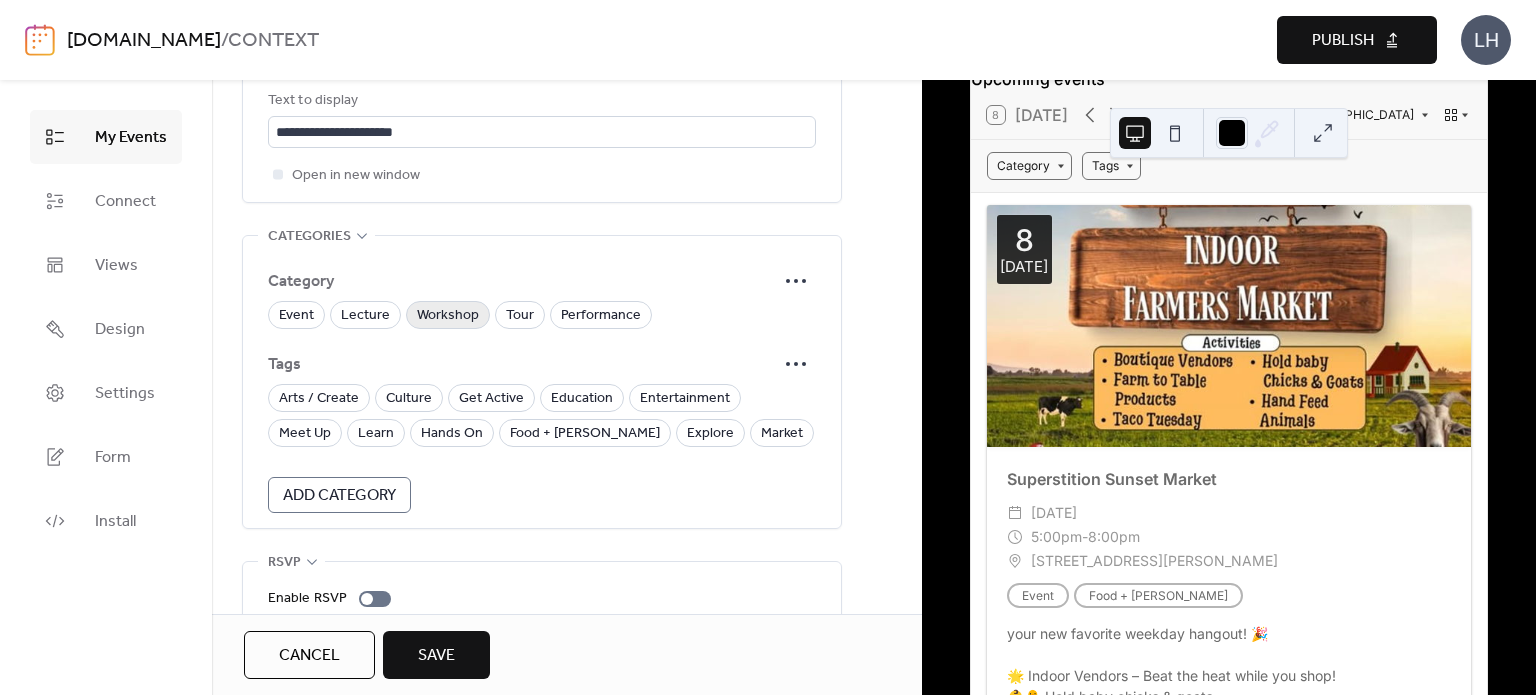 click on "Workshop" at bounding box center [448, 316] 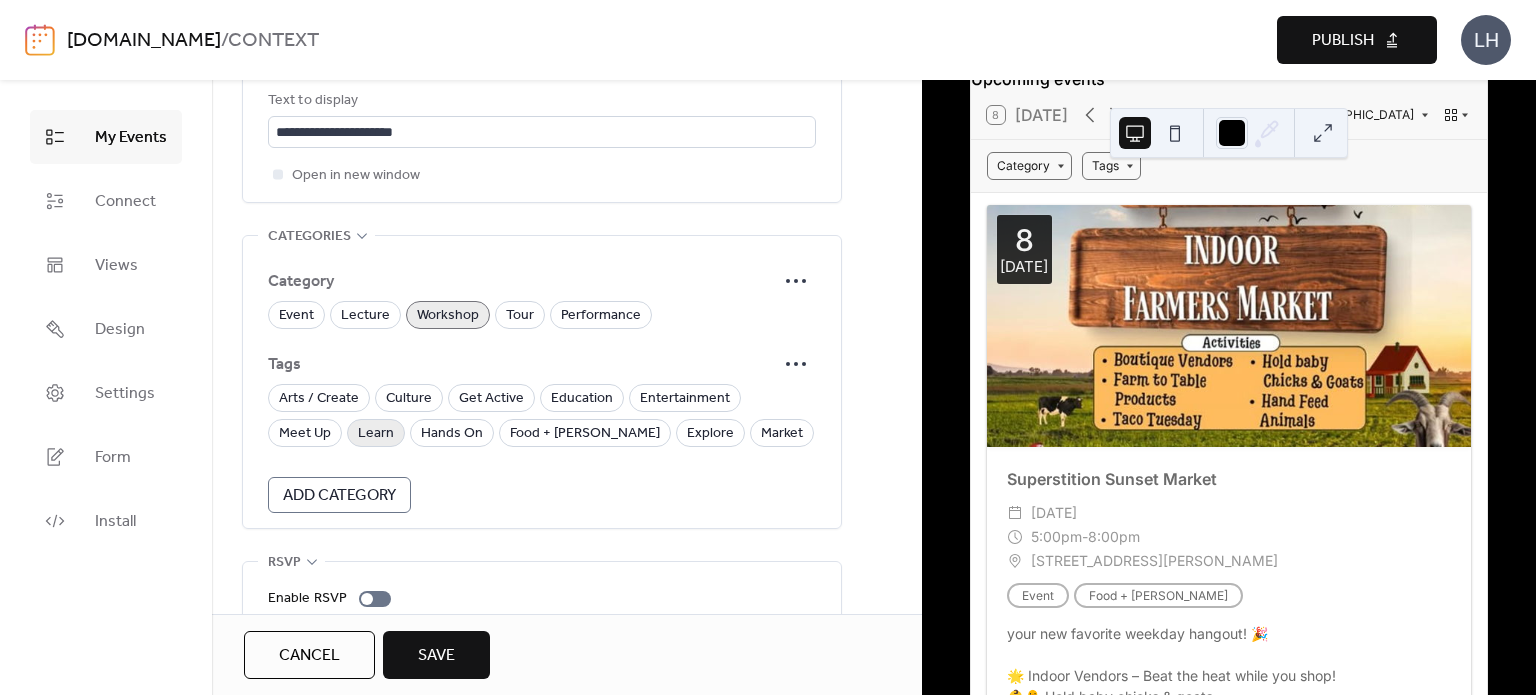 click on "Learn" at bounding box center (376, 434) 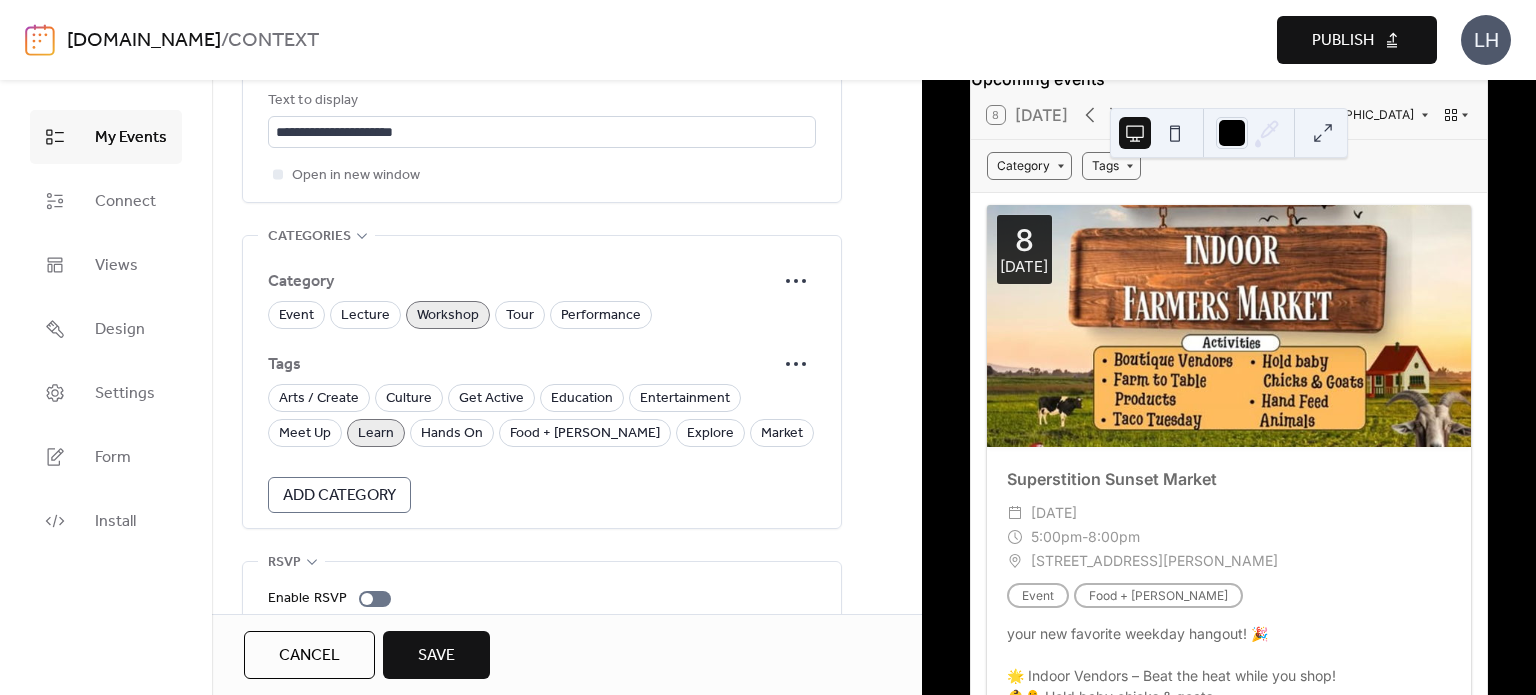 click on "Save" at bounding box center (436, 655) 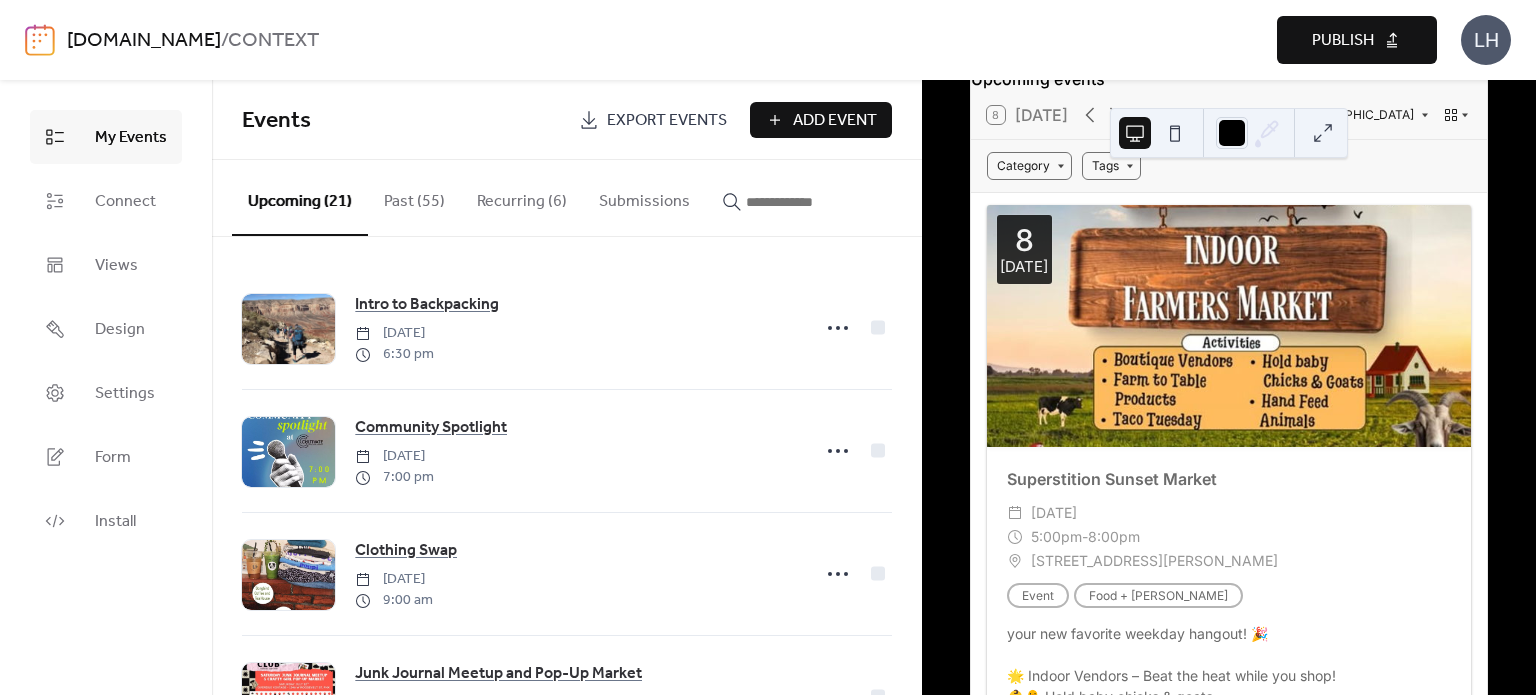 click on "Add Event" at bounding box center (835, 121) 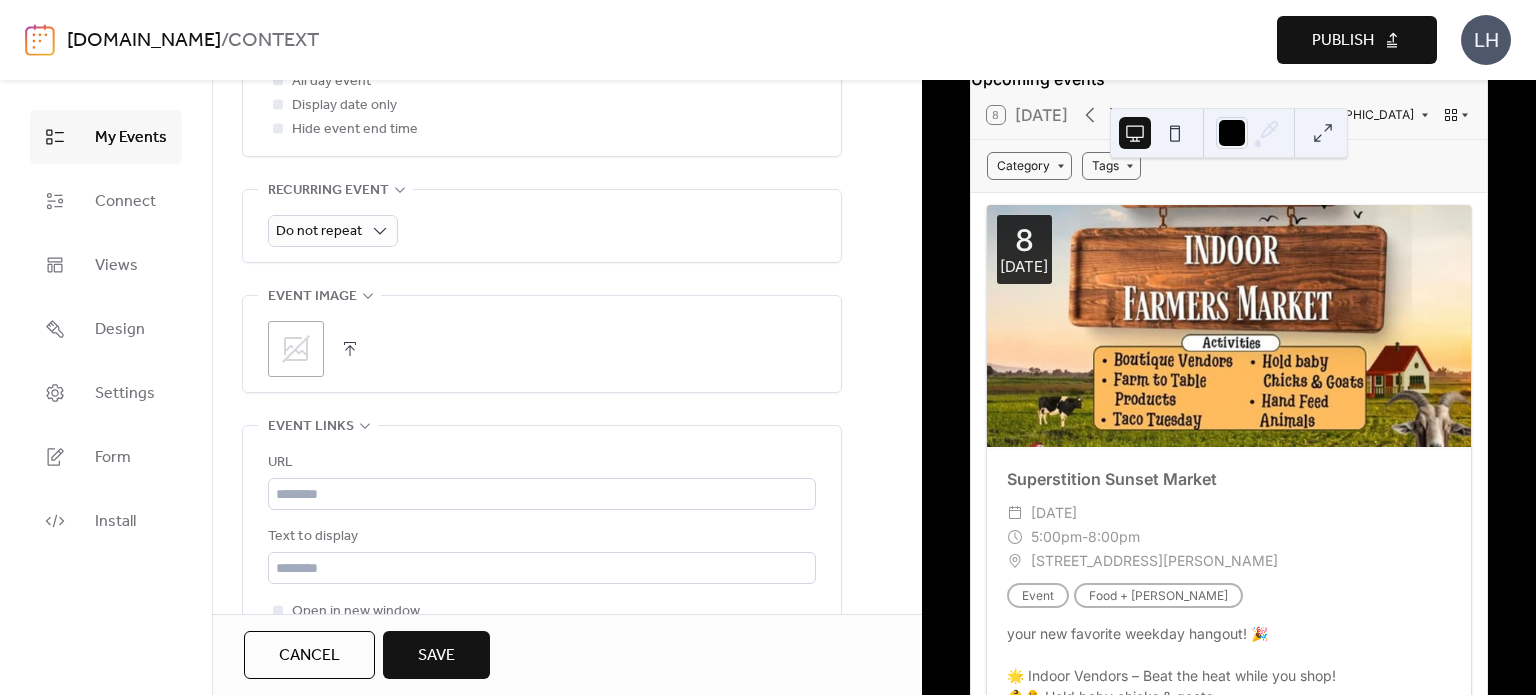 scroll, scrollTop: 842, scrollLeft: 0, axis: vertical 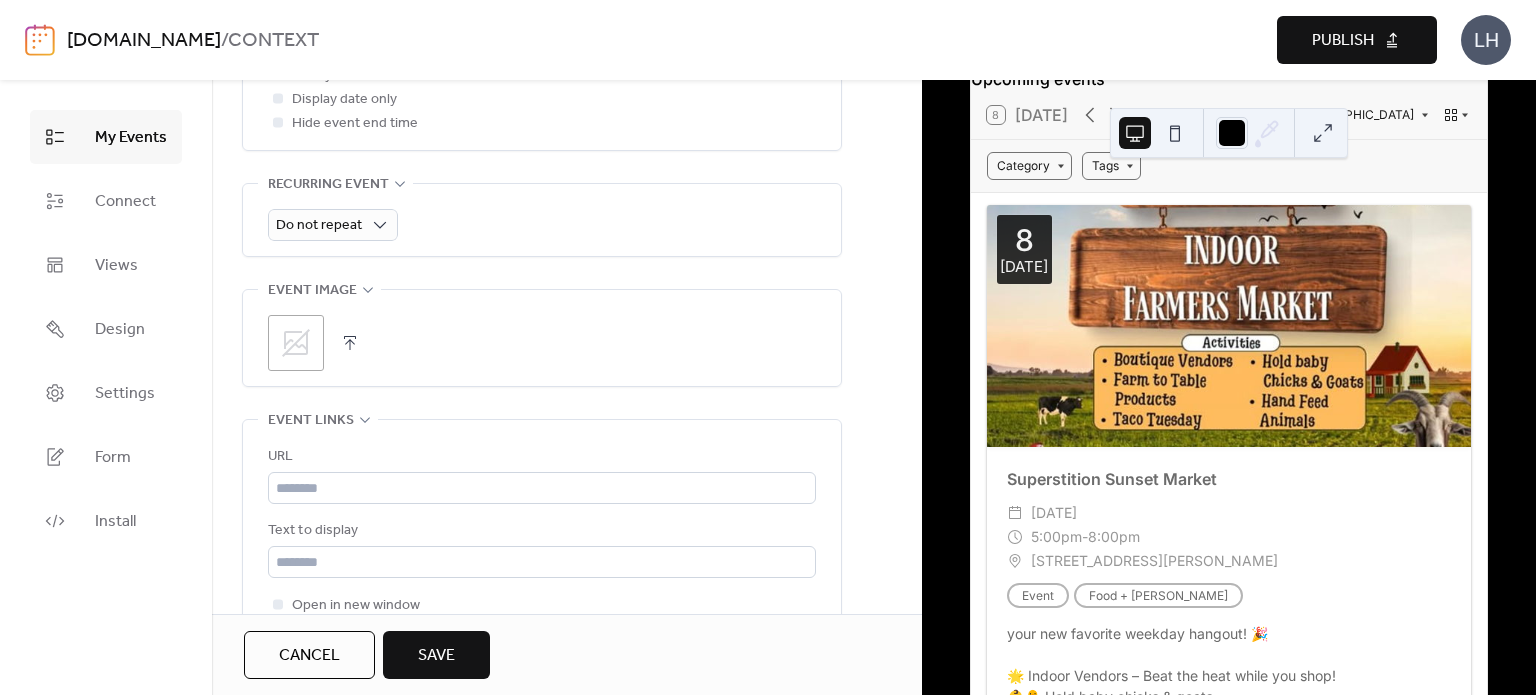 type on "**********" 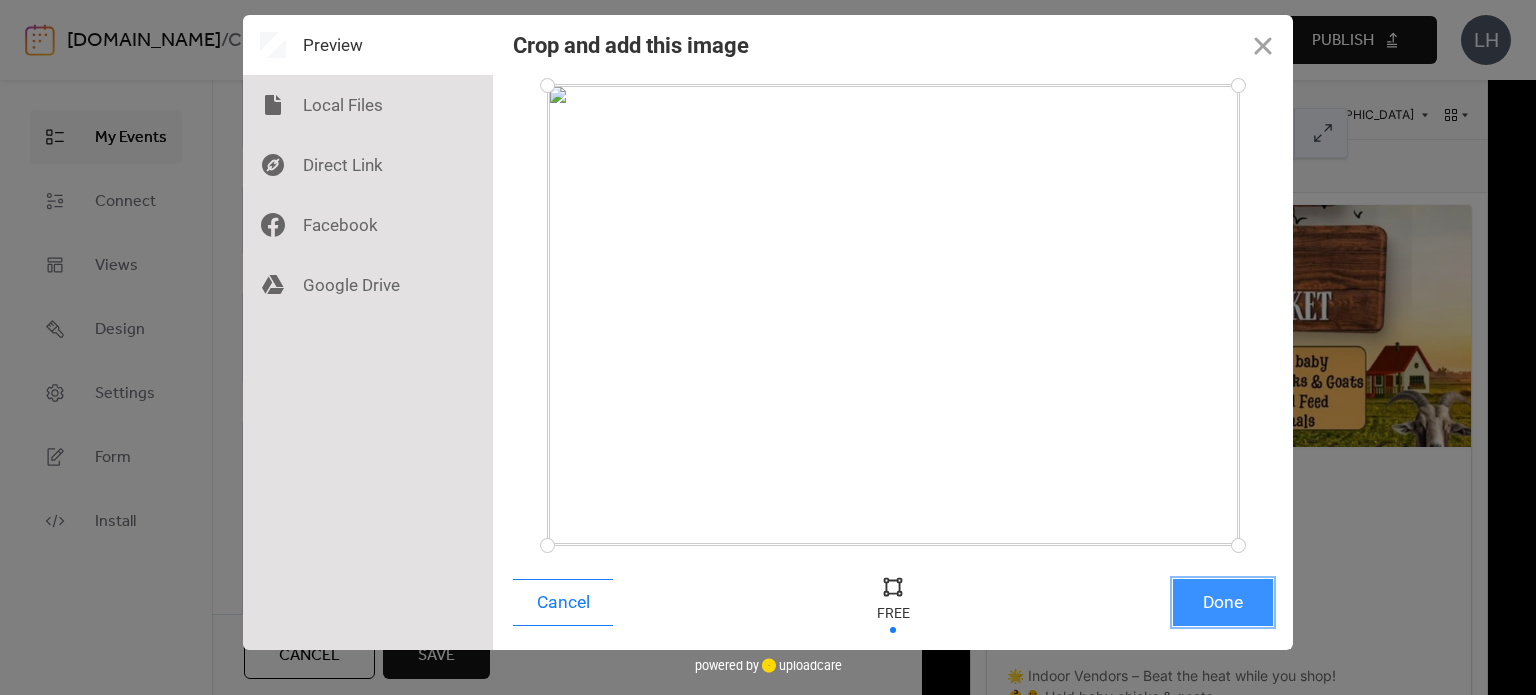 click on "Done" at bounding box center [1223, 602] 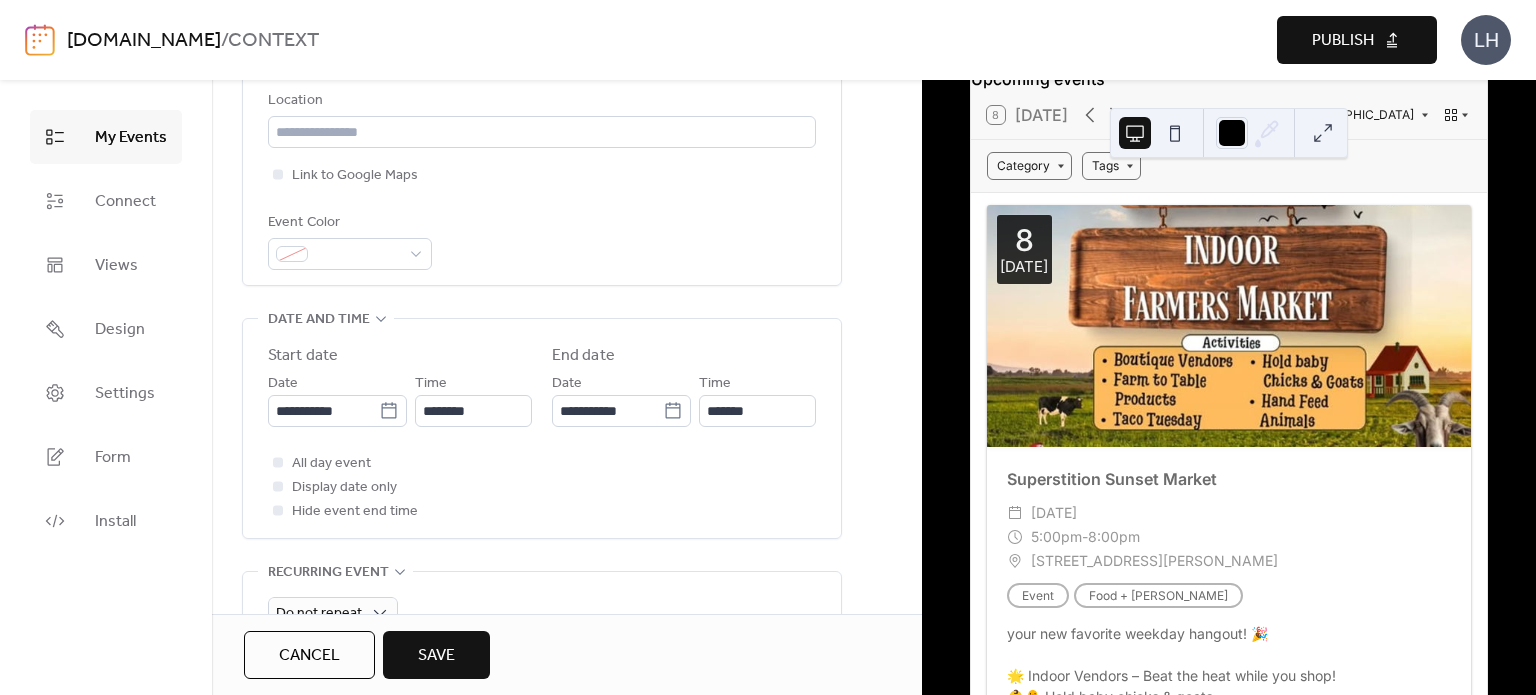 scroll, scrollTop: 446, scrollLeft: 0, axis: vertical 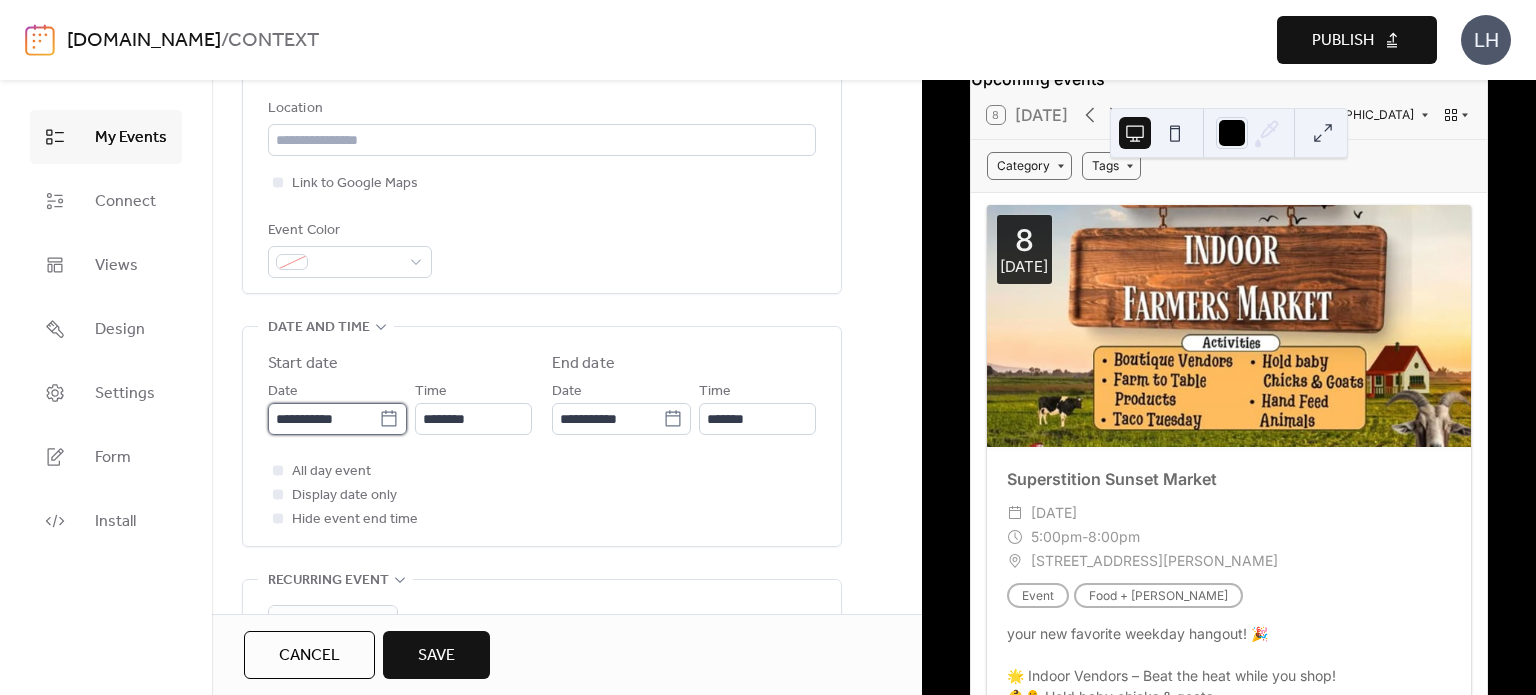 click on "**********" at bounding box center (323, 419) 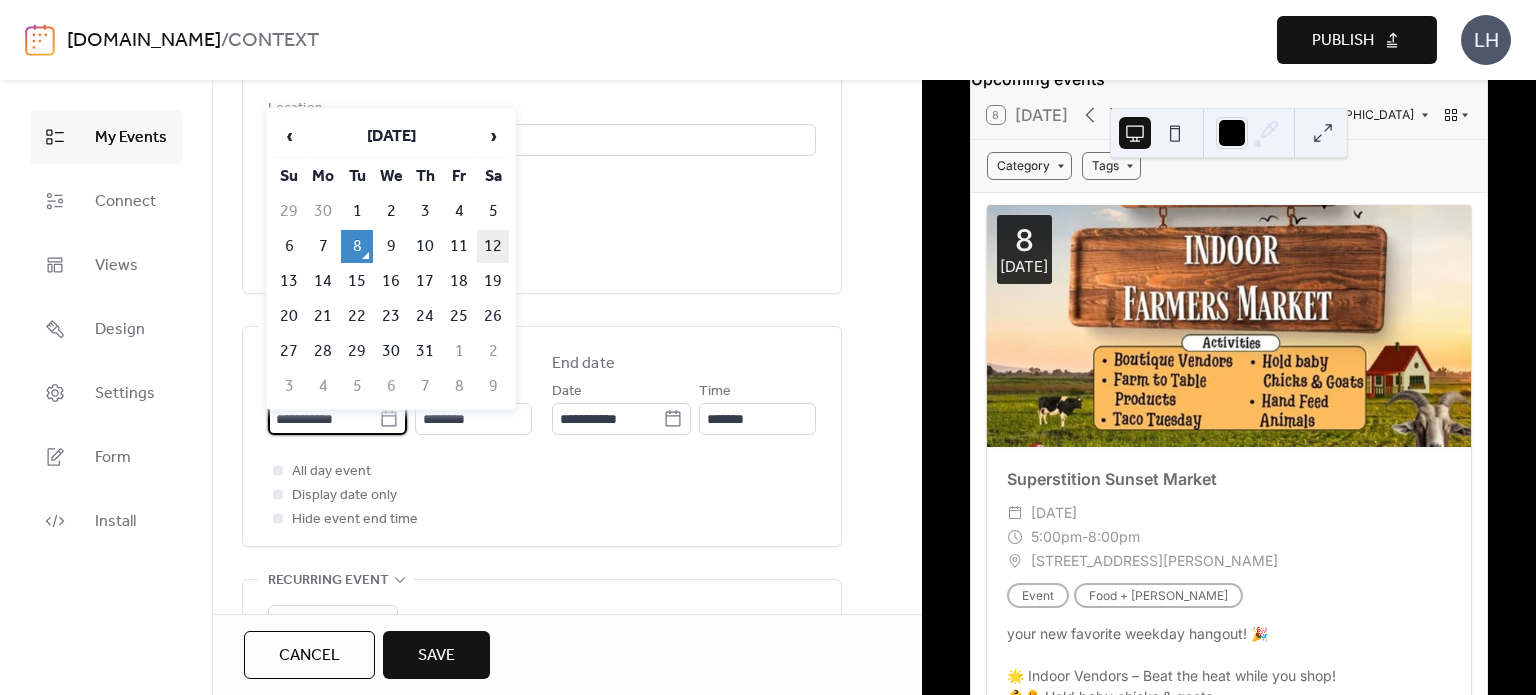 click on "12" at bounding box center [493, 246] 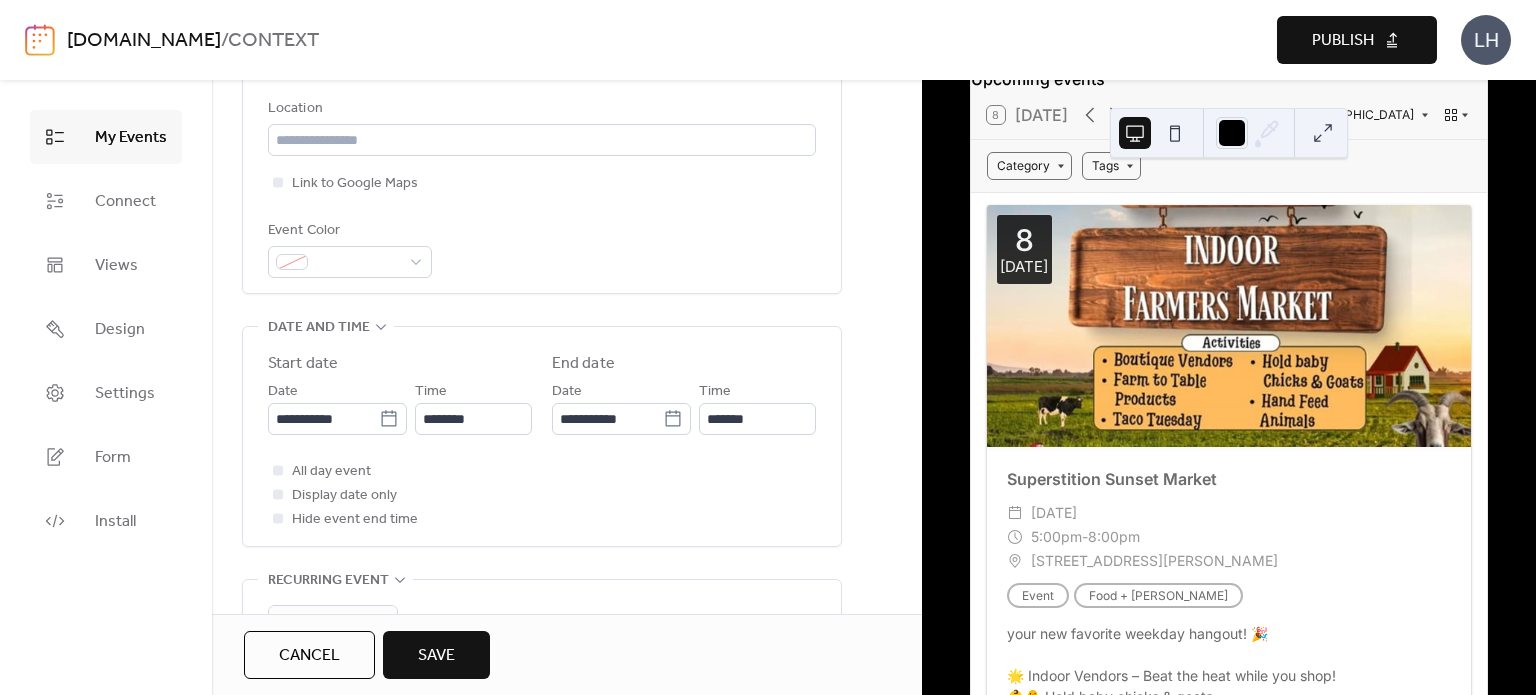 type on "**********" 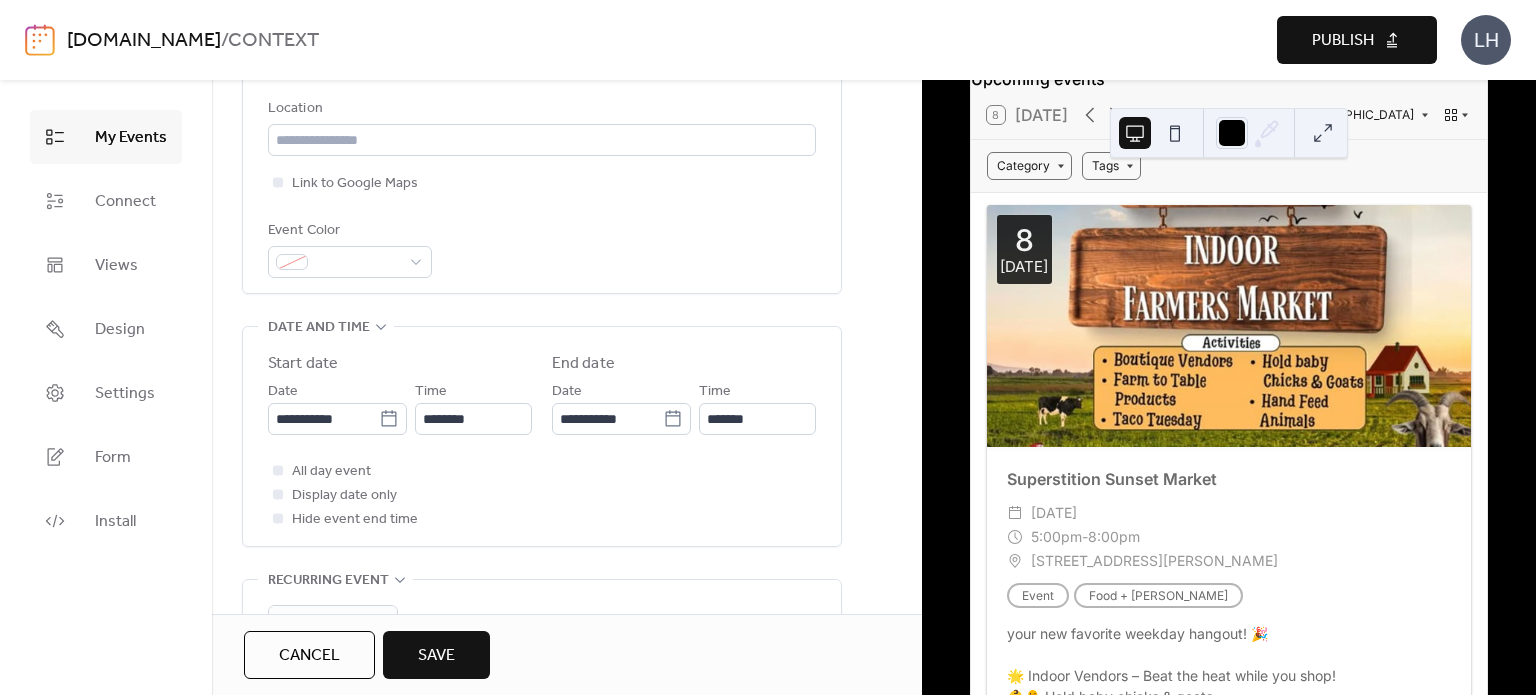 type on "**********" 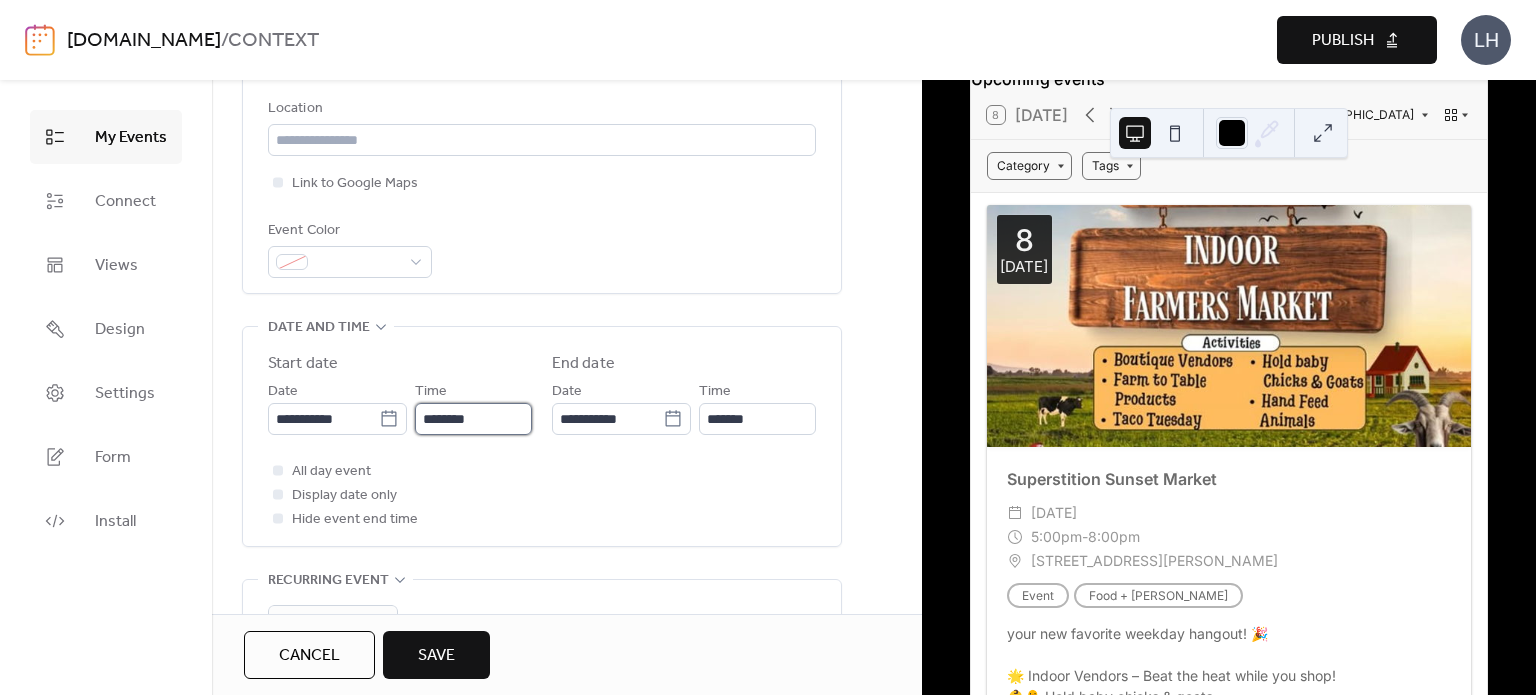 click on "********" at bounding box center (473, 419) 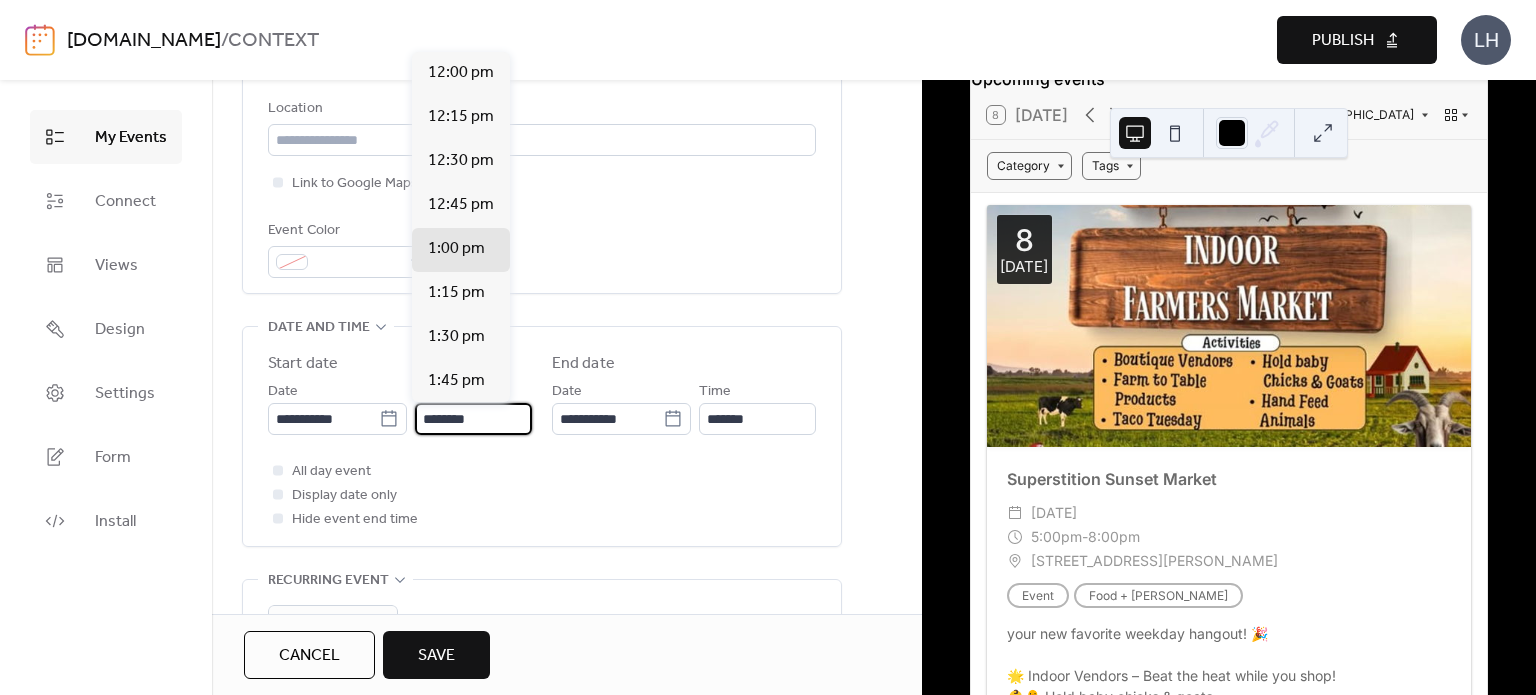 scroll, scrollTop: 3872, scrollLeft: 0, axis: vertical 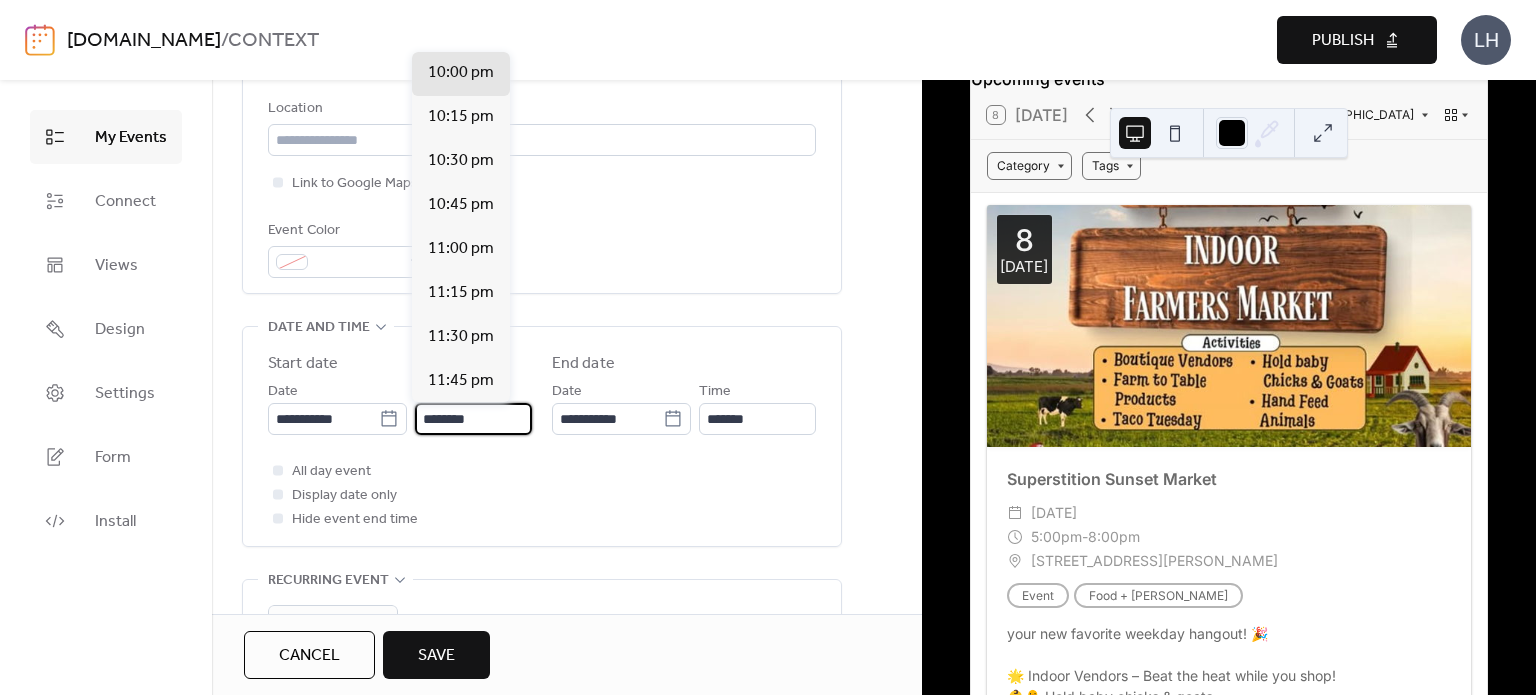 click on "********" at bounding box center (473, 419) 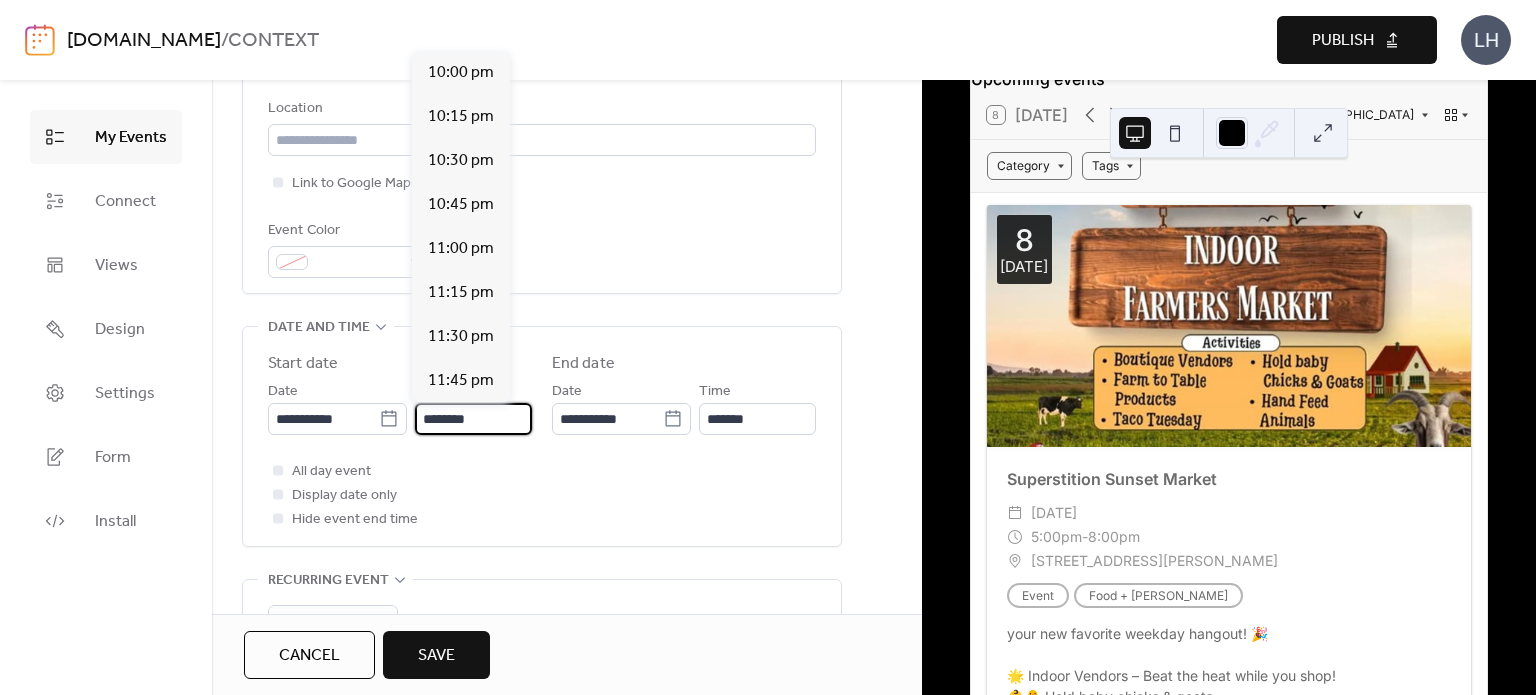scroll, scrollTop: 1760, scrollLeft: 0, axis: vertical 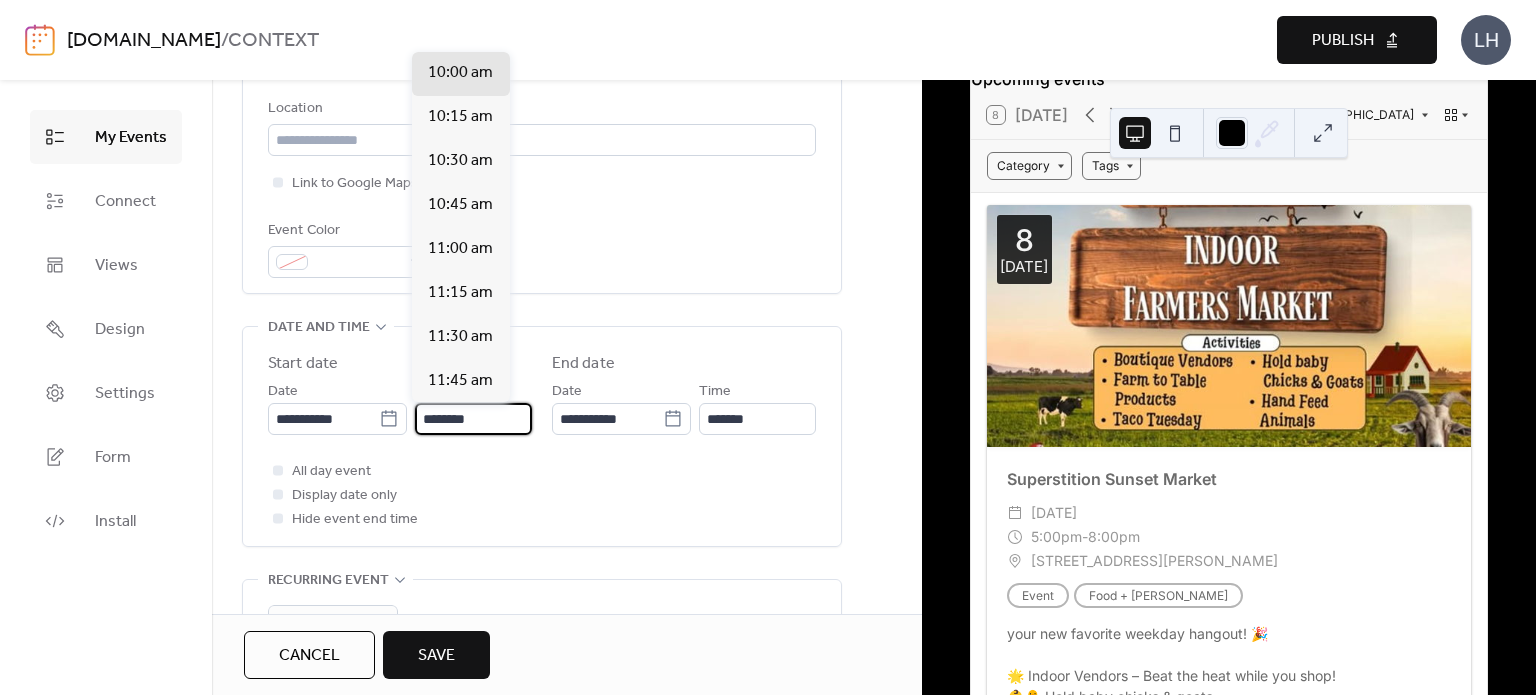 type on "********" 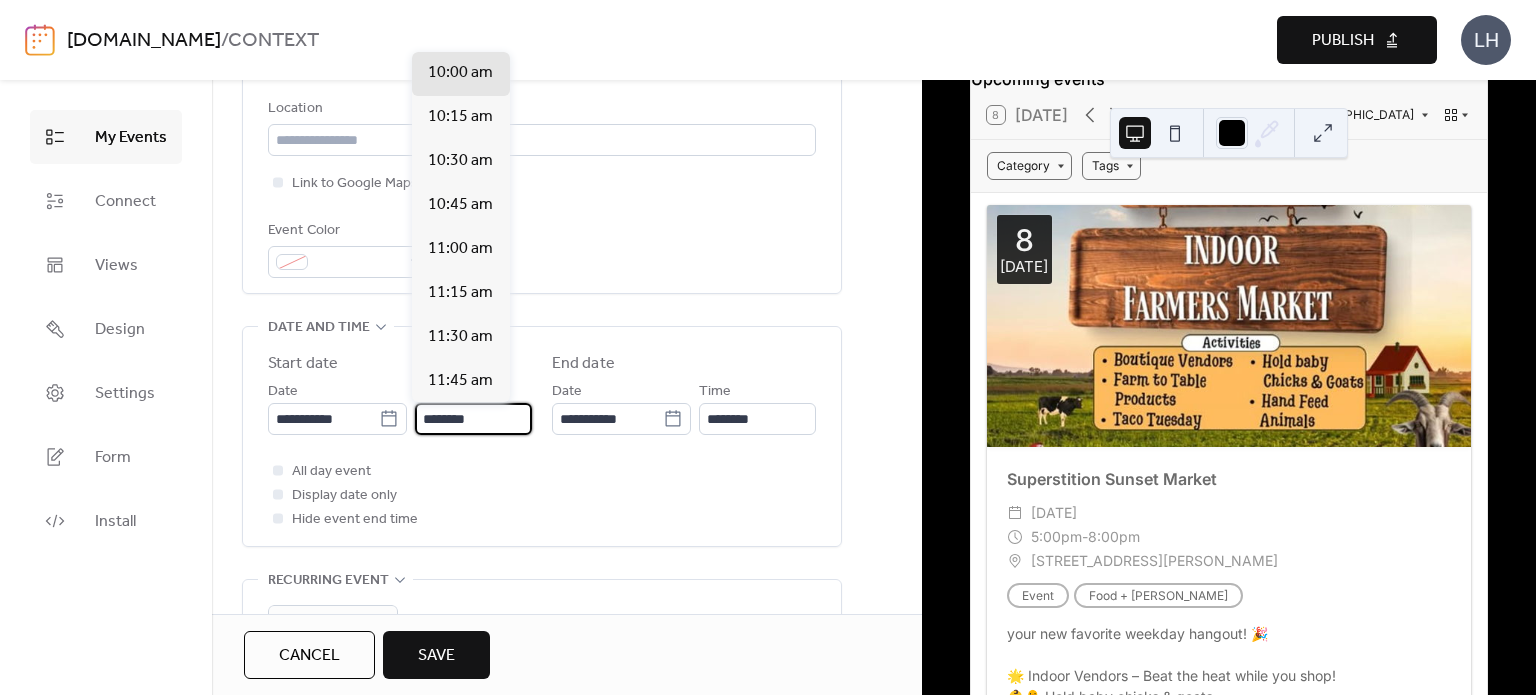 click on "**********" at bounding box center (542, 436) 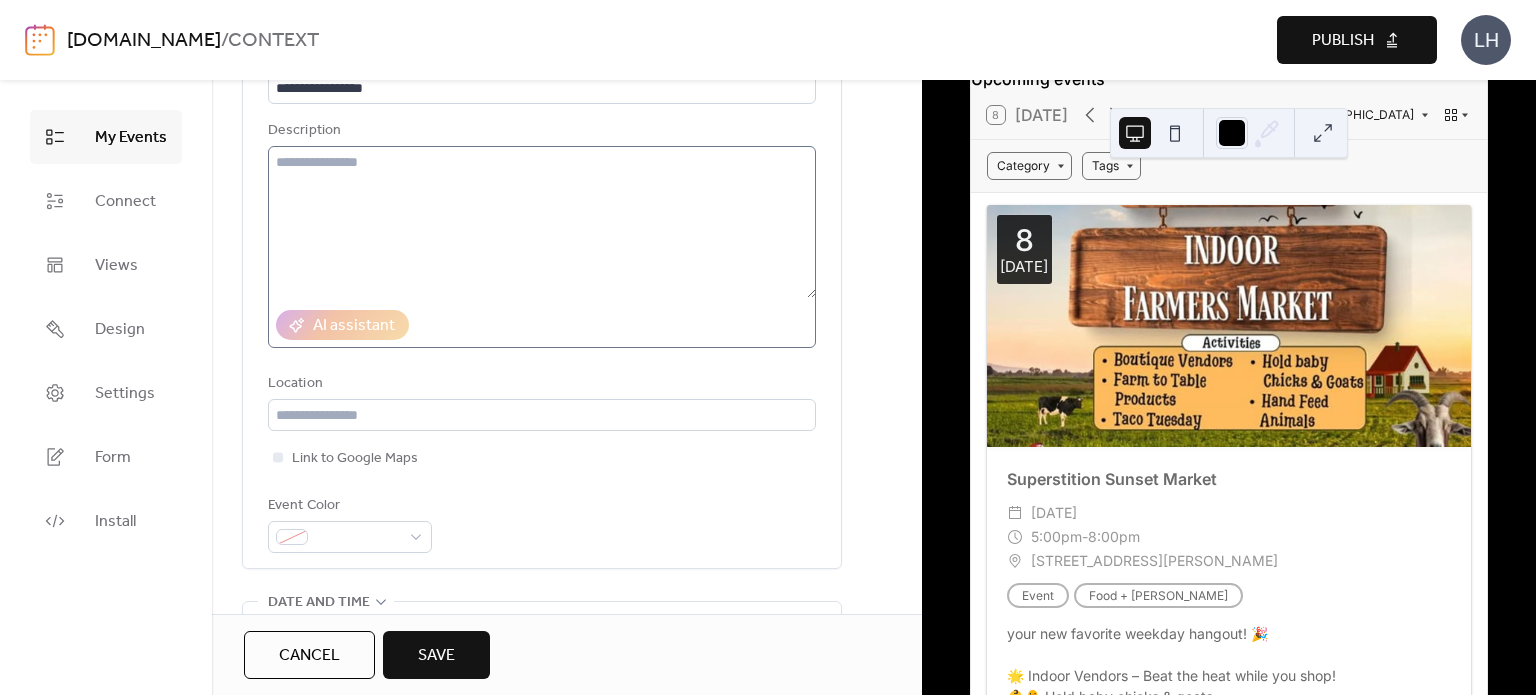 scroll, scrollTop: 166, scrollLeft: 0, axis: vertical 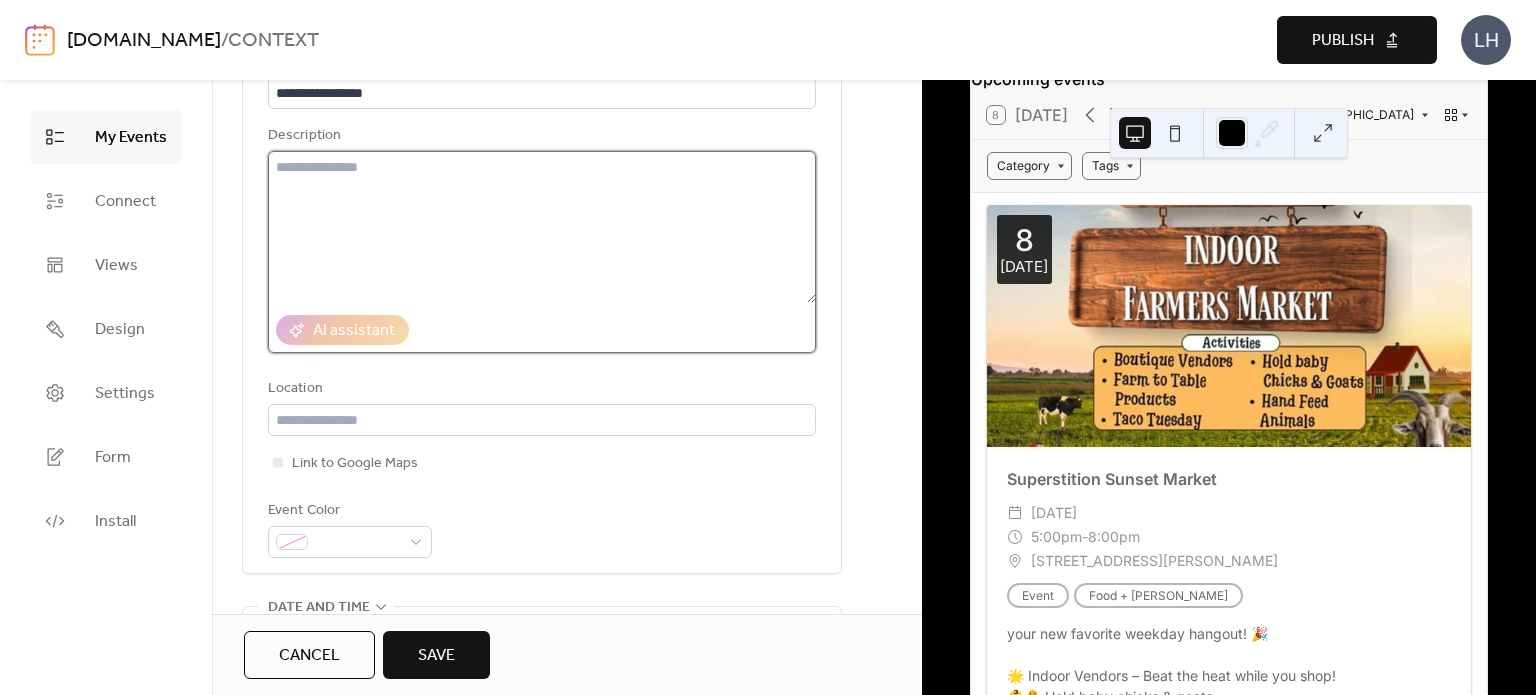 click at bounding box center (542, 227) 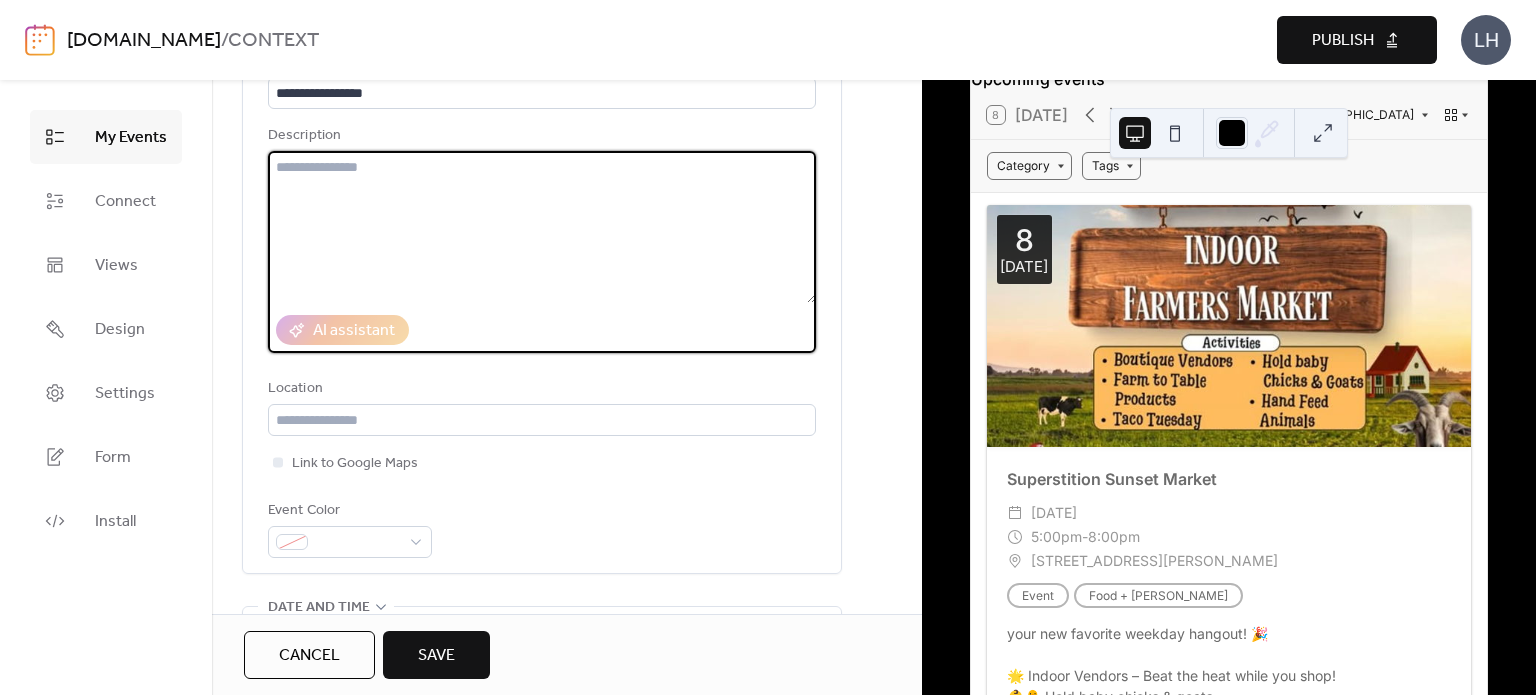 paste on "**********" 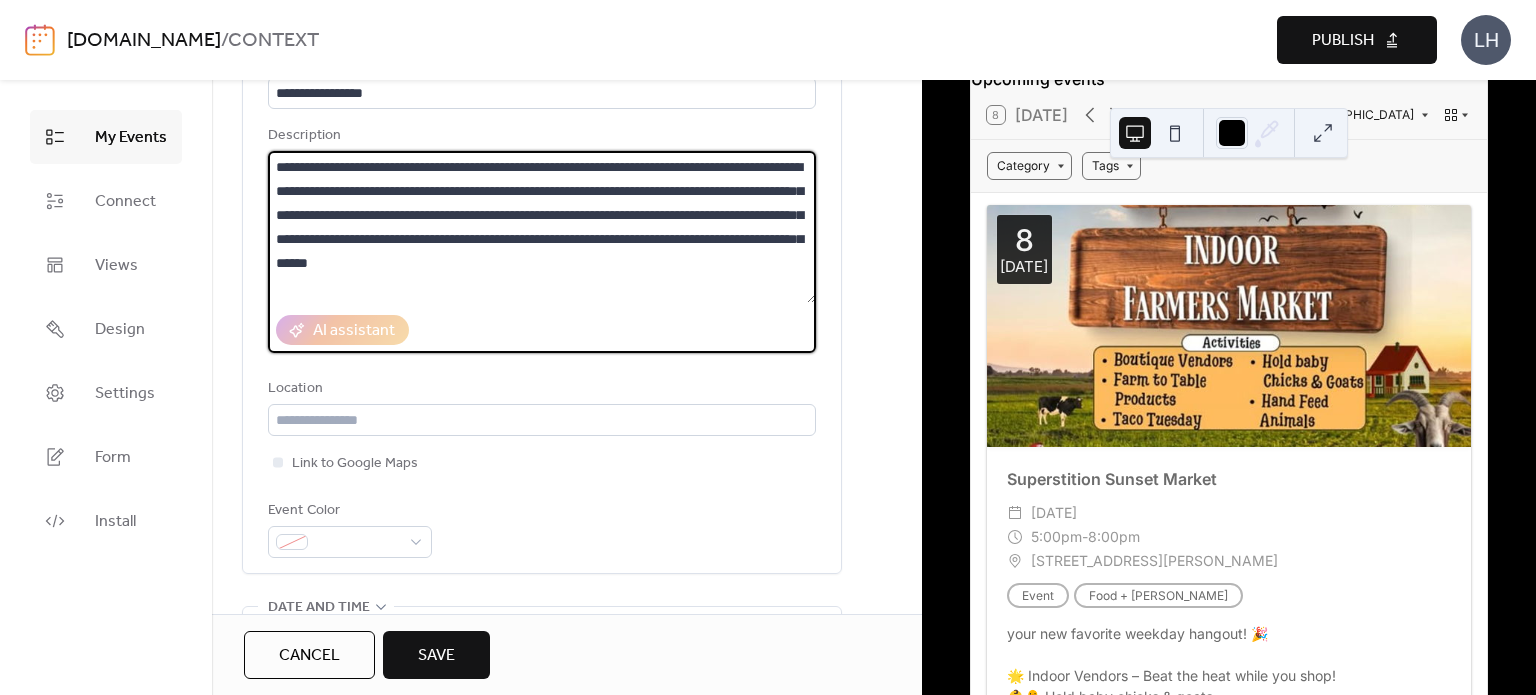 type on "**********" 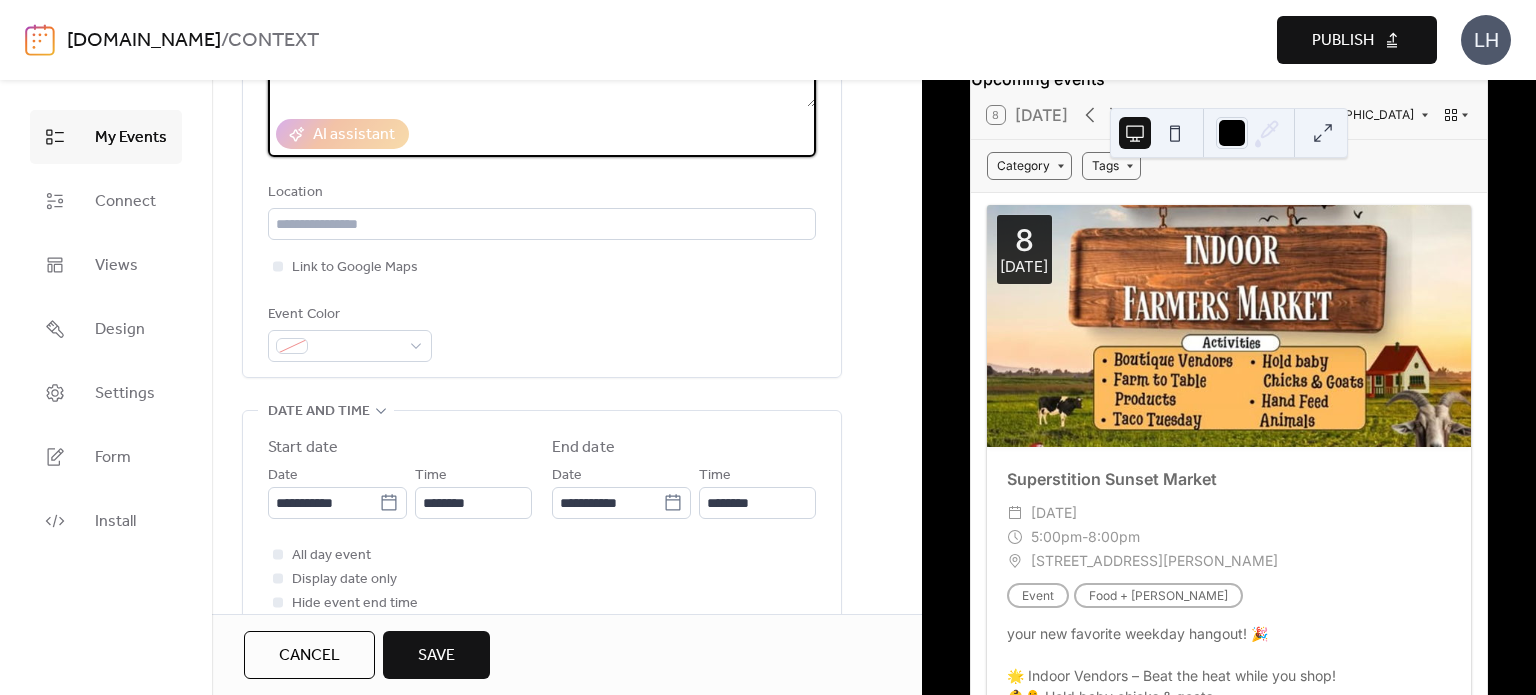 scroll, scrollTop: 374, scrollLeft: 0, axis: vertical 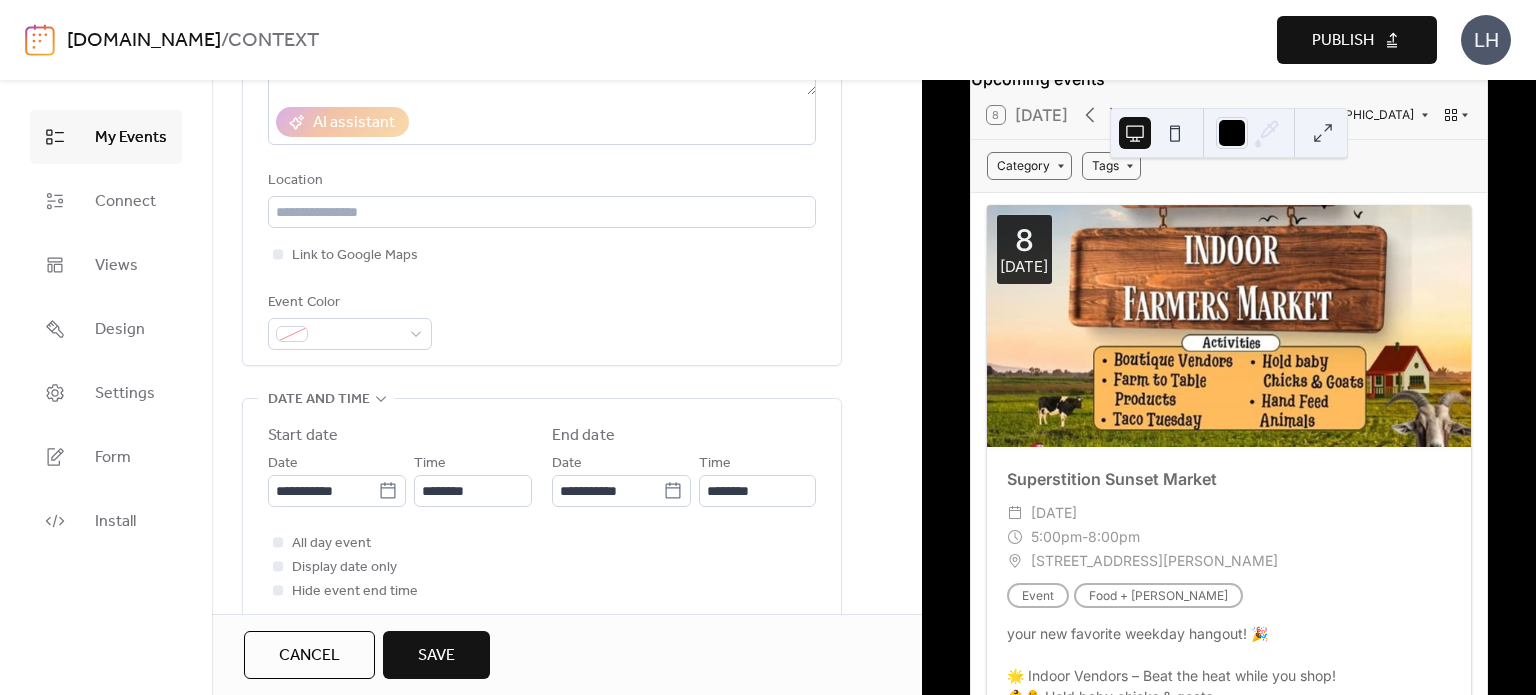 click on "**********" at bounding box center [542, 508] 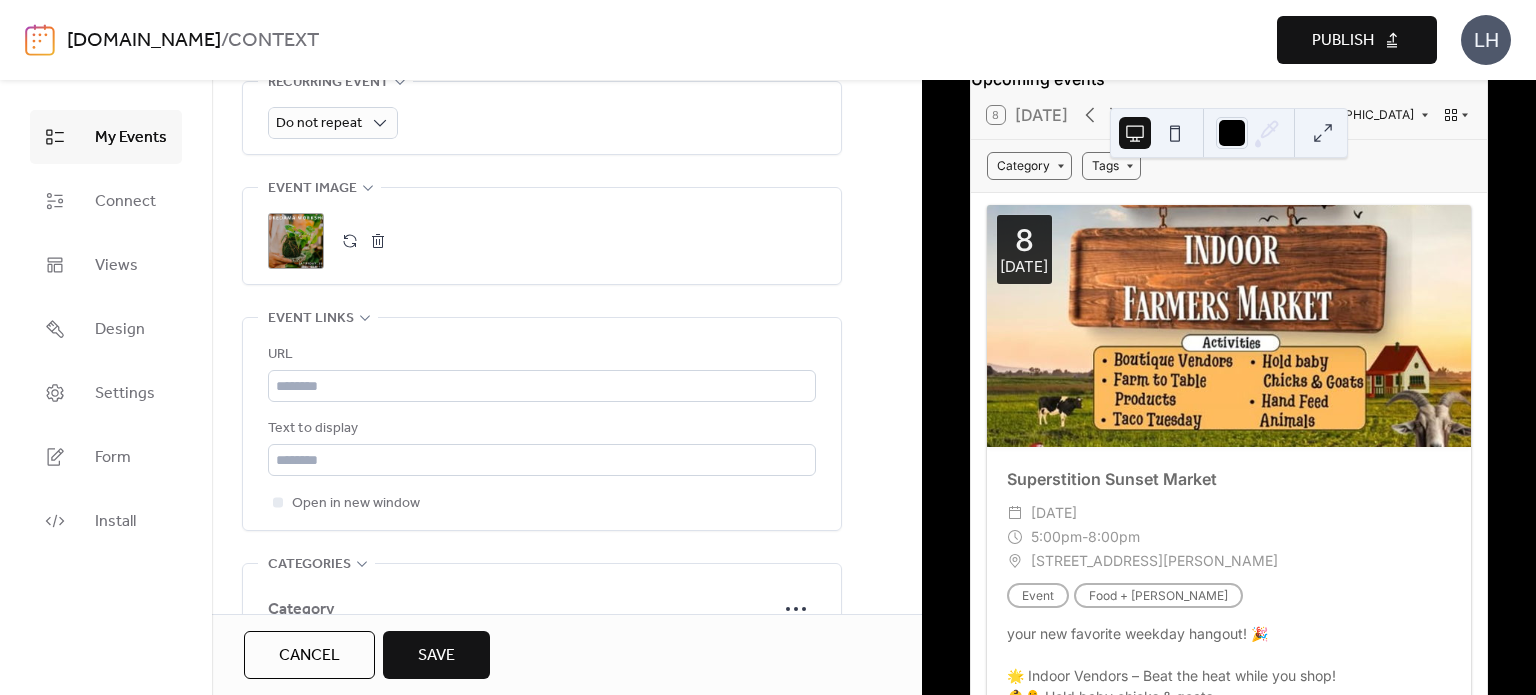scroll, scrollTop: 946, scrollLeft: 0, axis: vertical 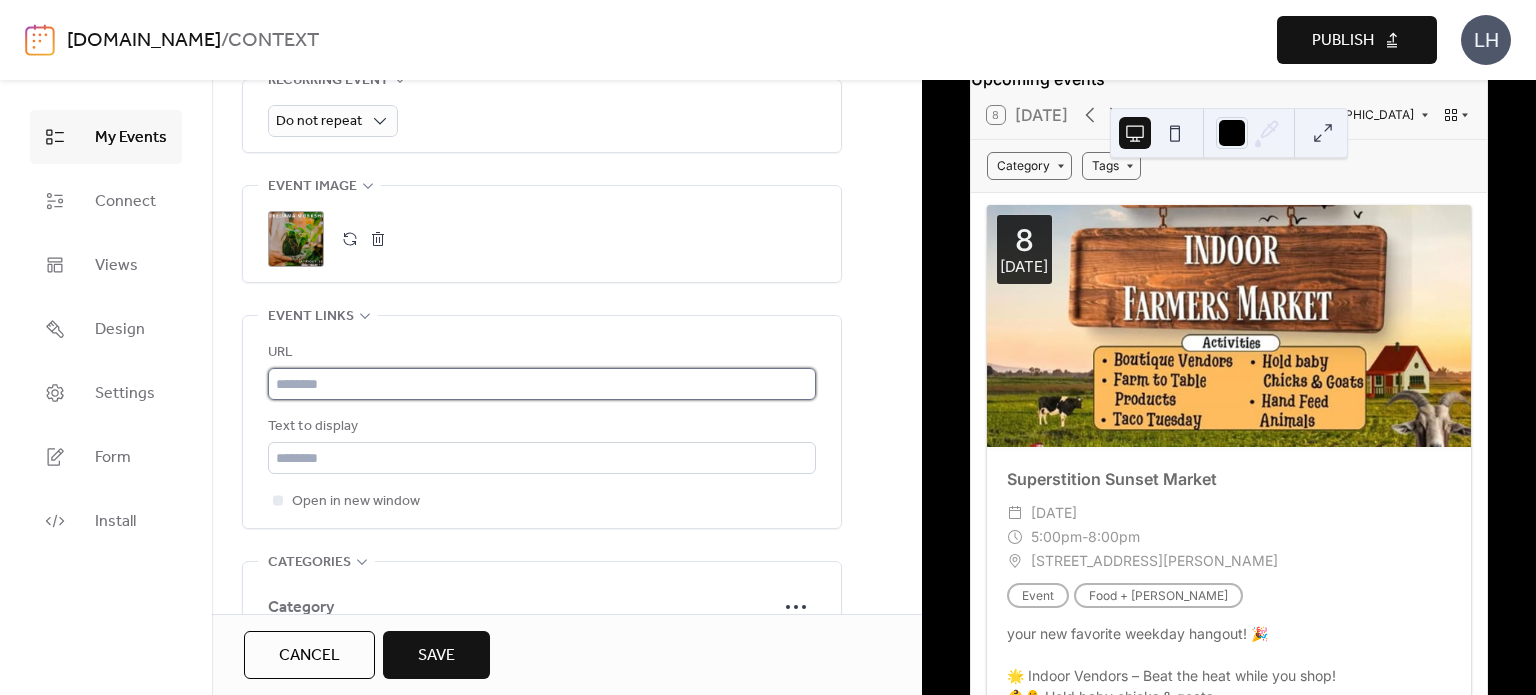 click at bounding box center [542, 384] 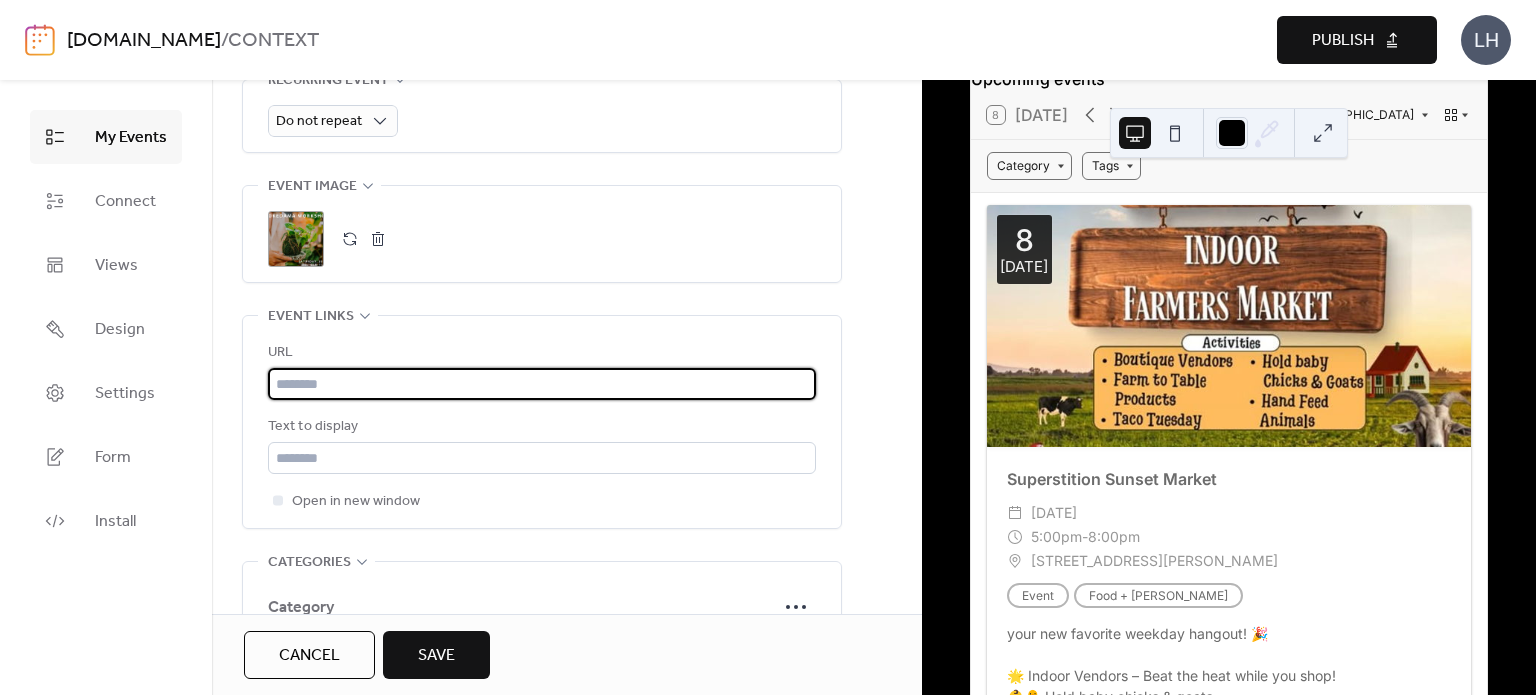 paste on "**********" 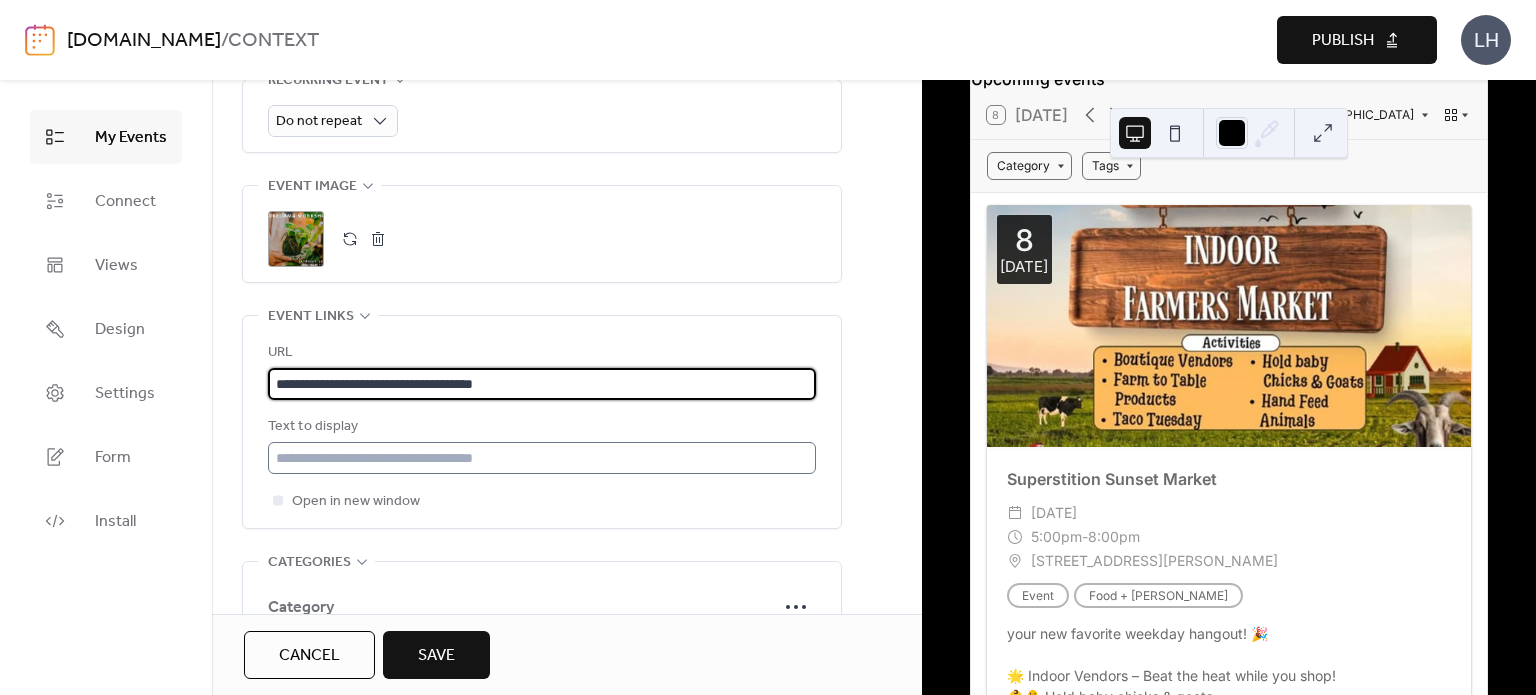 type on "**********" 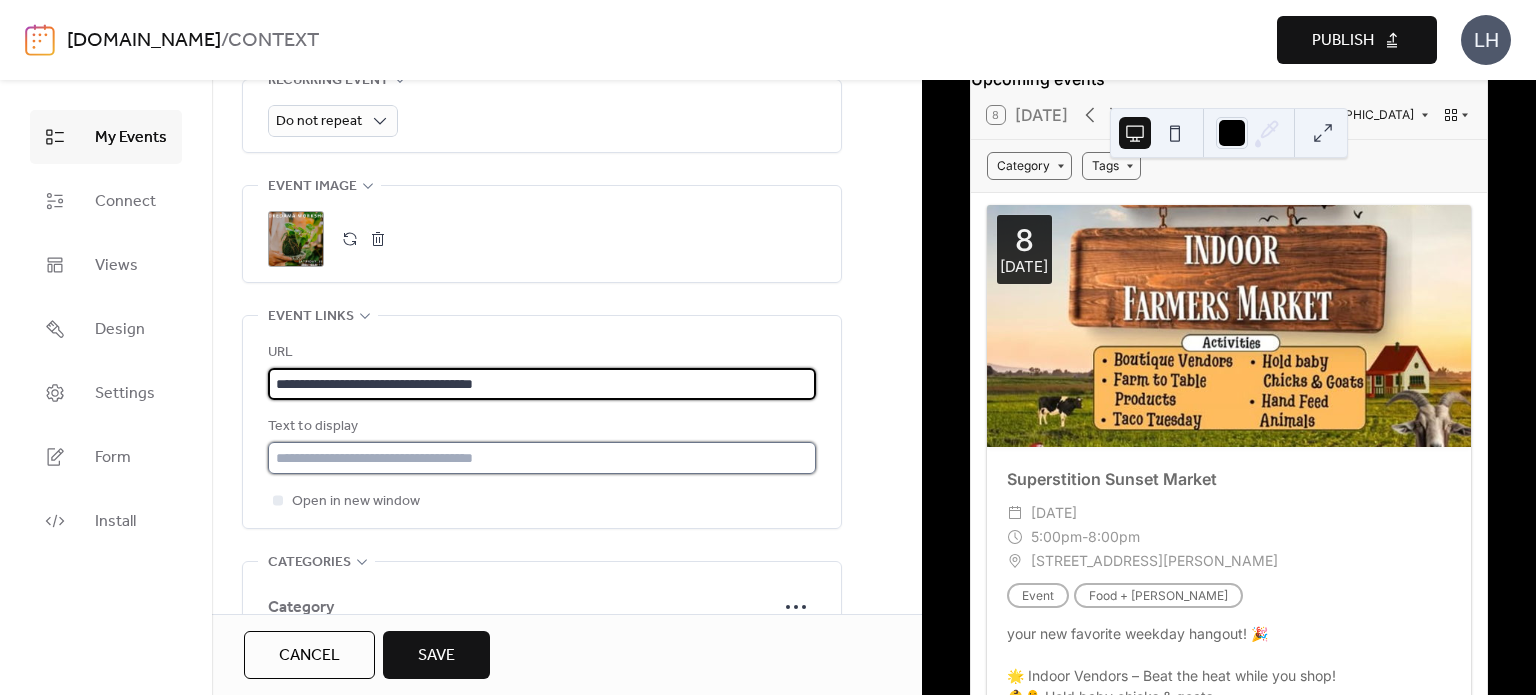 click at bounding box center [542, 458] 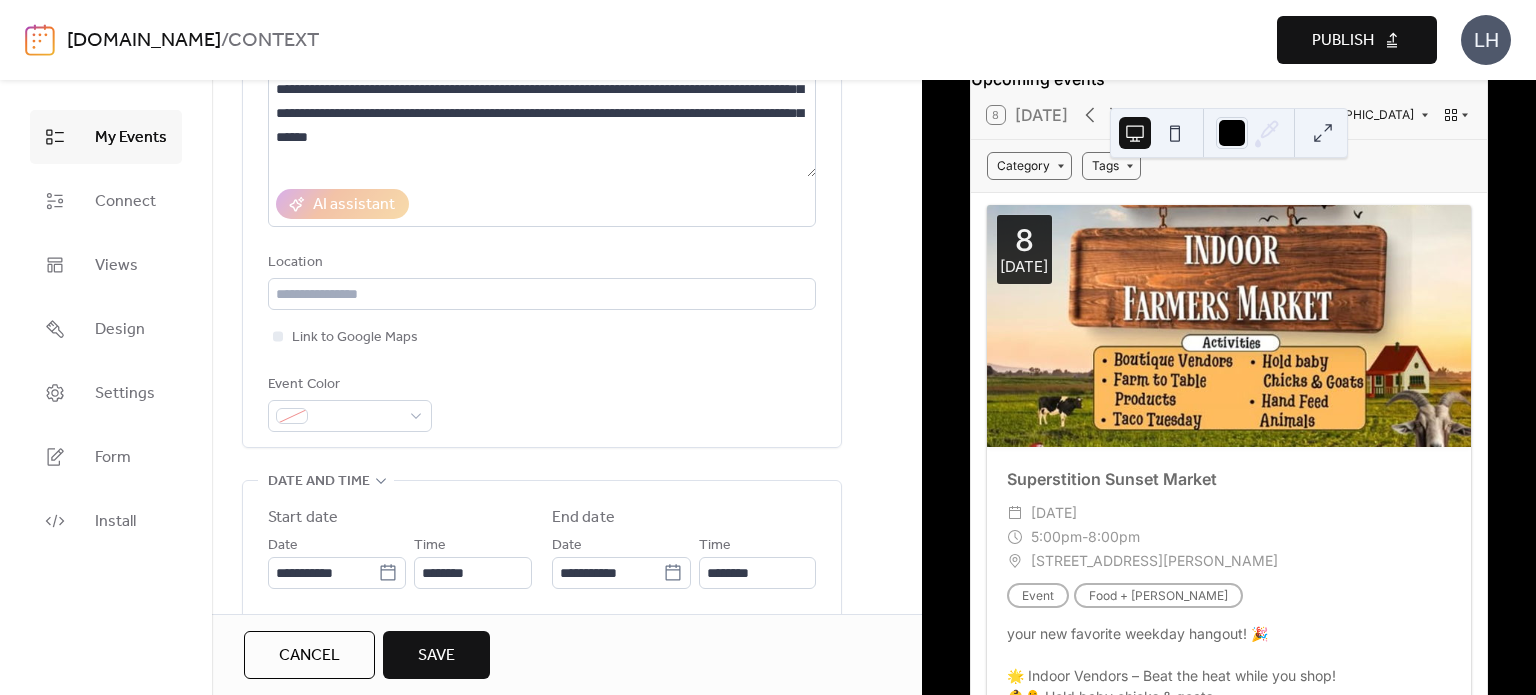 scroll, scrollTop: 288, scrollLeft: 0, axis: vertical 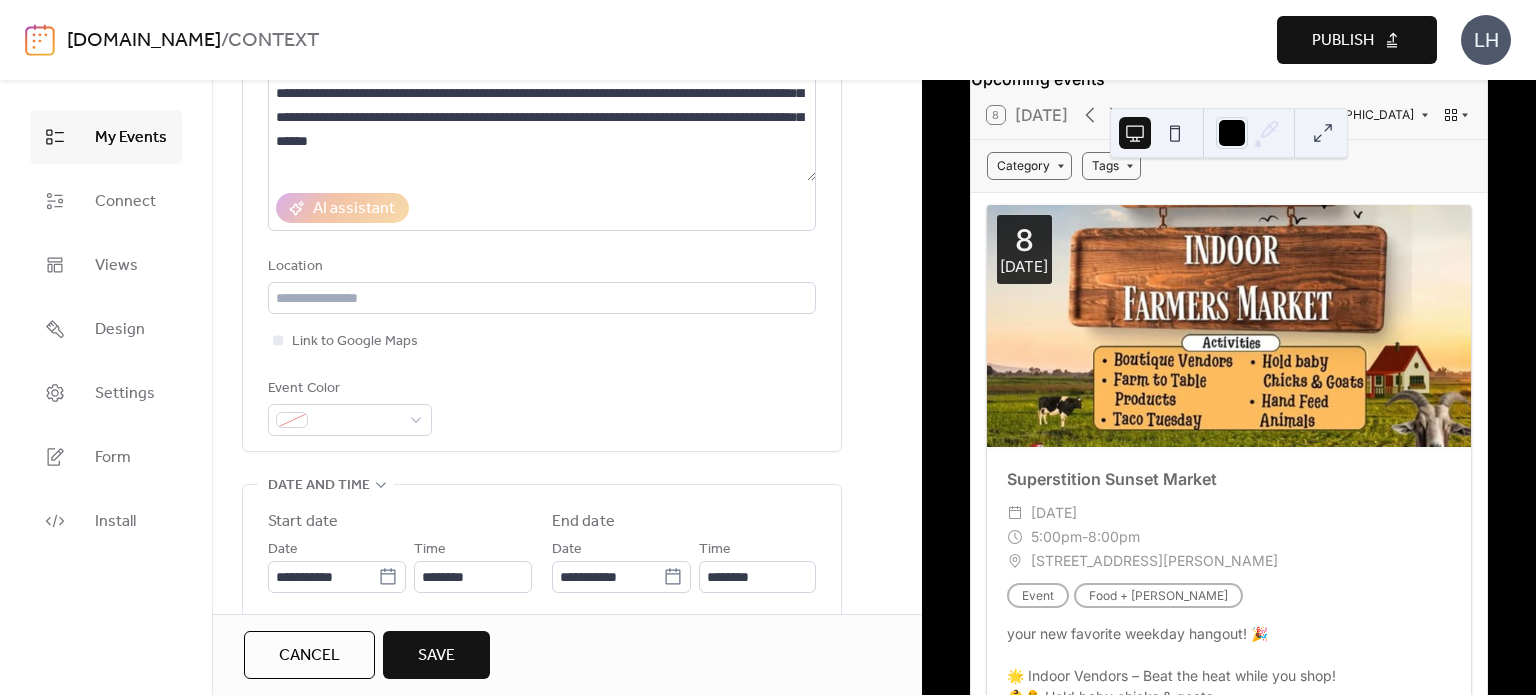 type on "**********" 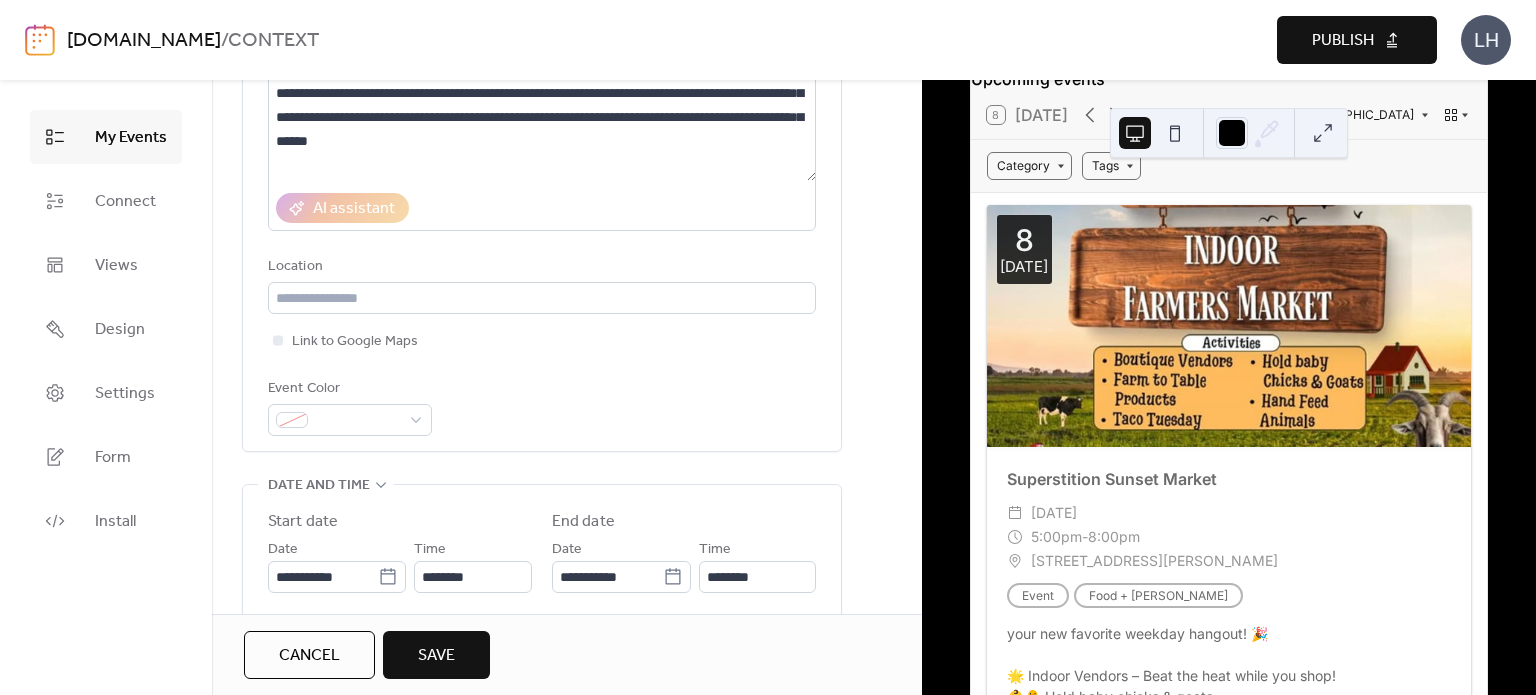 click on "**********" at bounding box center (542, 182) 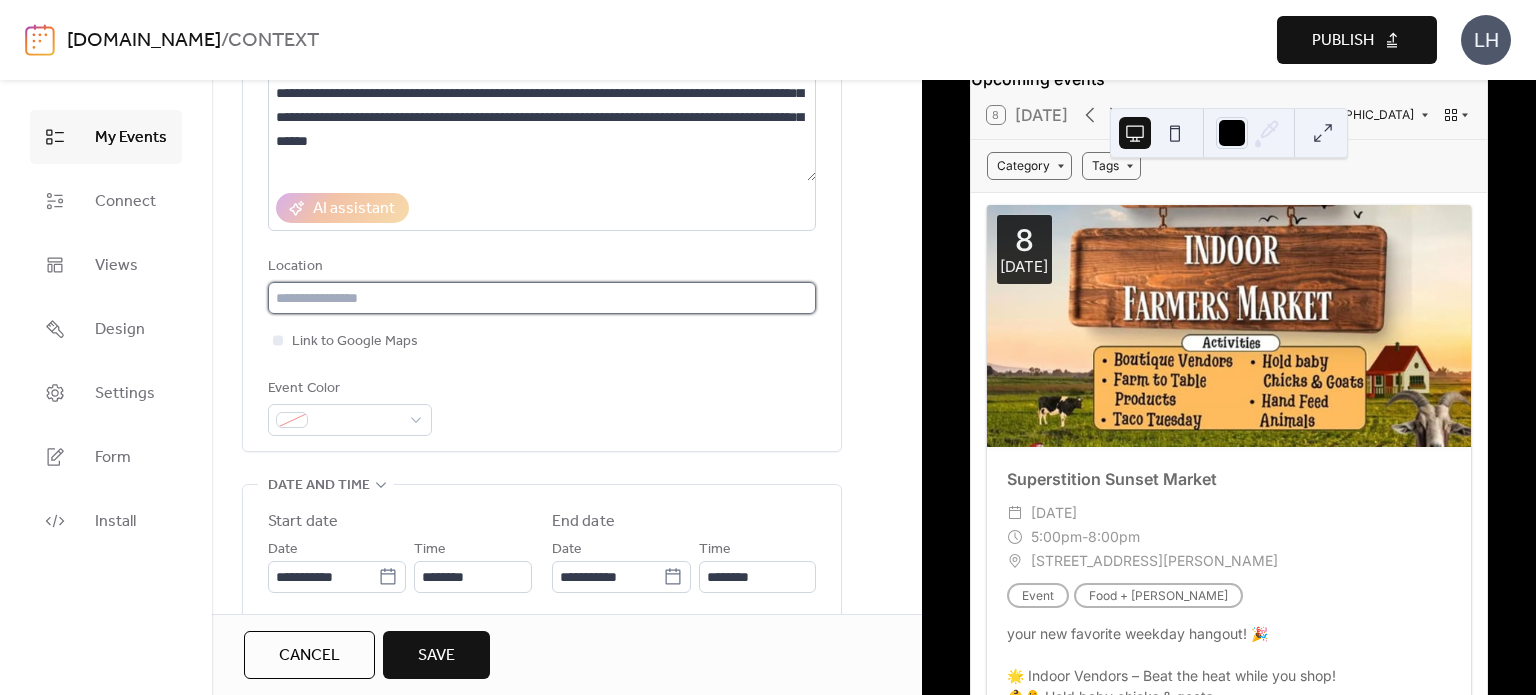click at bounding box center [542, 298] 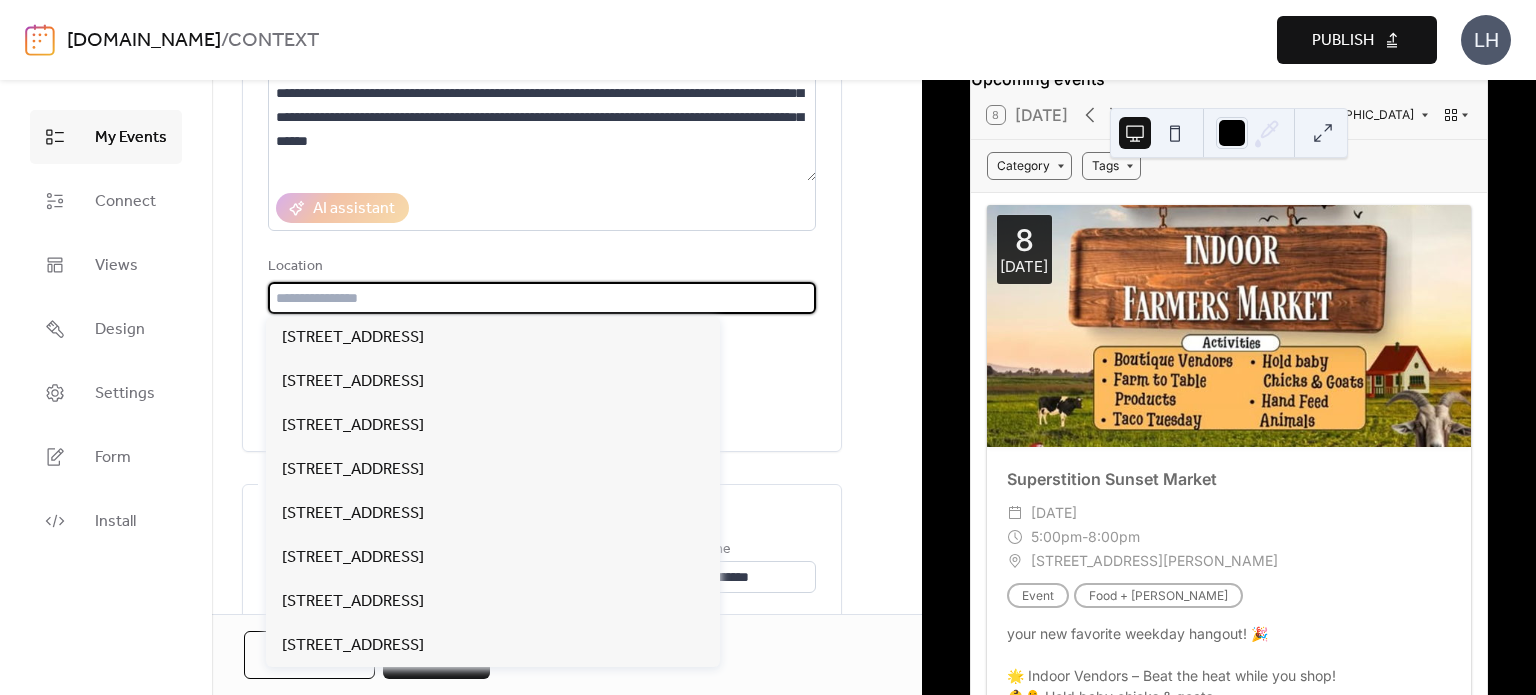paste on "**********" 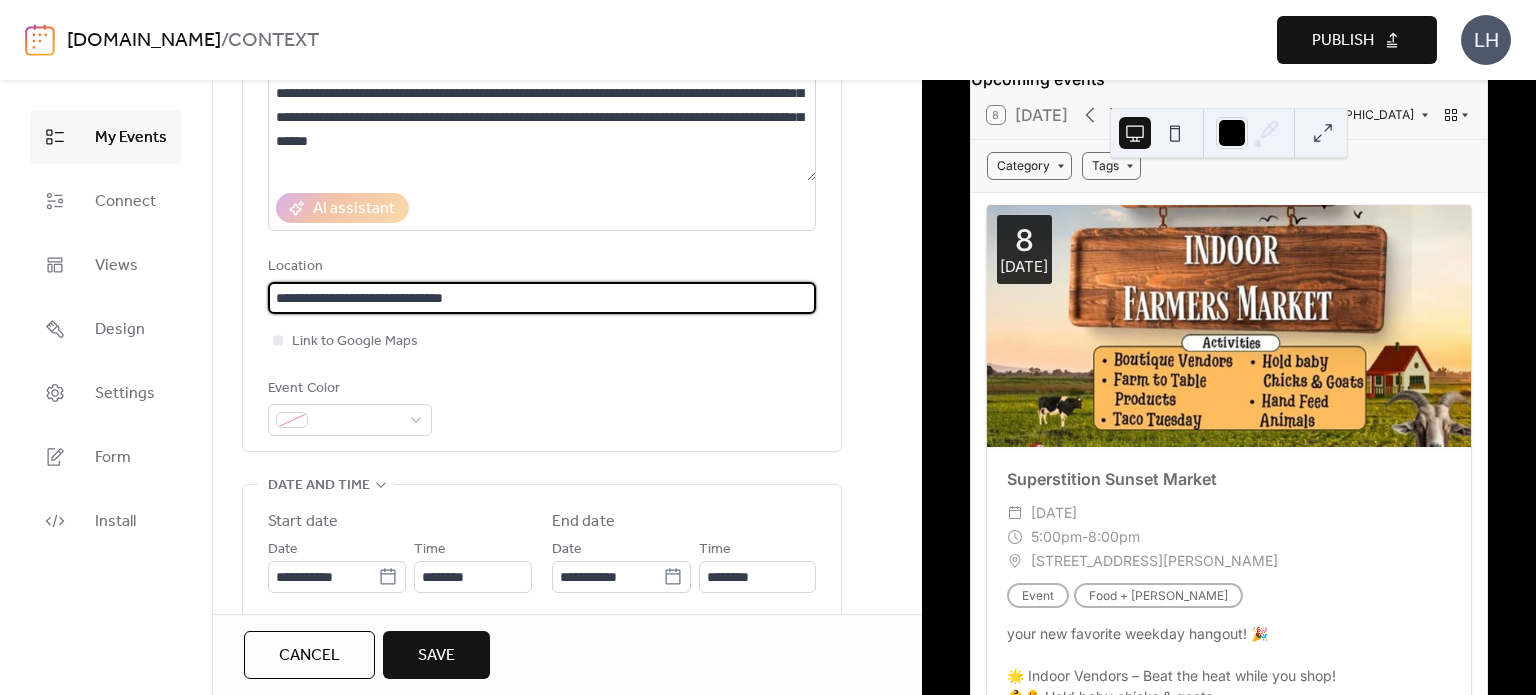 type on "**********" 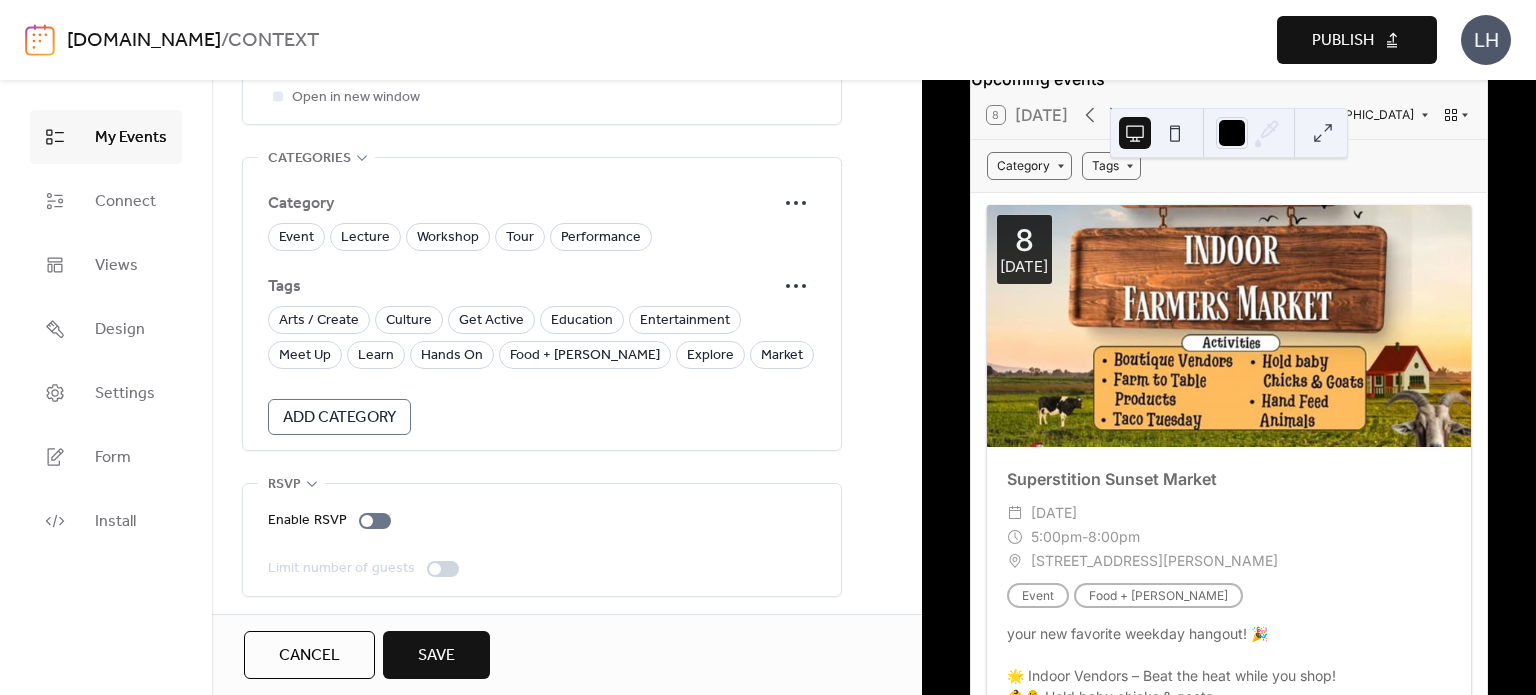 scroll, scrollTop: 1352, scrollLeft: 0, axis: vertical 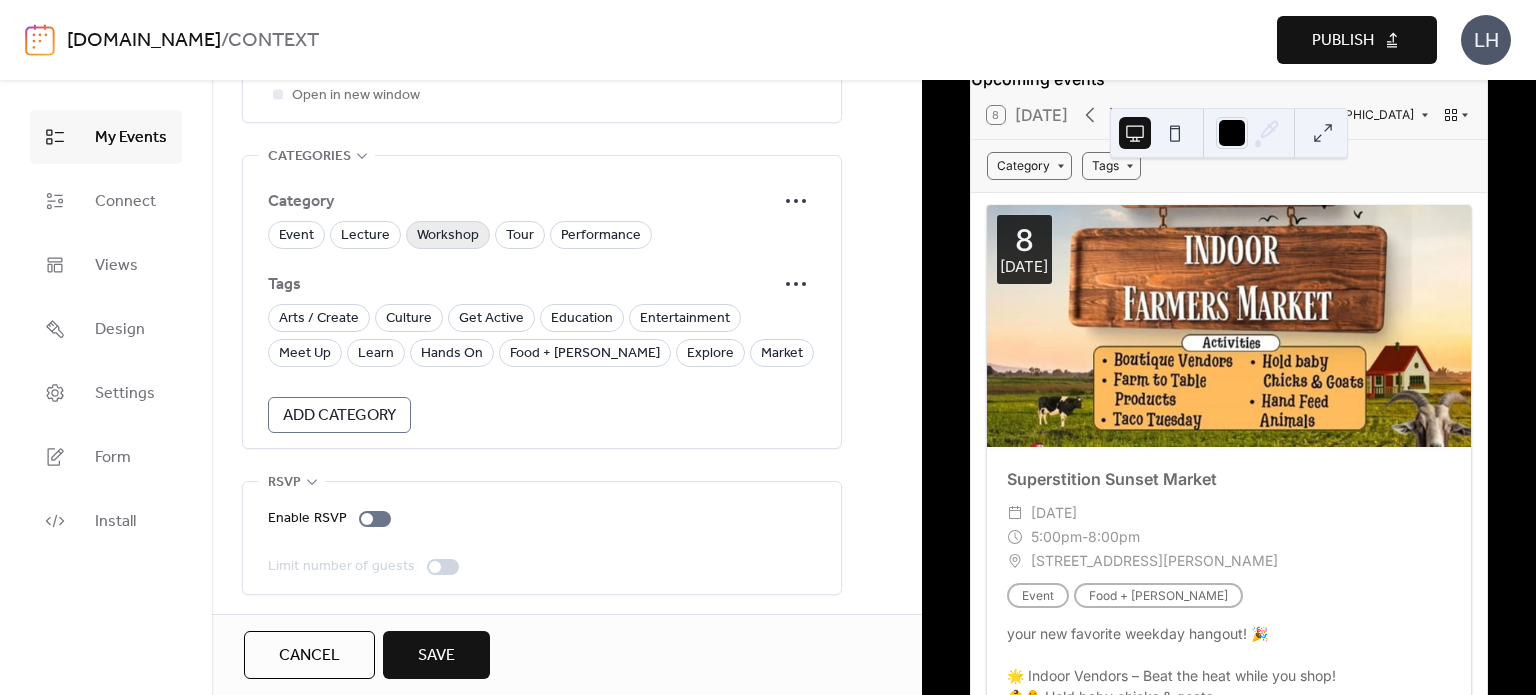 click on "Workshop" at bounding box center [448, 236] 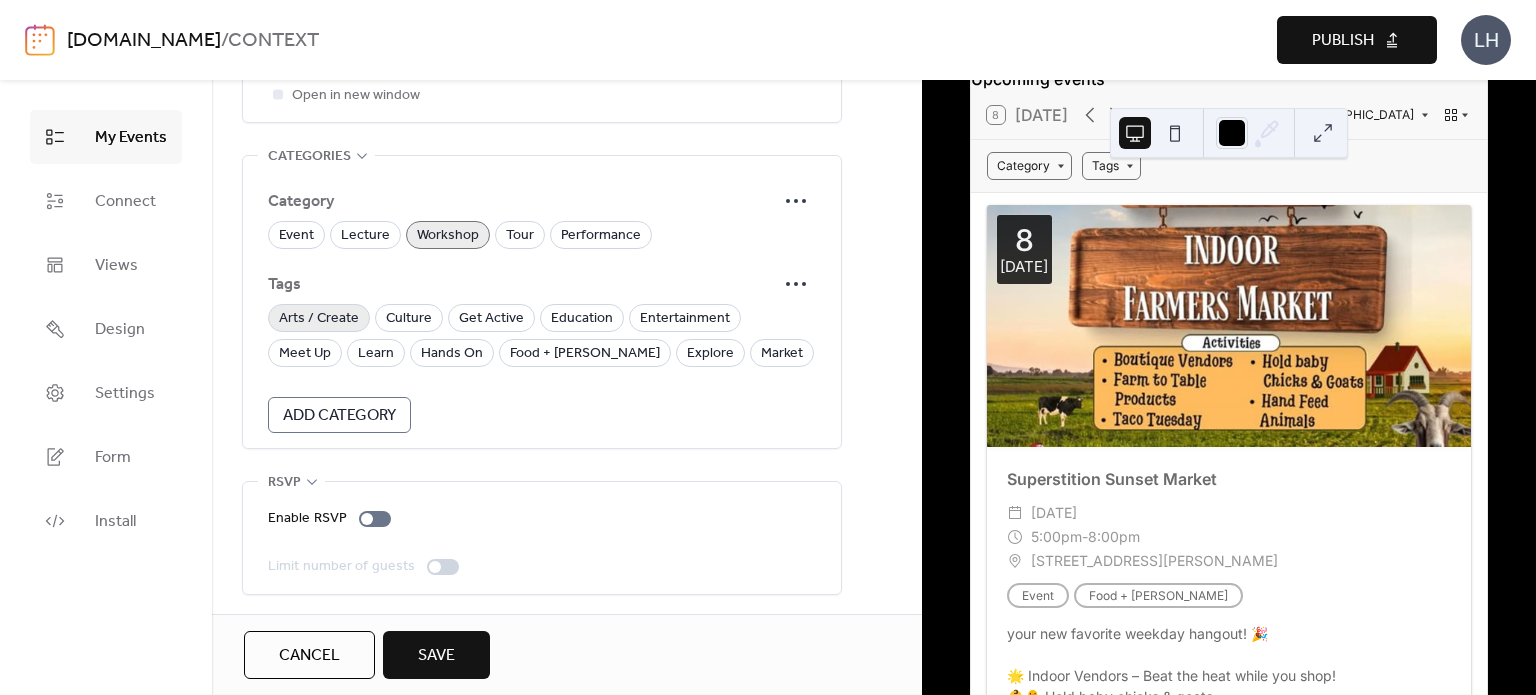 click on "Arts / Create" at bounding box center [319, 319] 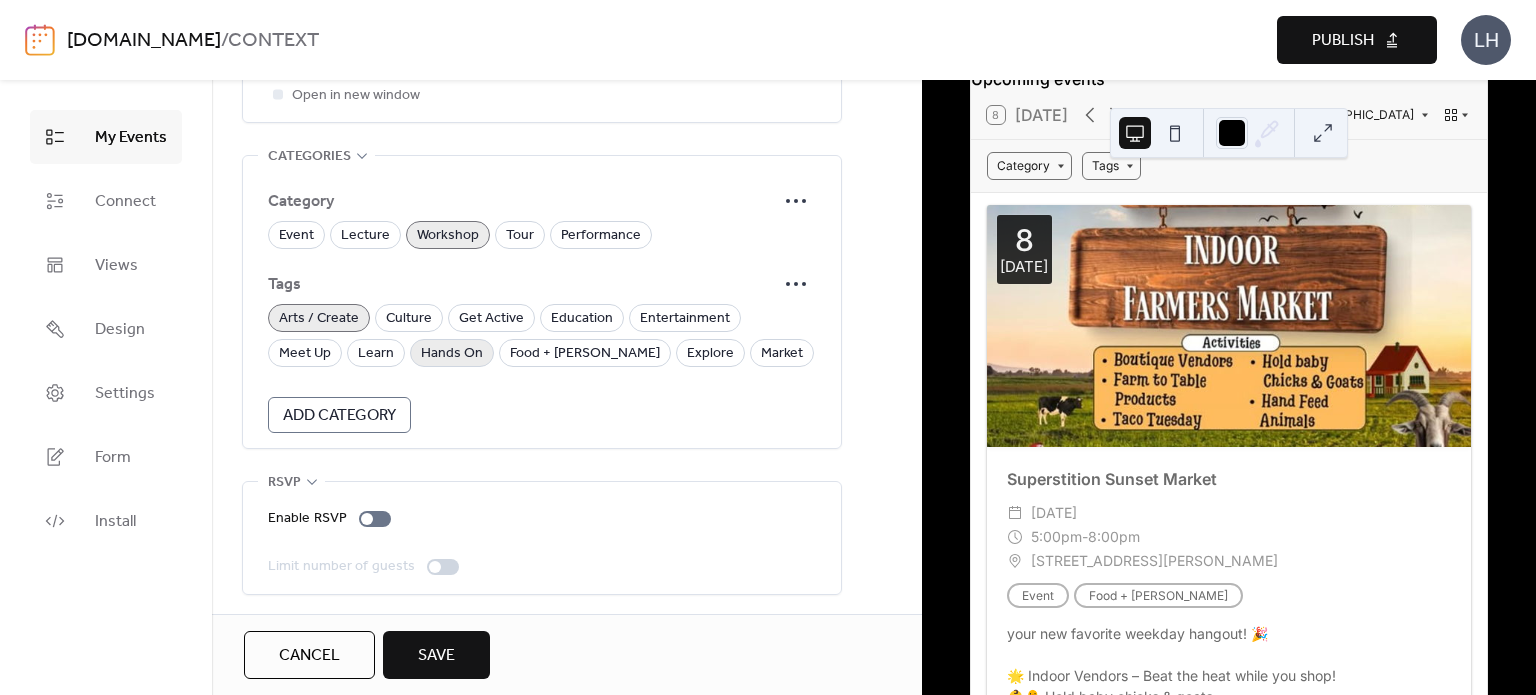 click on "Hands On" at bounding box center [452, 354] 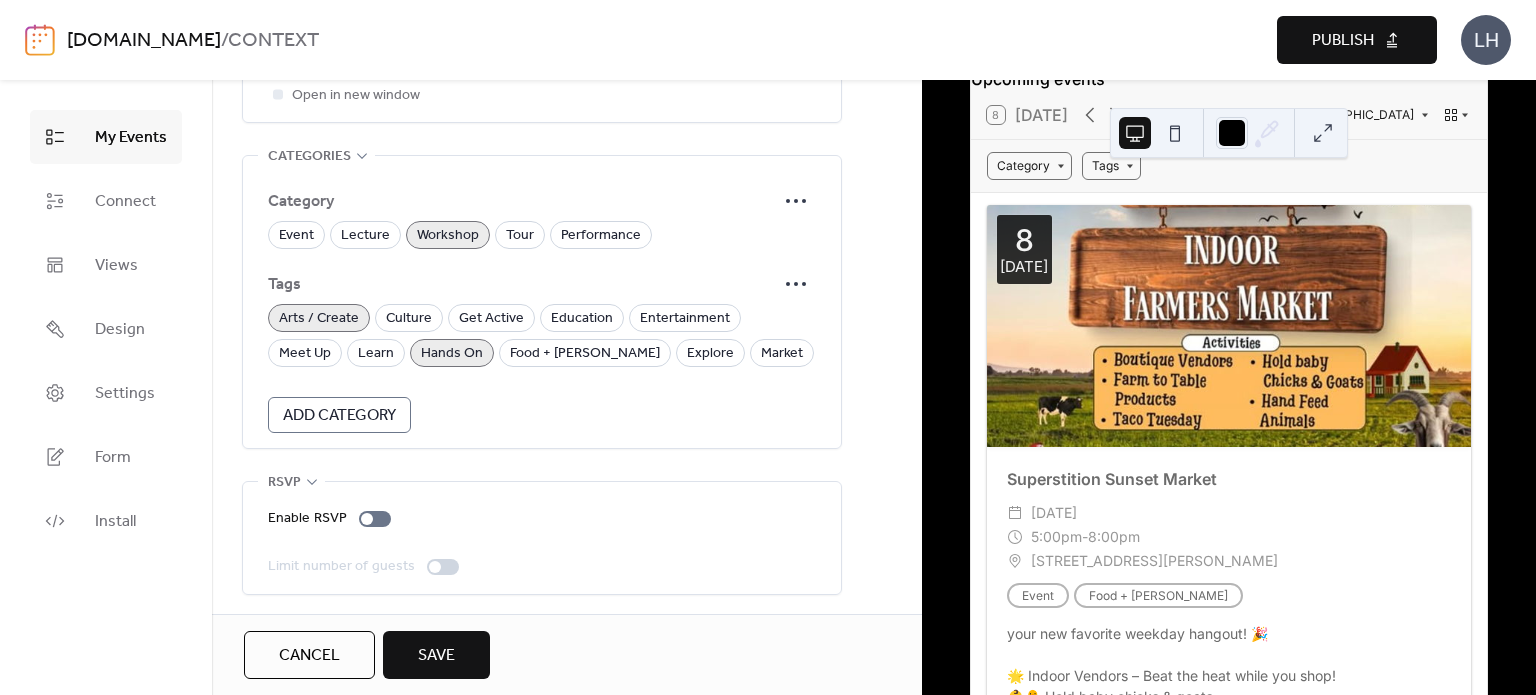 click on "Save" at bounding box center (436, 655) 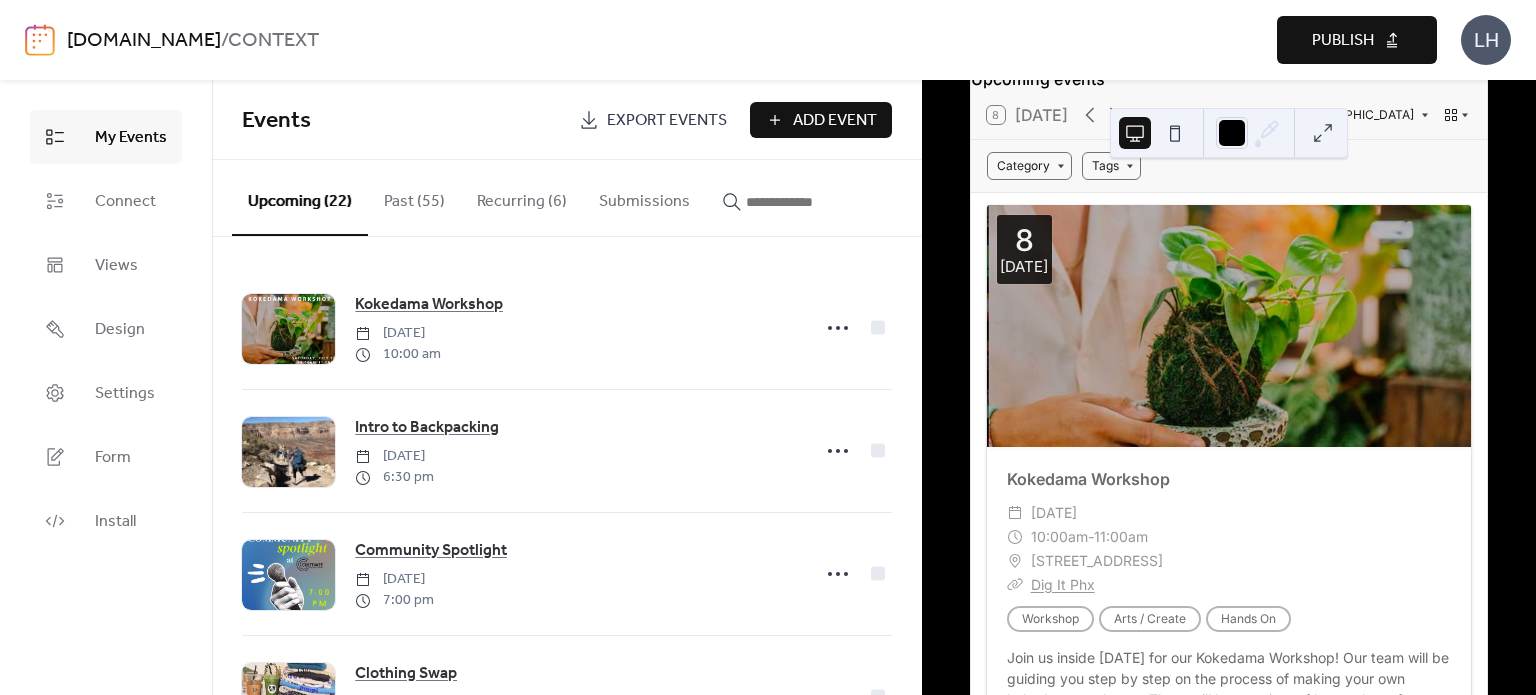 click on "Add Event" at bounding box center (821, 120) 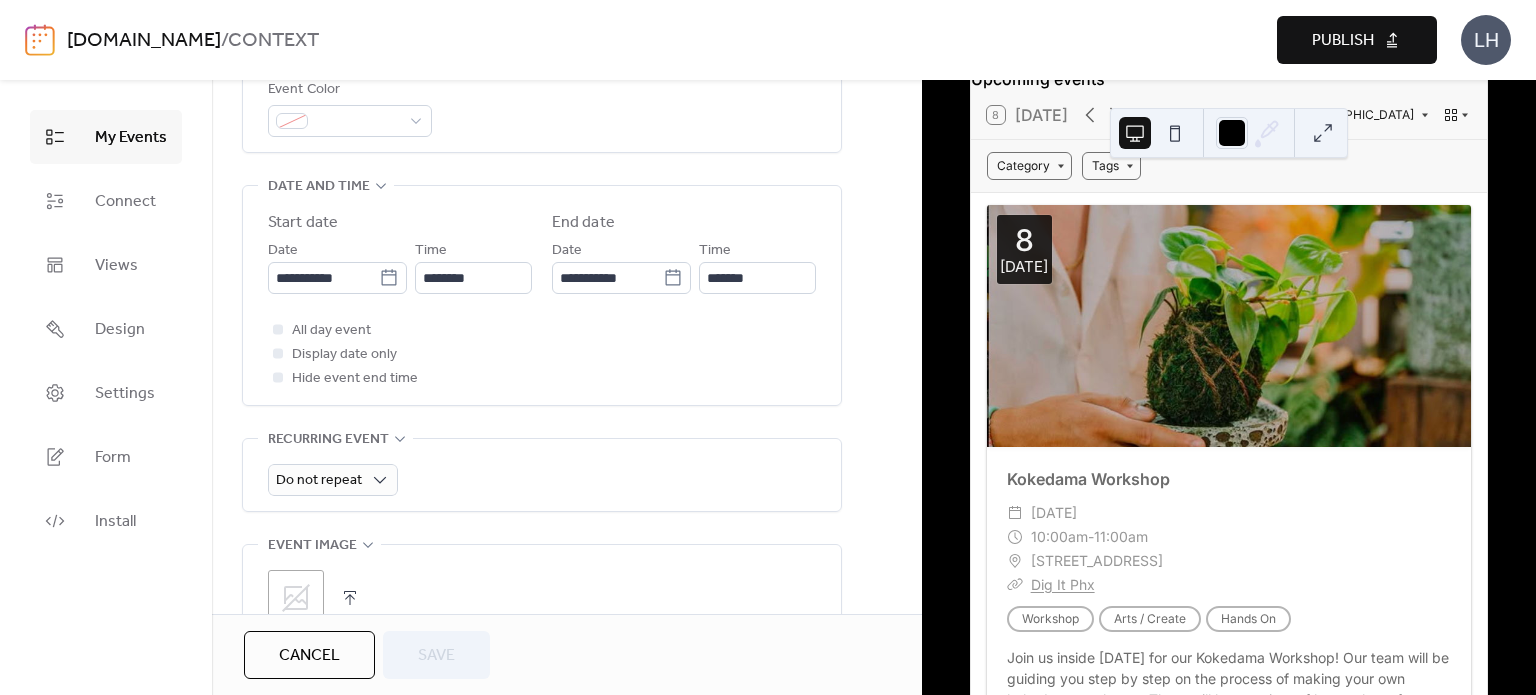 scroll, scrollTop: 622, scrollLeft: 0, axis: vertical 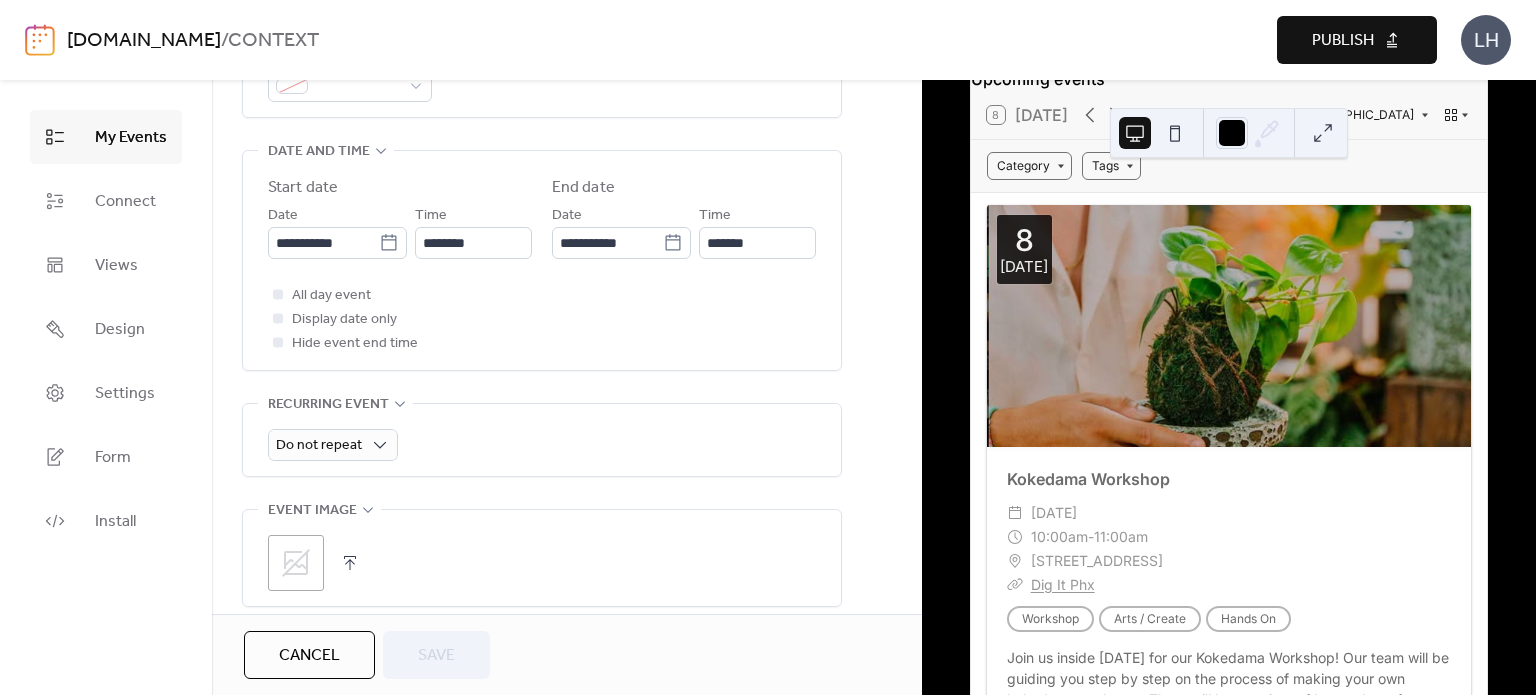 click 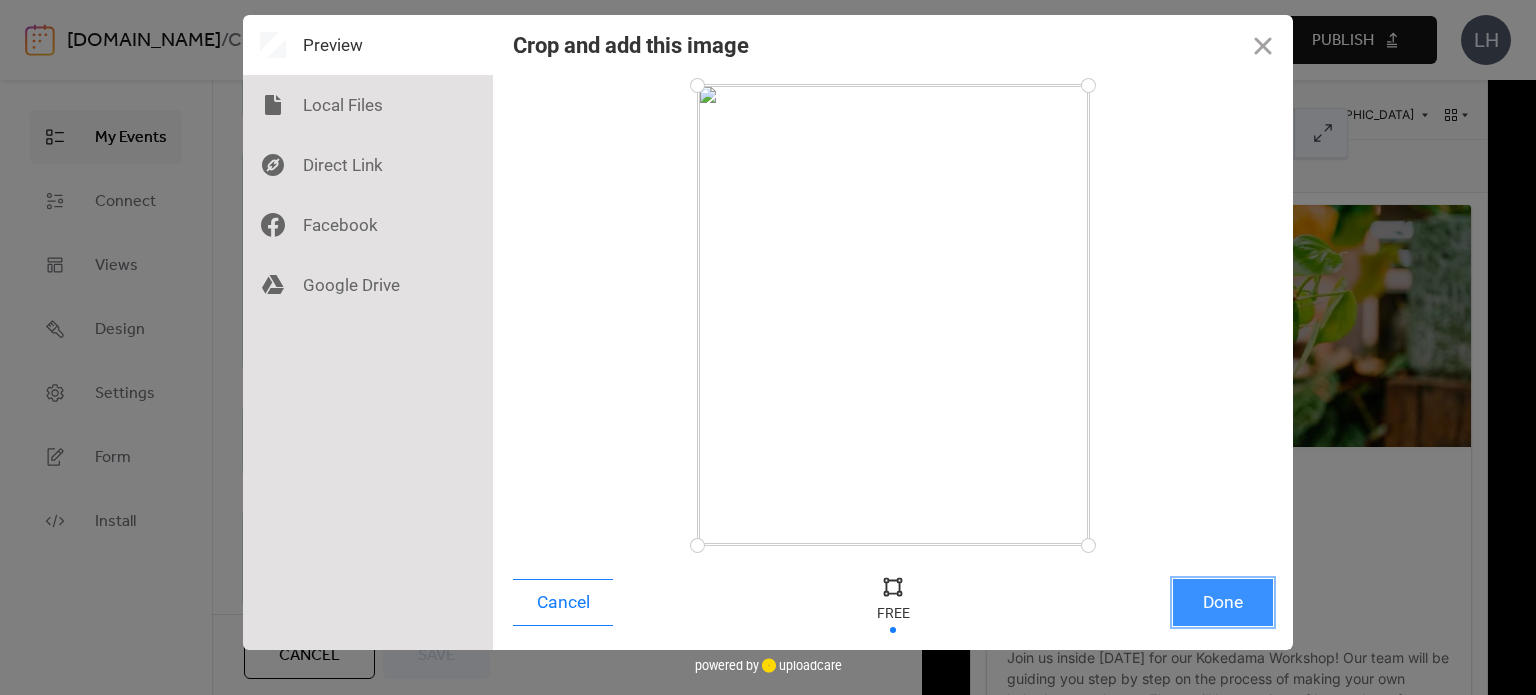 click on "Done" at bounding box center (1223, 602) 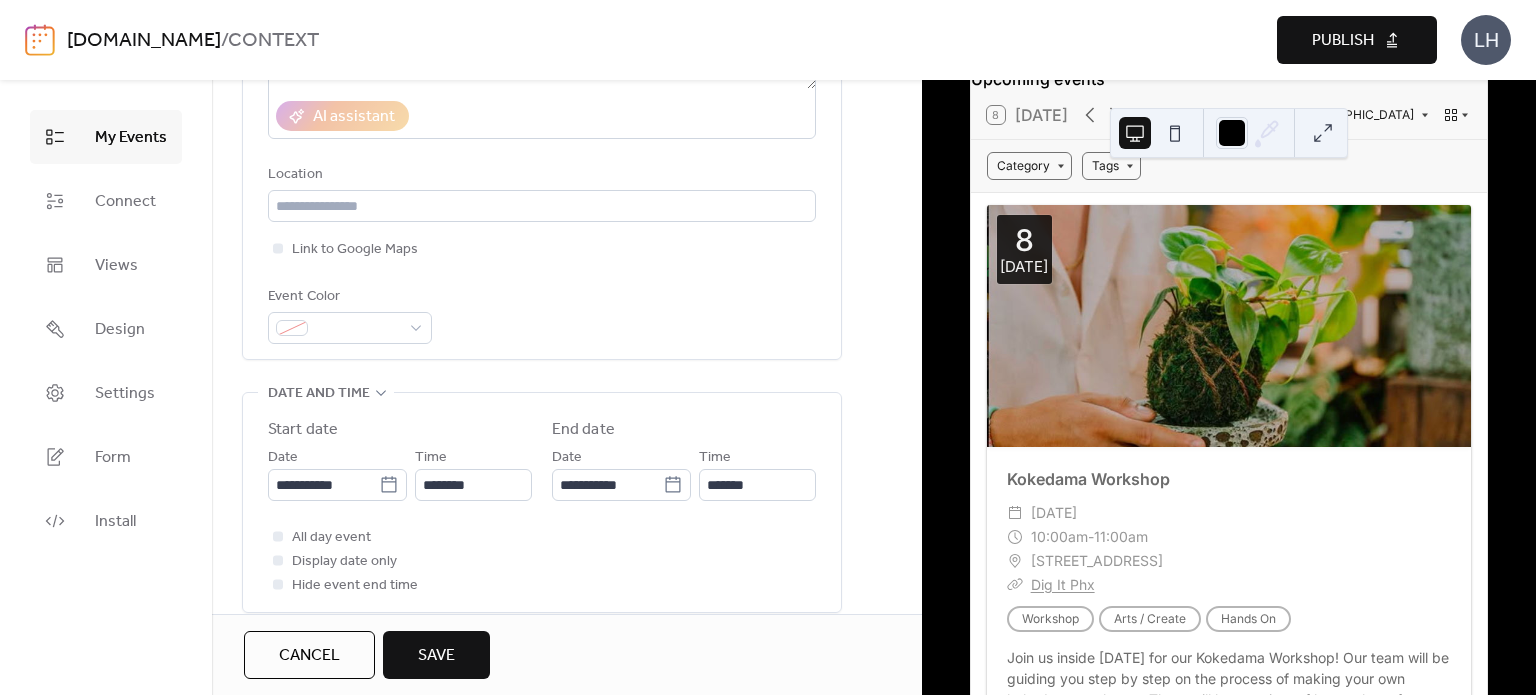 scroll, scrollTop: 406, scrollLeft: 0, axis: vertical 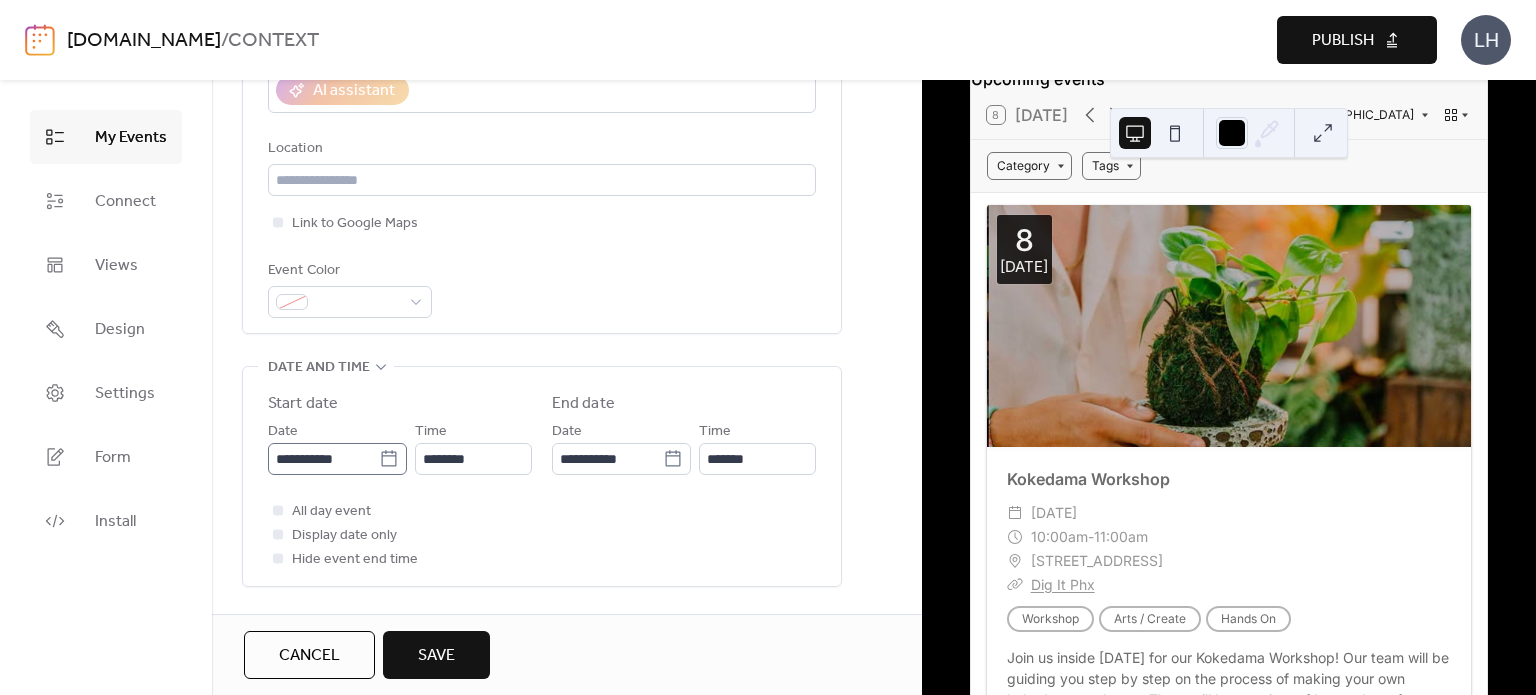 click 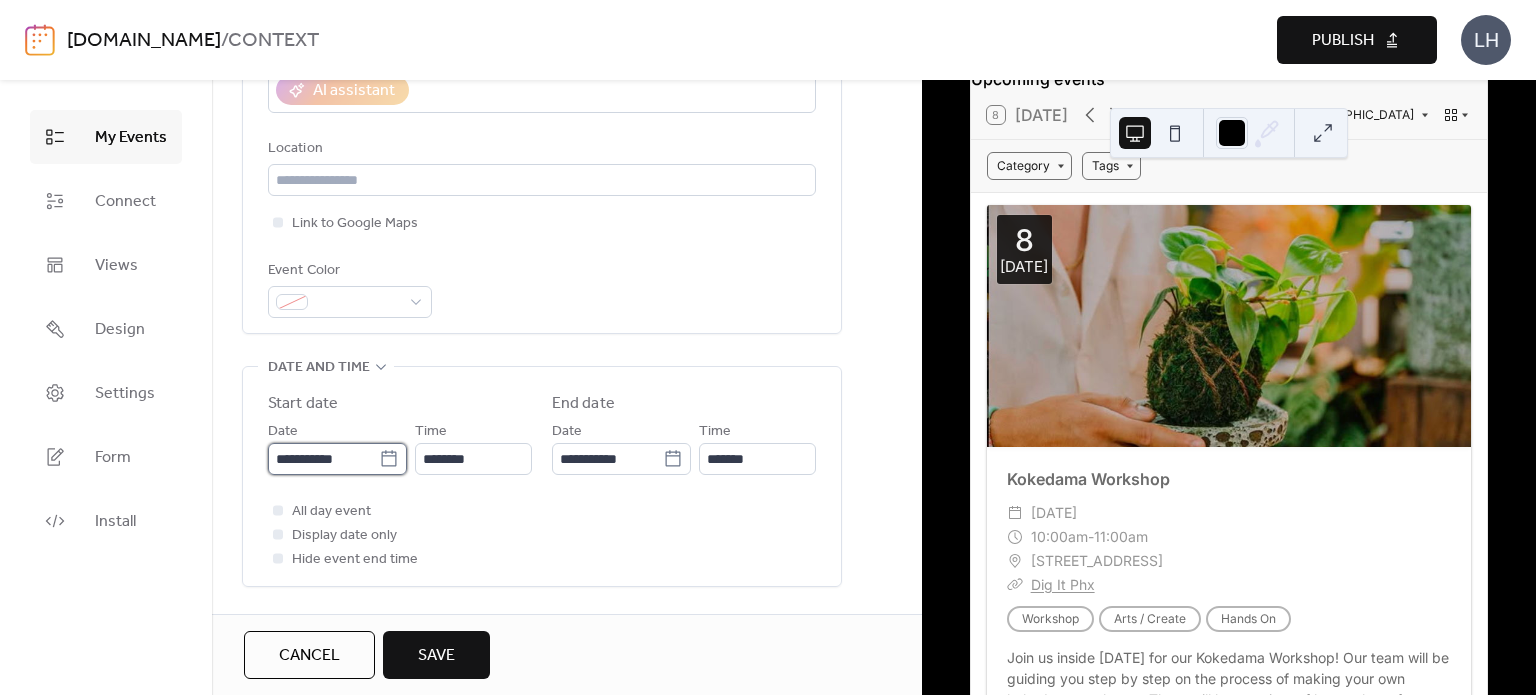 click on "**********" at bounding box center (323, 459) 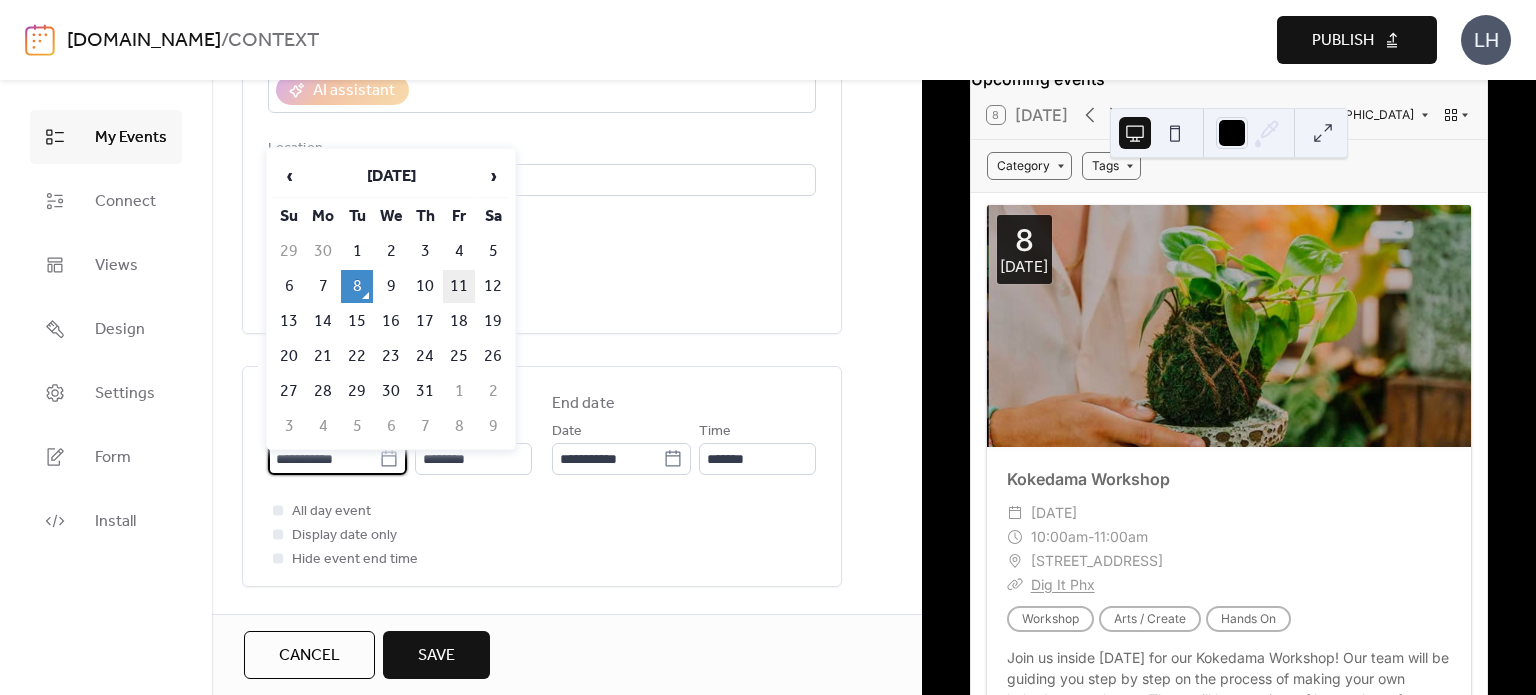 click on "11" at bounding box center [459, 286] 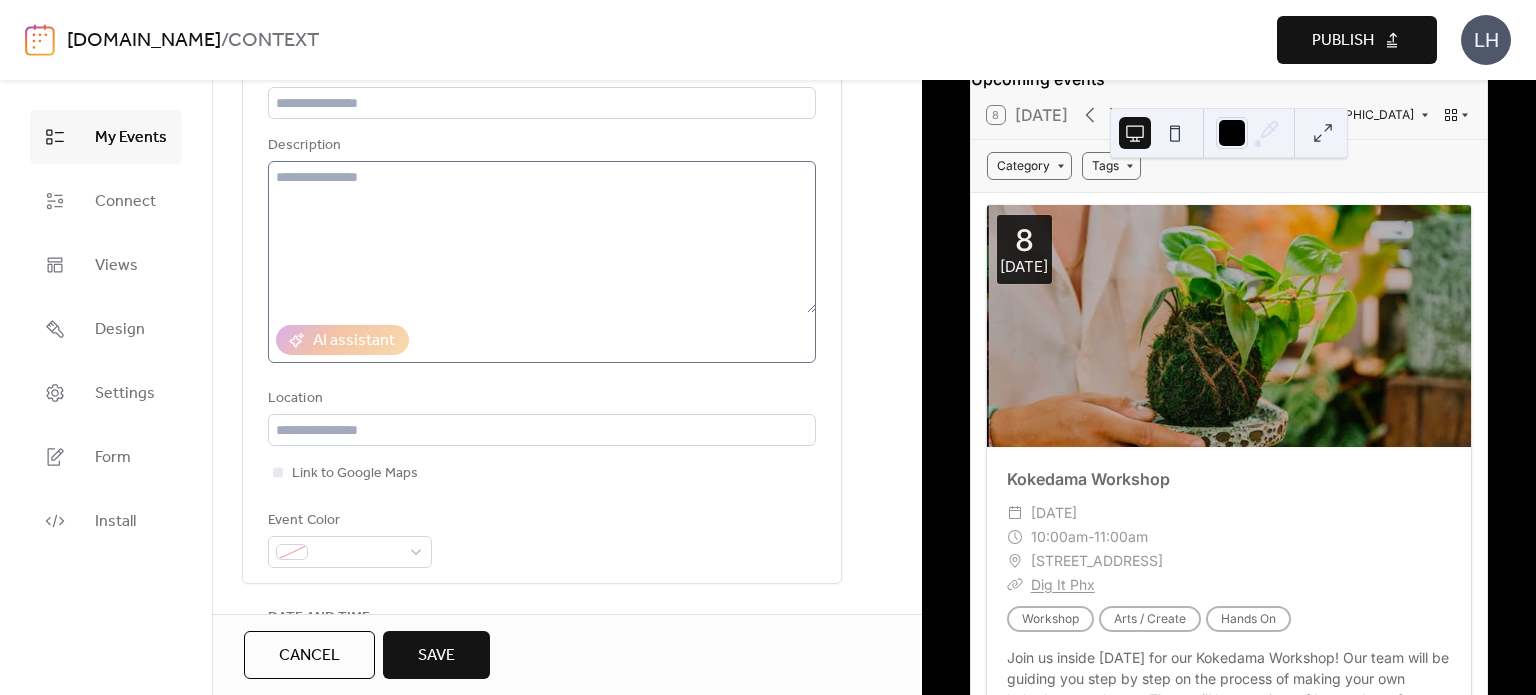 scroll, scrollTop: 155, scrollLeft: 0, axis: vertical 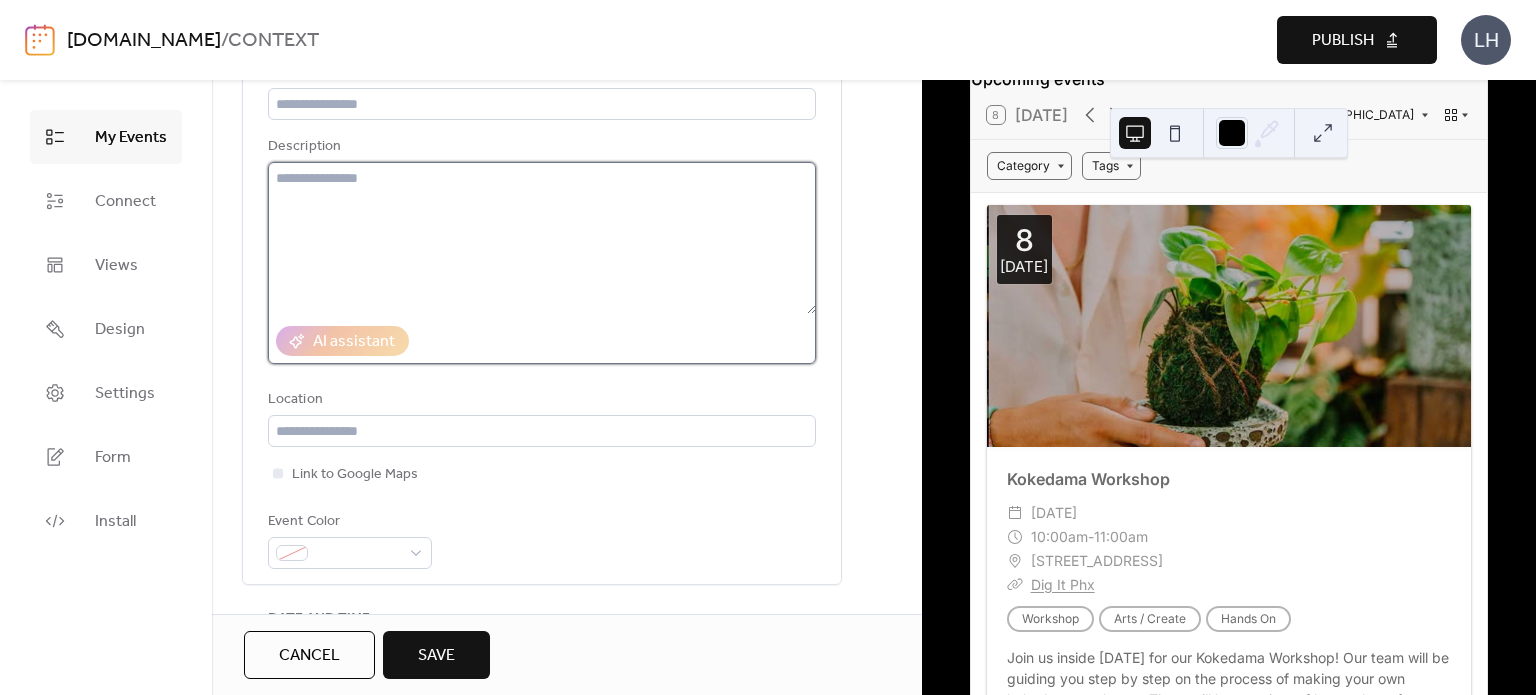 click at bounding box center [542, 238] 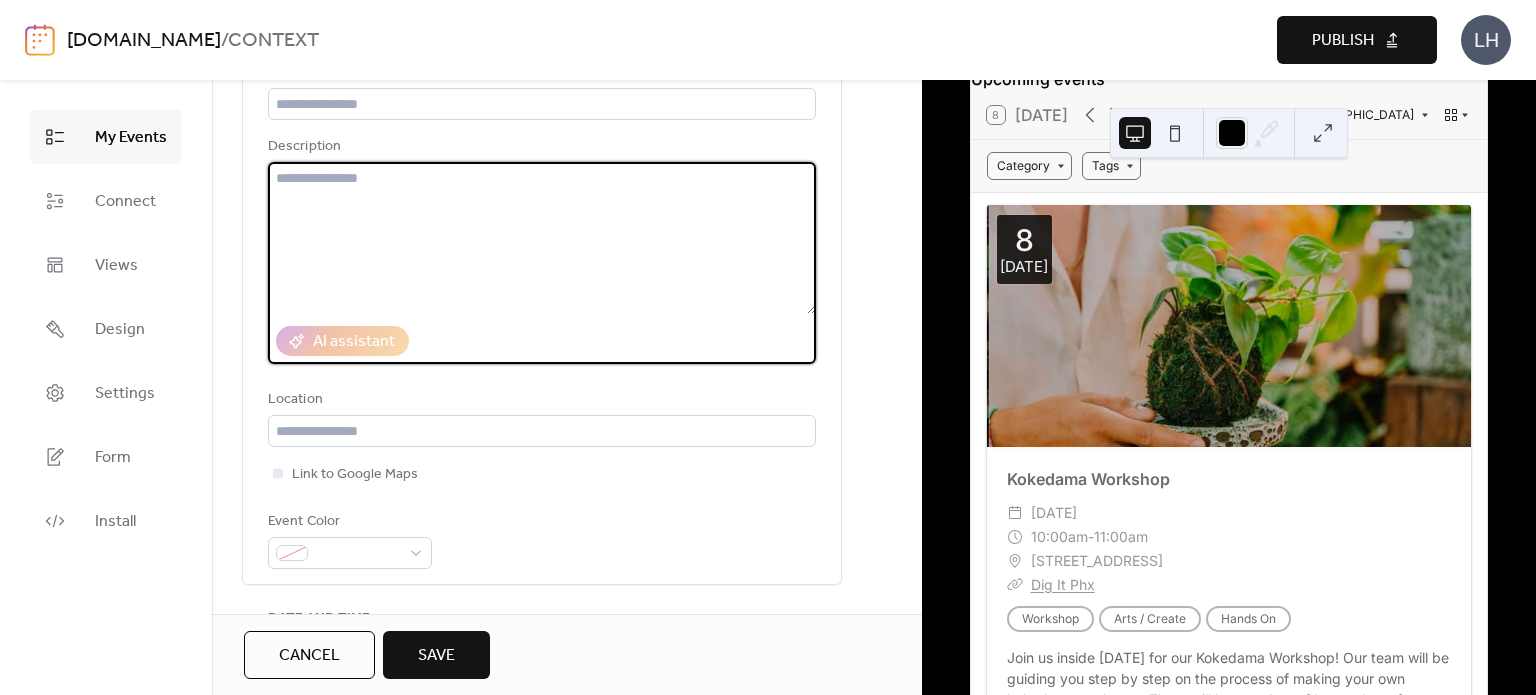 paste on "**********" 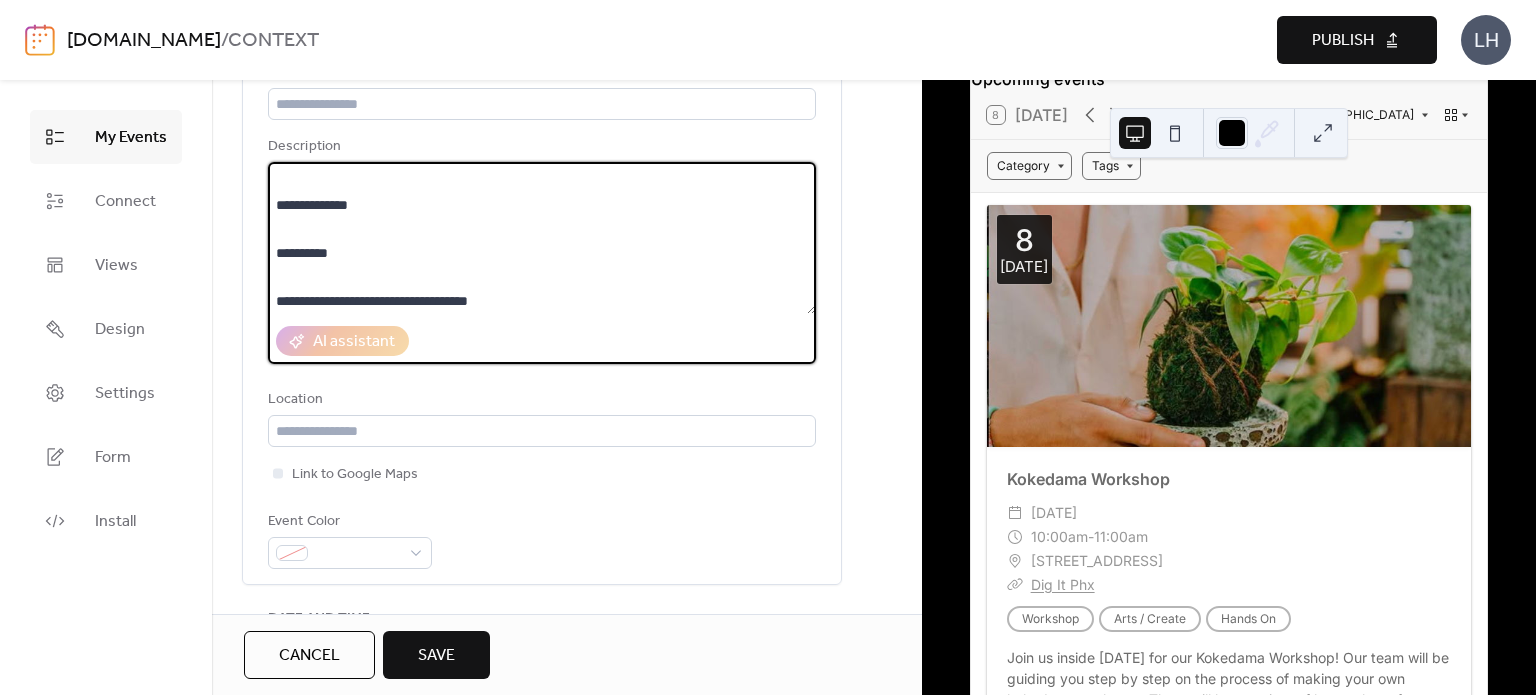 scroll, scrollTop: 0, scrollLeft: 0, axis: both 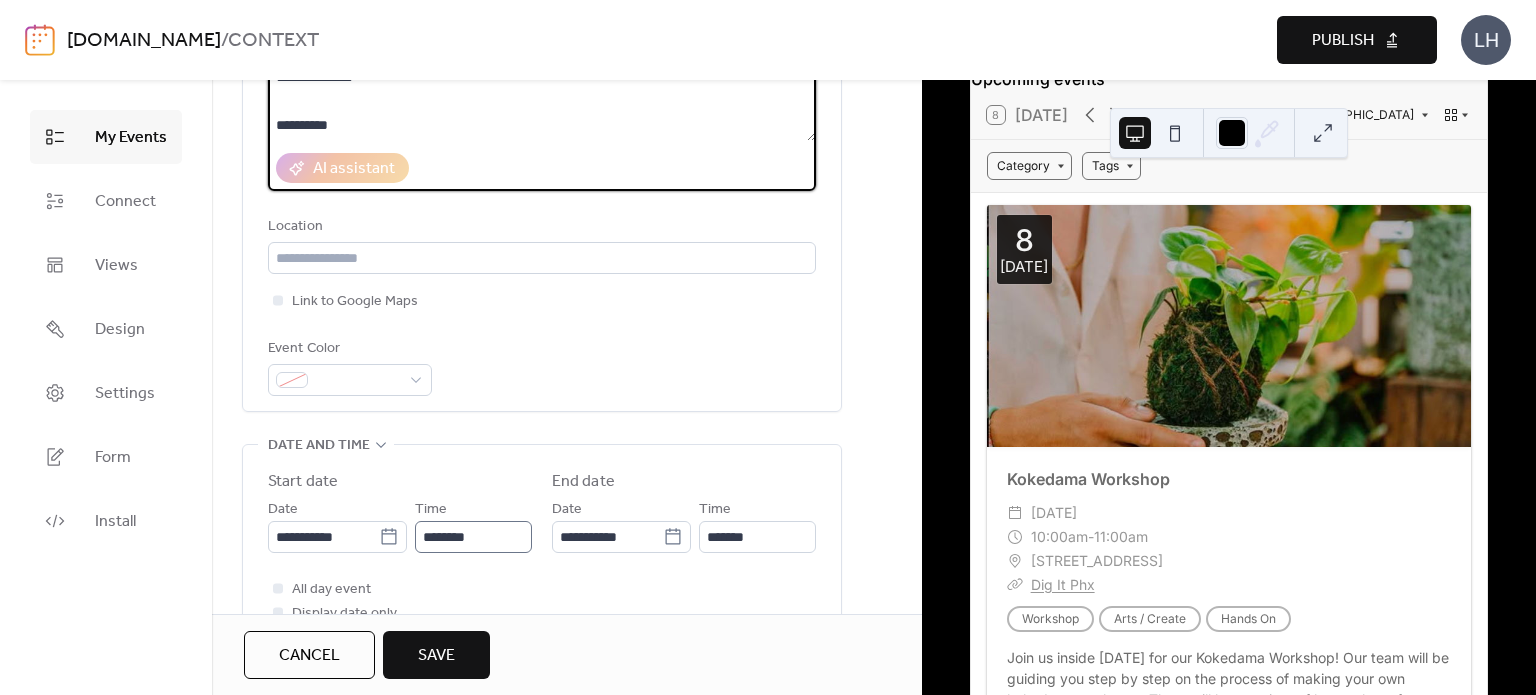 type on "**********" 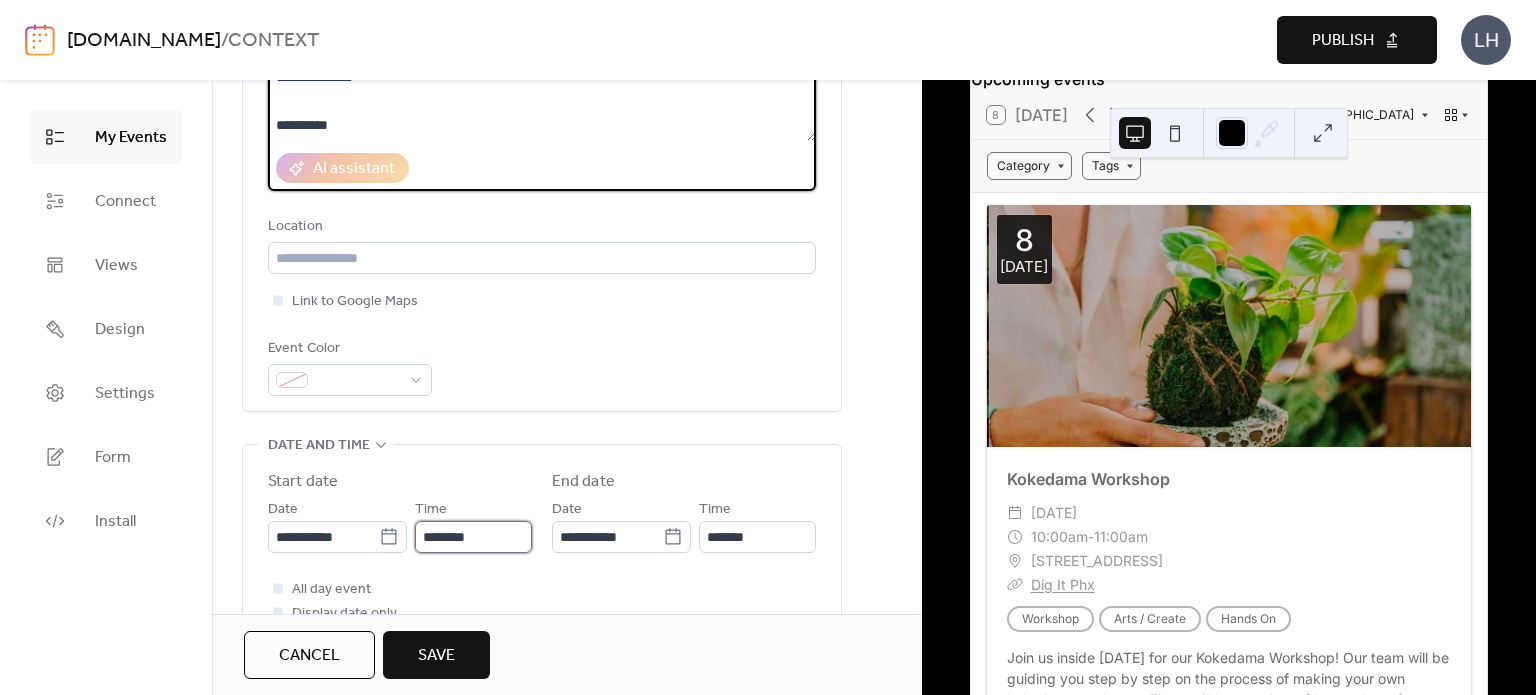 click on "********" at bounding box center [473, 537] 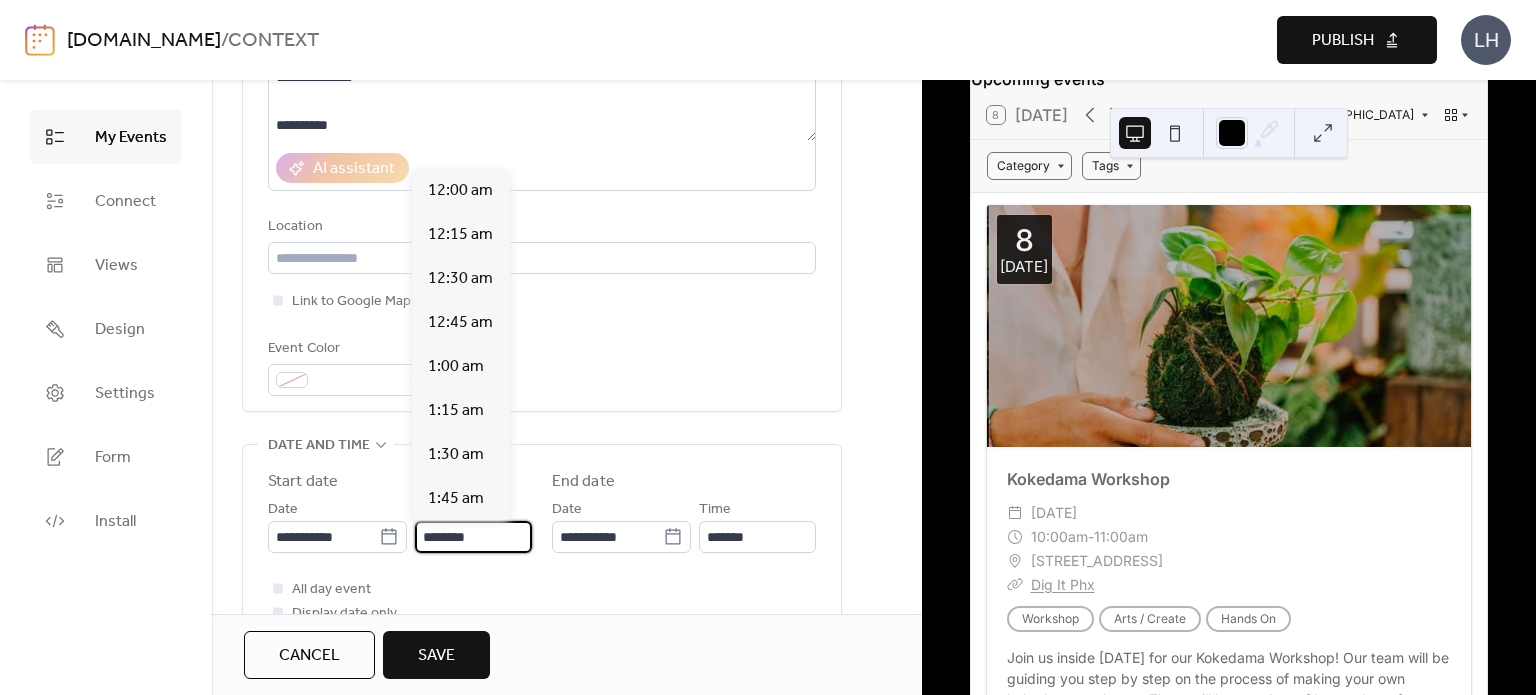click on "********" at bounding box center (473, 537) 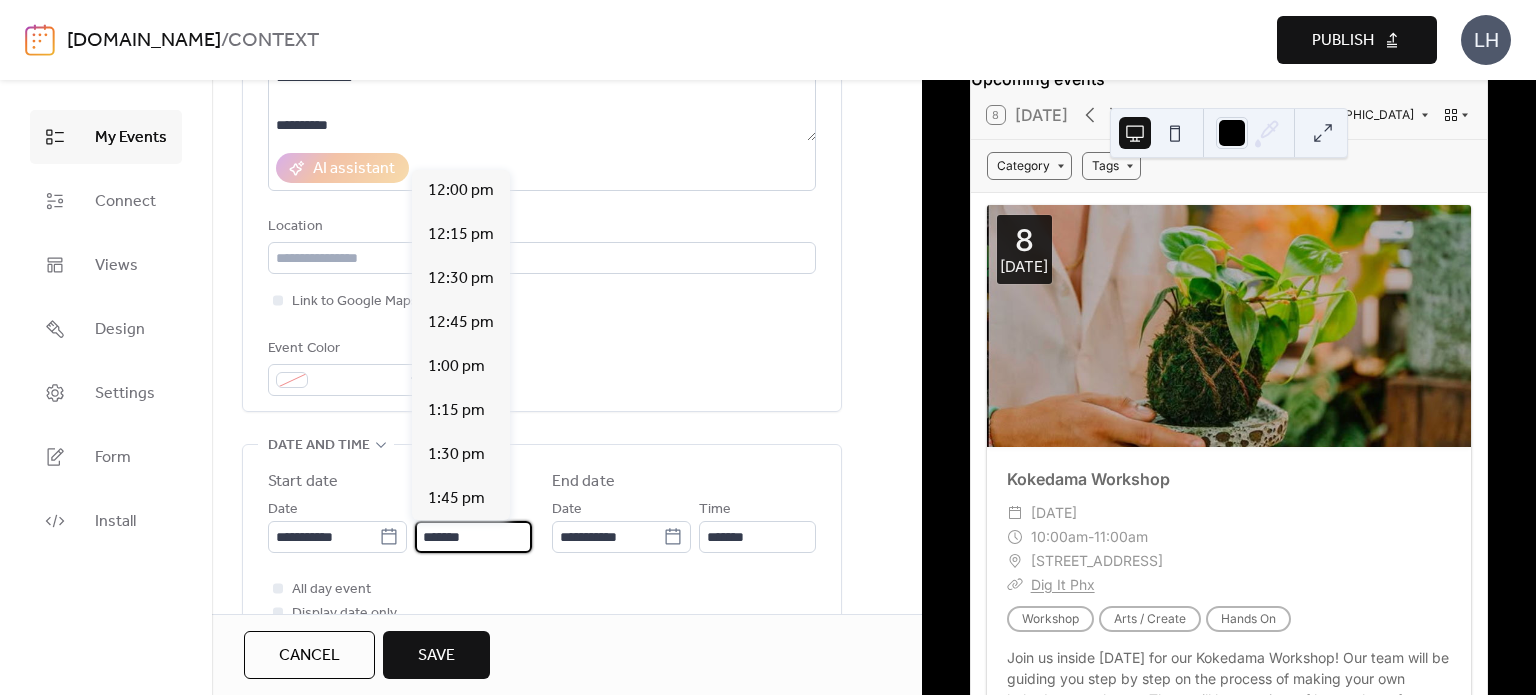 scroll, scrollTop: 3344, scrollLeft: 0, axis: vertical 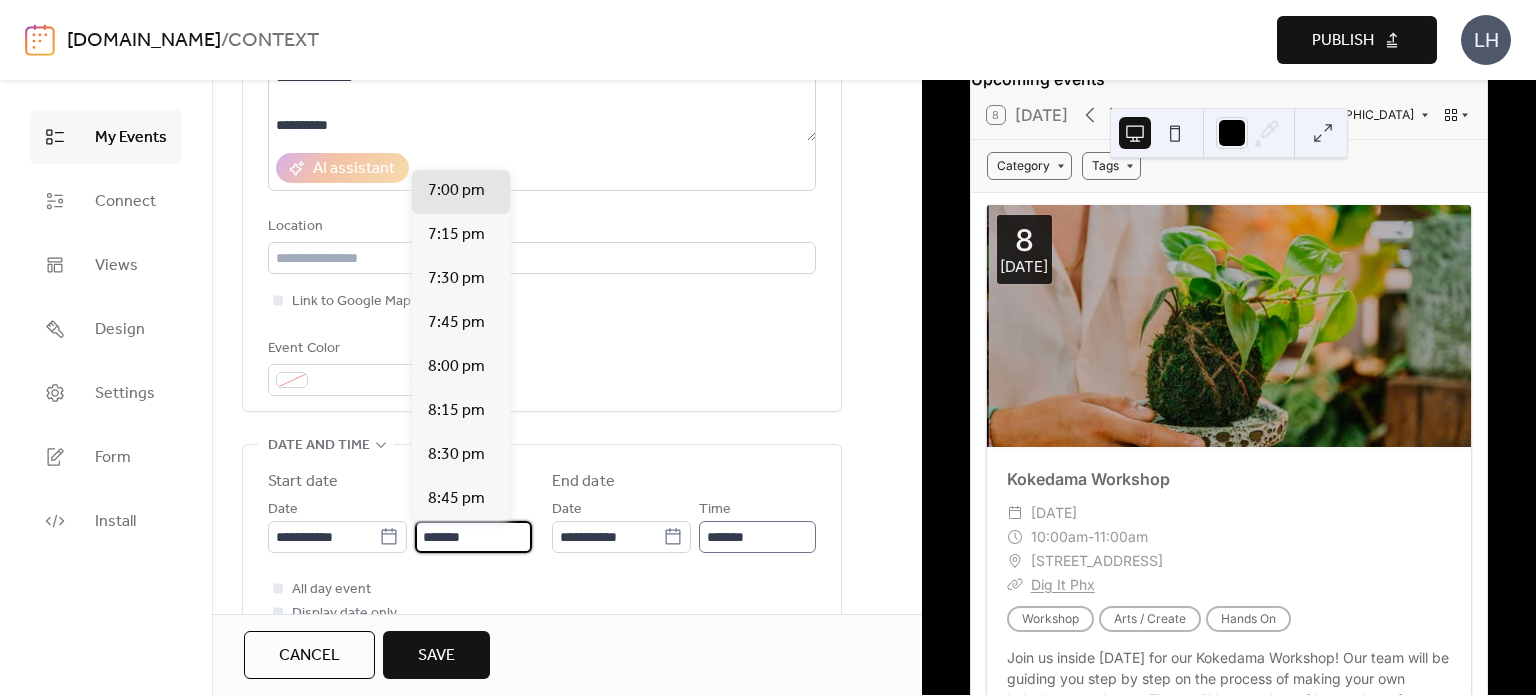 type on "*******" 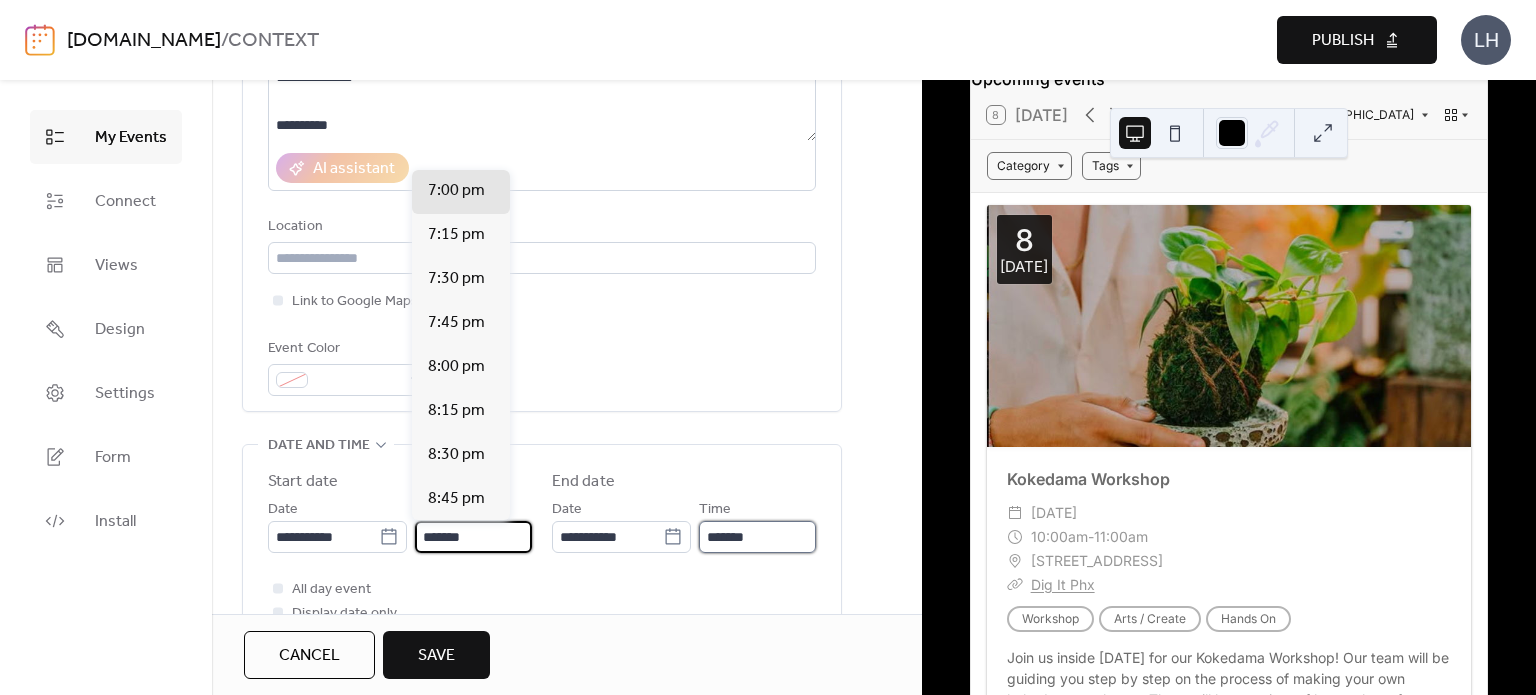 click on "*******" at bounding box center [757, 537] 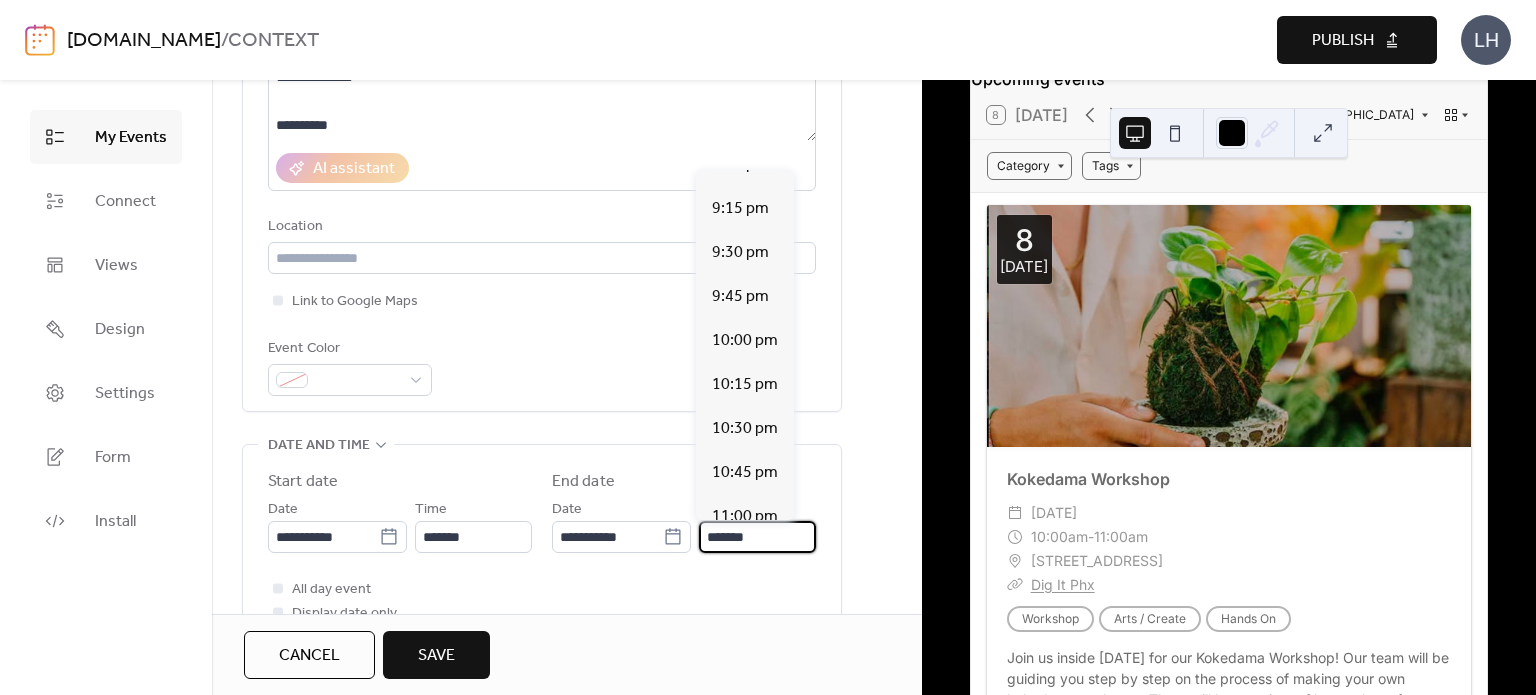 scroll, scrollTop: 356, scrollLeft: 0, axis: vertical 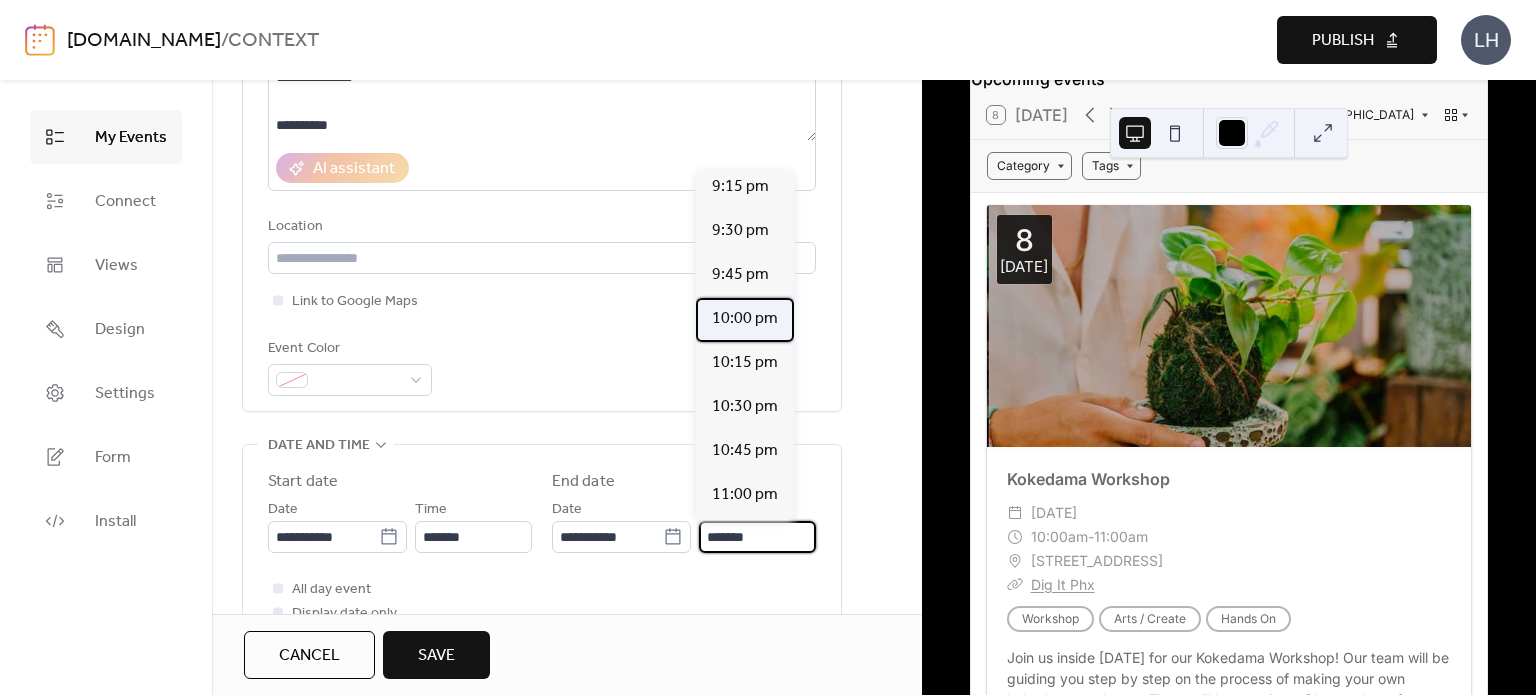 click on "10:00 pm" at bounding box center (745, 319) 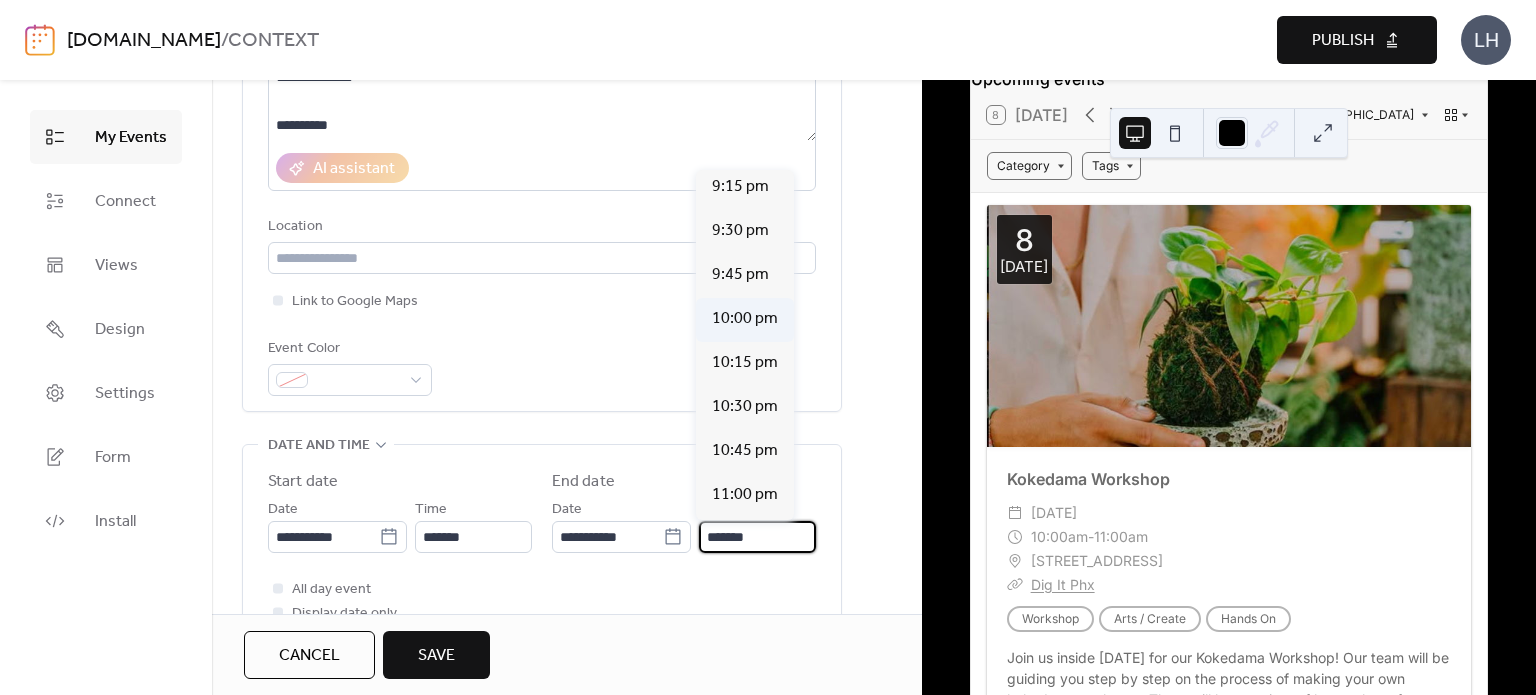 type on "********" 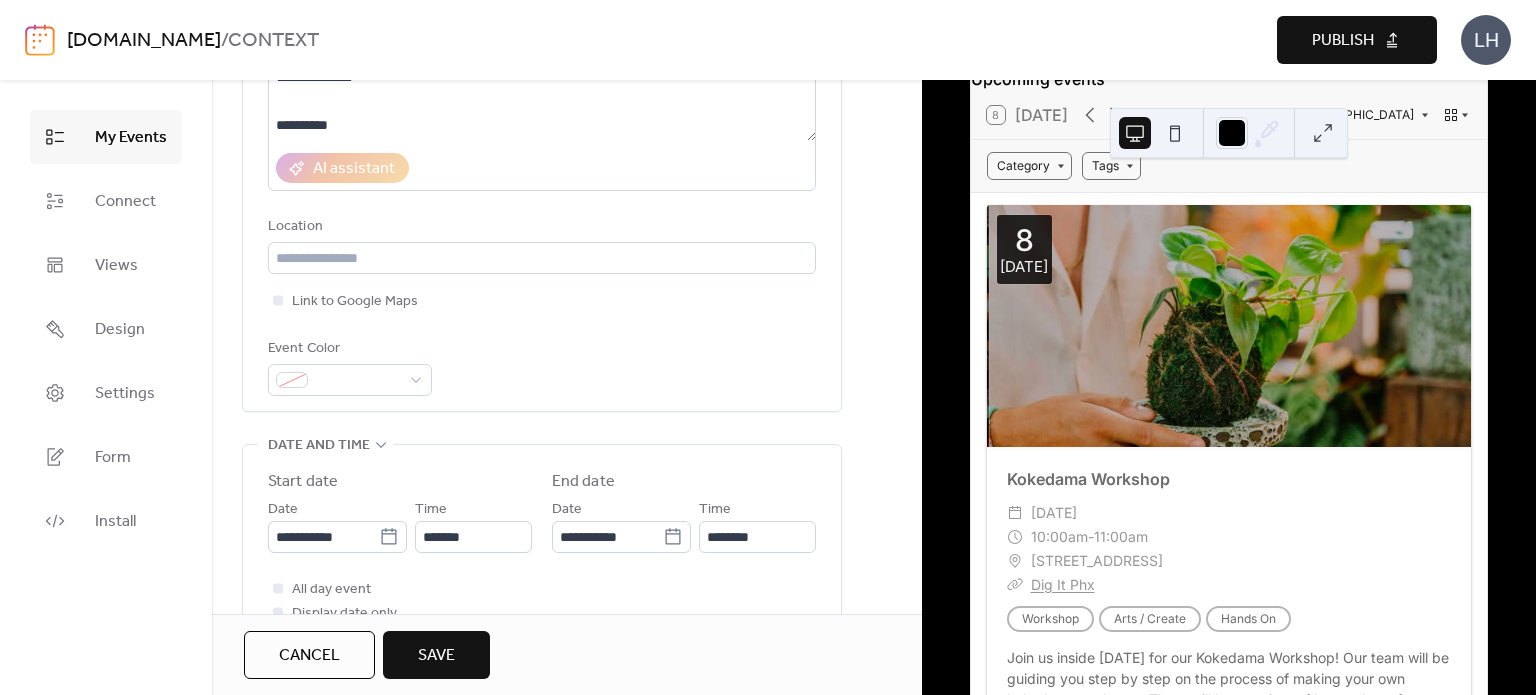 click on "**********" at bounding box center [542, 554] 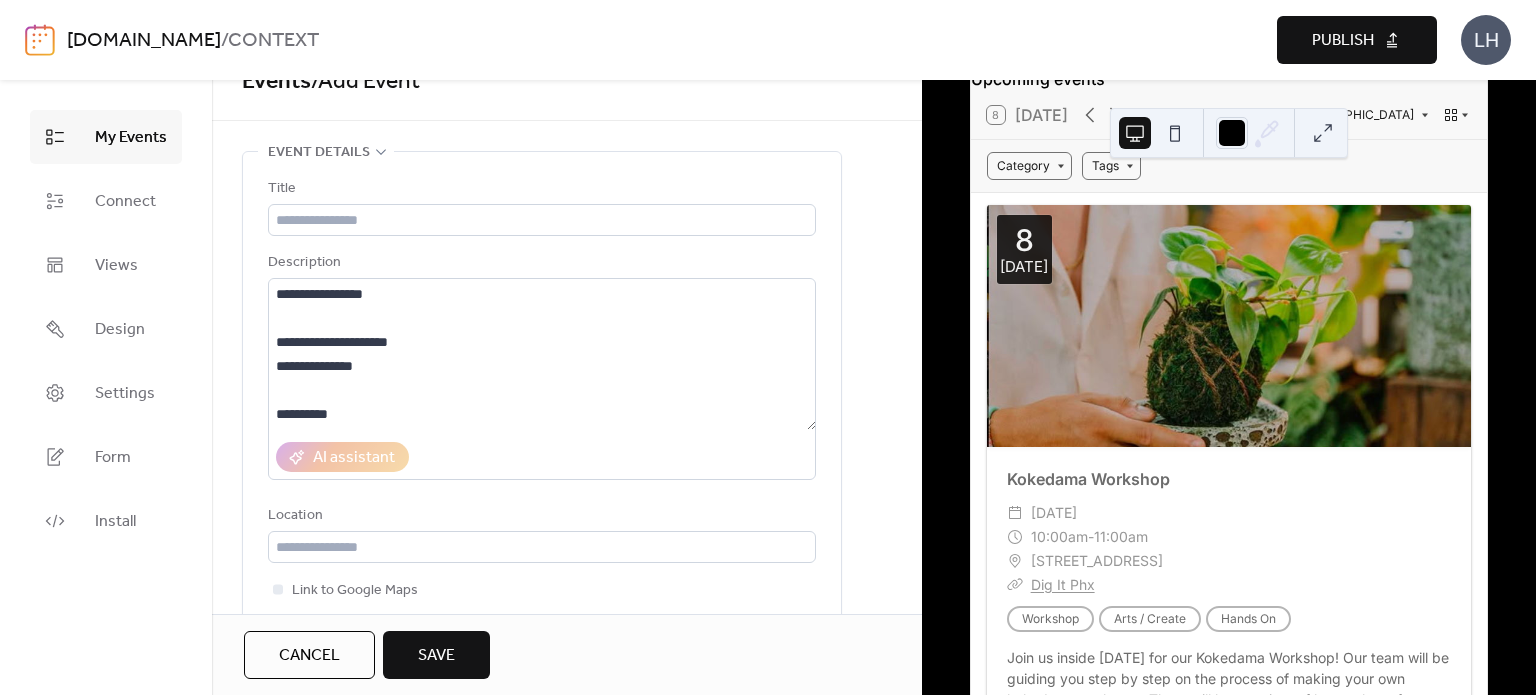 scroll, scrollTop: 32, scrollLeft: 0, axis: vertical 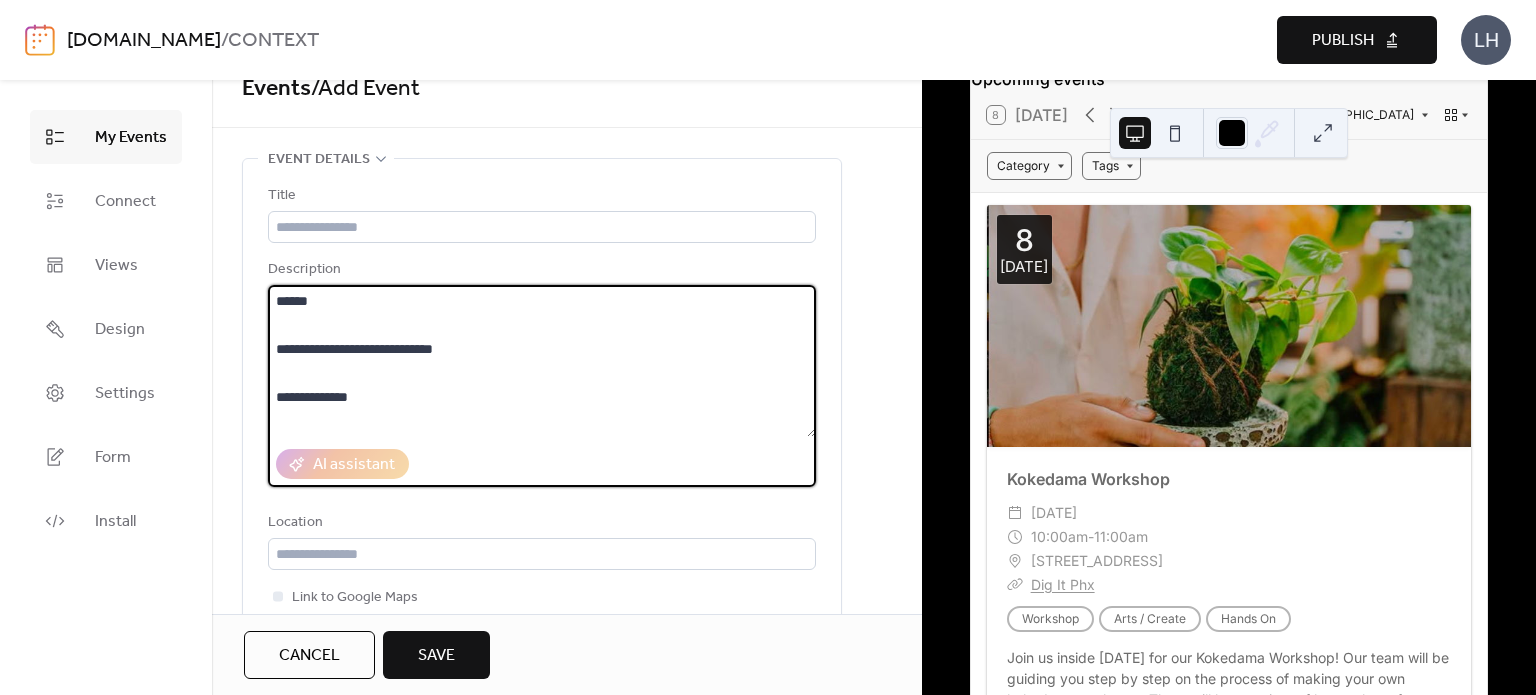 drag, startPoint x: 383, startPoint y: 392, endPoint x: 263, endPoint y: 395, distance: 120.03749 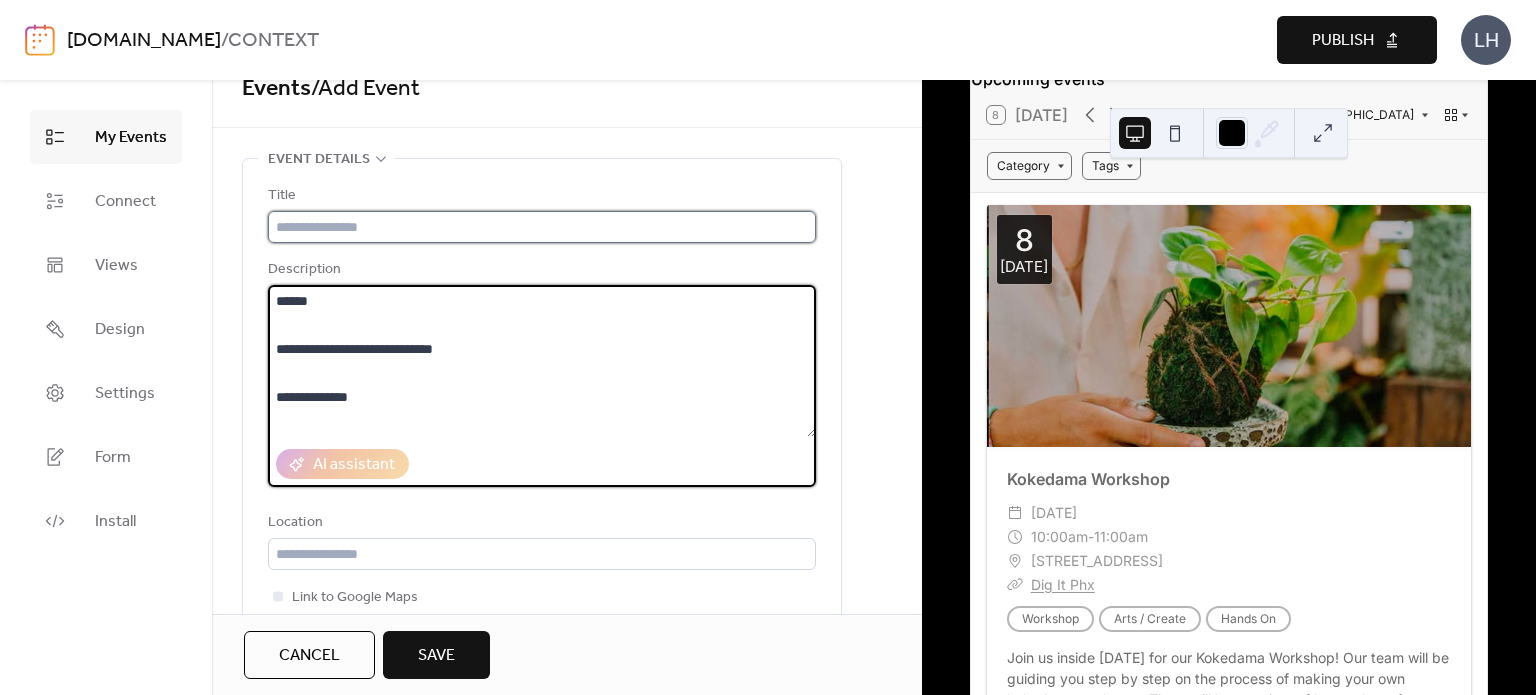 click at bounding box center [542, 227] 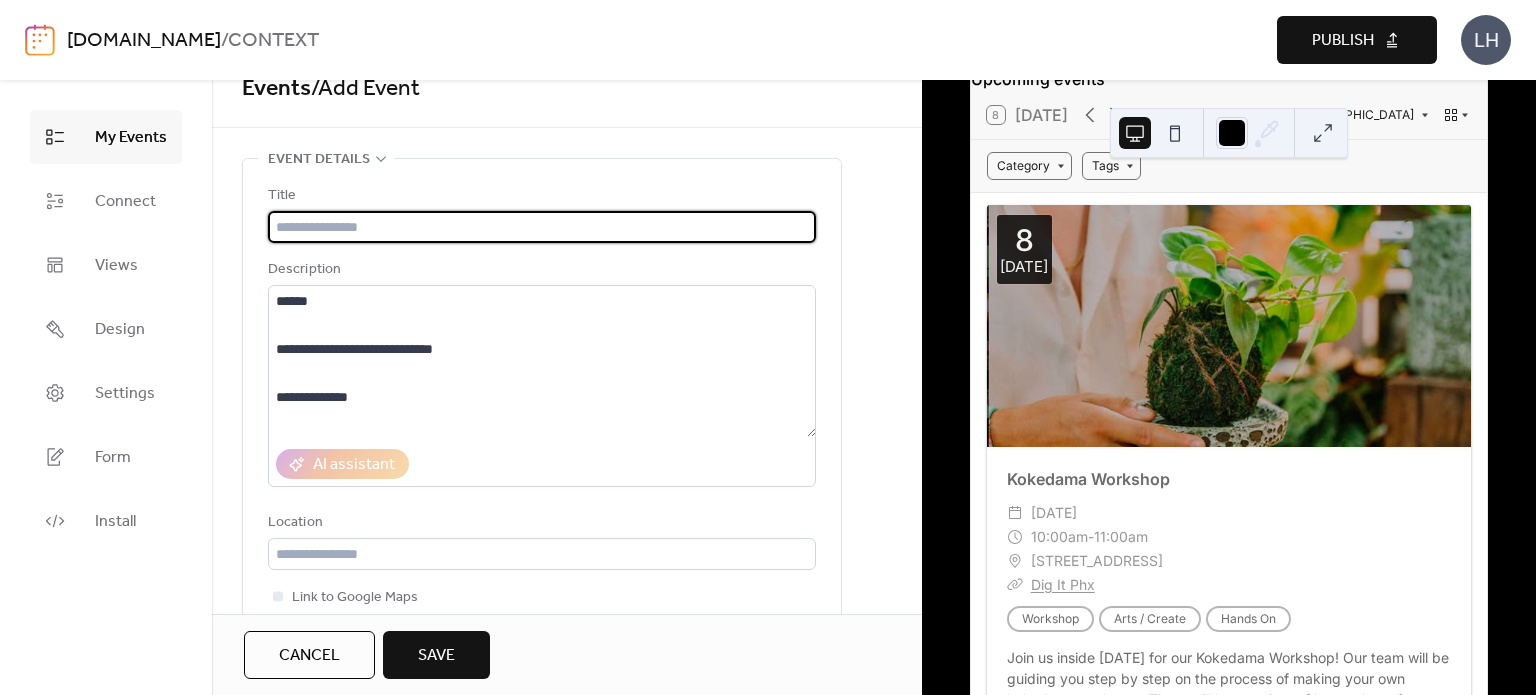 paste on "**********" 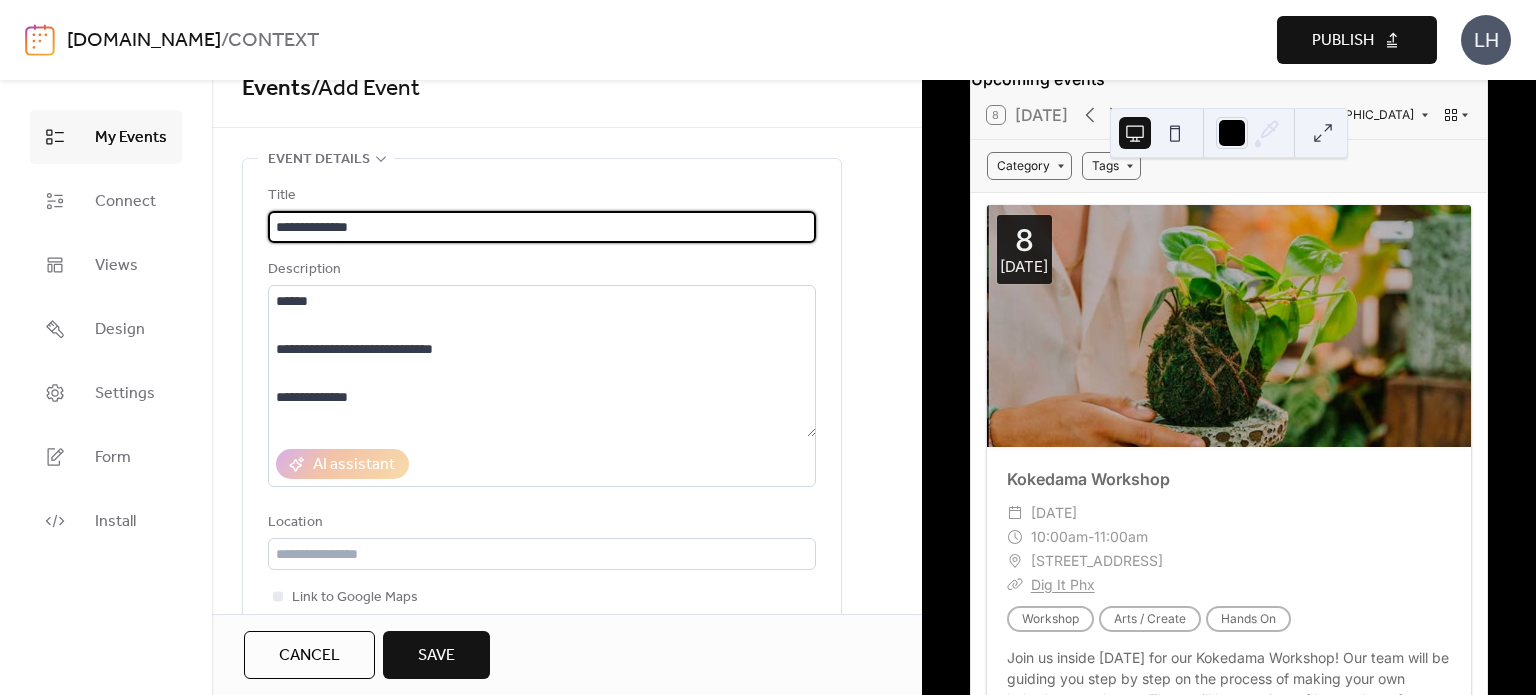 type on "**********" 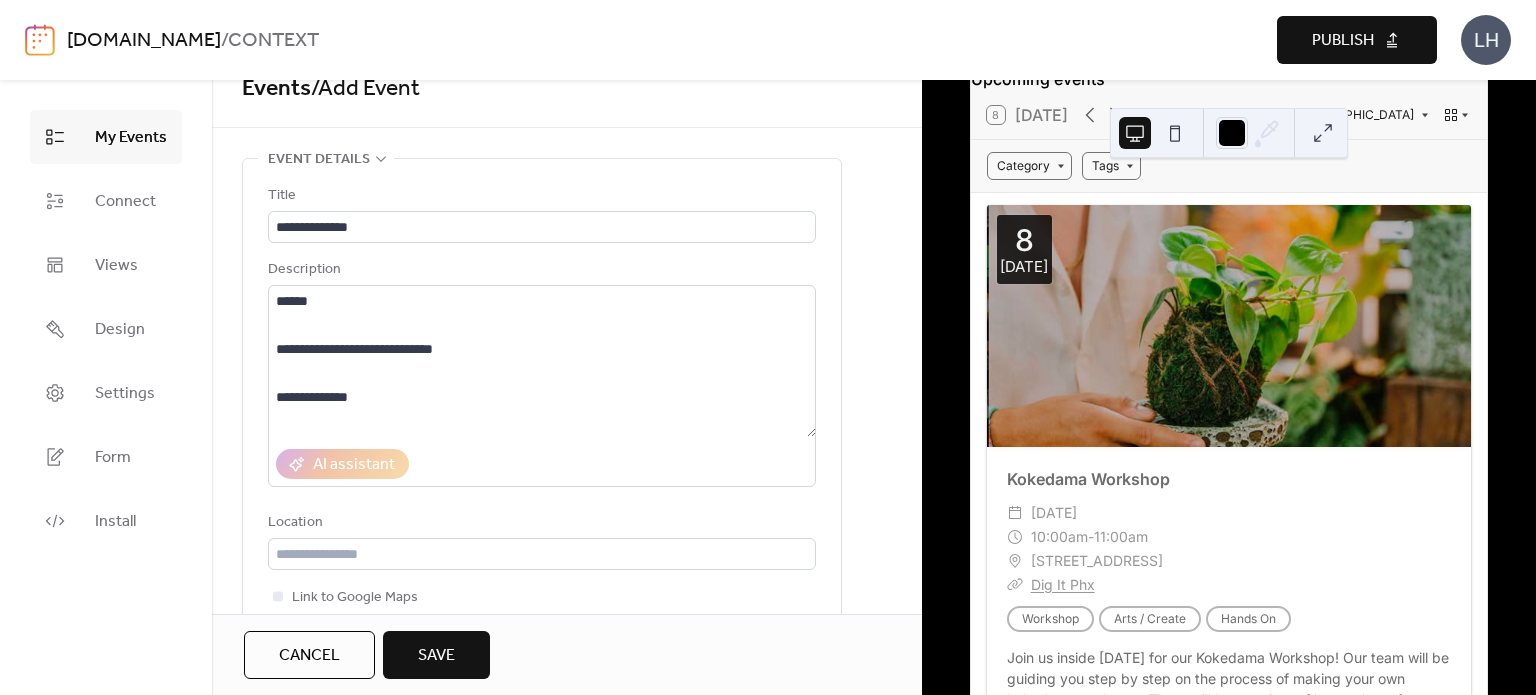 click on "Description" at bounding box center [540, 270] 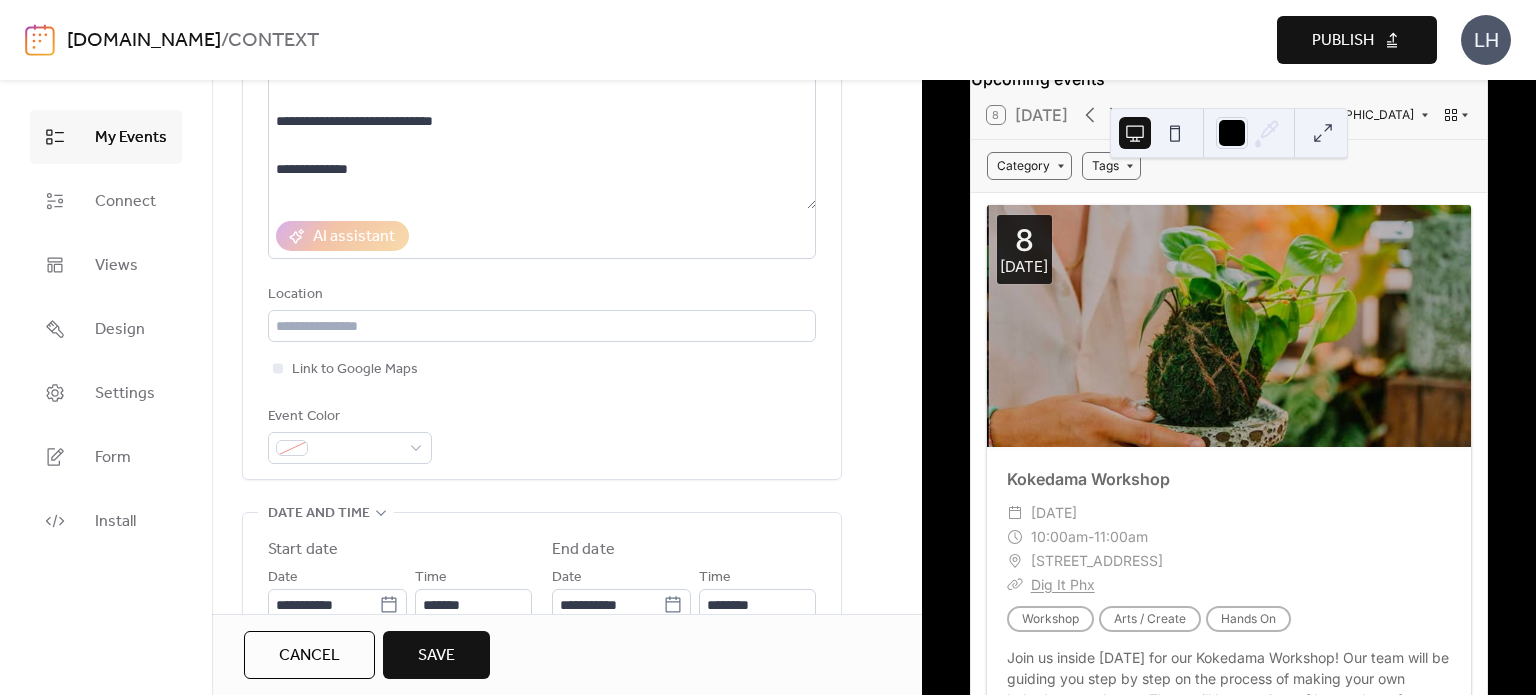 scroll, scrollTop: 259, scrollLeft: 0, axis: vertical 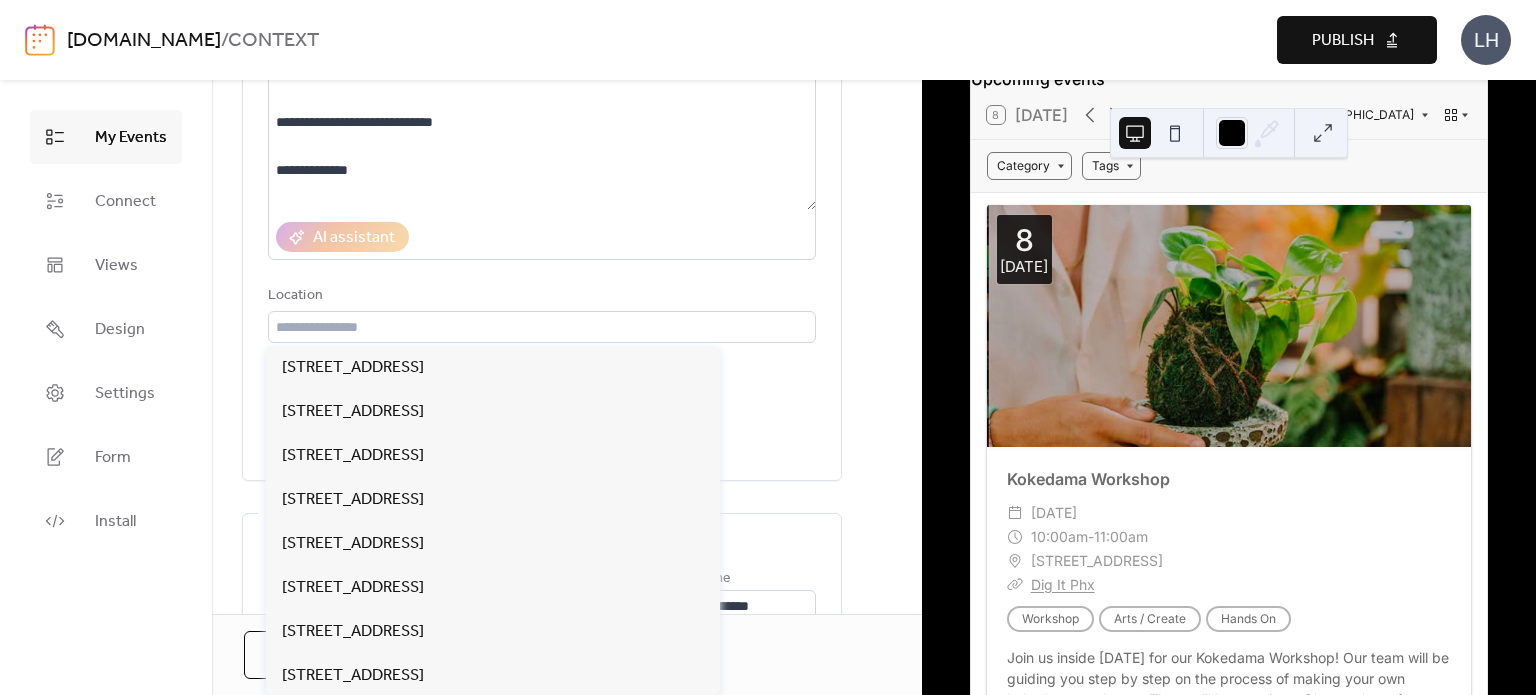 click on "Location" at bounding box center (542, 313) 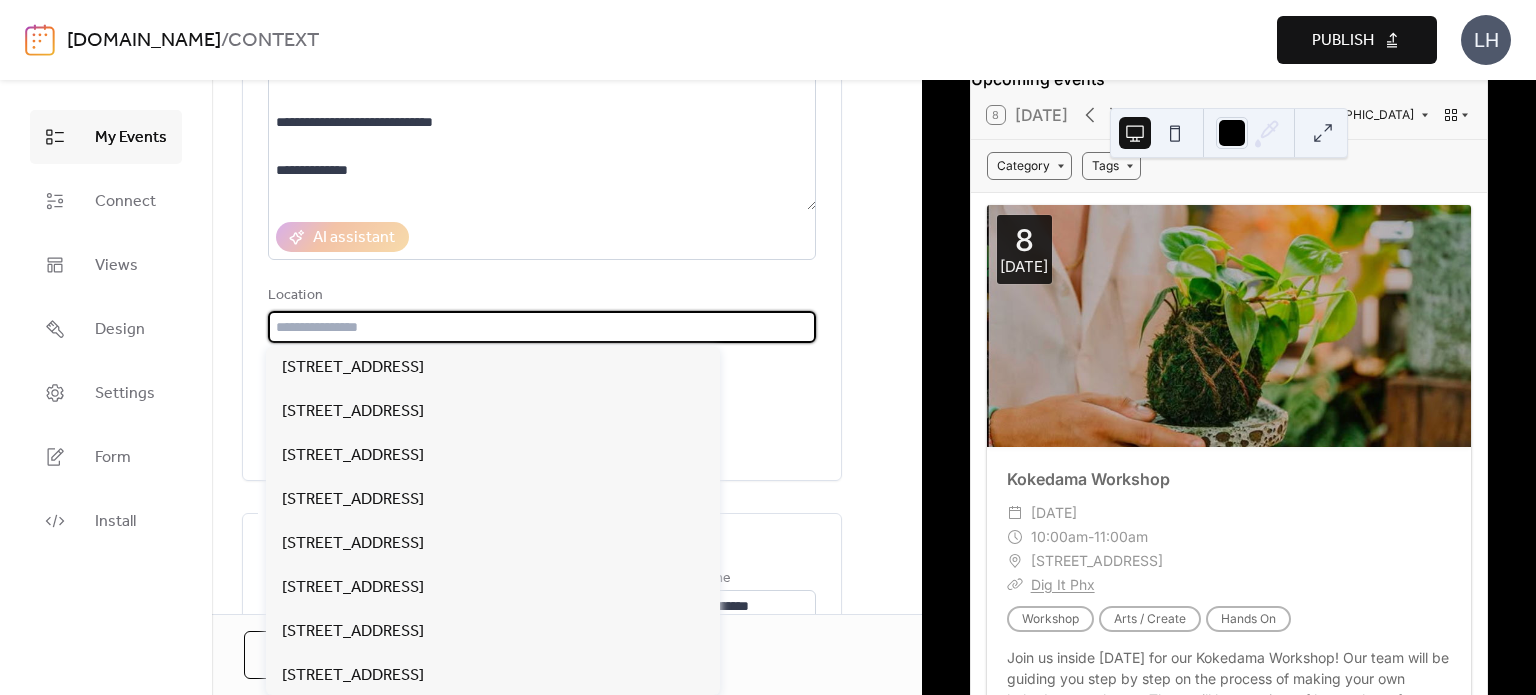 click at bounding box center [542, 327] 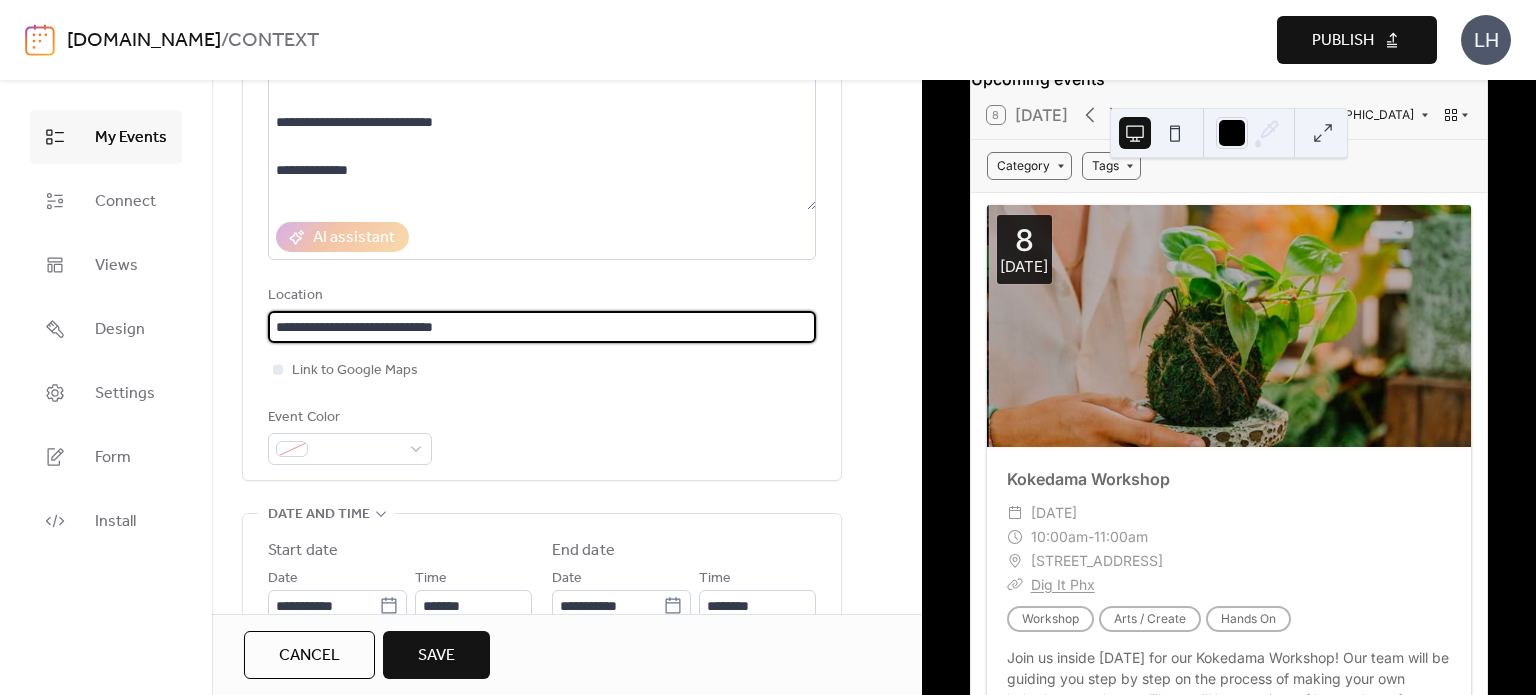type on "**********" 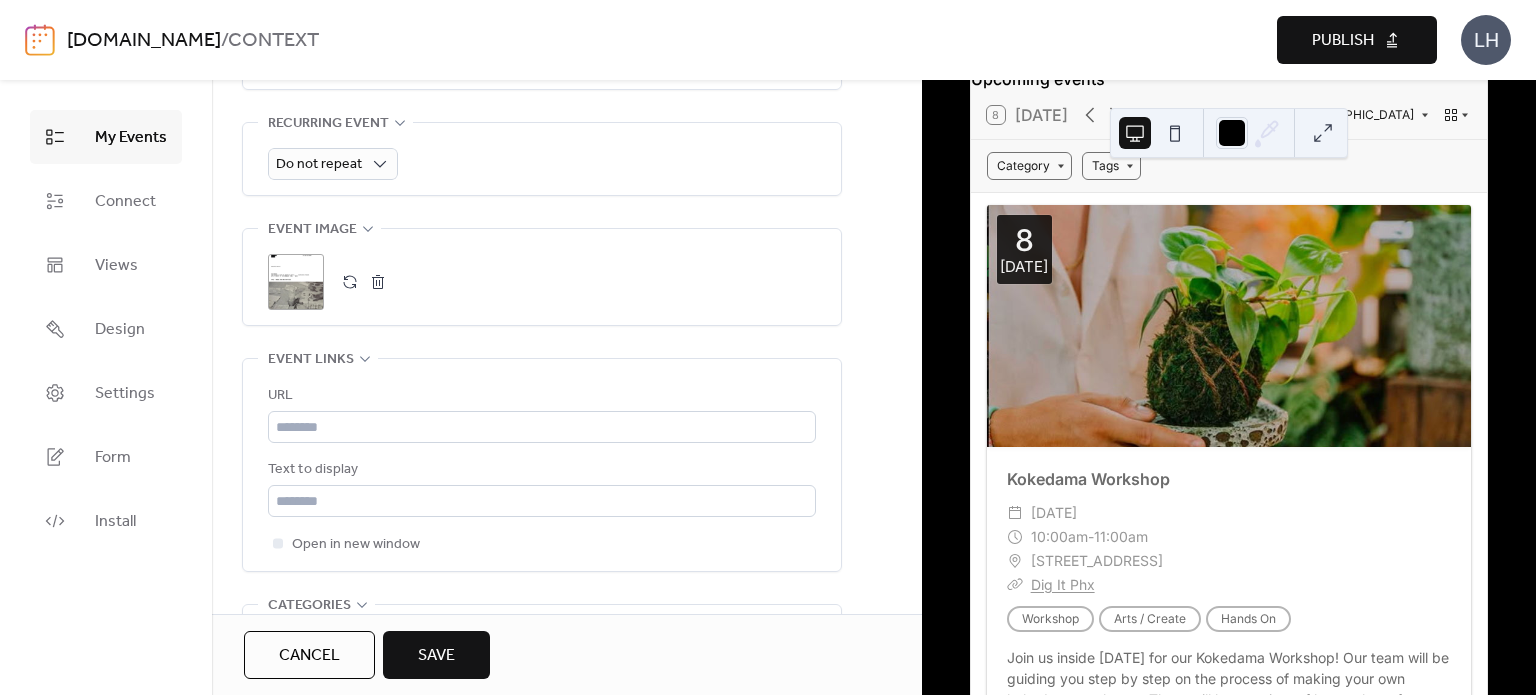 scroll, scrollTop: 956, scrollLeft: 0, axis: vertical 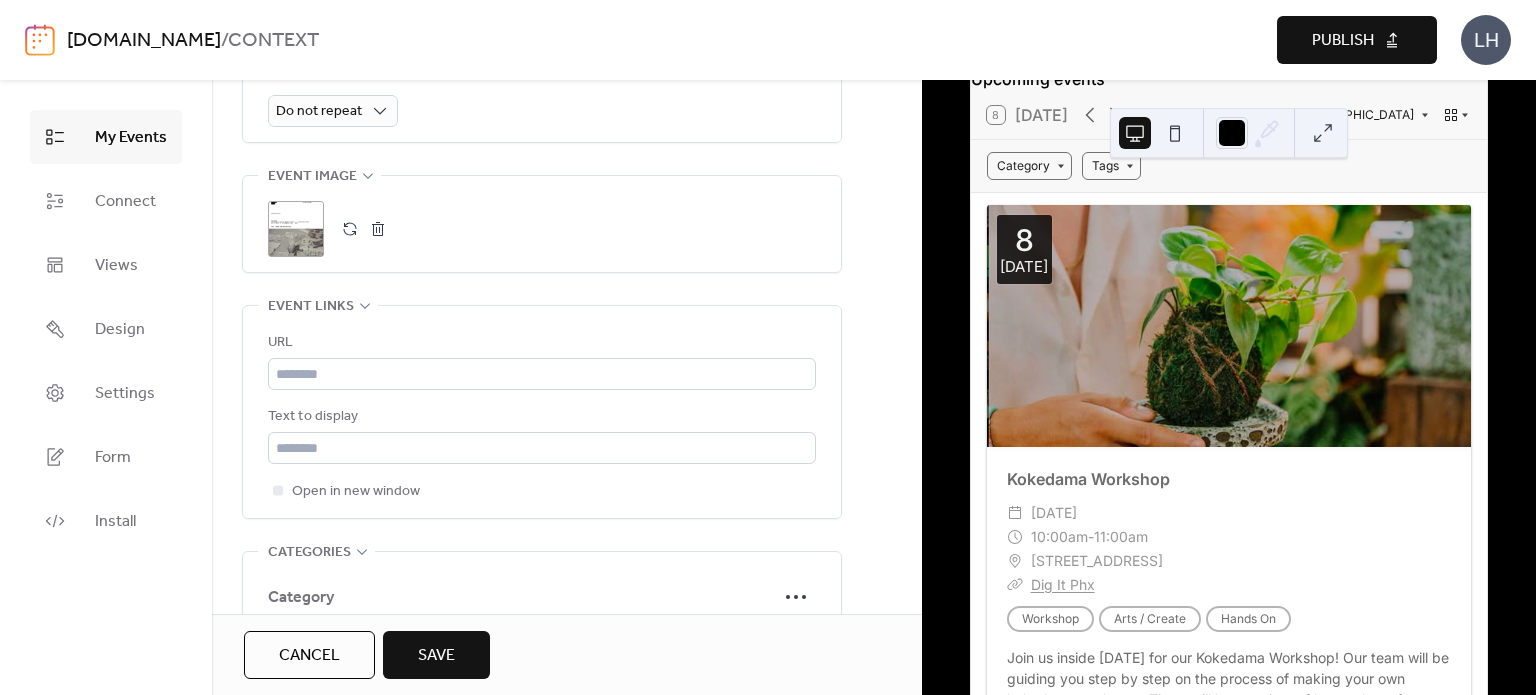 type 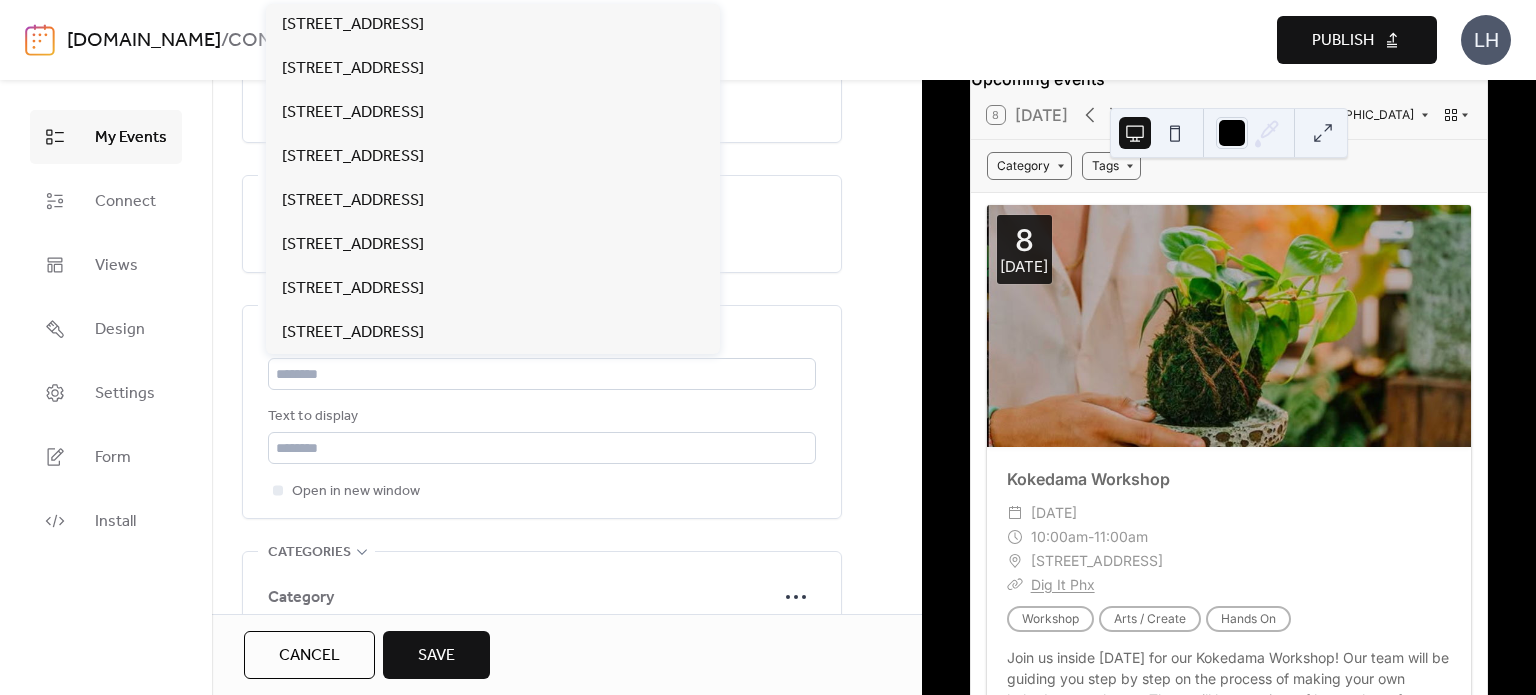 click on "URL Text to display Open in new window" at bounding box center [542, 417] 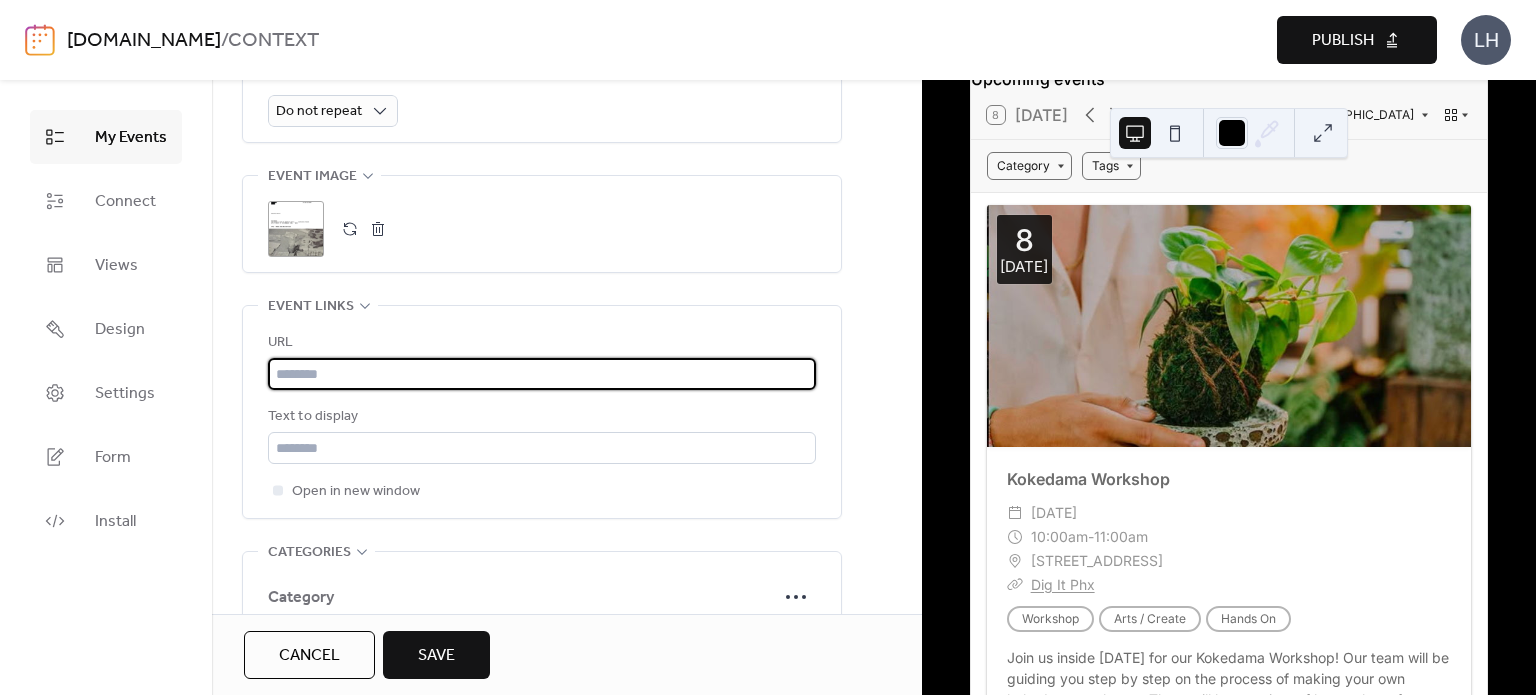click at bounding box center [542, 374] 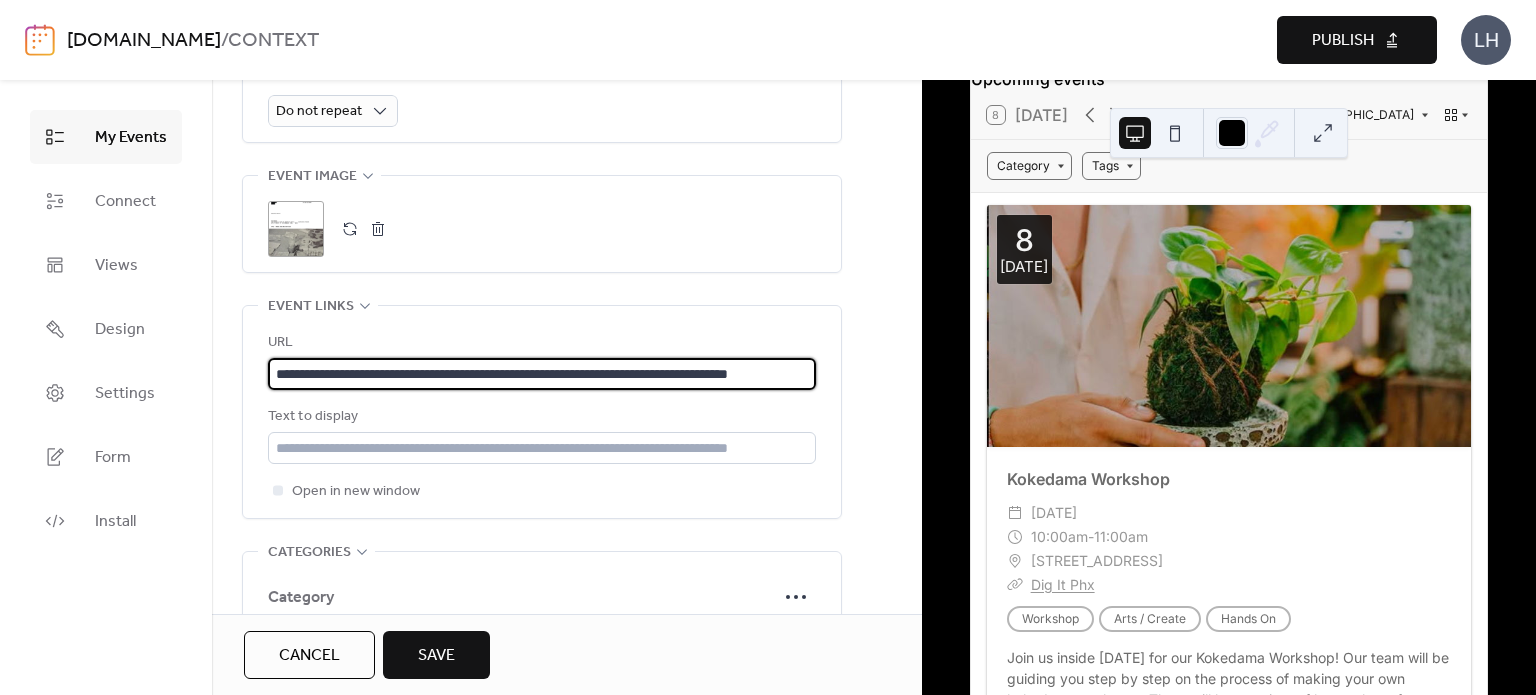 scroll, scrollTop: 0, scrollLeft: 101, axis: horizontal 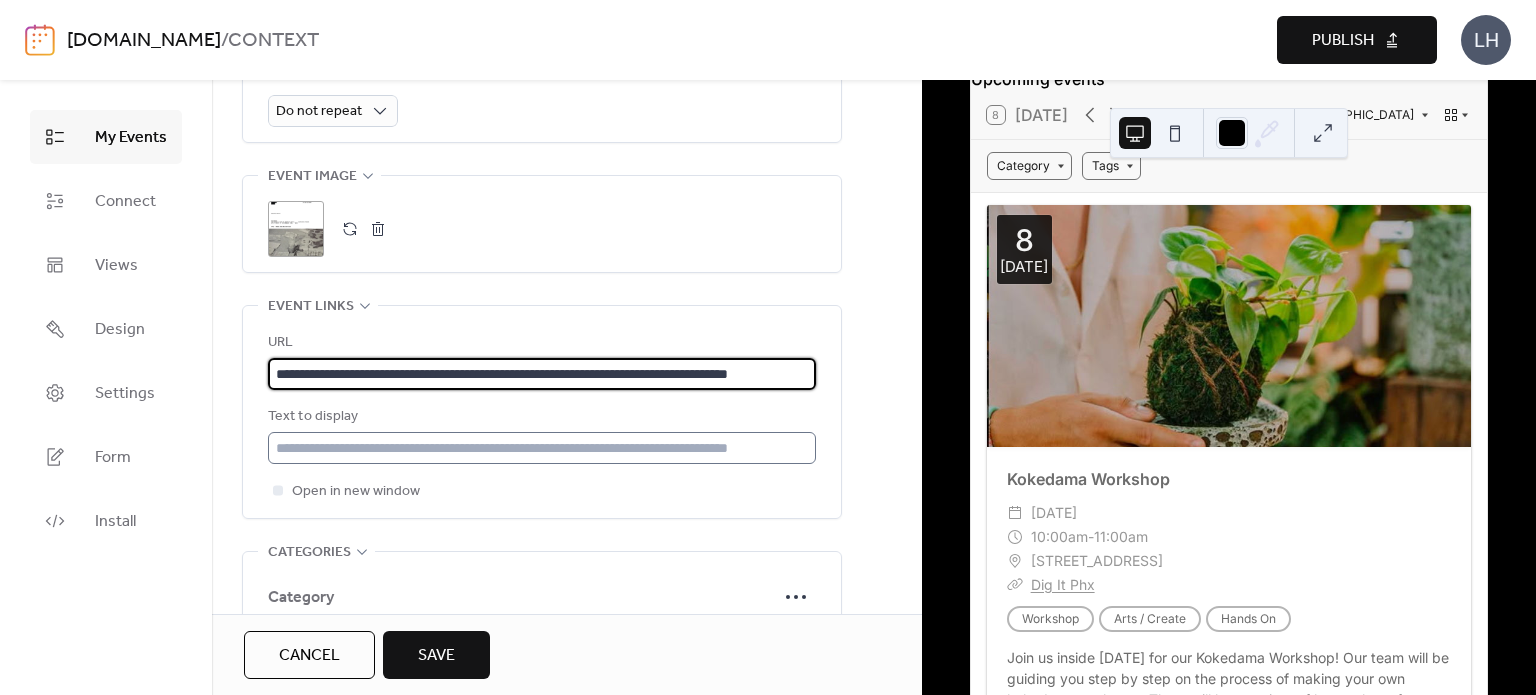 type on "**********" 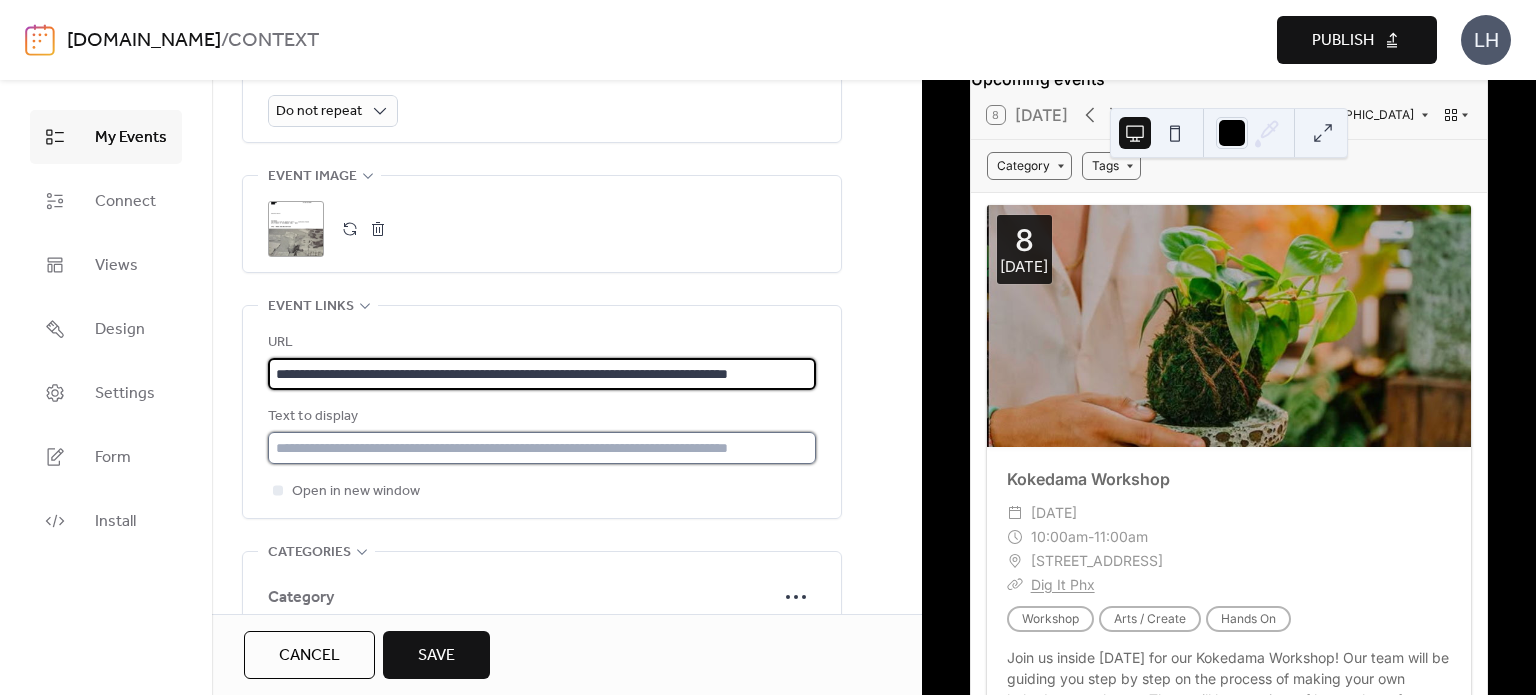 click at bounding box center (542, 448) 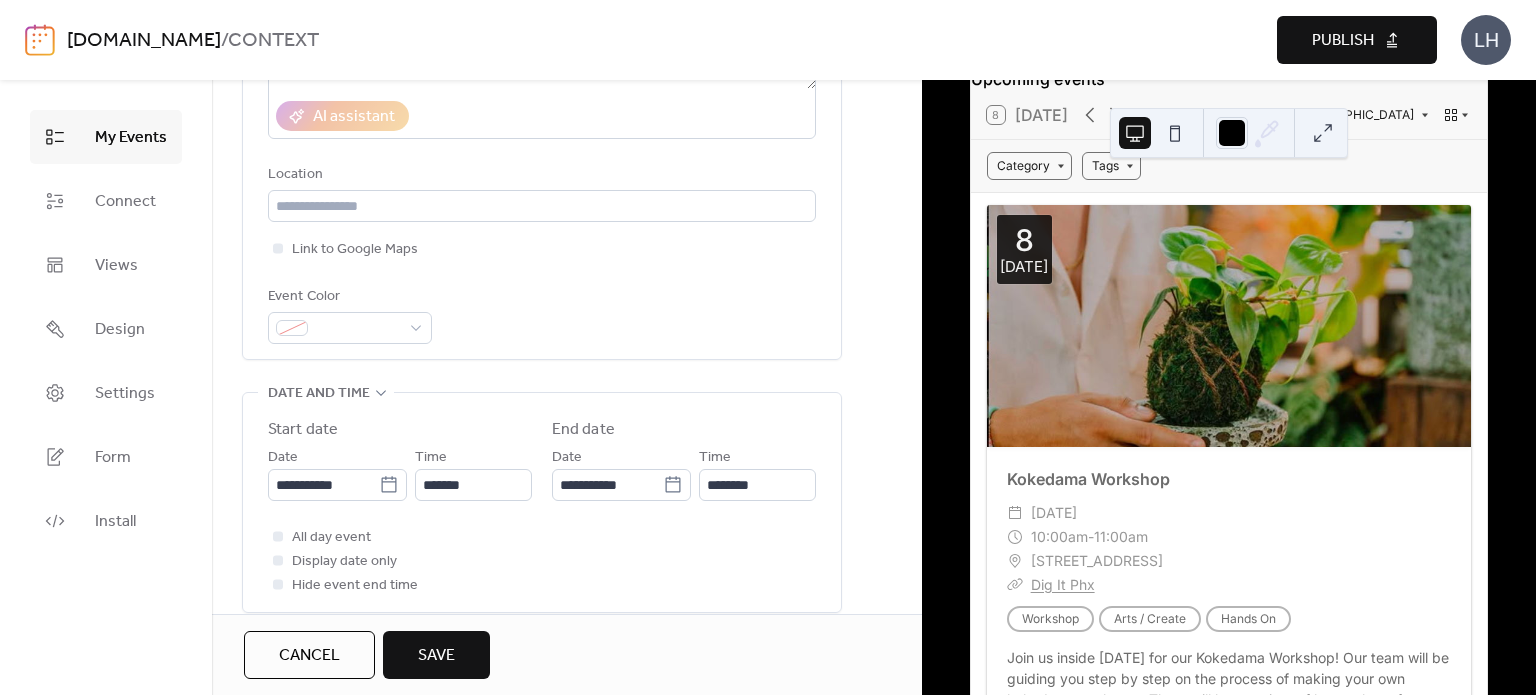 scroll, scrollTop: 364, scrollLeft: 0, axis: vertical 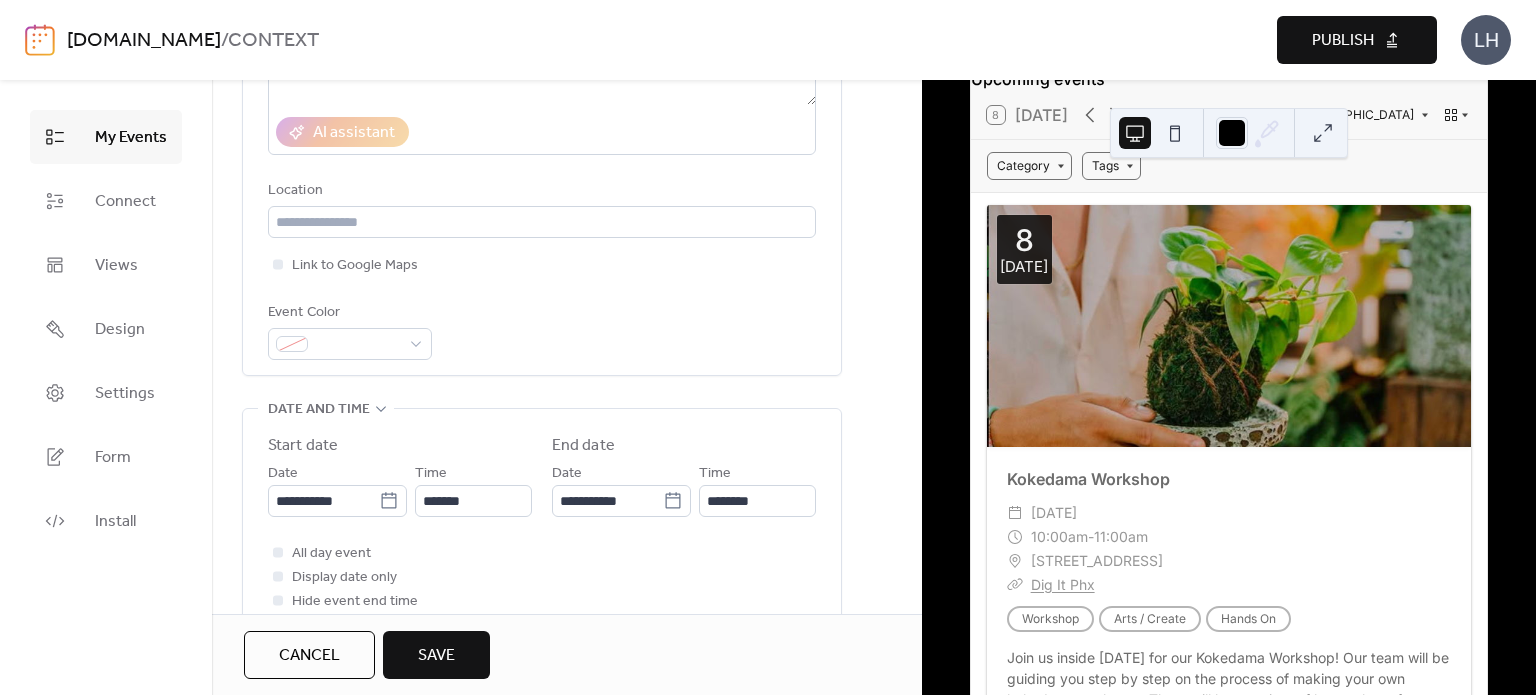 type on "*******" 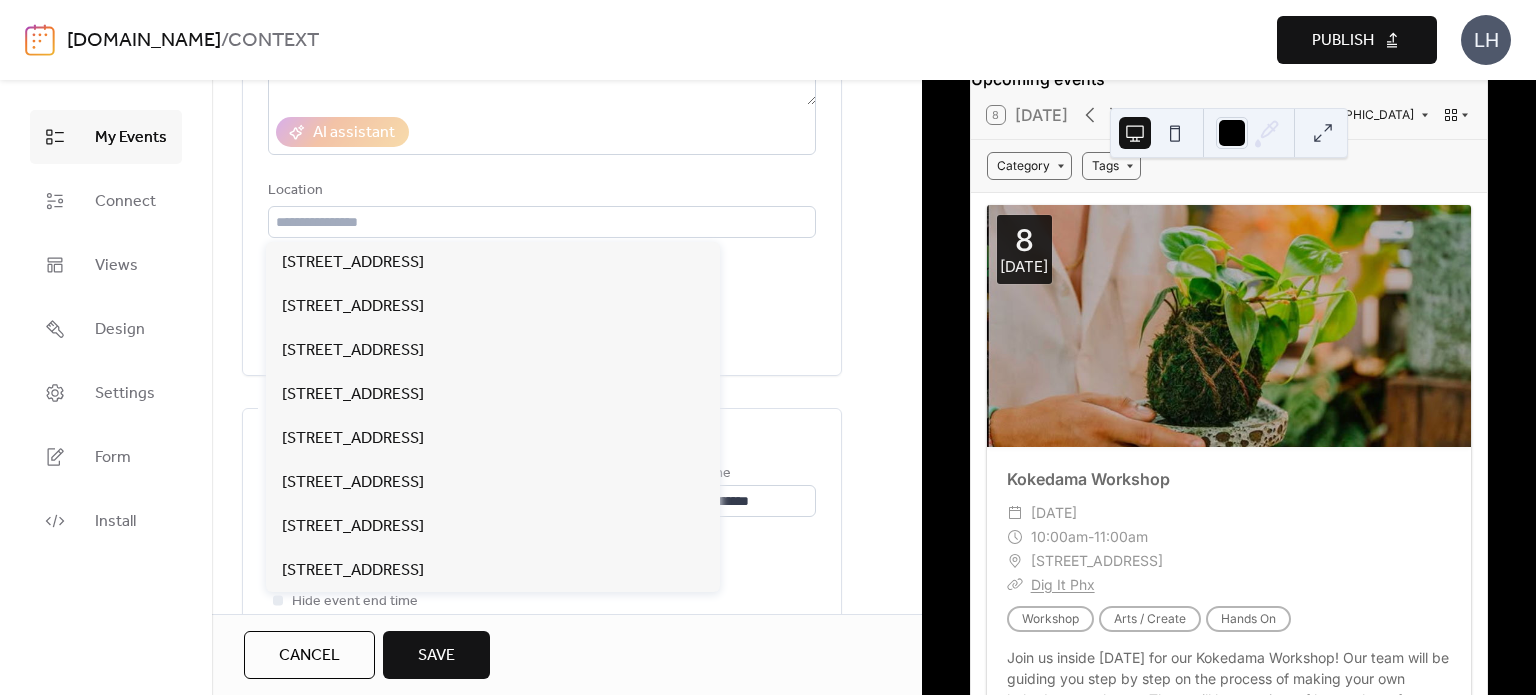 click on "Location" at bounding box center (540, 191) 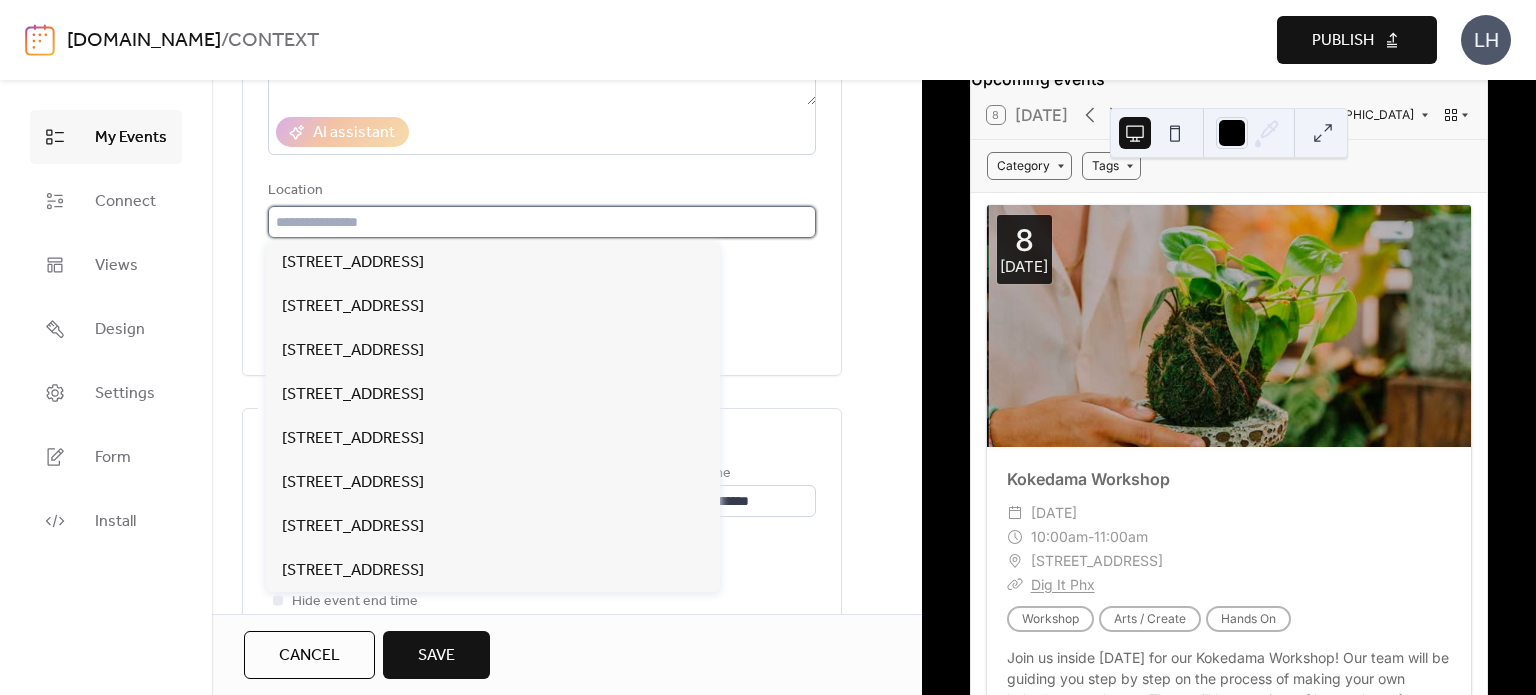 click at bounding box center [542, 222] 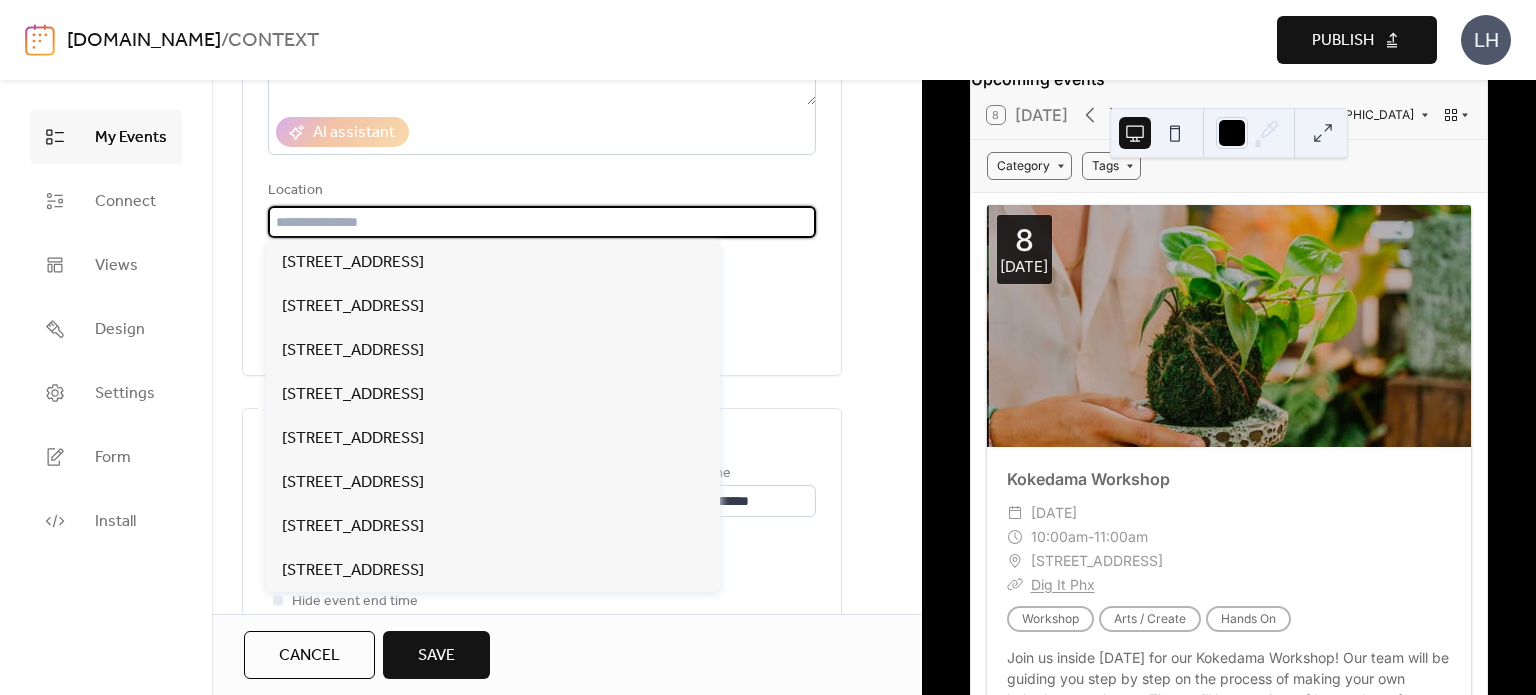 paste on "**********" 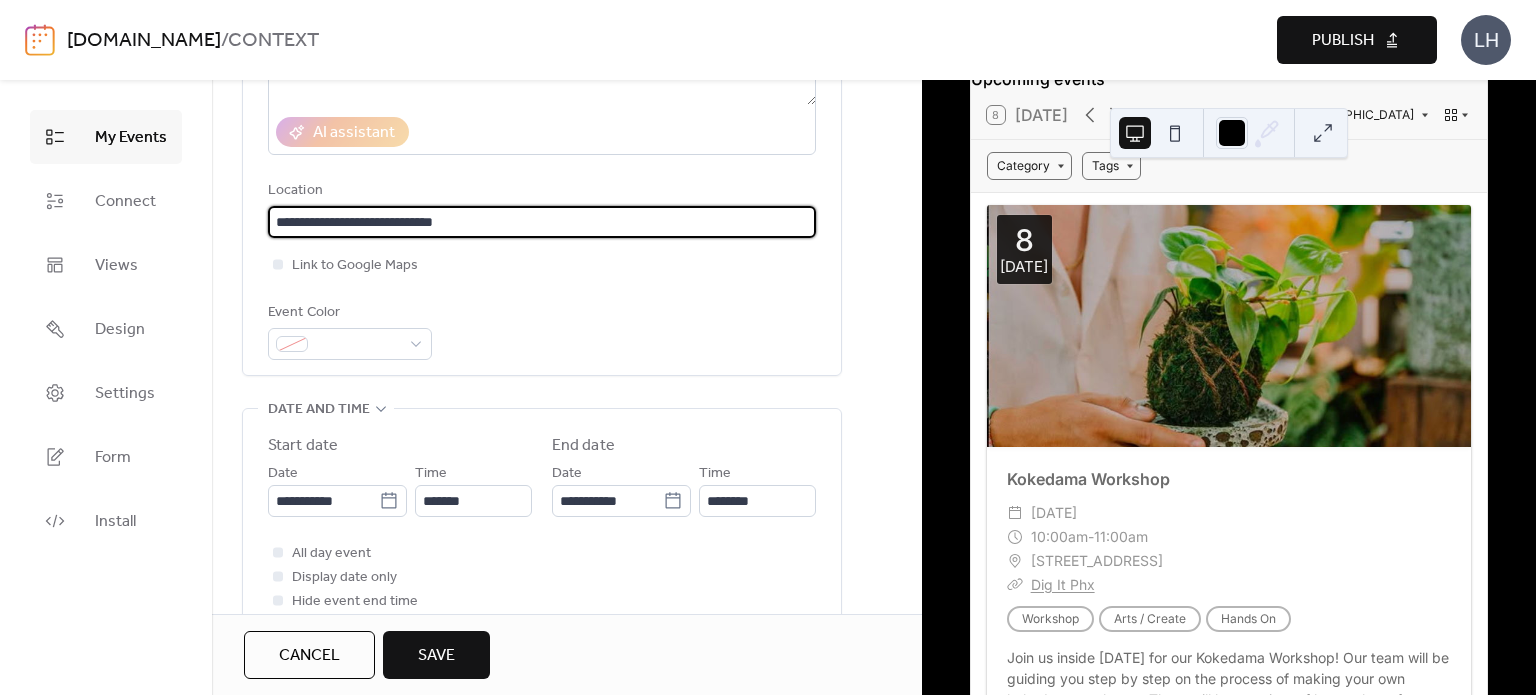 type on "**********" 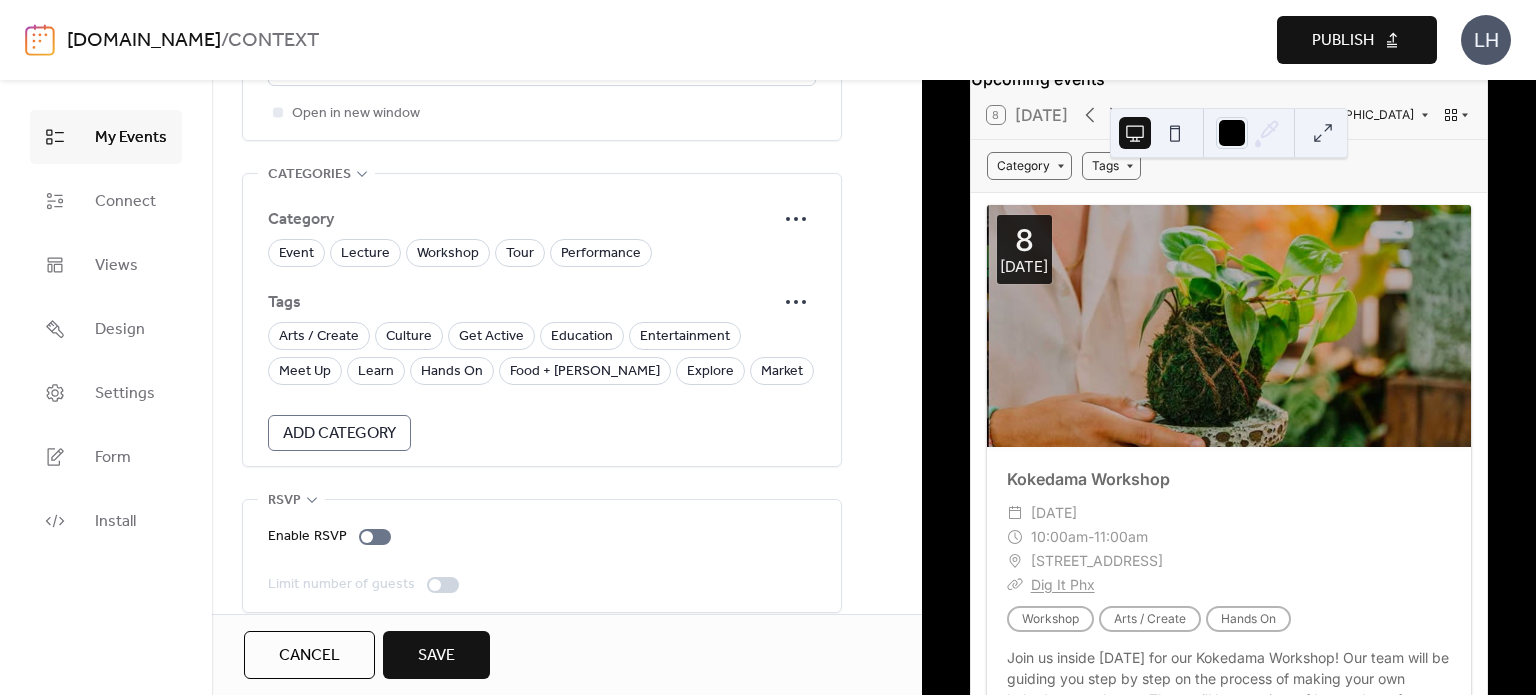 scroll, scrollTop: 1336, scrollLeft: 0, axis: vertical 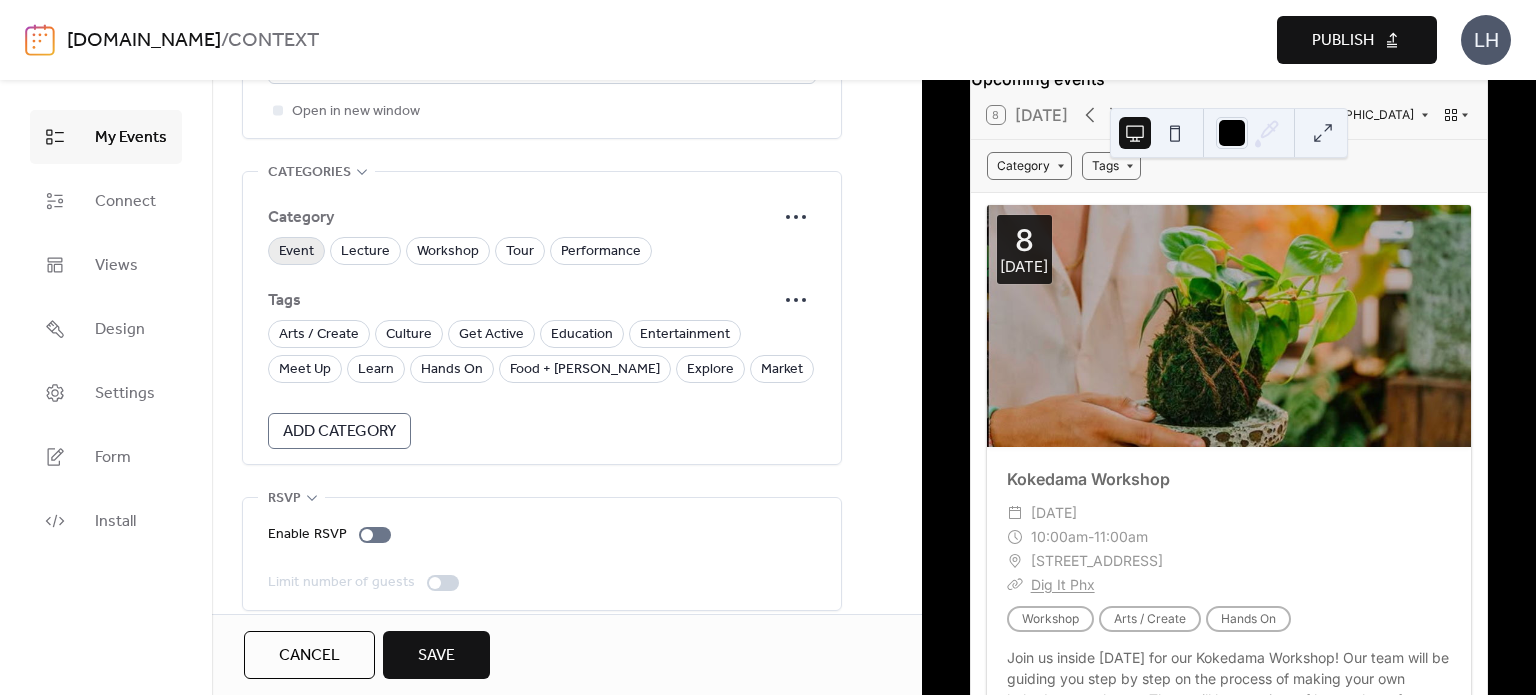 type 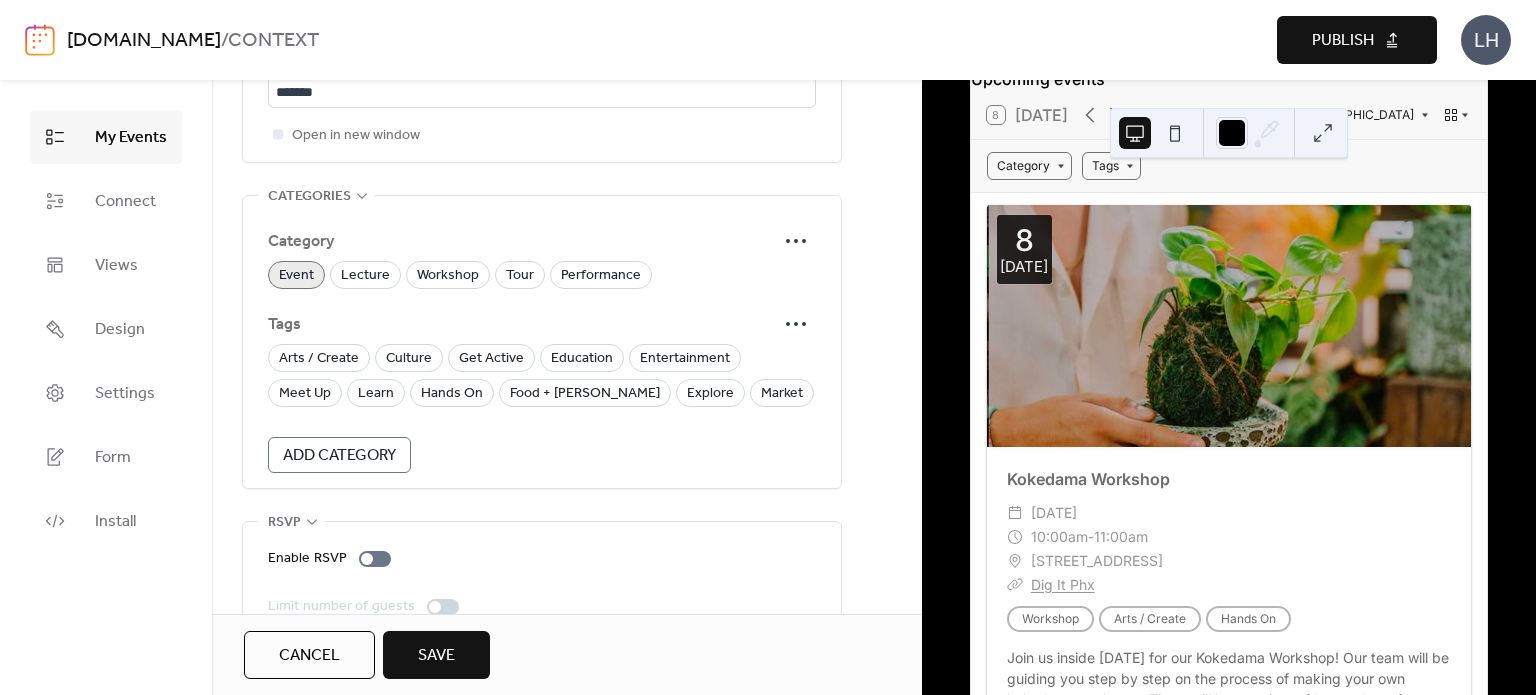 scroll, scrollTop: 1352, scrollLeft: 0, axis: vertical 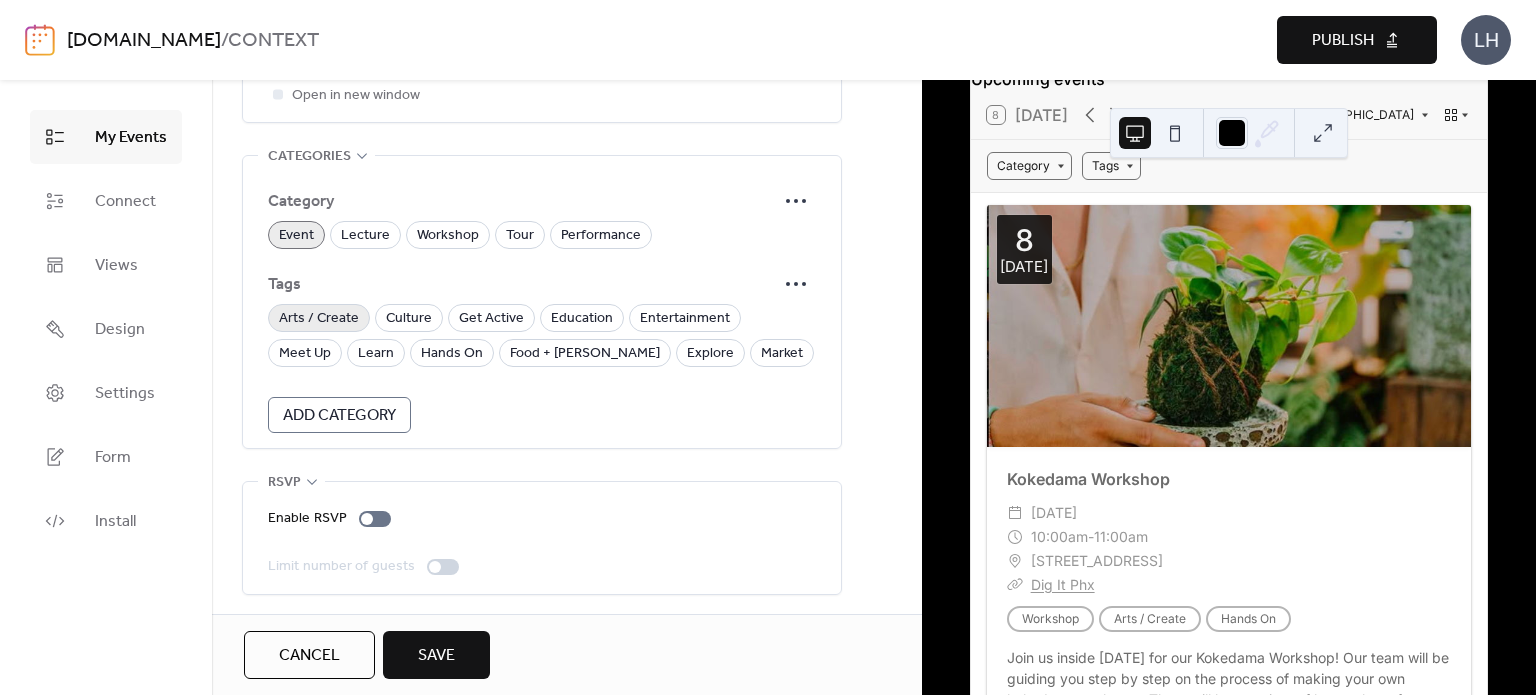 click on "Arts / Create" at bounding box center [319, 319] 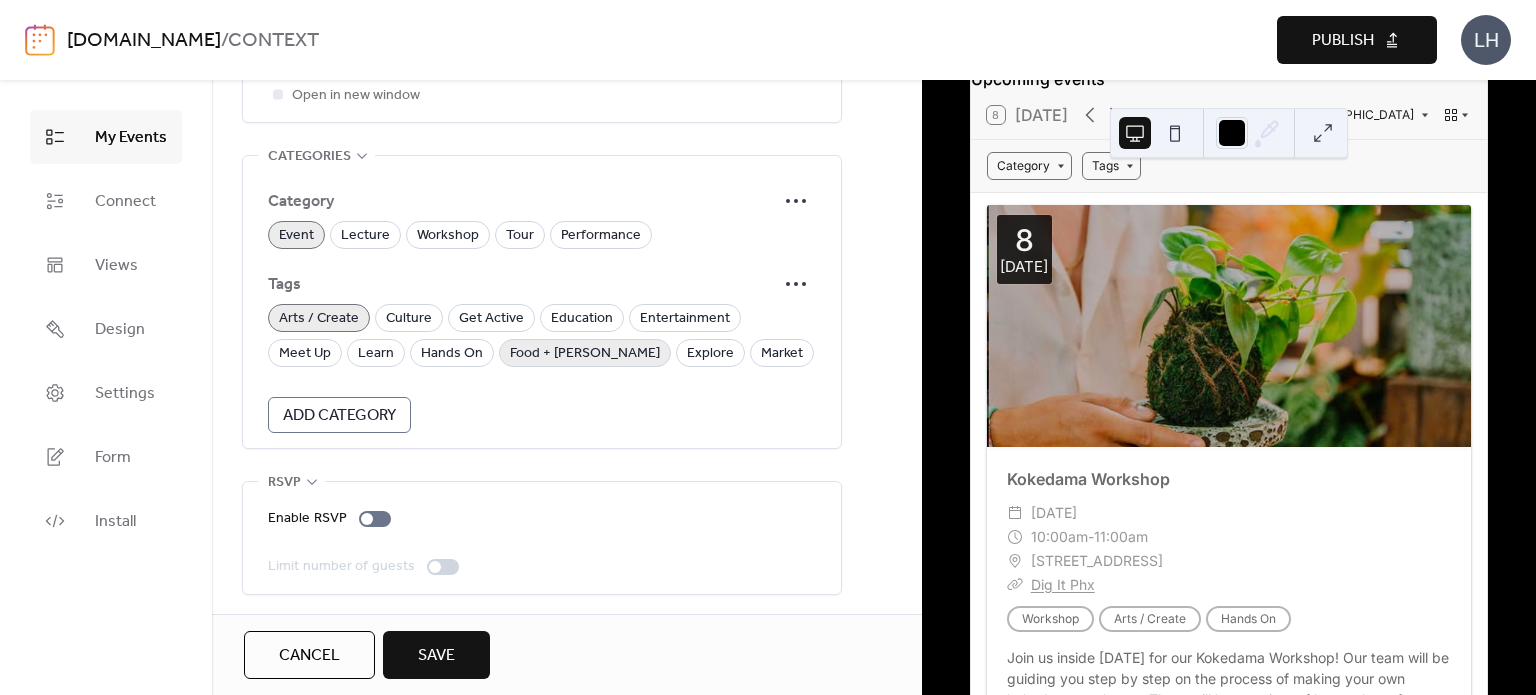 click on "Food + [PERSON_NAME]" at bounding box center [585, 354] 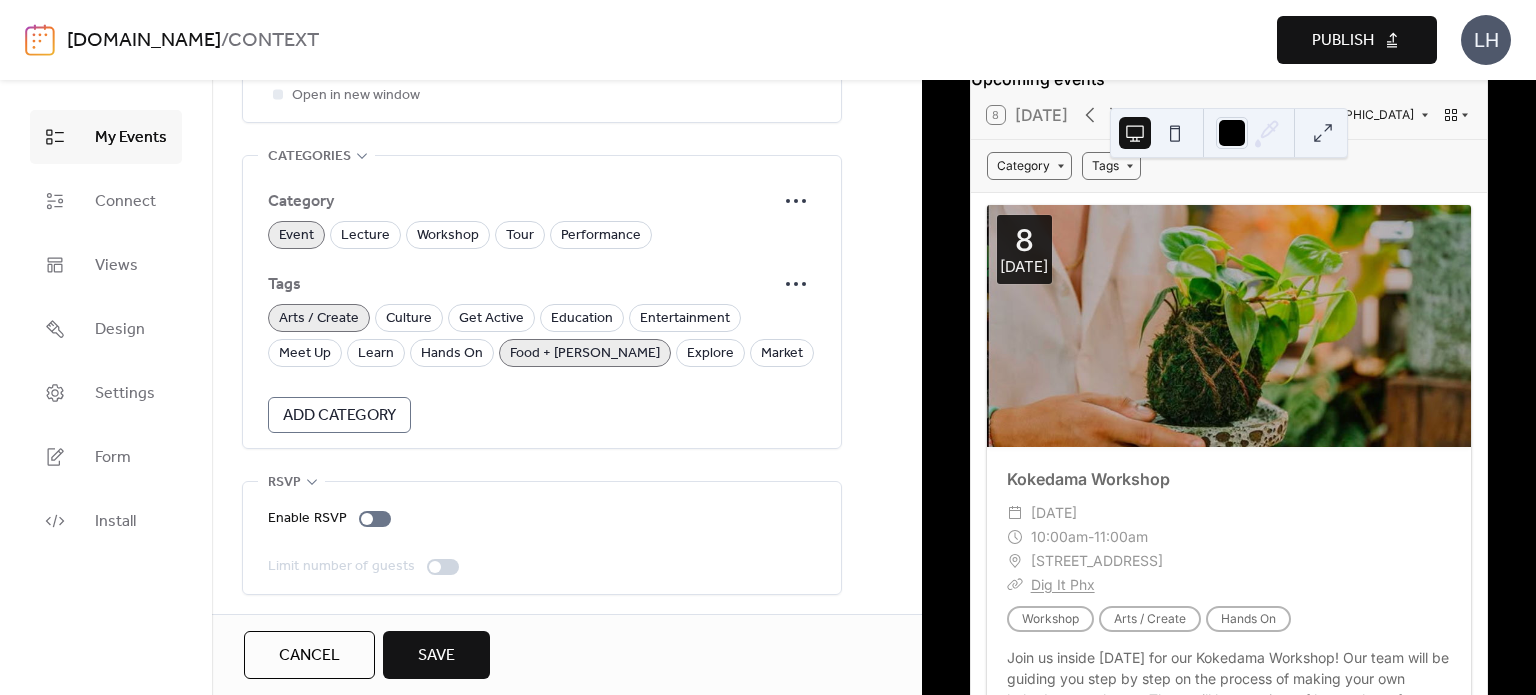 click on "Save" at bounding box center [436, 655] 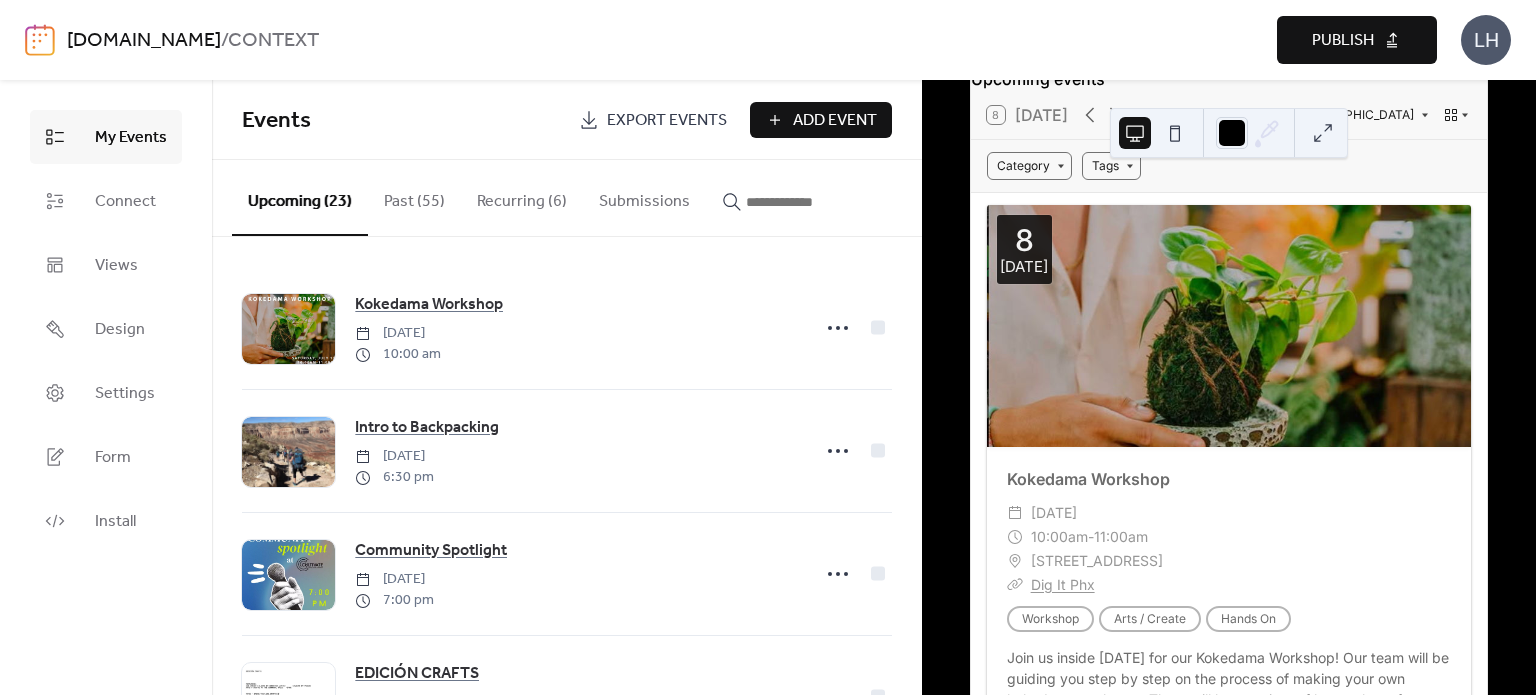click on "Add Event" at bounding box center (835, 121) 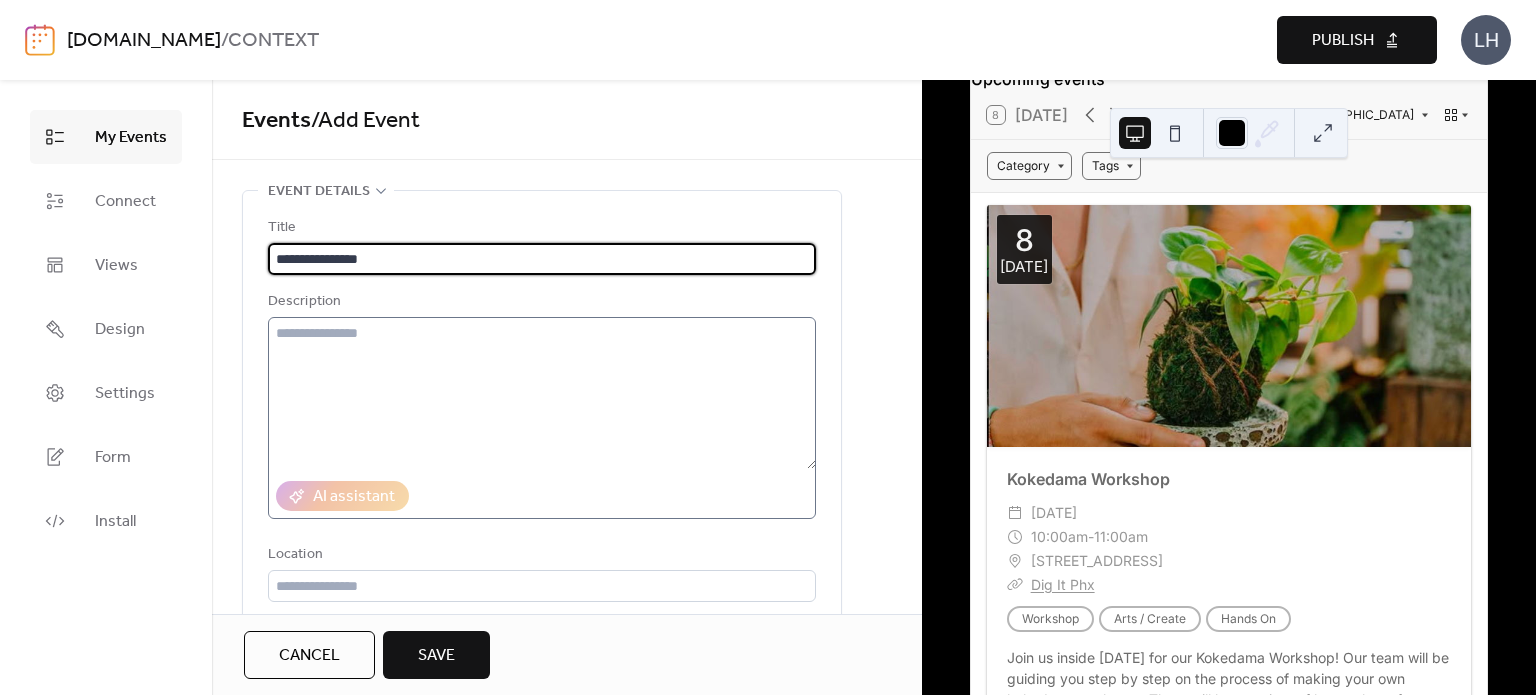 type on "**********" 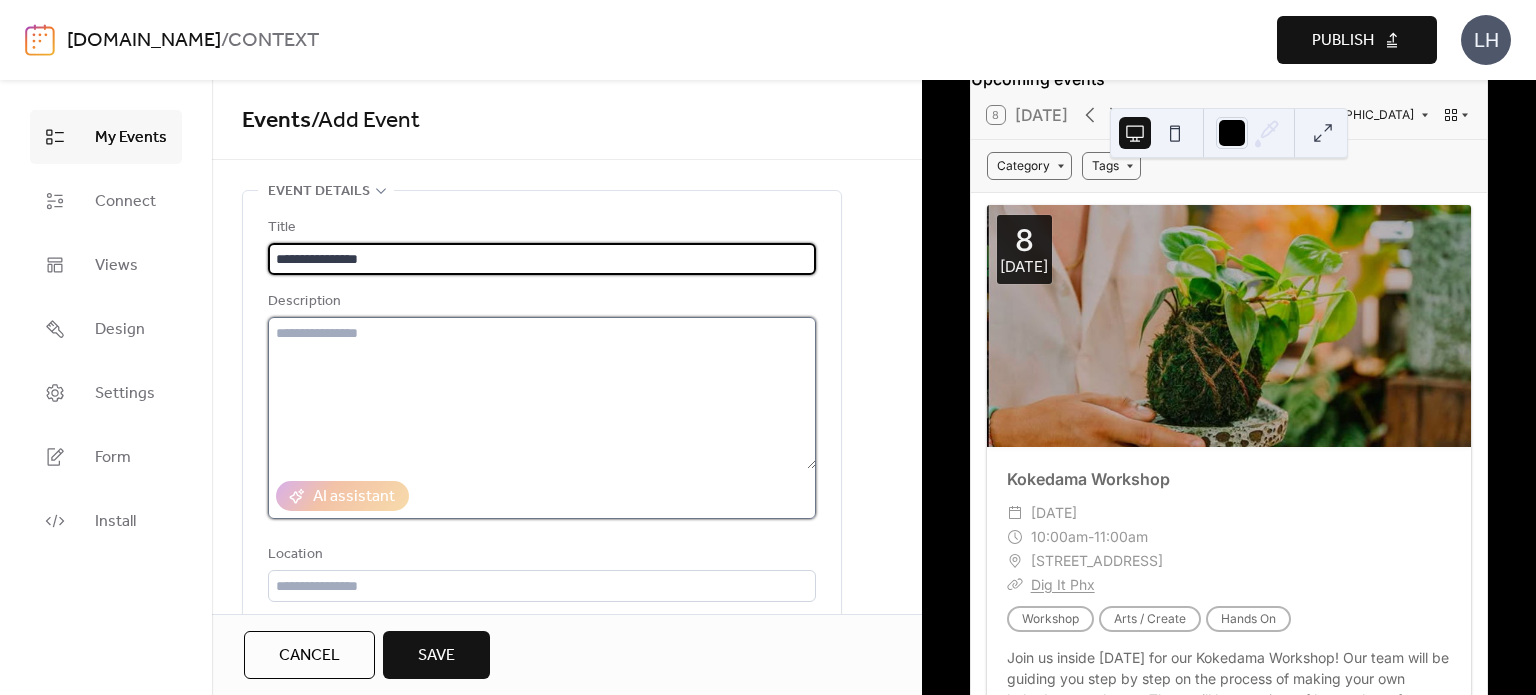 click at bounding box center (542, 393) 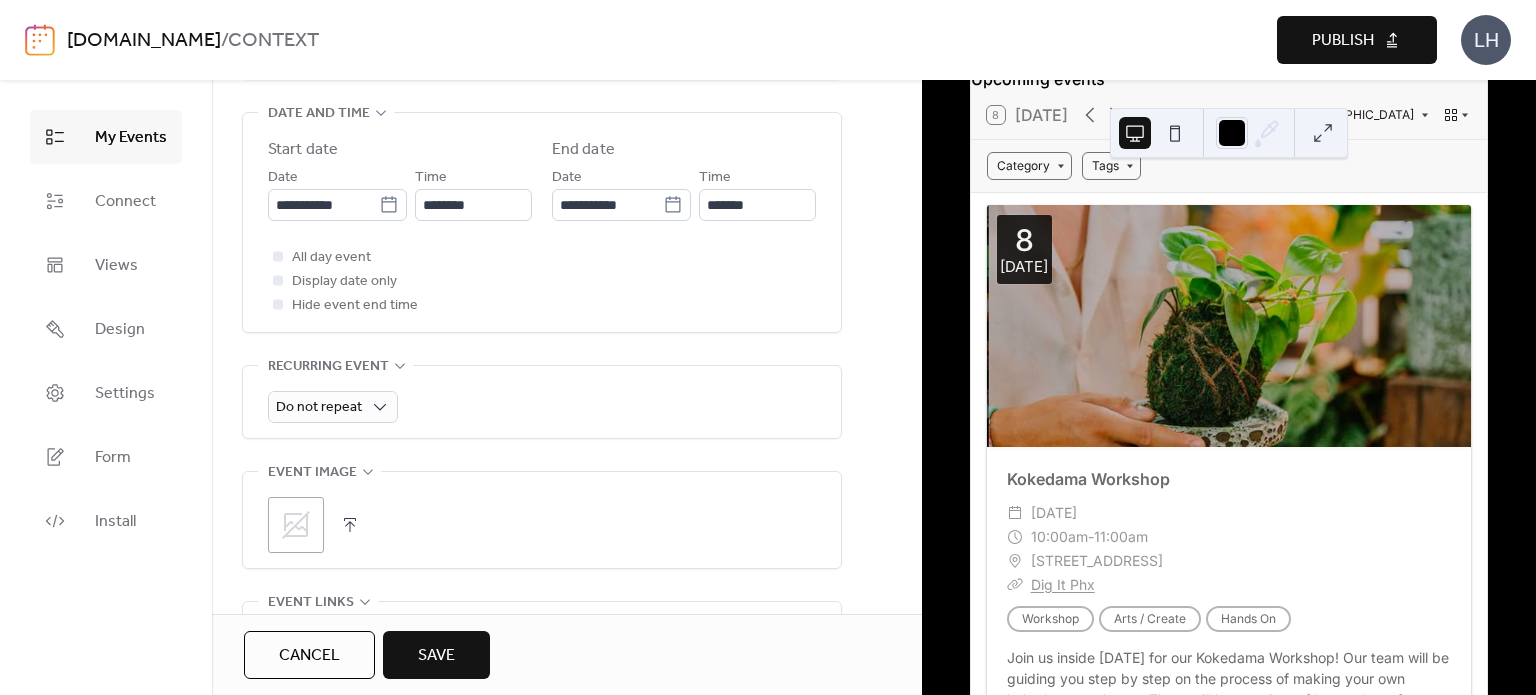 scroll, scrollTop: 670, scrollLeft: 0, axis: vertical 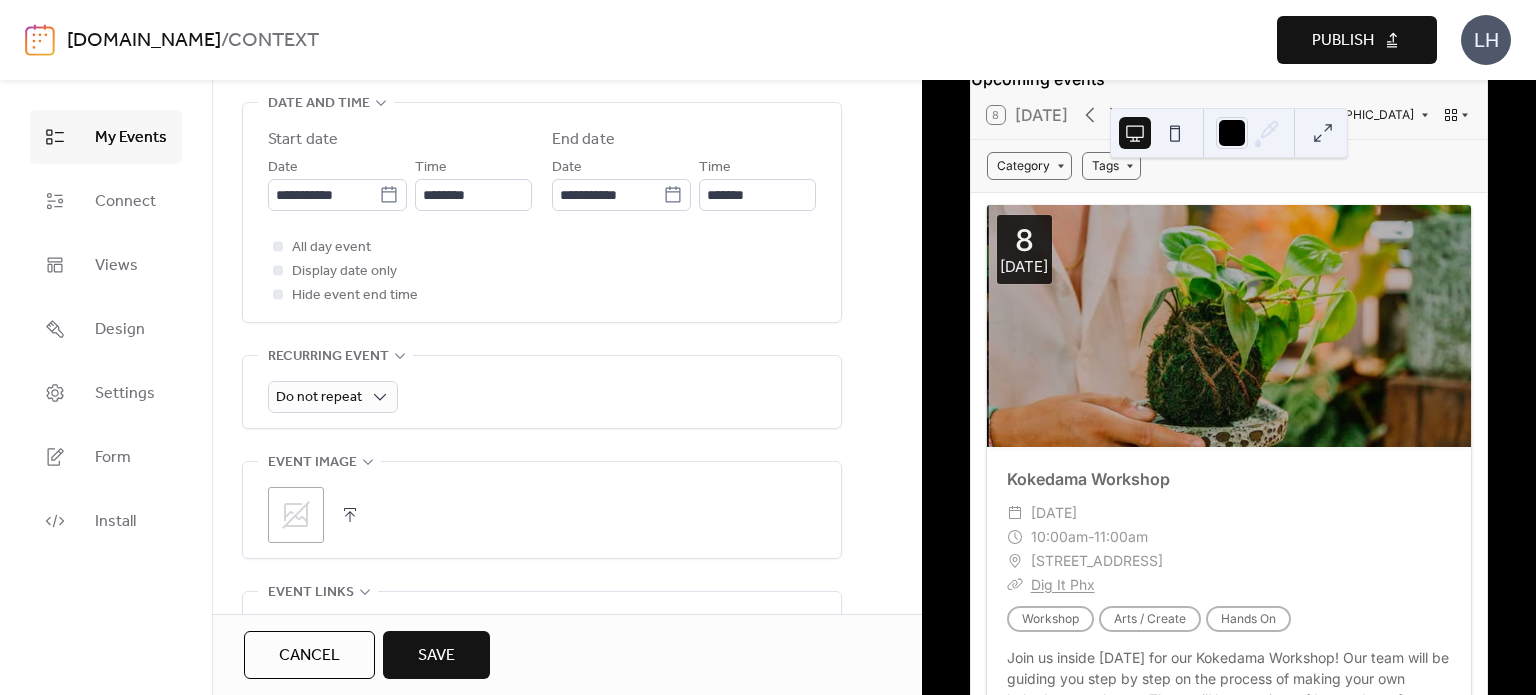 click 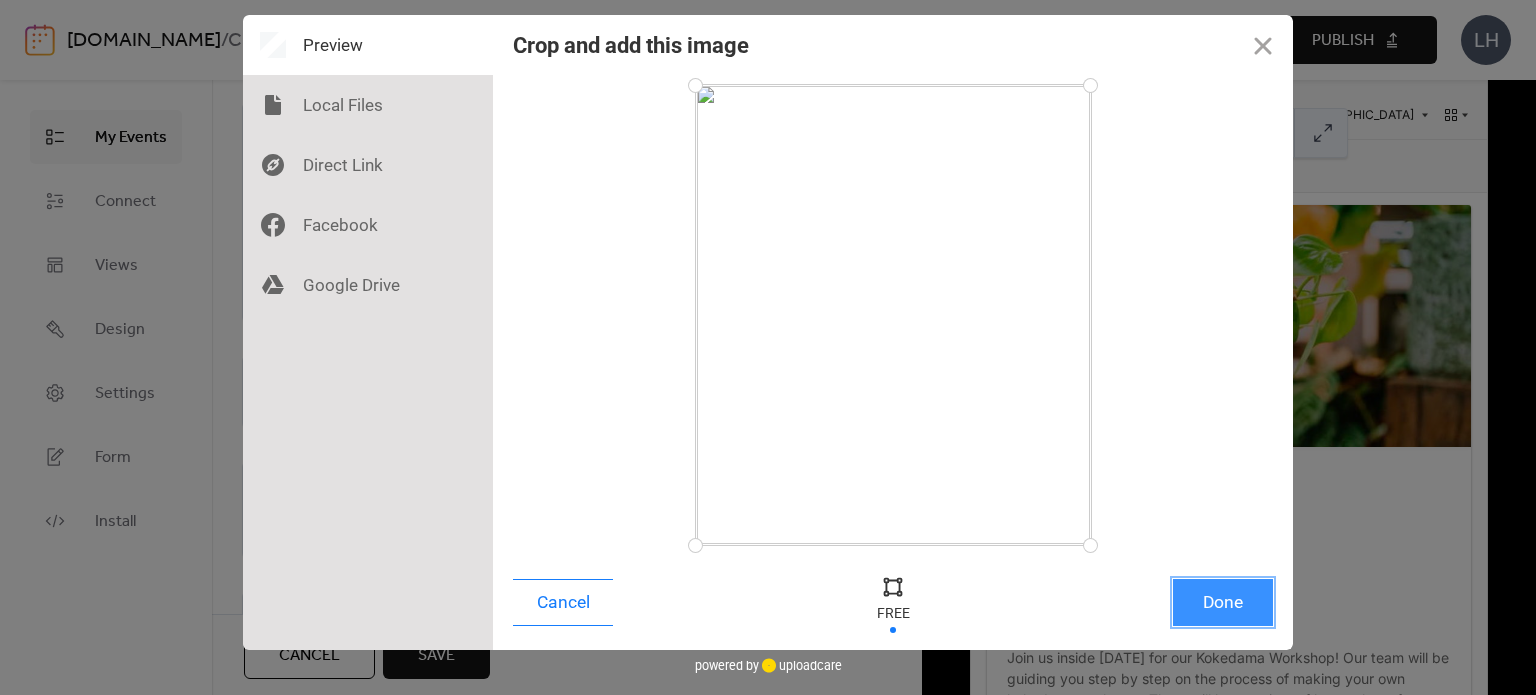 click on "Done" at bounding box center [1223, 602] 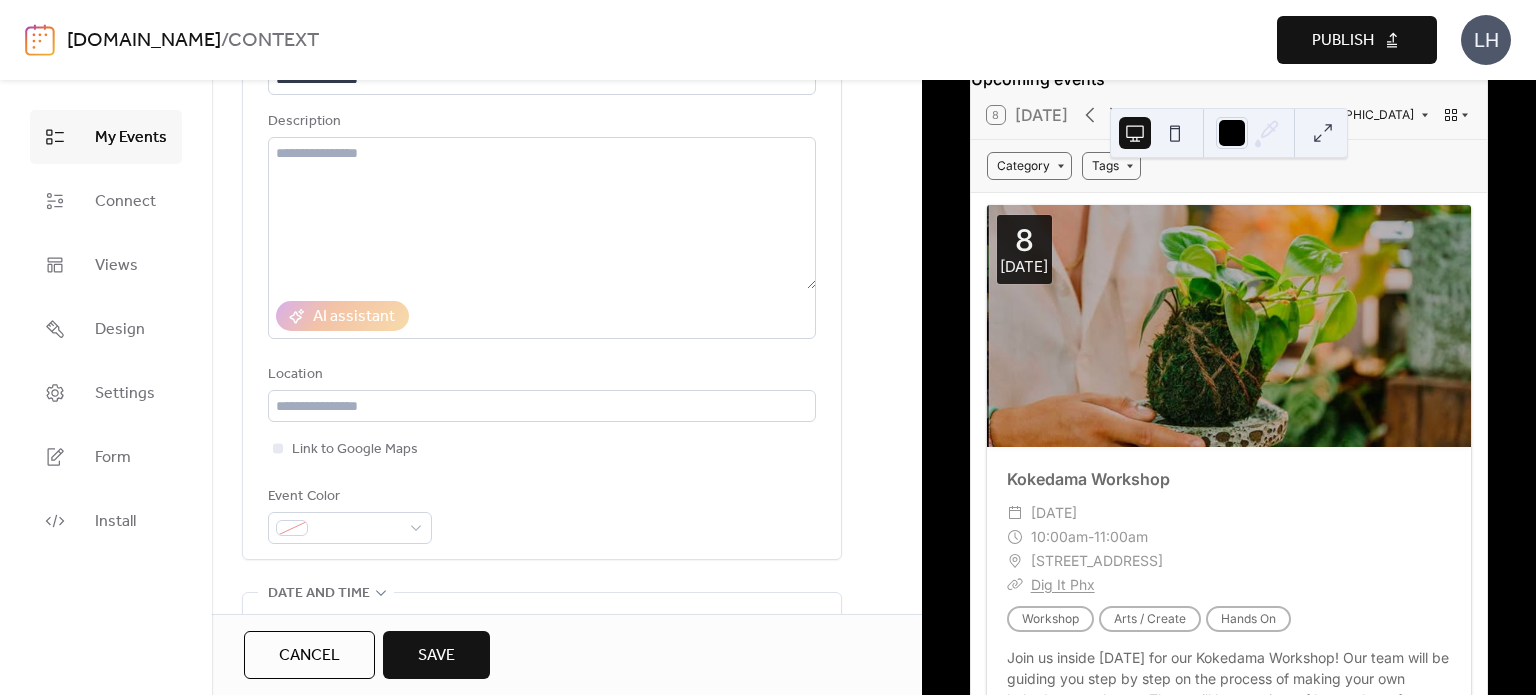 scroll, scrollTop: 0, scrollLeft: 0, axis: both 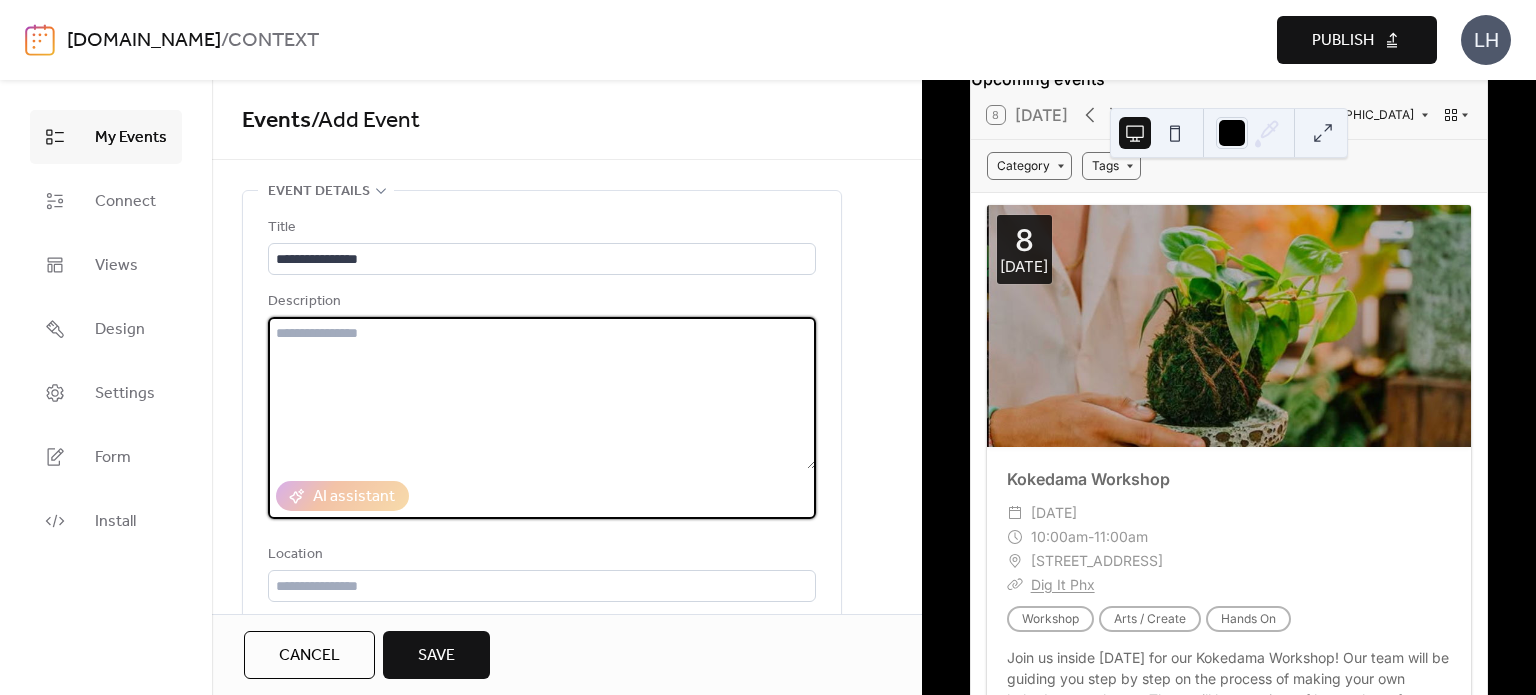click at bounding box center (542, 393) 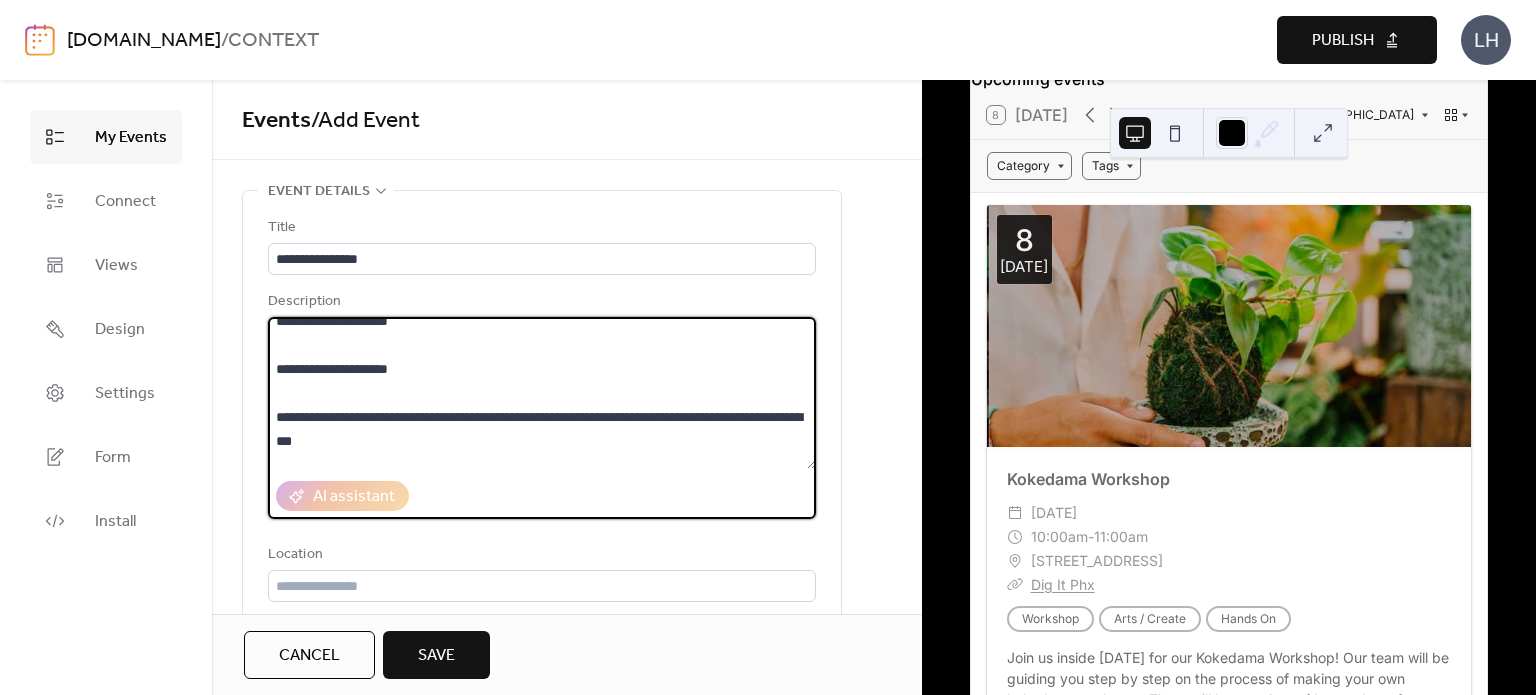 scroll, scrollTop: 0, scrollLeft: 0, axis: both 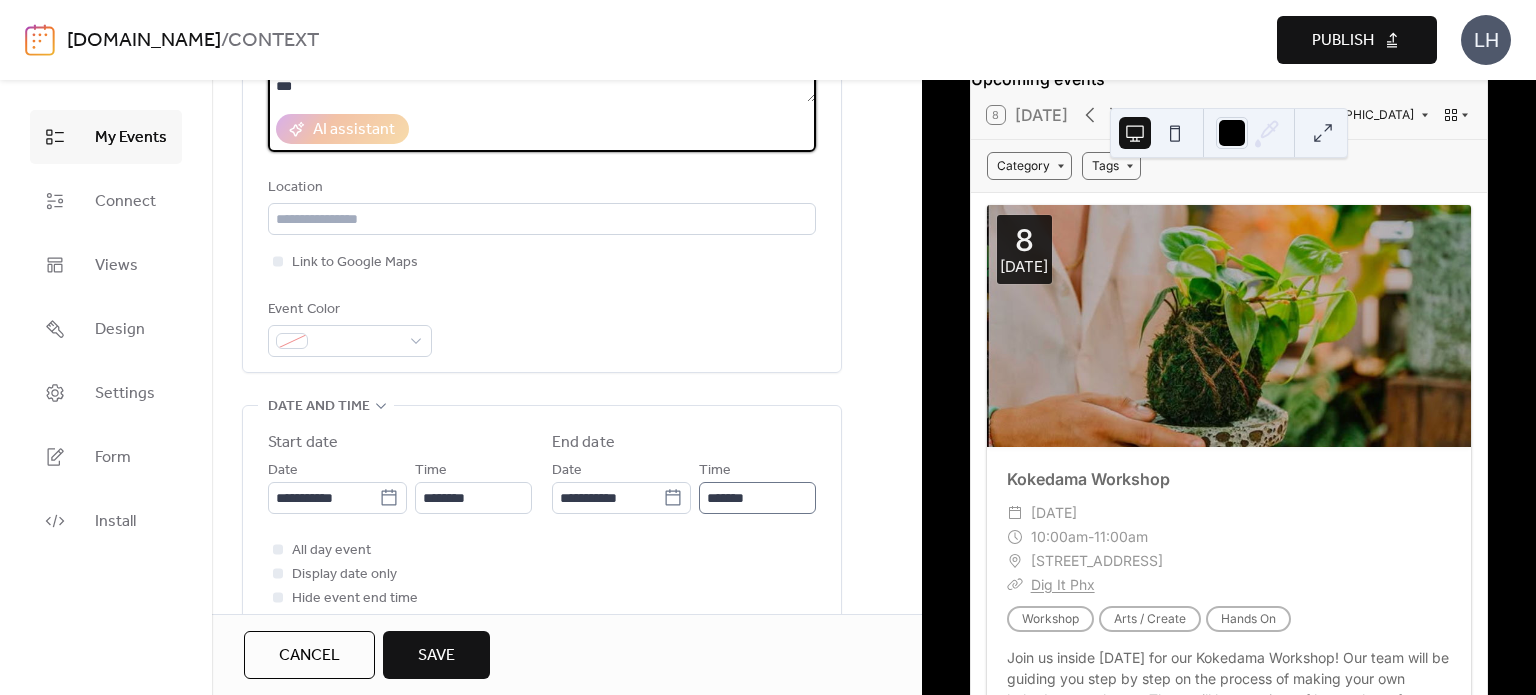 type on "**********" 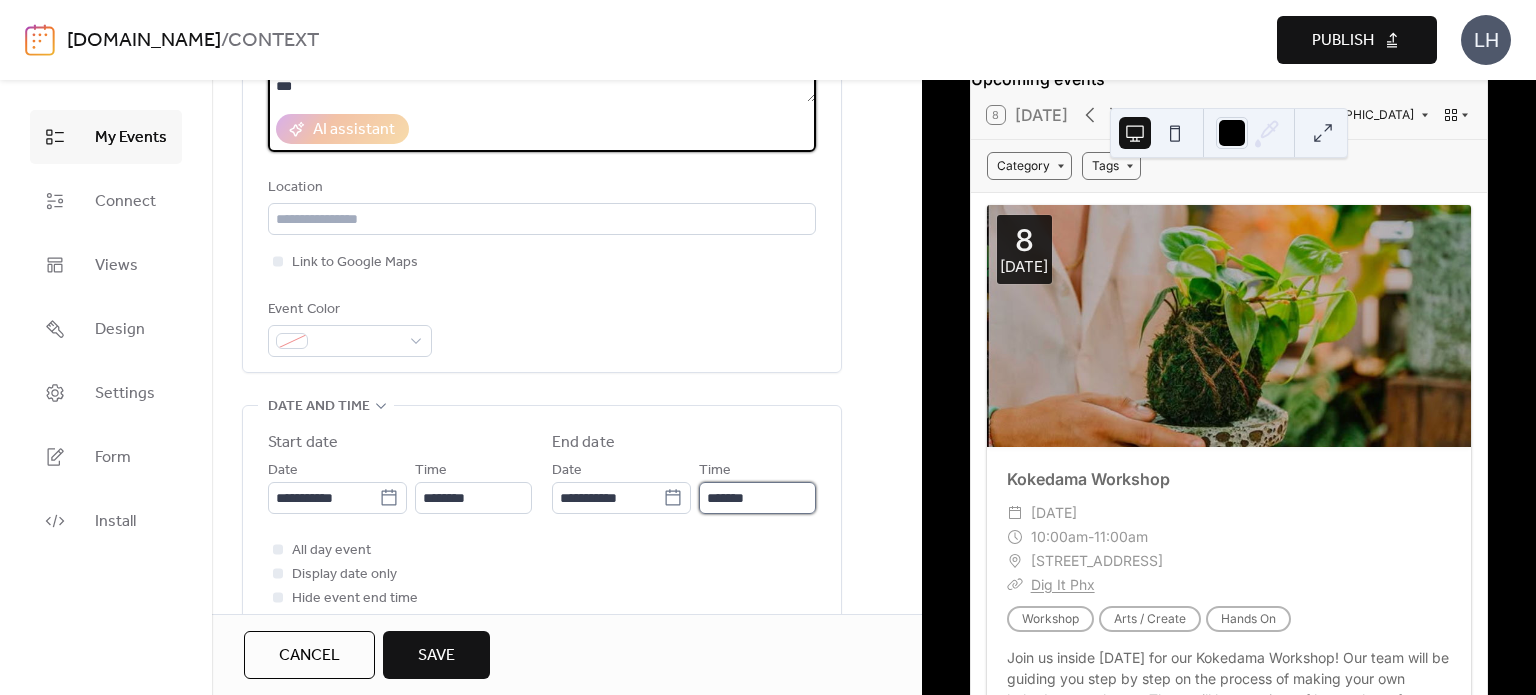 click on "*******" at bounding box center [757, 498] 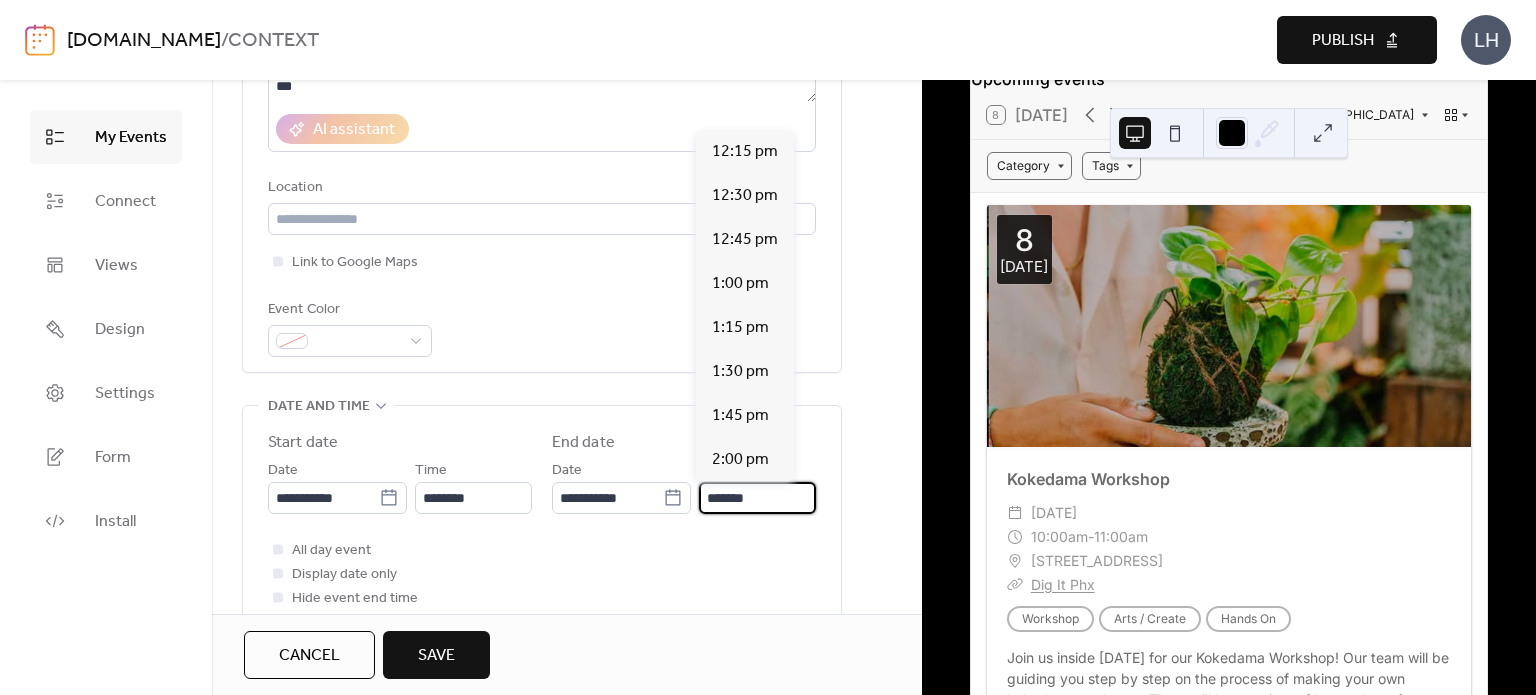 scroll, scrollTop: 484, scrollLeft: 0, axis: vertical 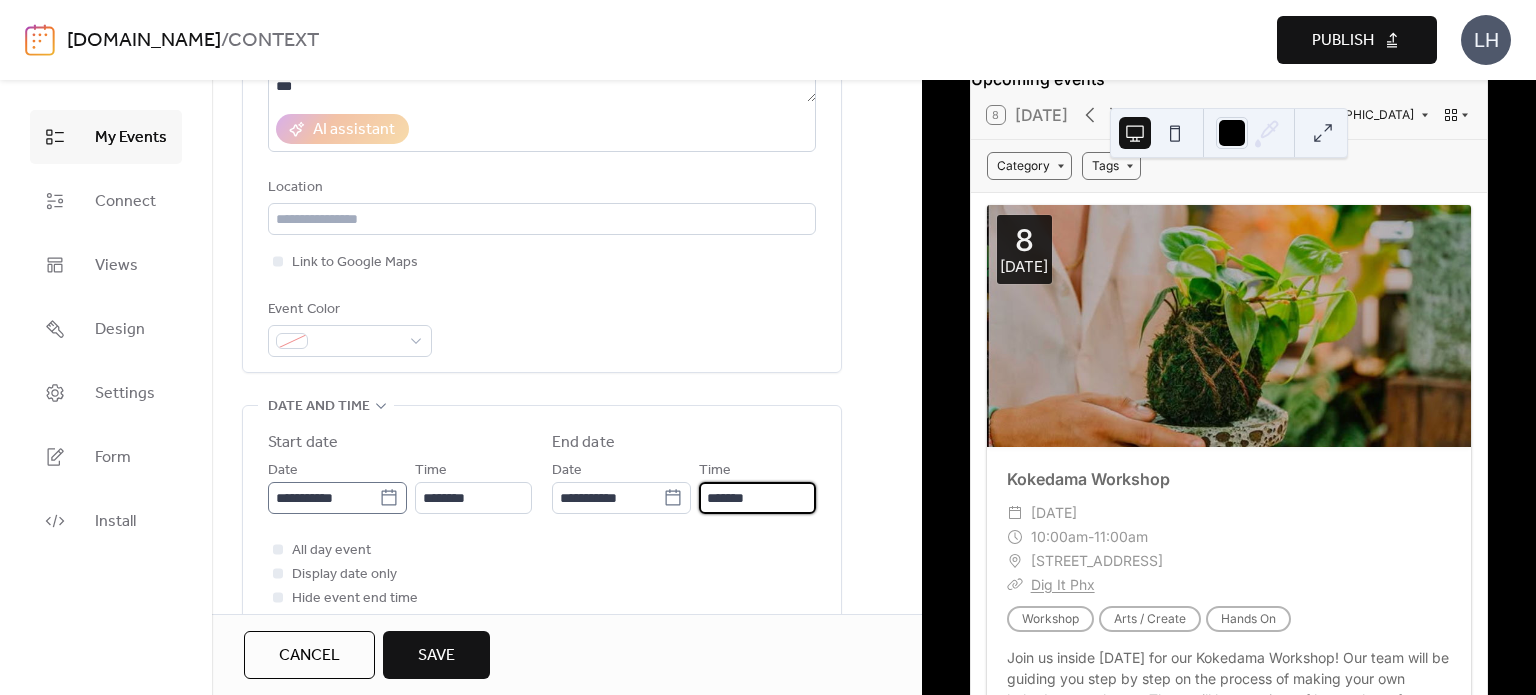 type on "*******" 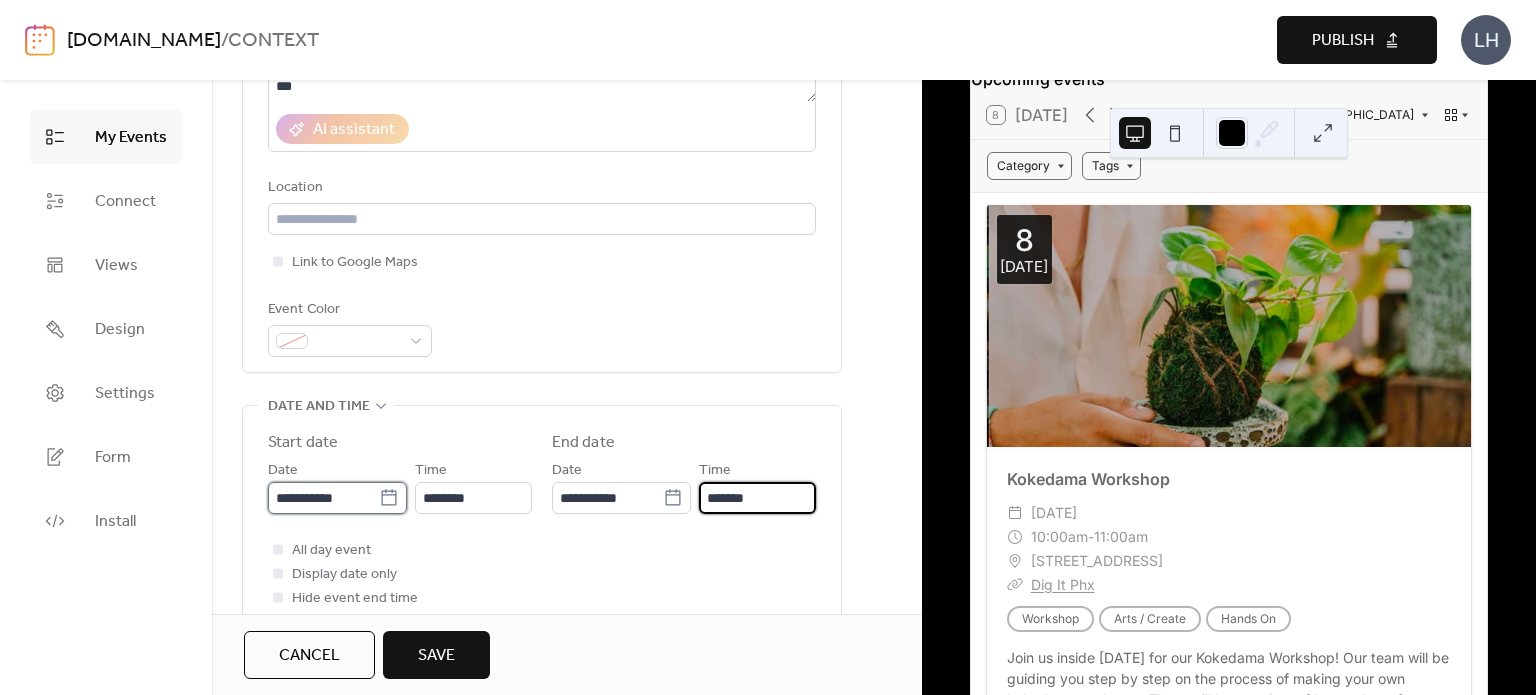 click on "**********" at bounding box center (323, 498) 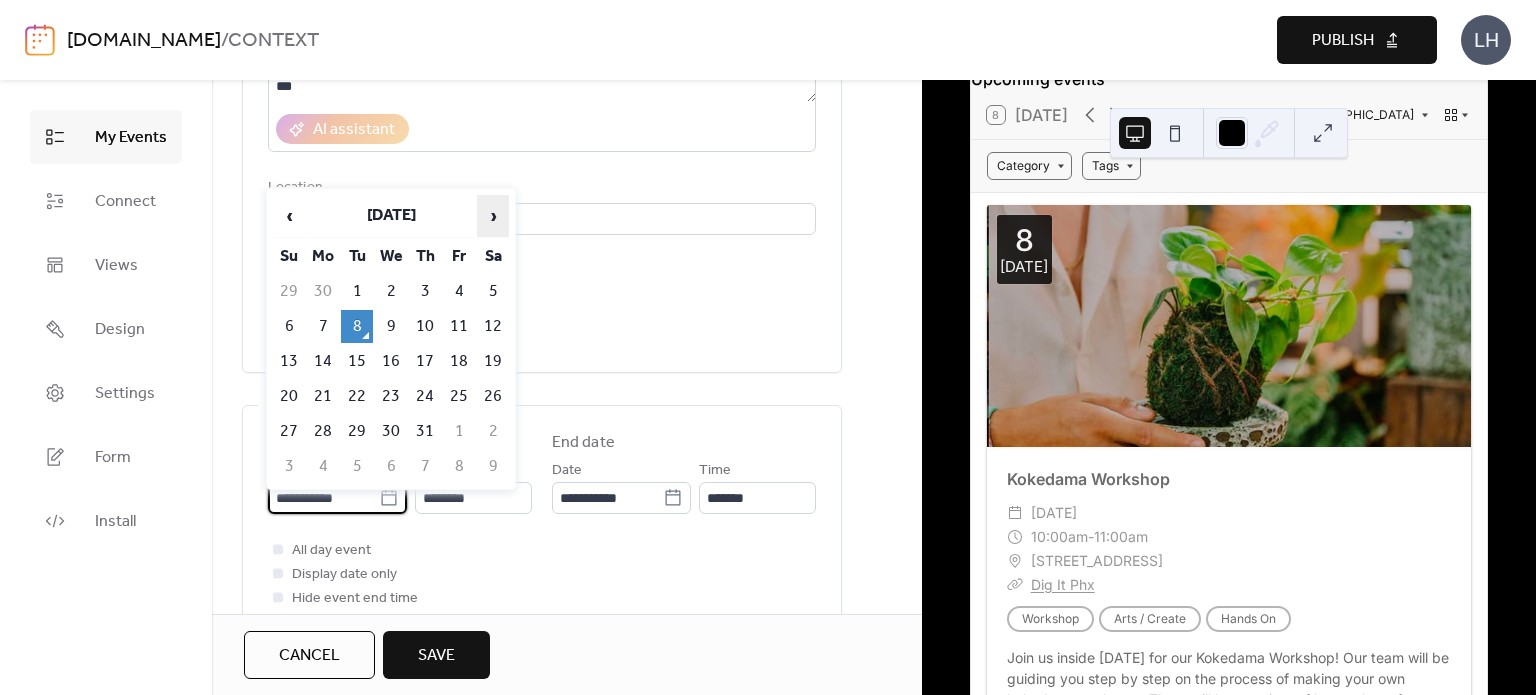 click on "›" at bounding box center (493, 216) 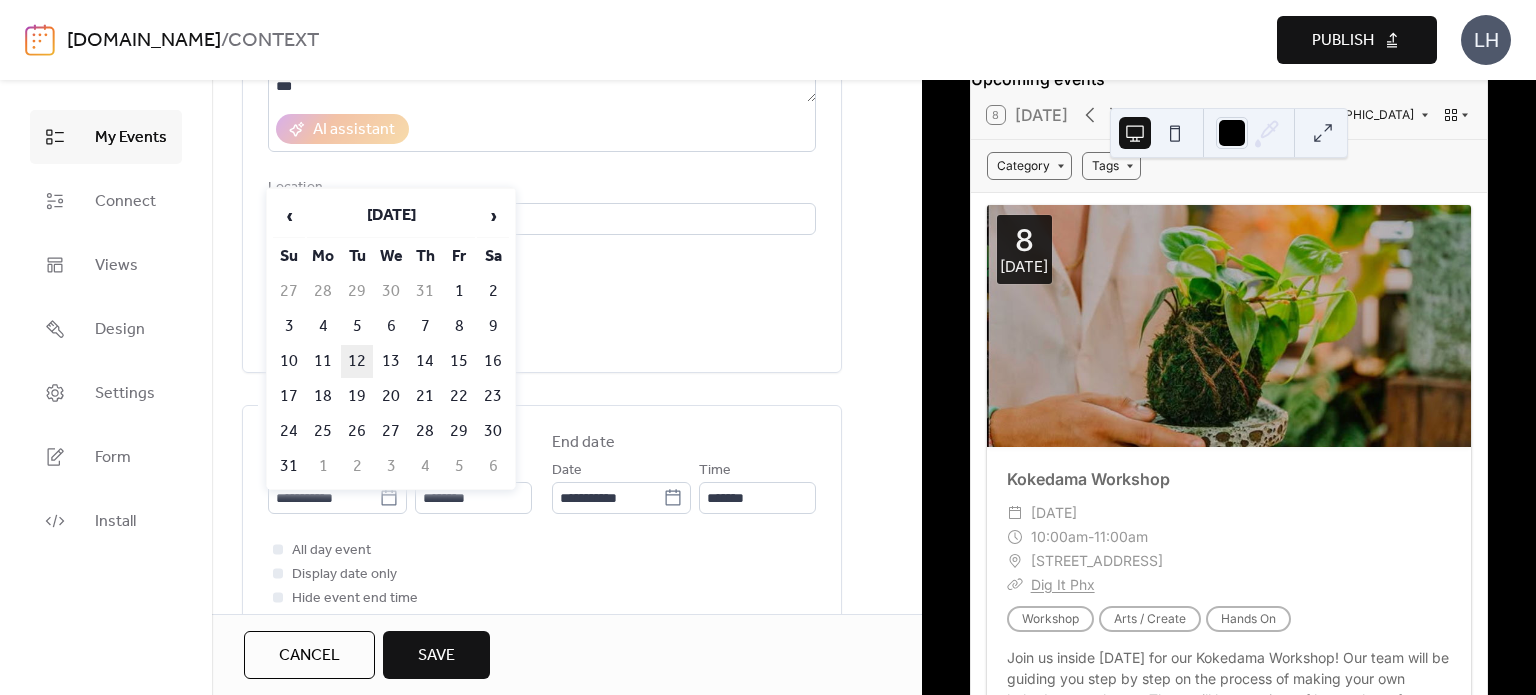 click on "12" at bounding box center [357, 361] 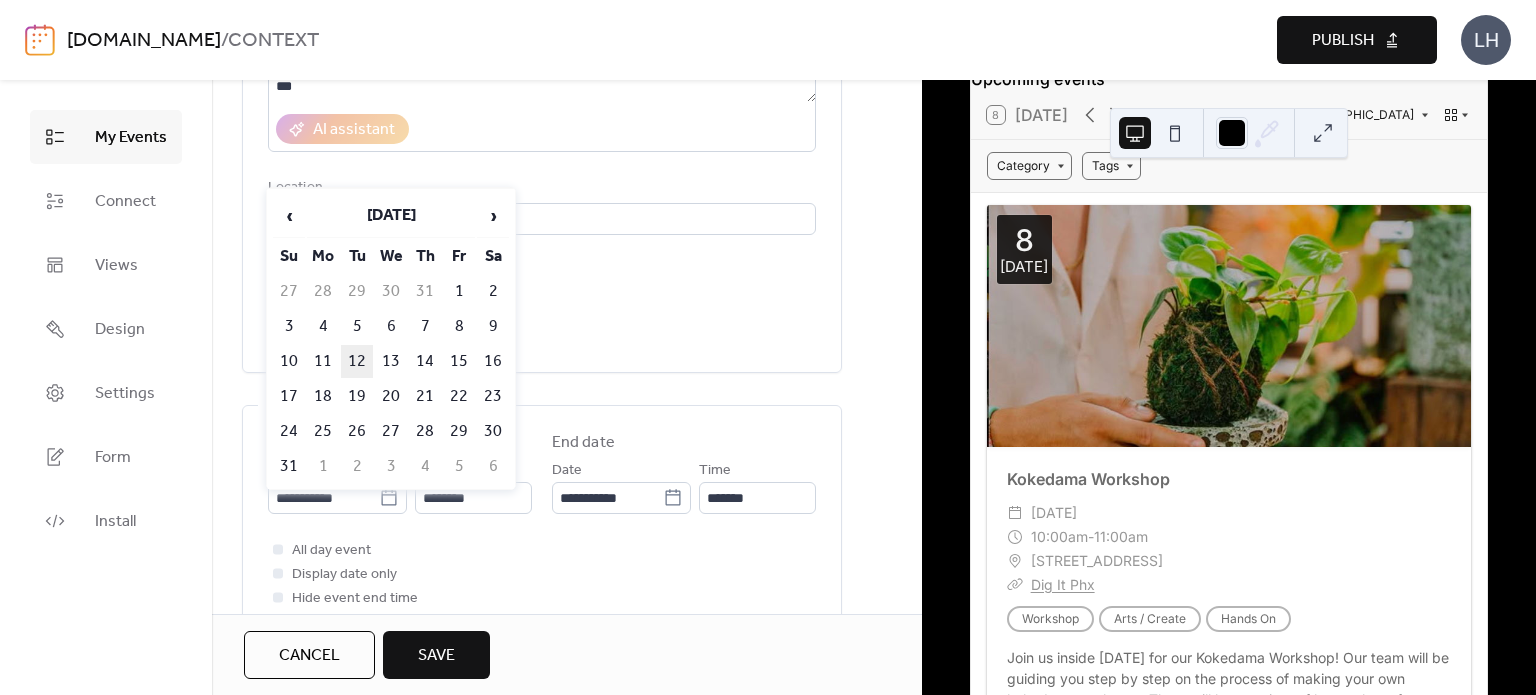 type on "**********" 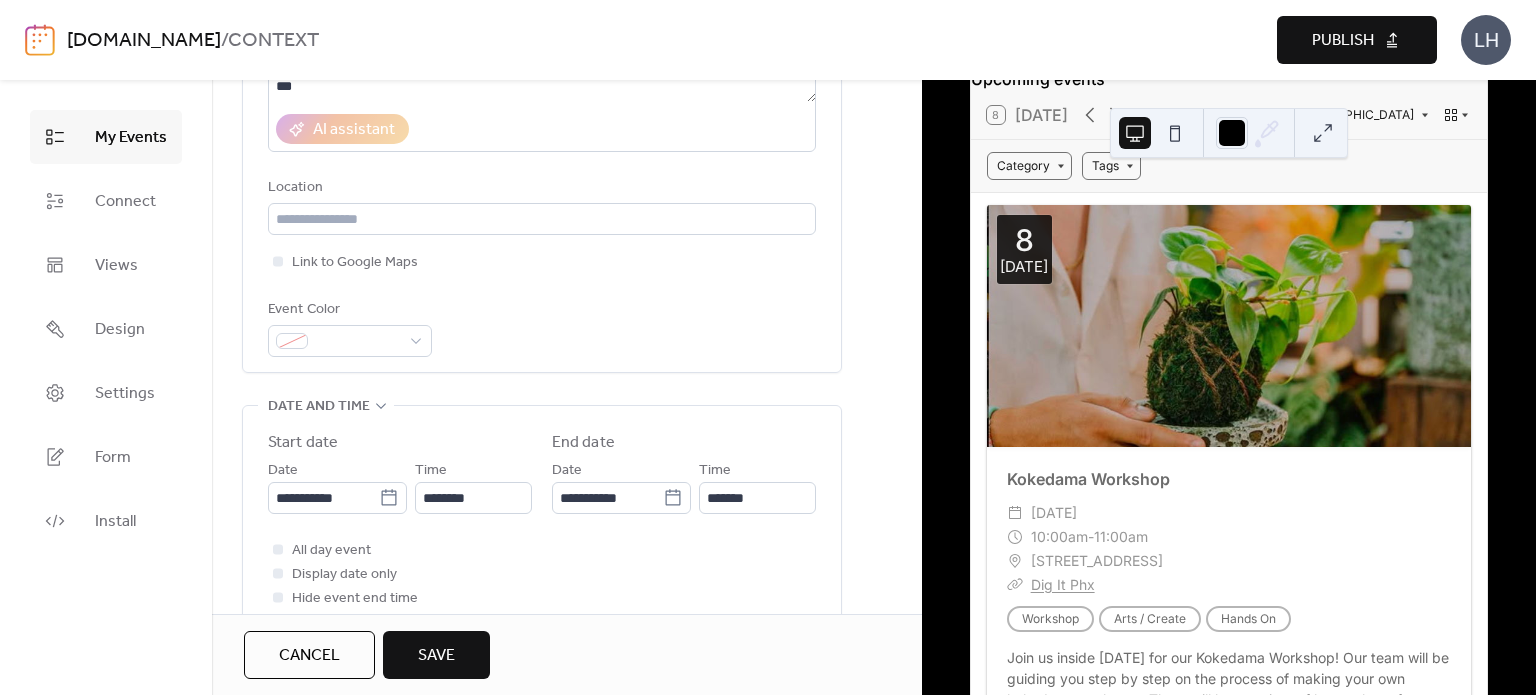 click on "Event Color" at bounding box center (542, 327) 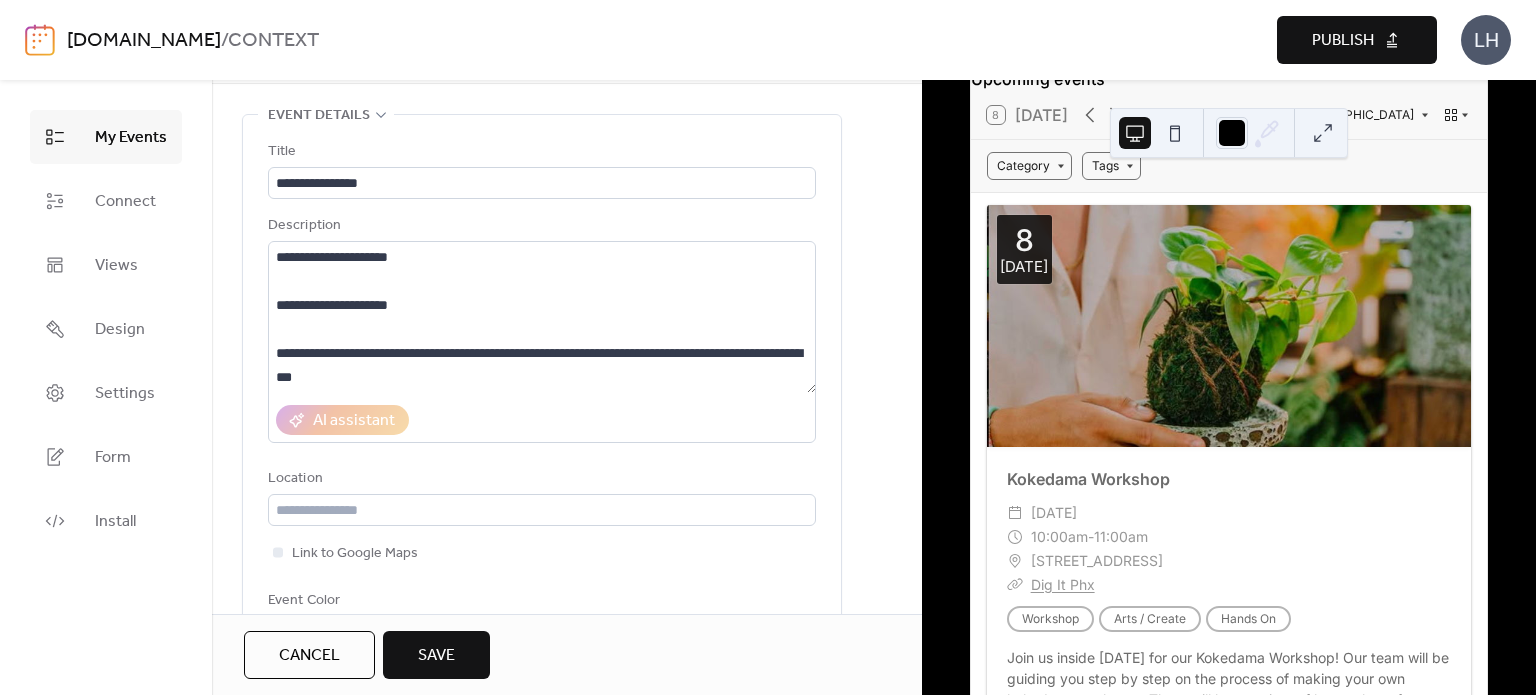 scroll, scrollTop: 0, scrollLeft: 0, axis: both 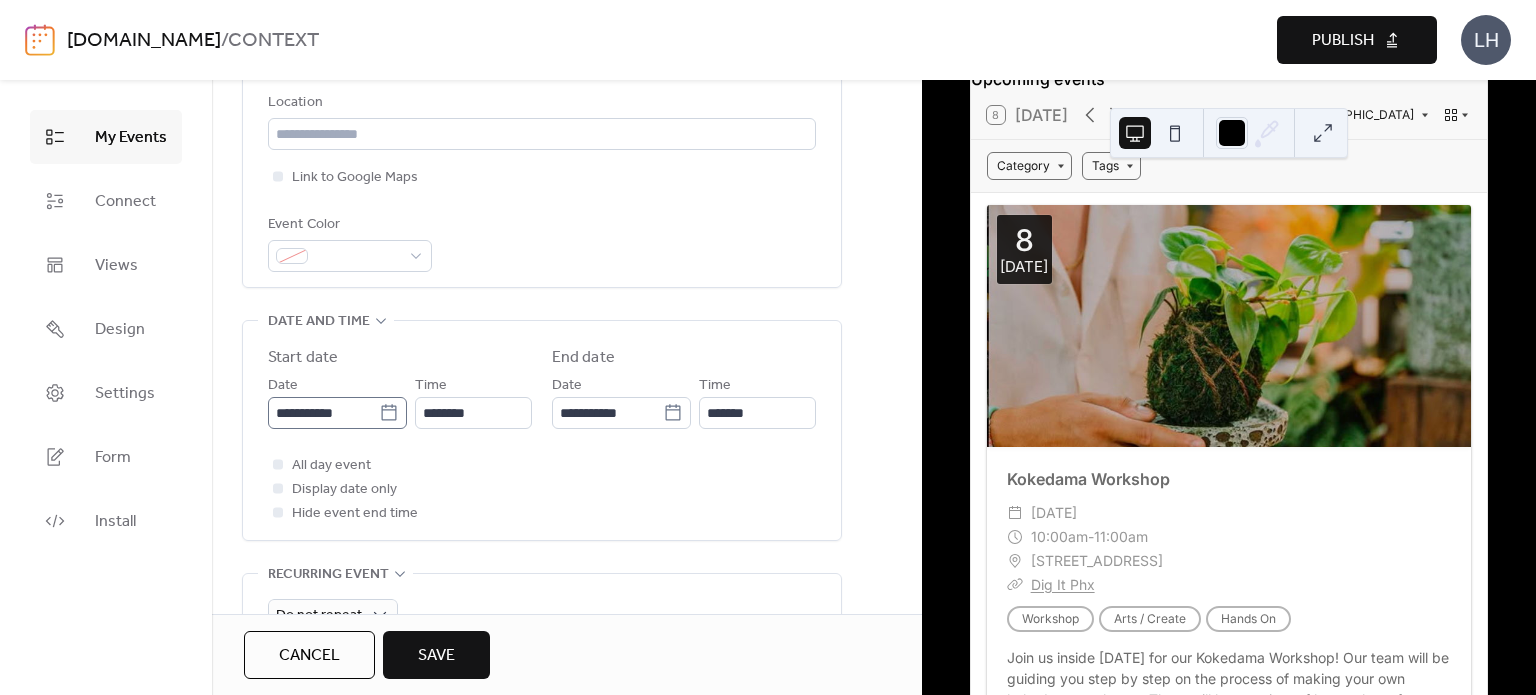 click 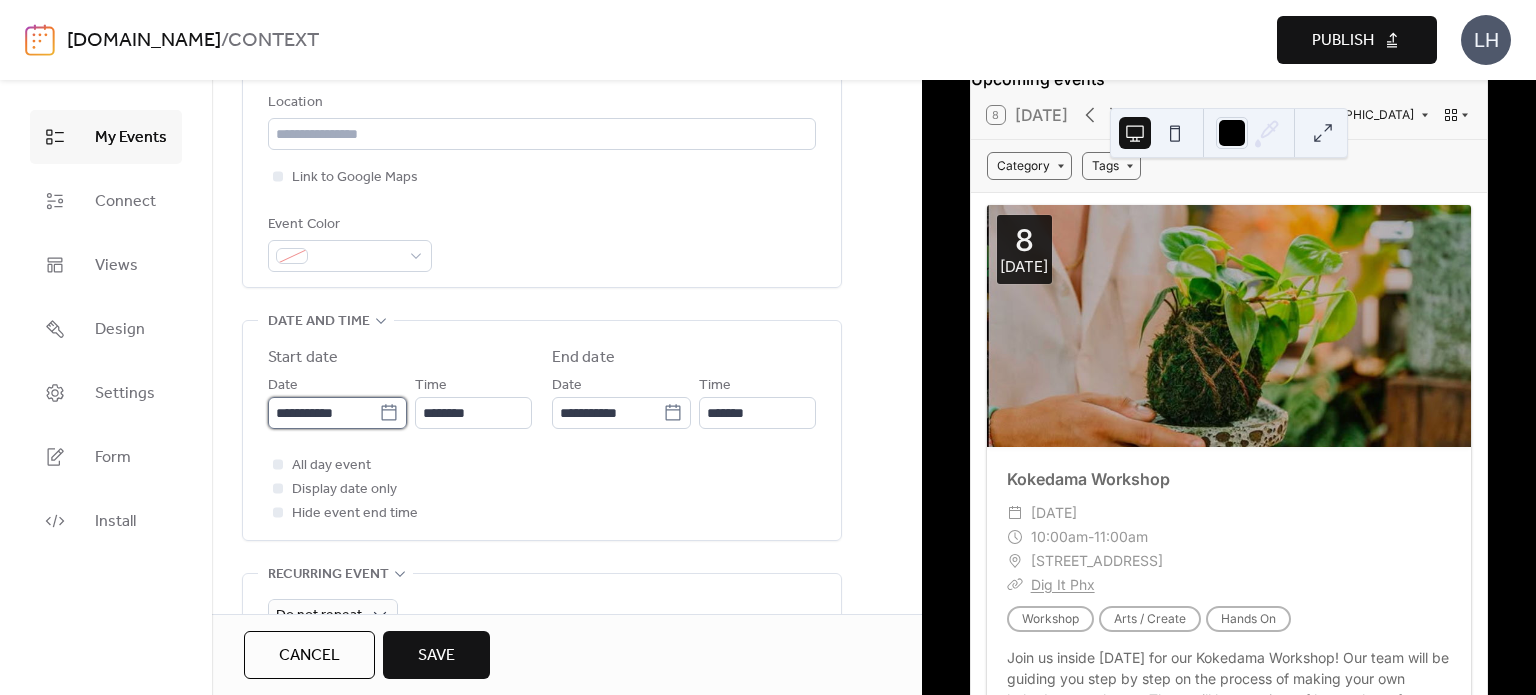 click on "**********" at bounding box center [323, 413] 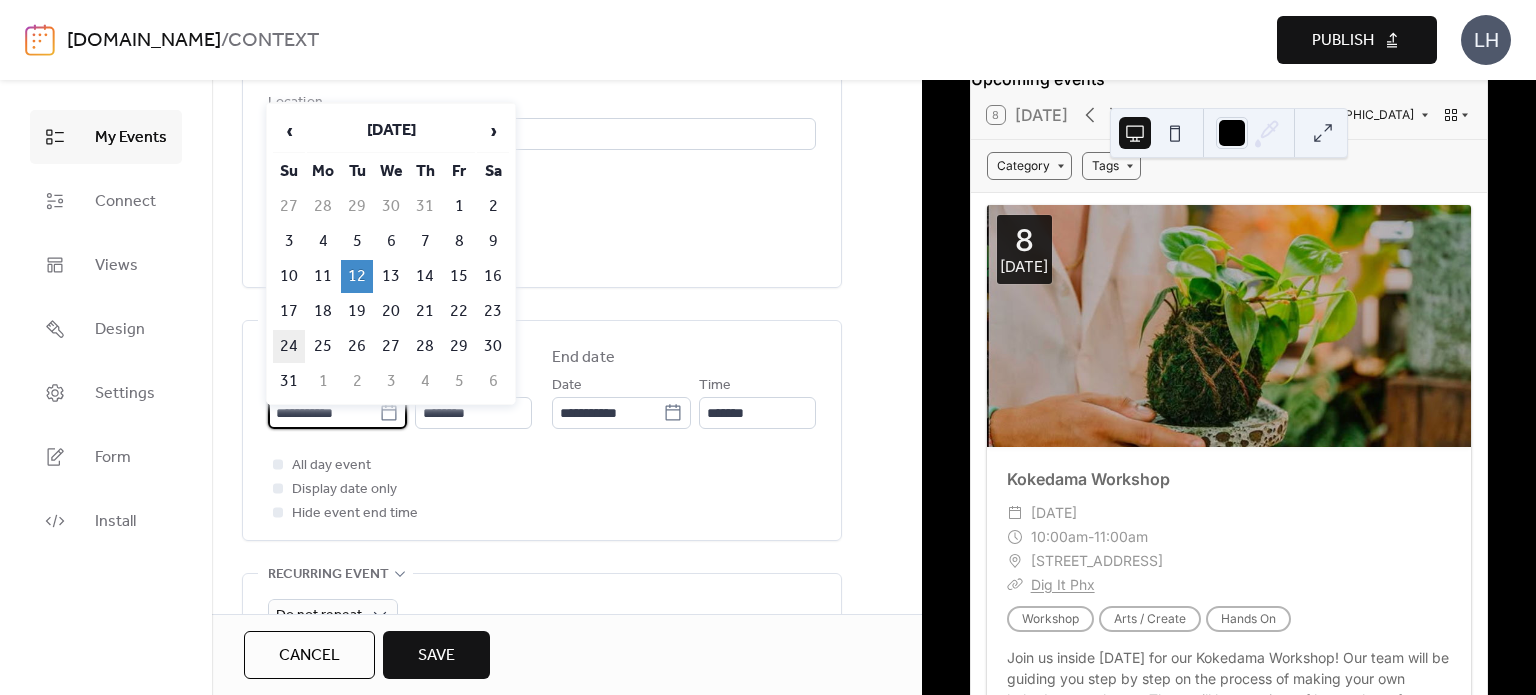 click on "24" at bounding box center [289, 346] 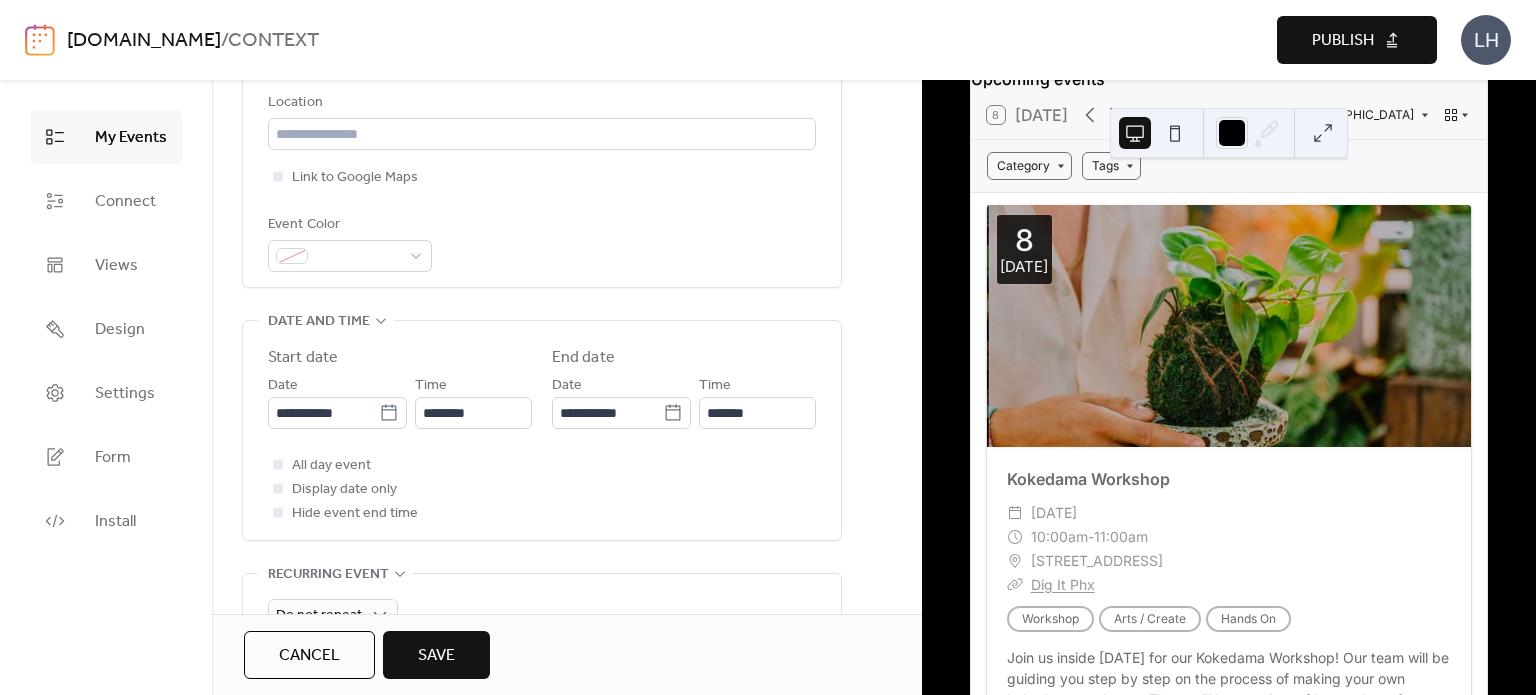click on "Event Color" at bounding box center [542, 242] 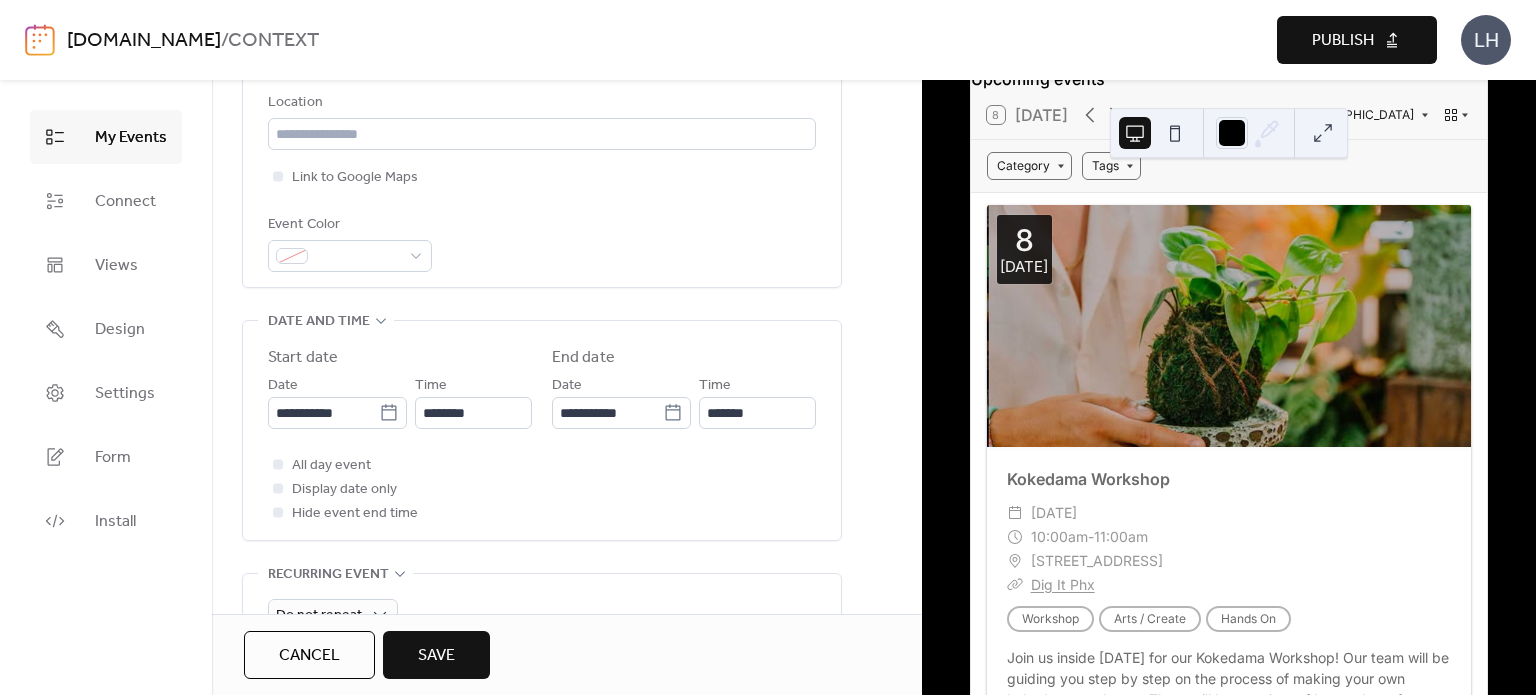 scroll, scrollTop: 359, scrollLeft: 0, axis: vertical 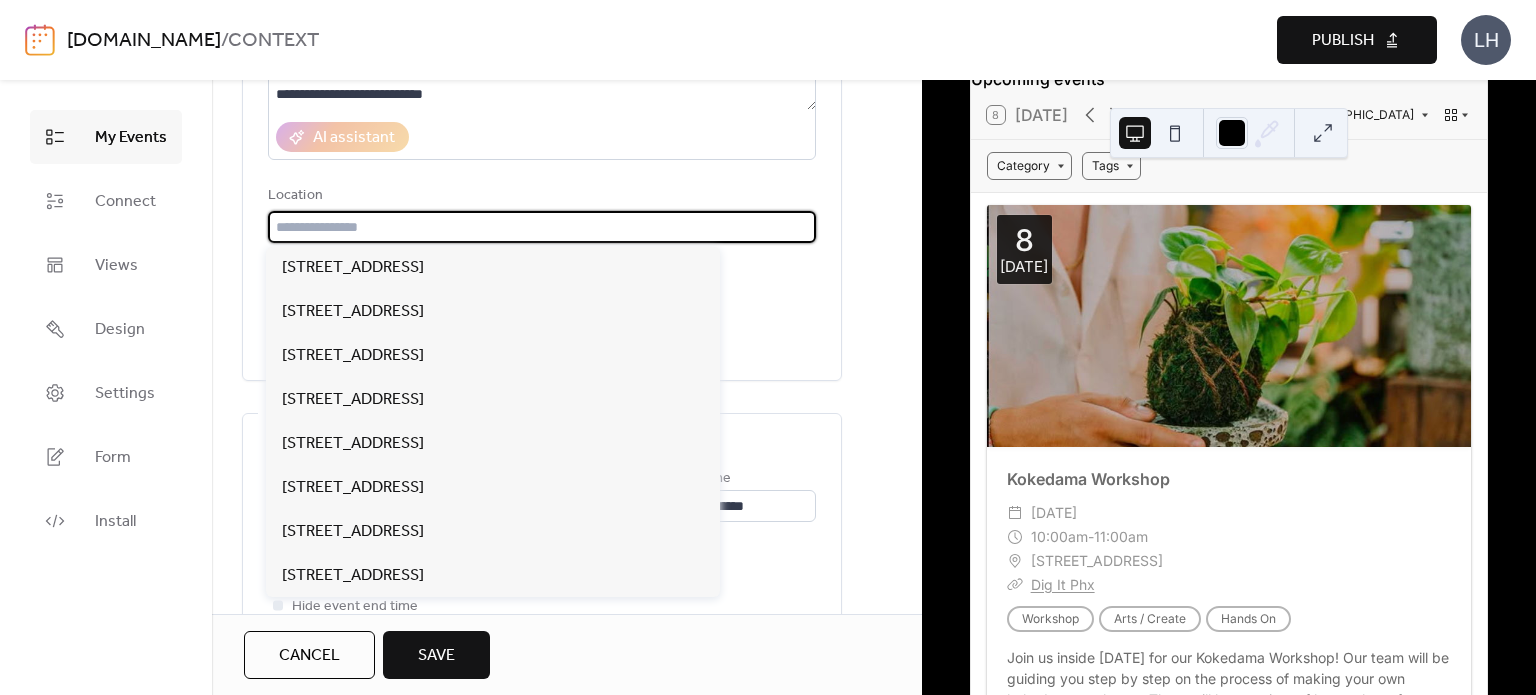 click at bounding box center (542, 227) 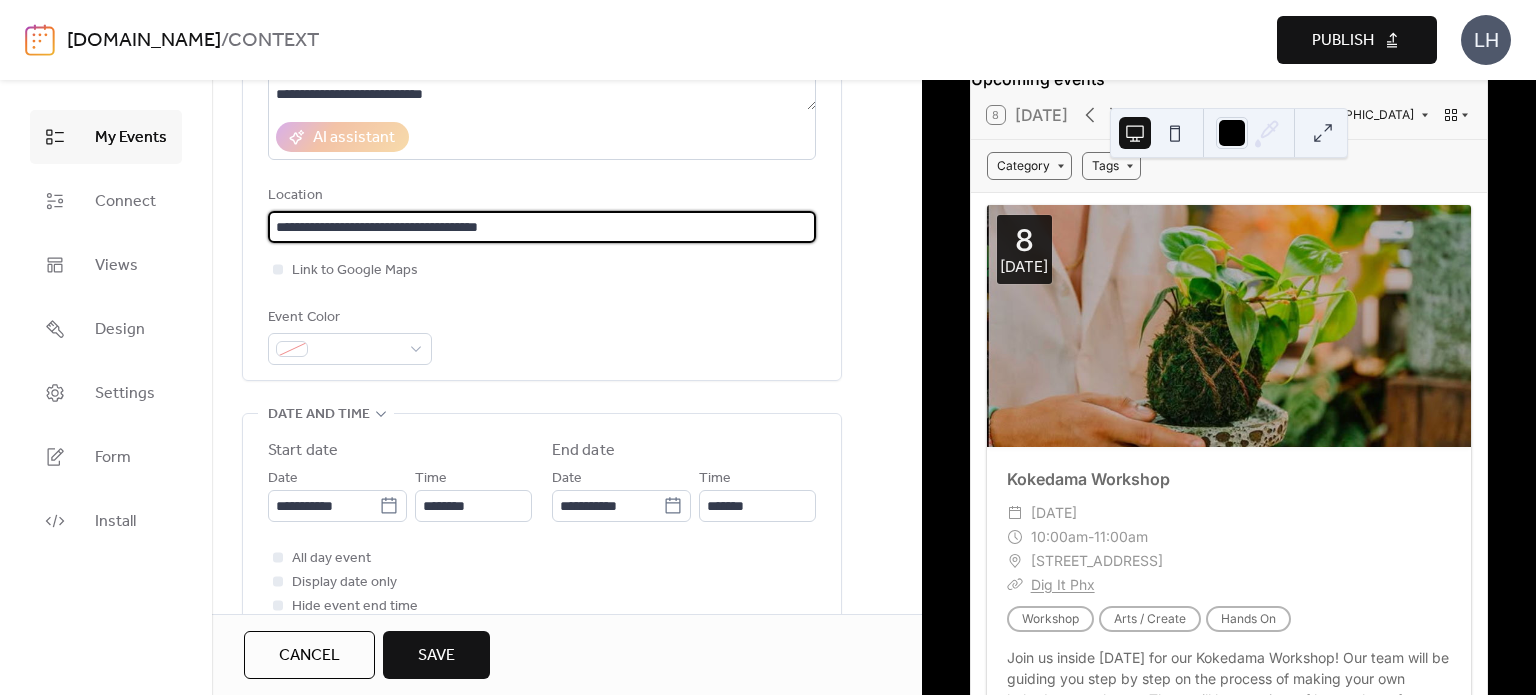 type on "**********" 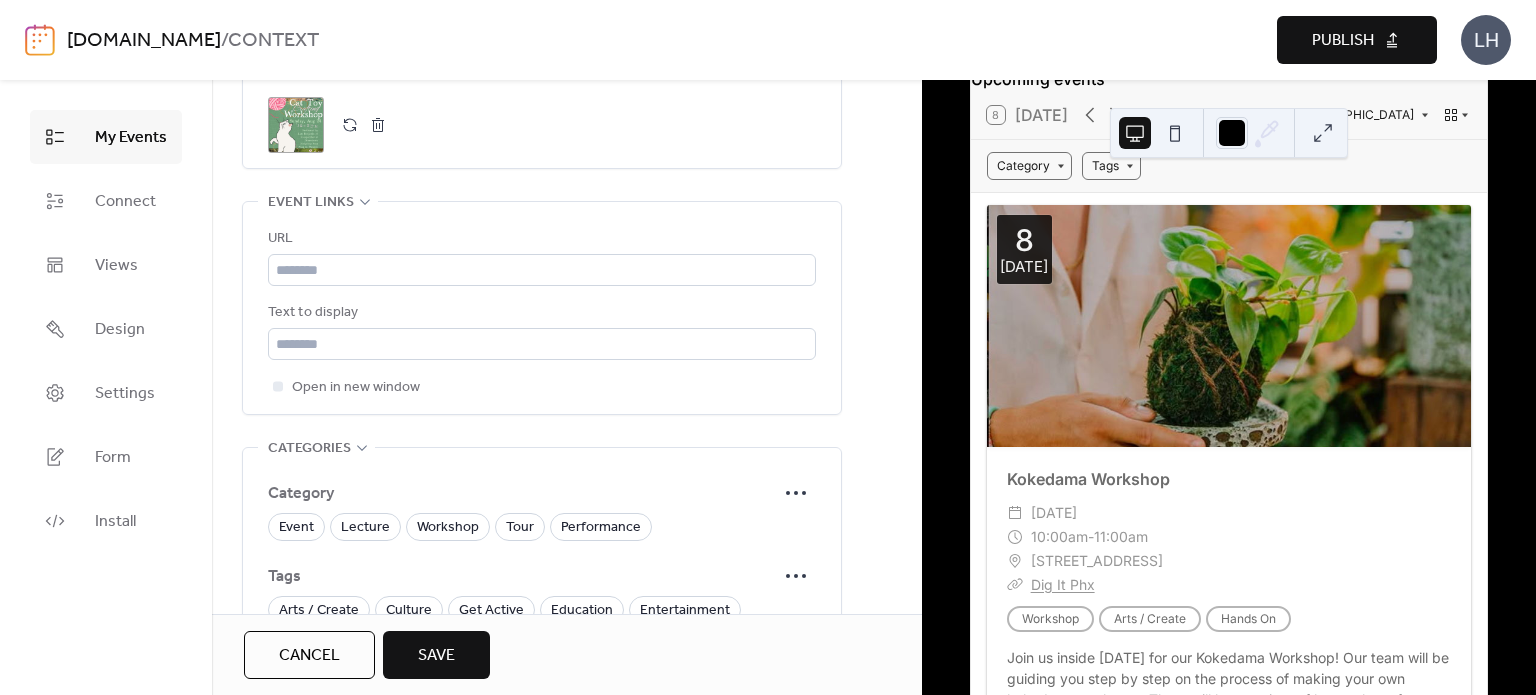 scroll, scrollTop: 1064, scrollLeft: 0, axis: vertical 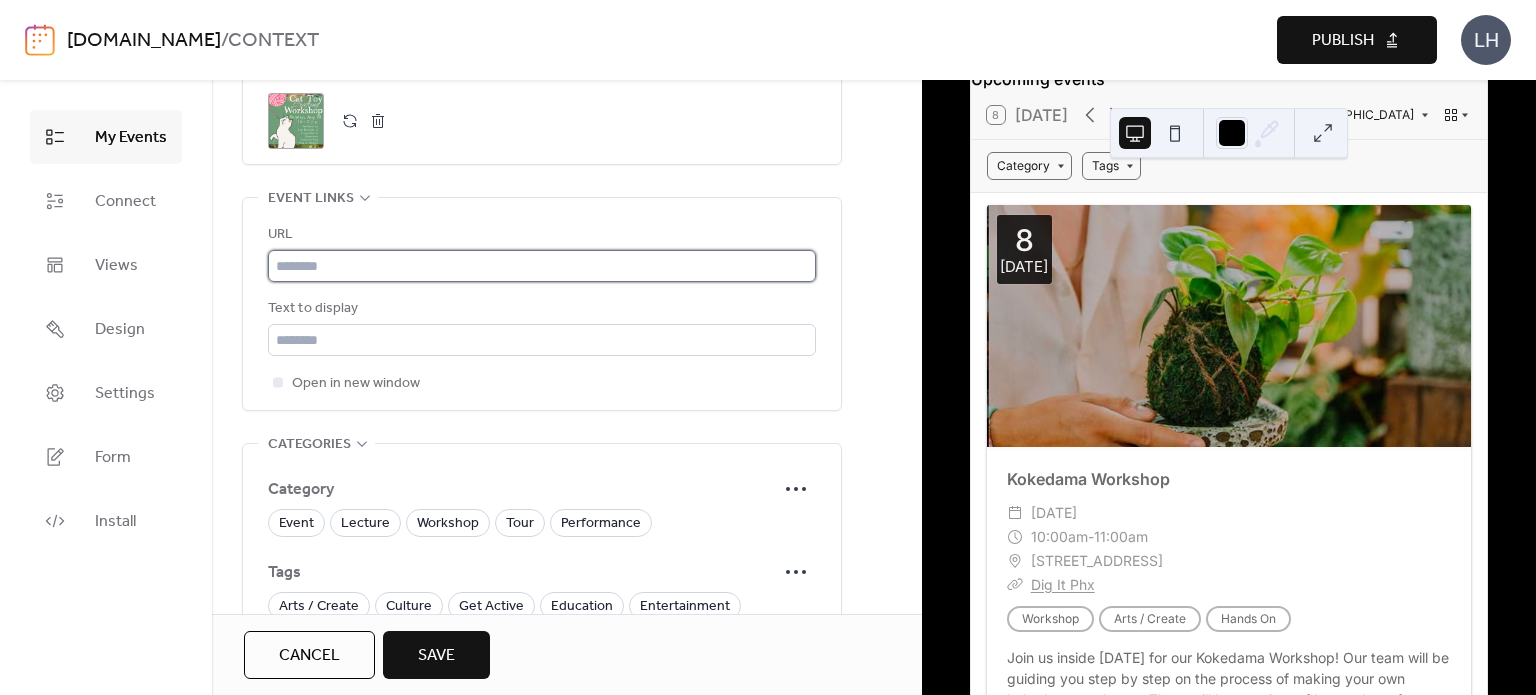 click at bounding box center (542, 266) 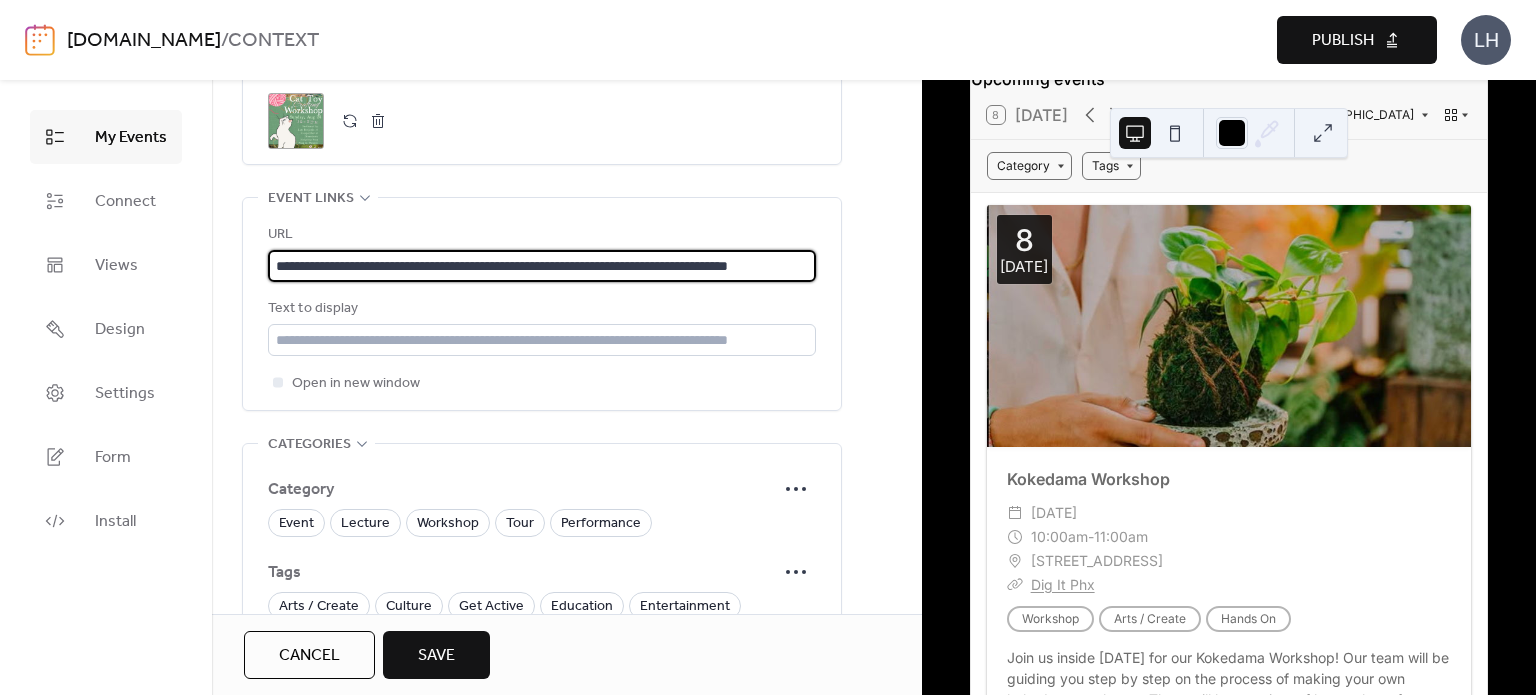 scroll, scrollTop: 0, scrollLeft: 104, axis: horizontal 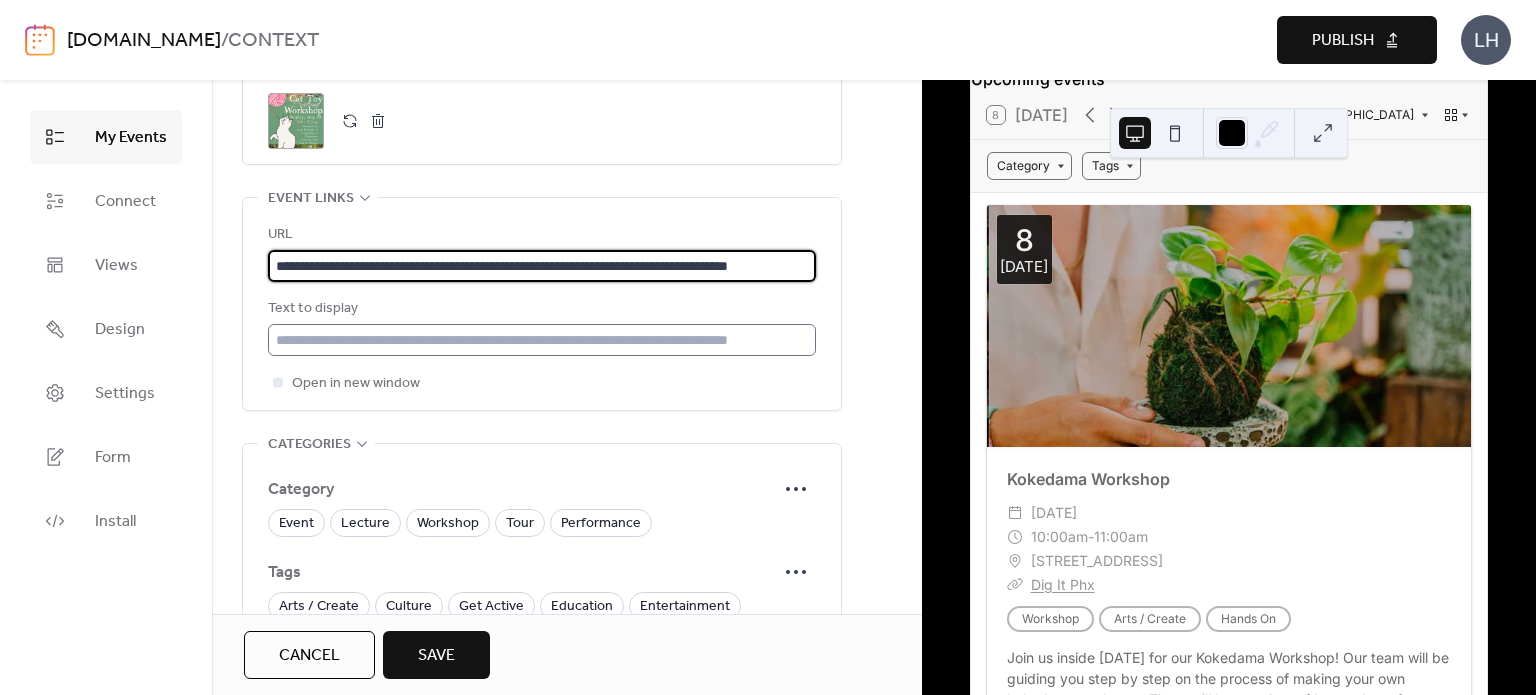 type on "**********" 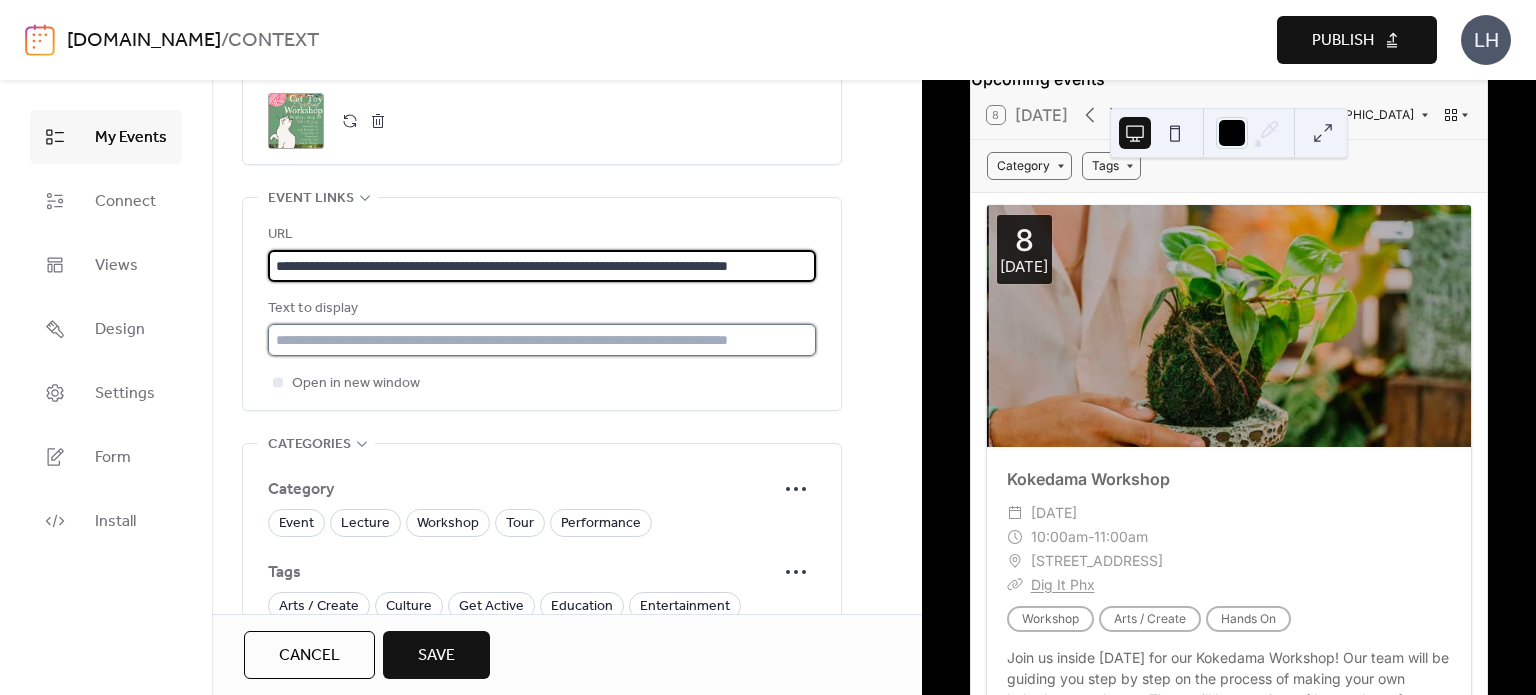 click at bounding box center [542, 340] 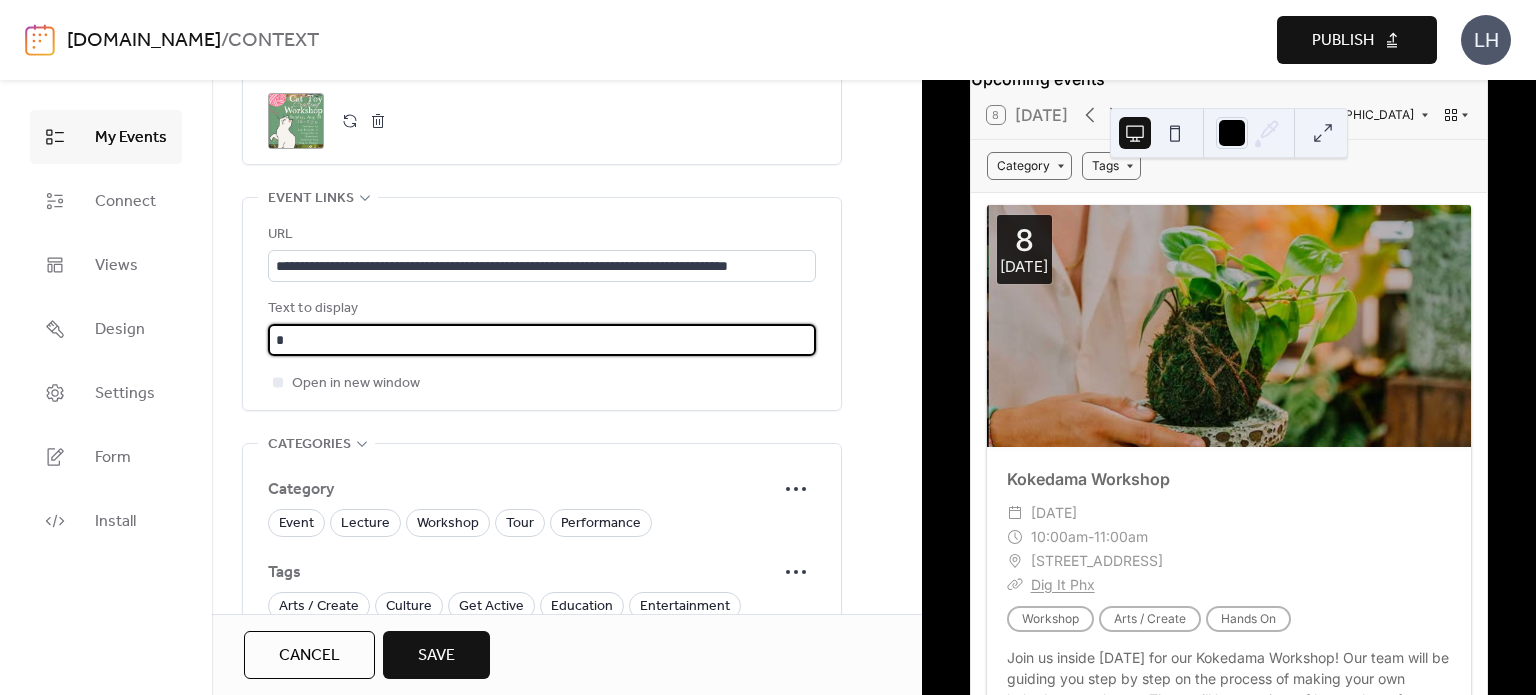 paste on "**********" 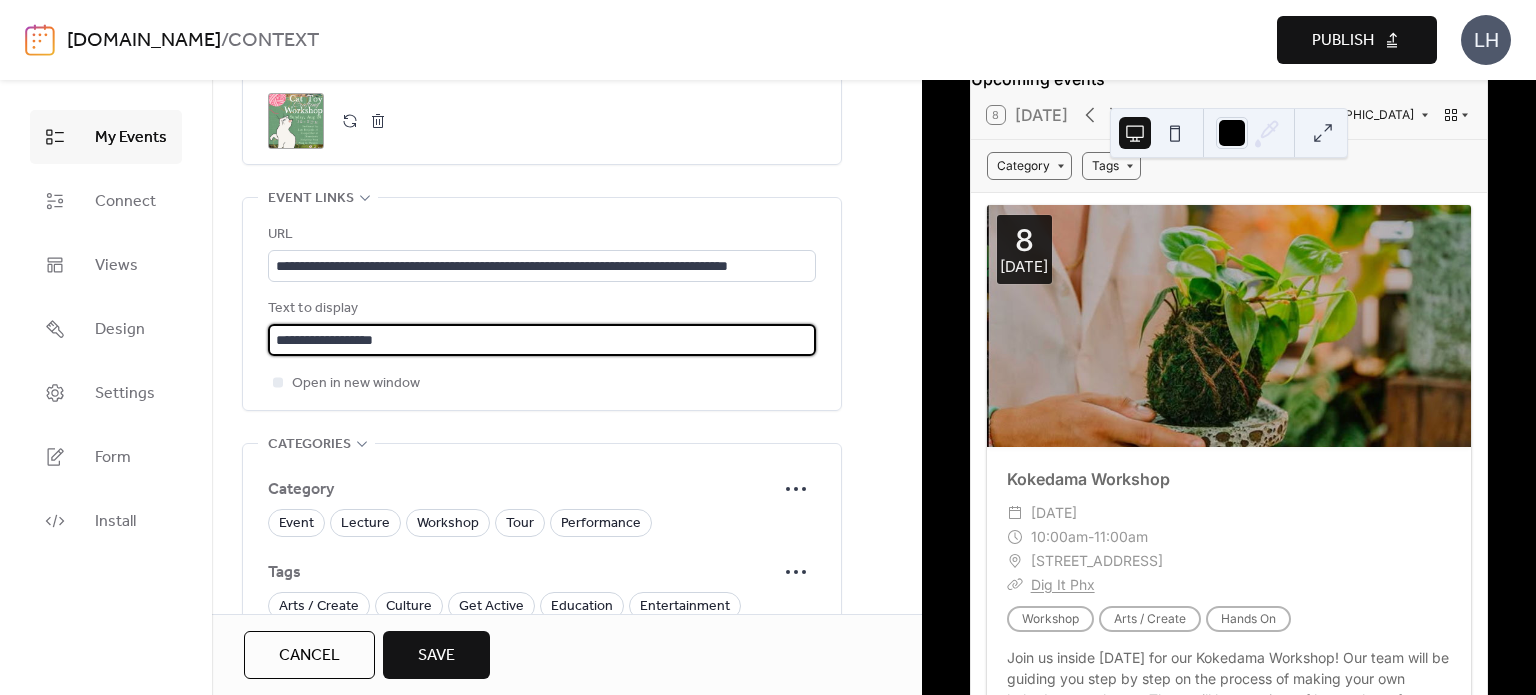type on "**********" 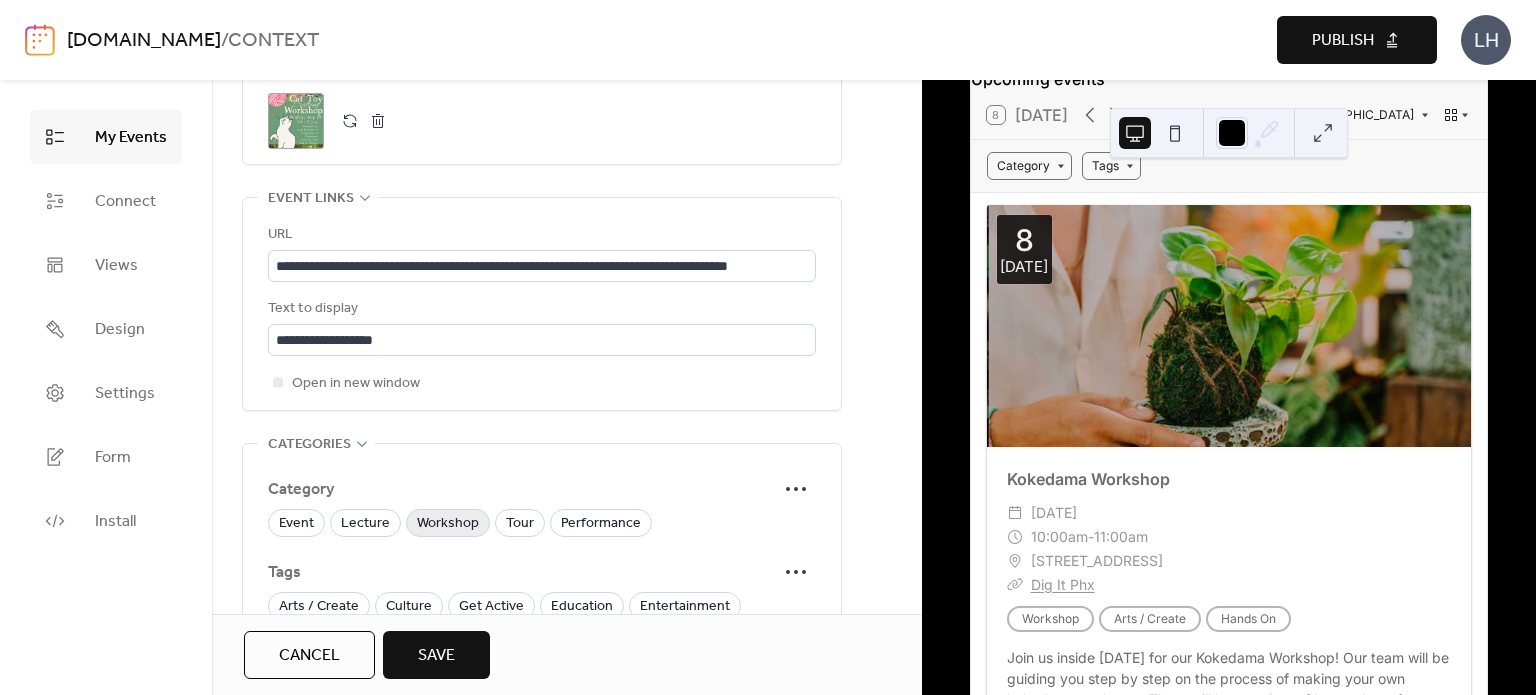 click on "Workshop" at bounding box center (448, 524) 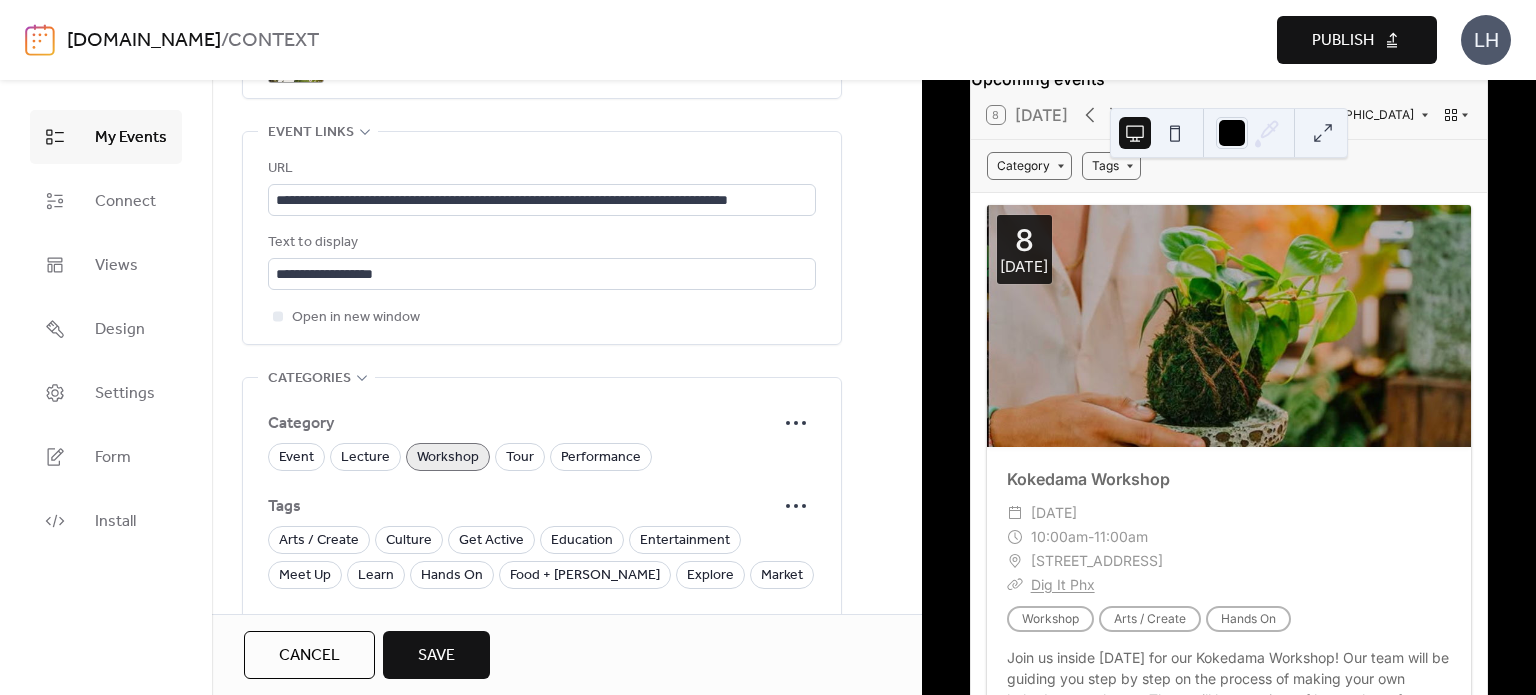 scroll, scrollTop: 1136, scrollLeft: 0, axis: vertical 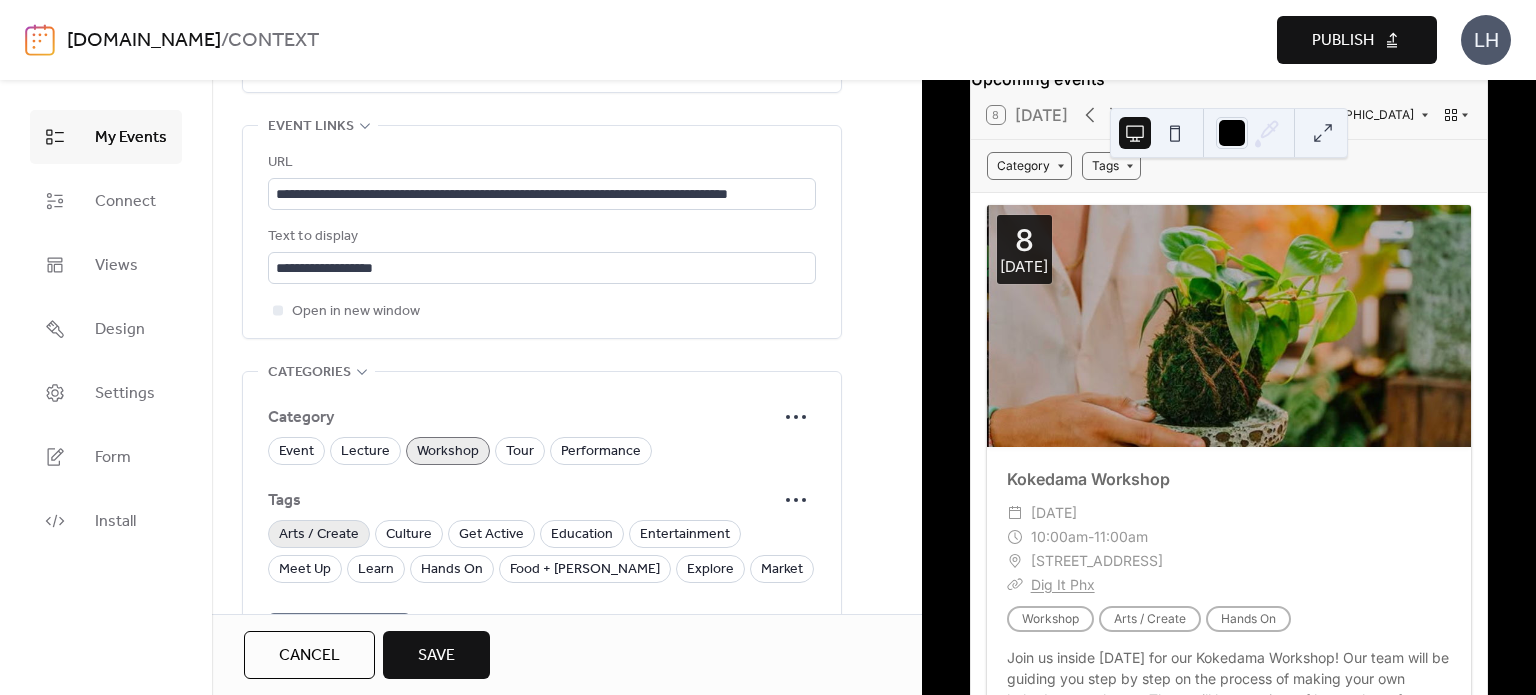 click on "Arts / Create" at bounding box center (319, 535) 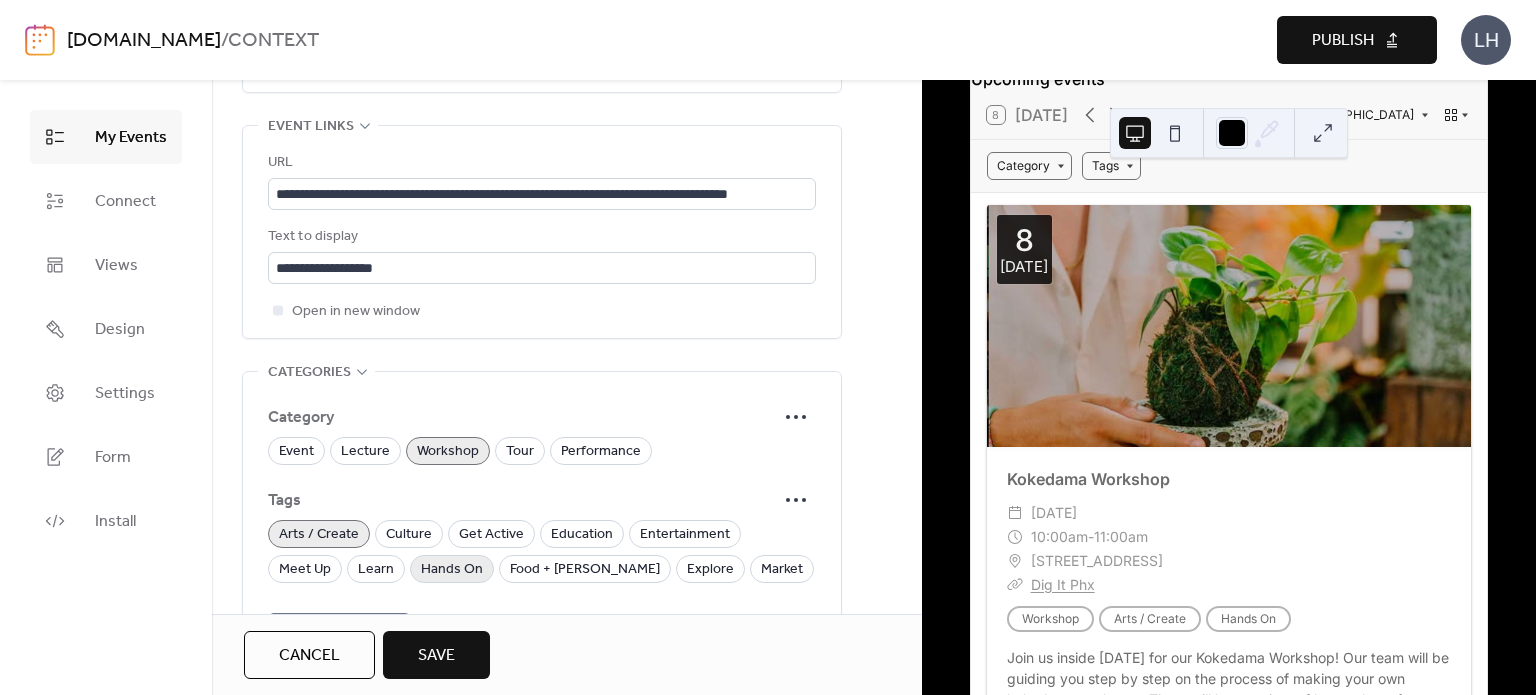 click on "Hands On" at bounding box center [452, 570] 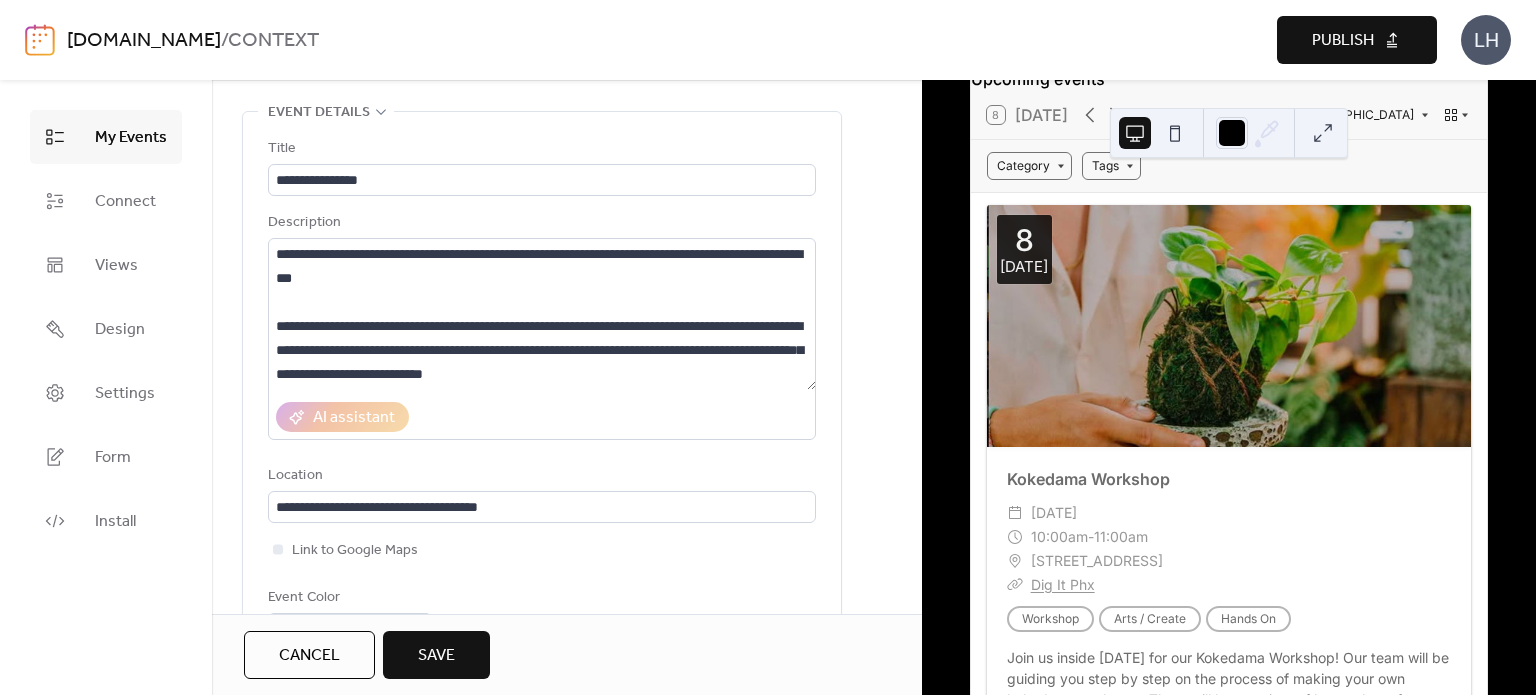 scroll, scrollTop: 78, scrollLeft: 0, axis: vertical 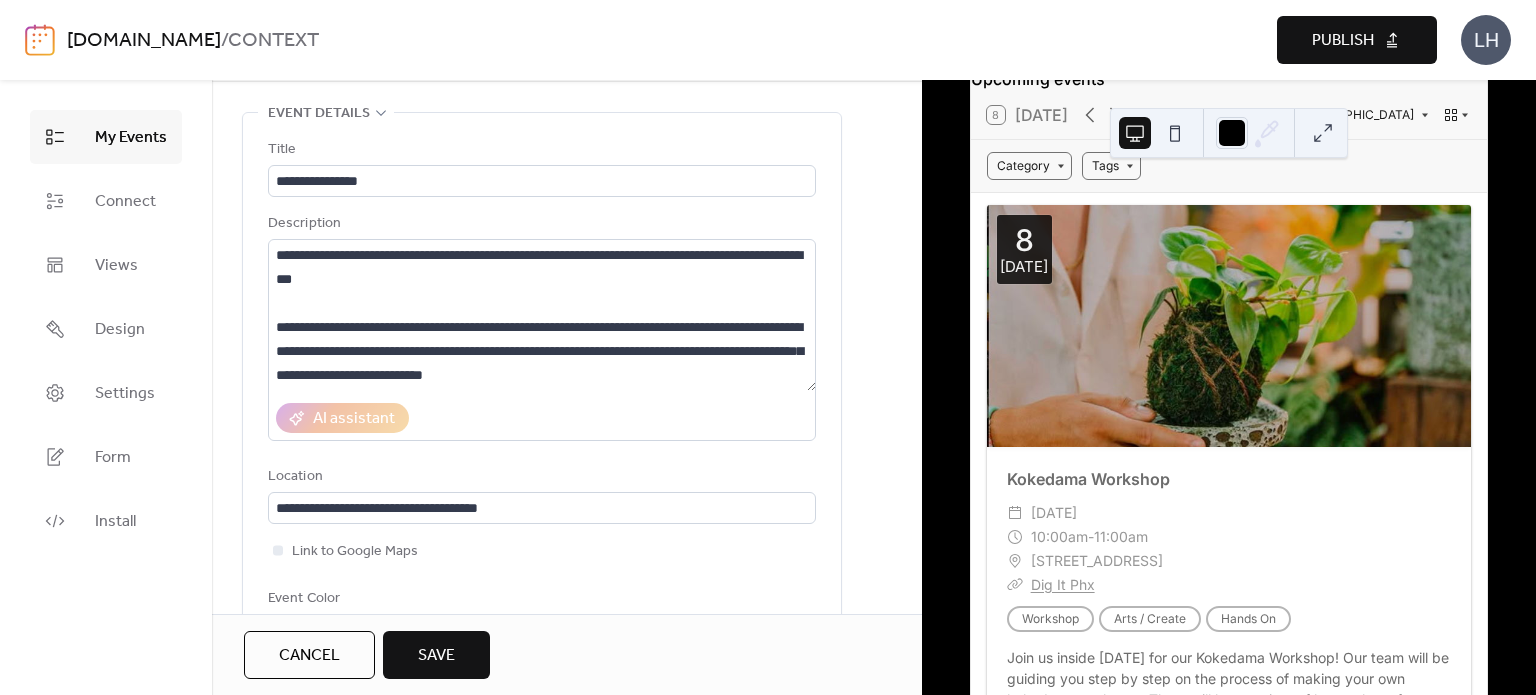 click on "Save" at bounding box center (436, 656) 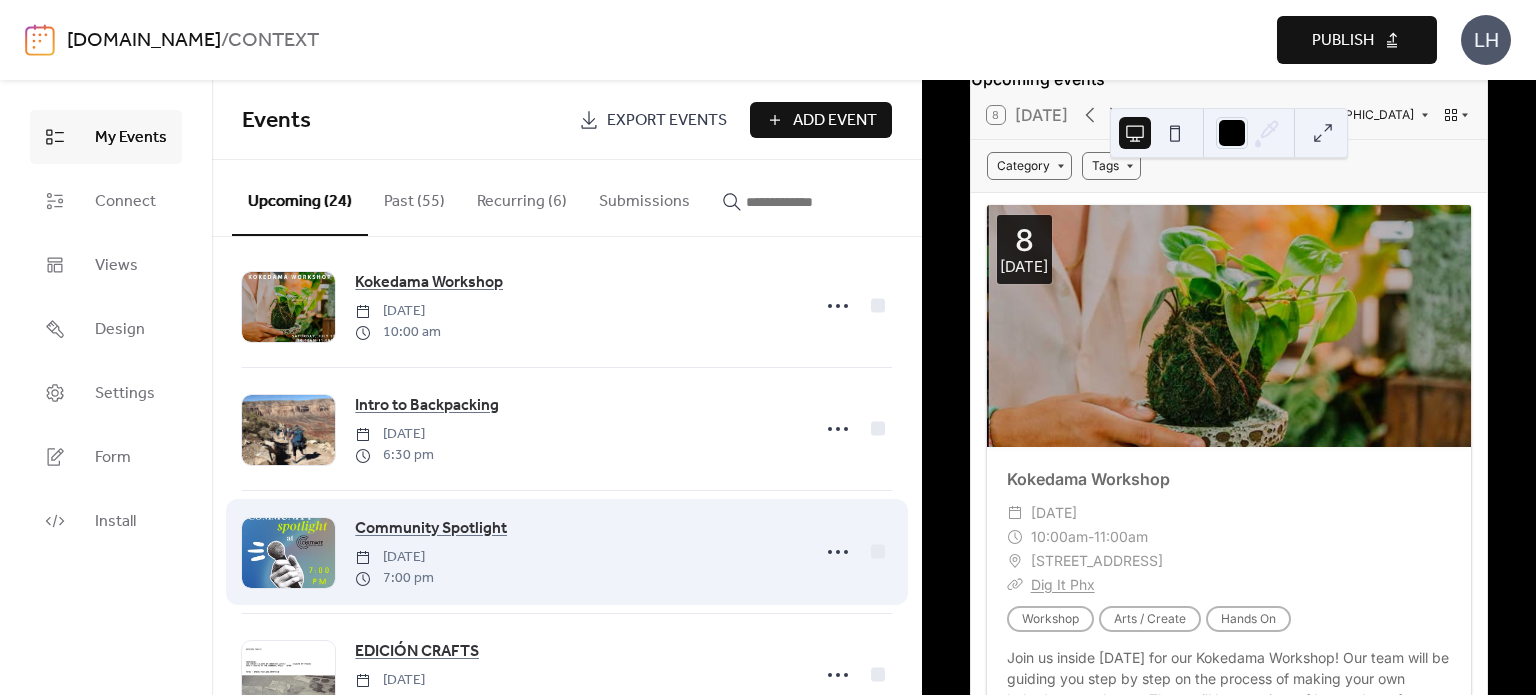 scroll, scrollTop: 23, scrollLeft: 0, axis: vertical 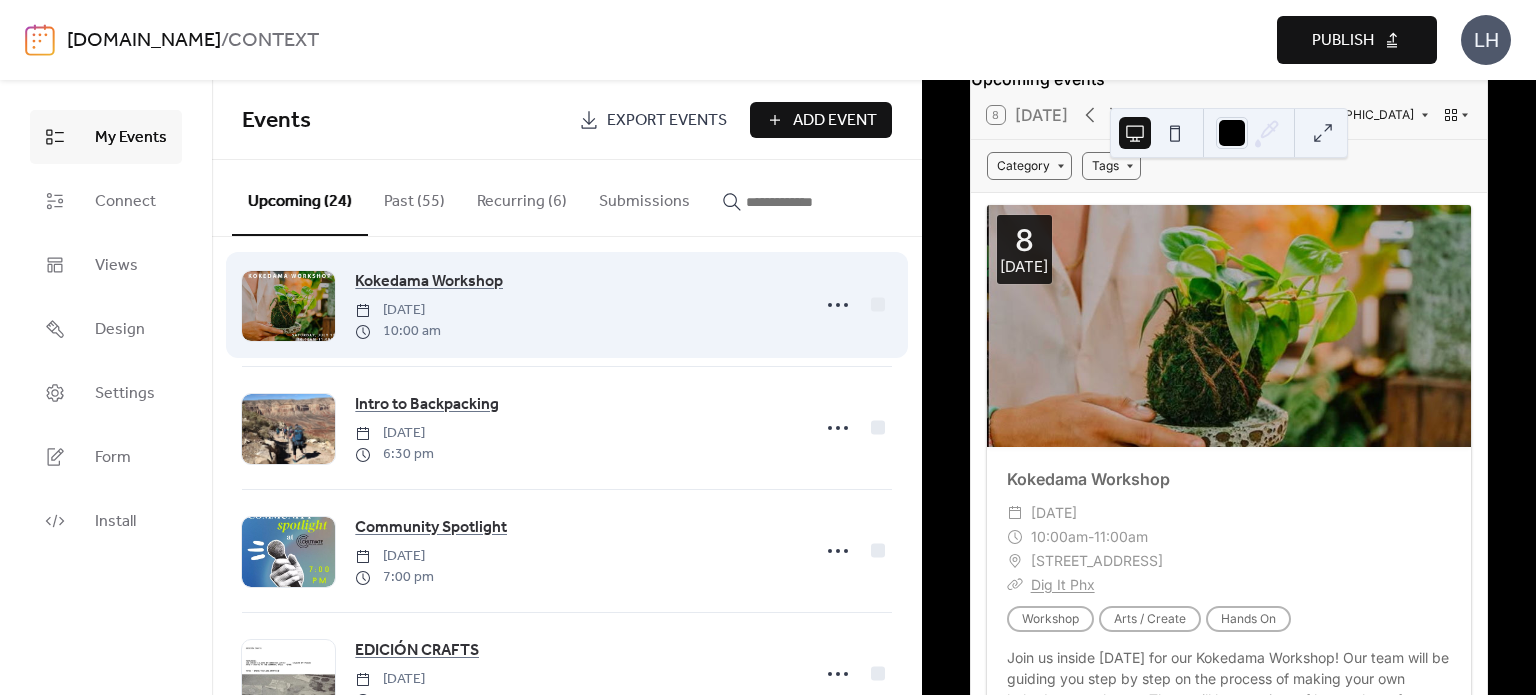 click at bounding box center (855, 305) 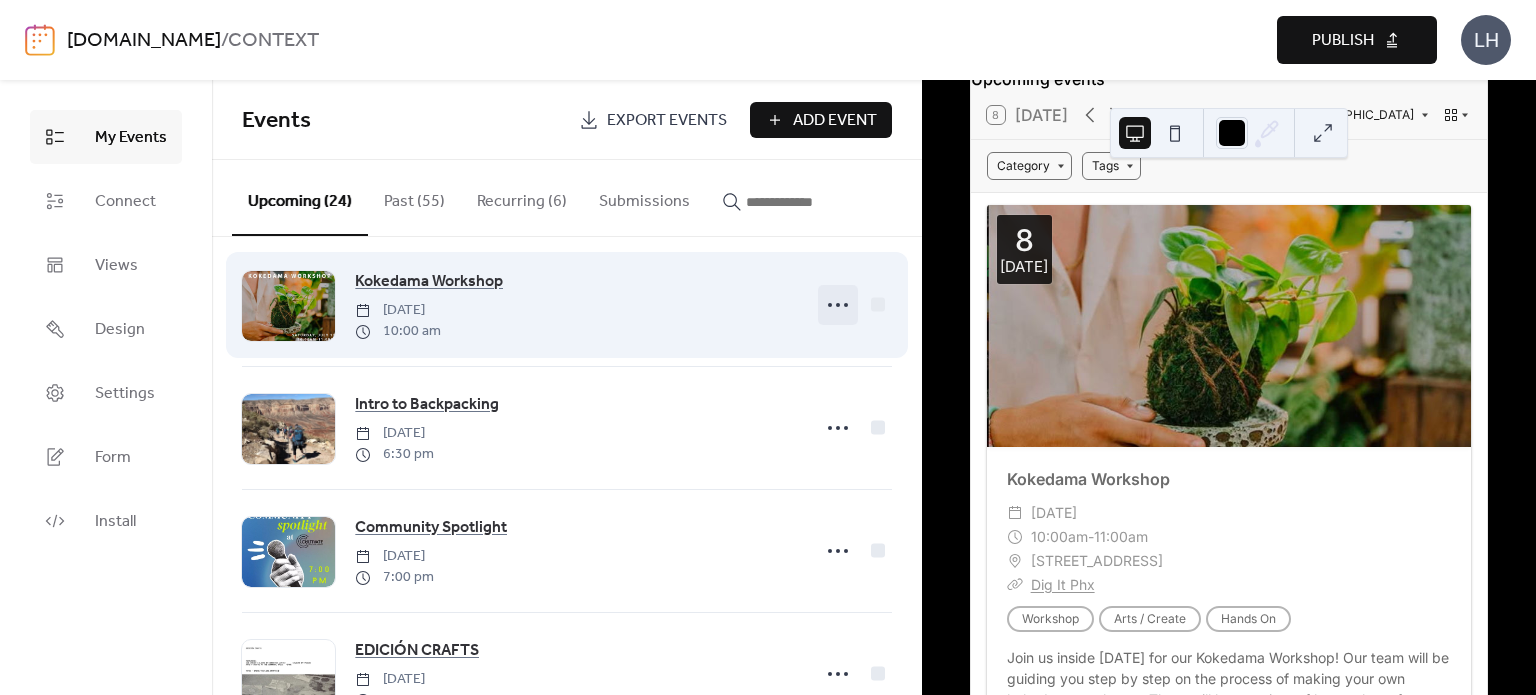 click 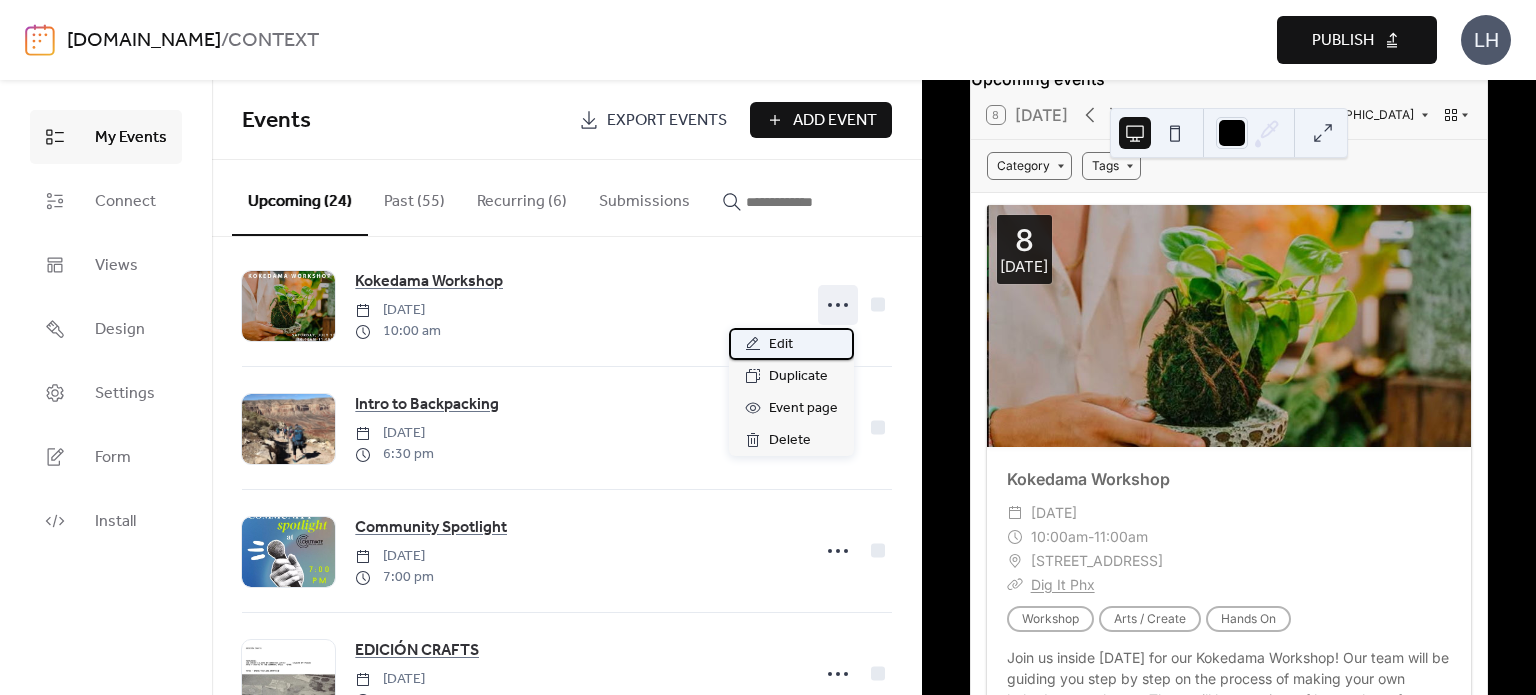 click on "Edit" at bounding box center [791, 344] 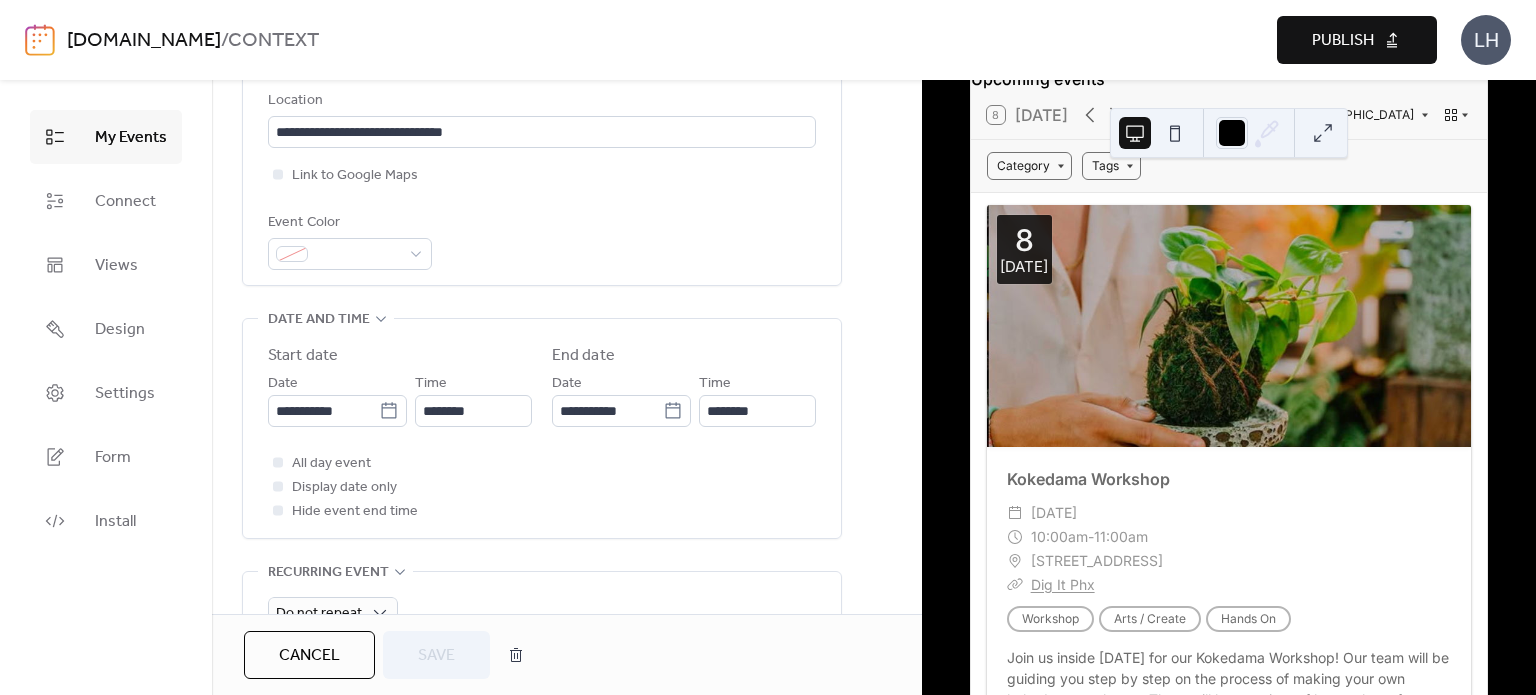 scroll, scrollTop: 459, scrollLeft: 0, axis: vertical 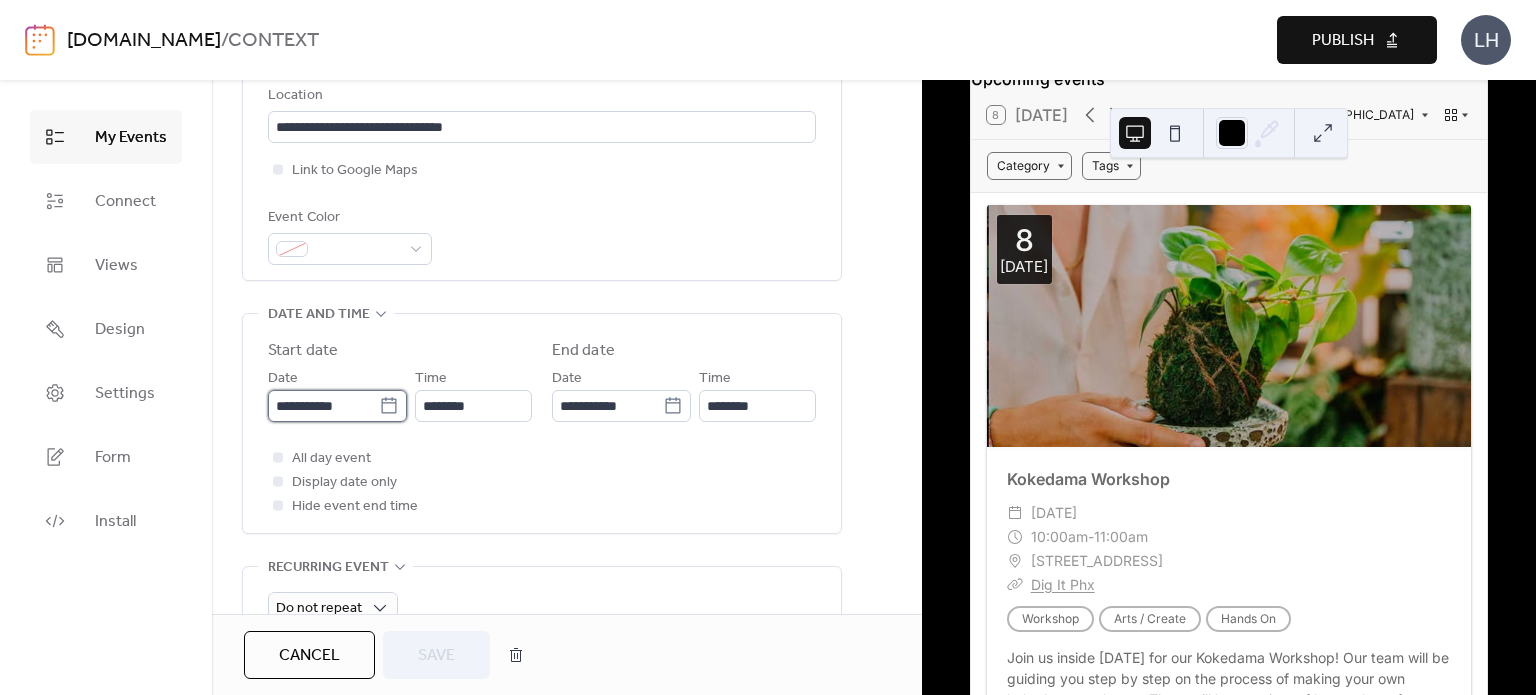 click on "**********" at bounding box center (323, 406) 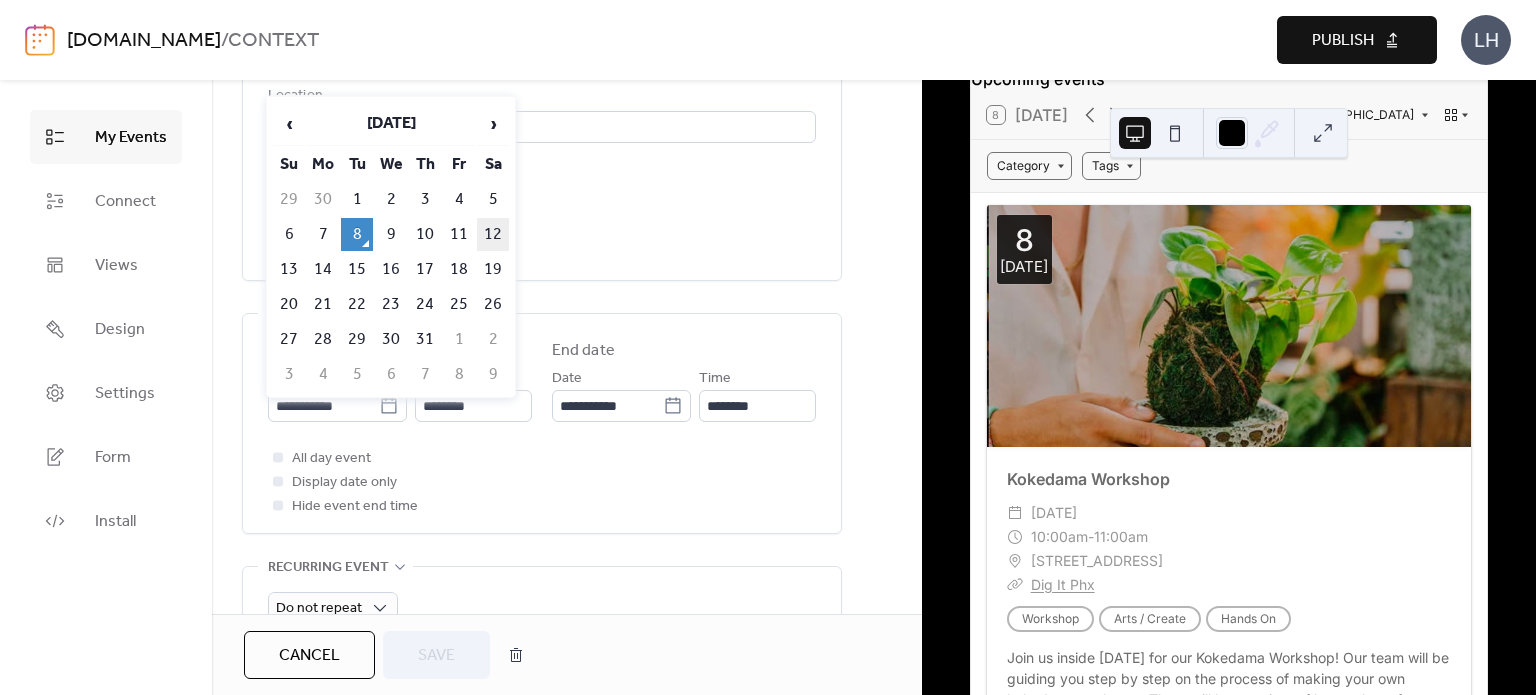 click on "12" at bounding box center [493, 234] 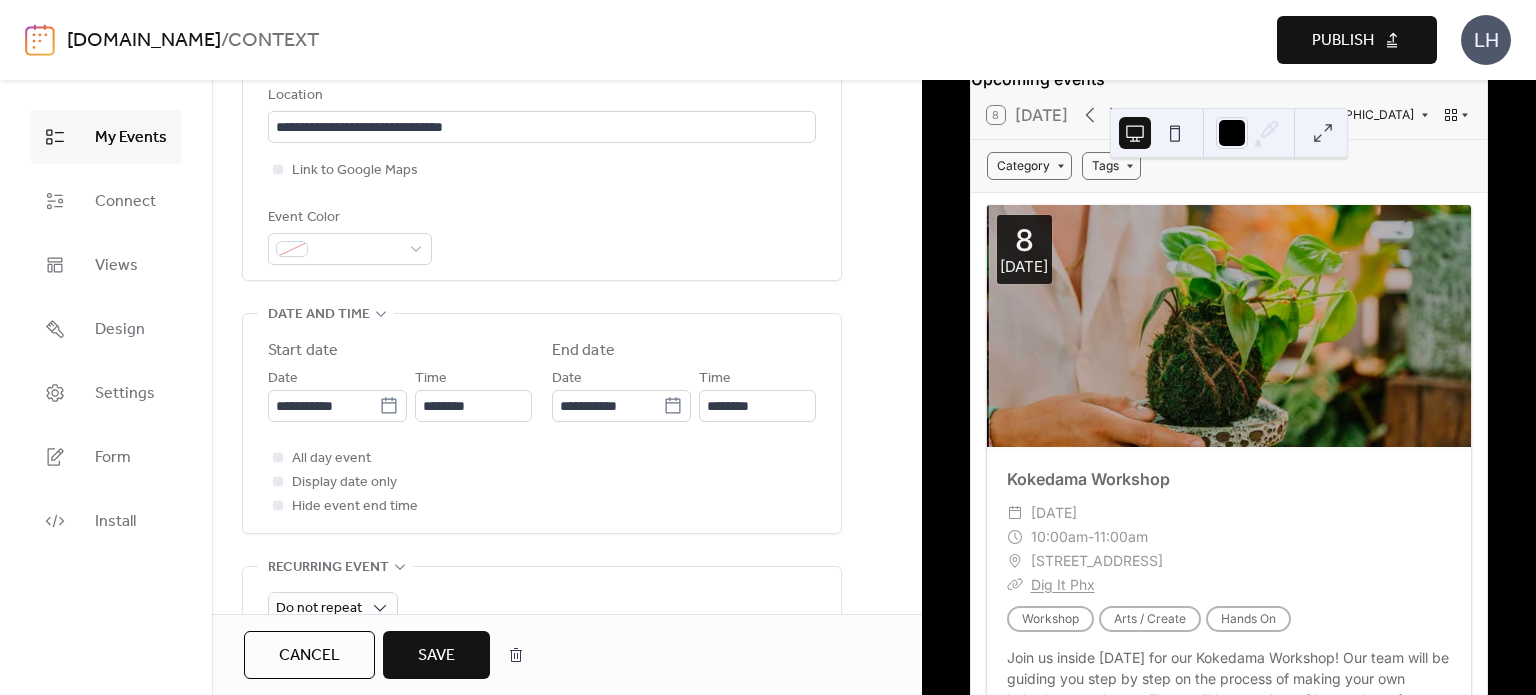 click on "Save" at bounding box center (436, 656) 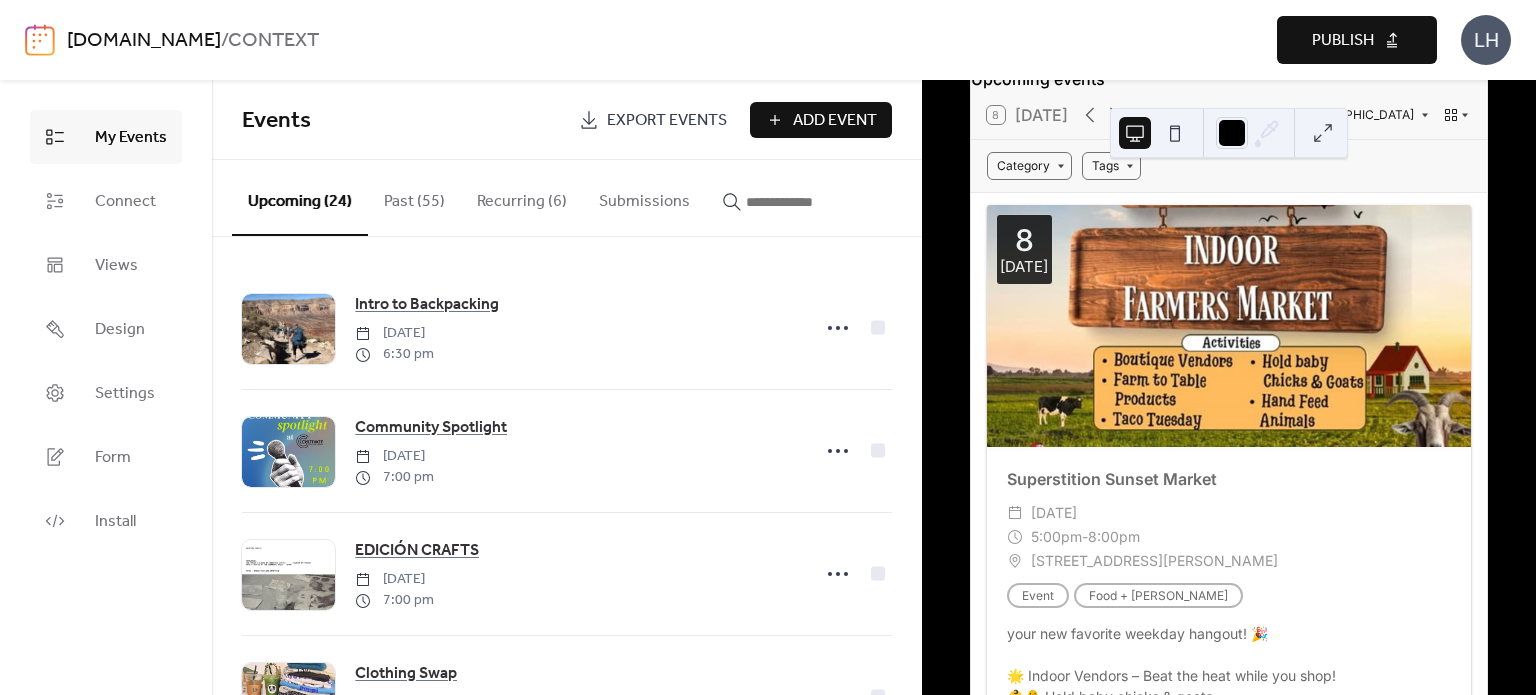 click on "Add Event" at bounding box center [835, 121] 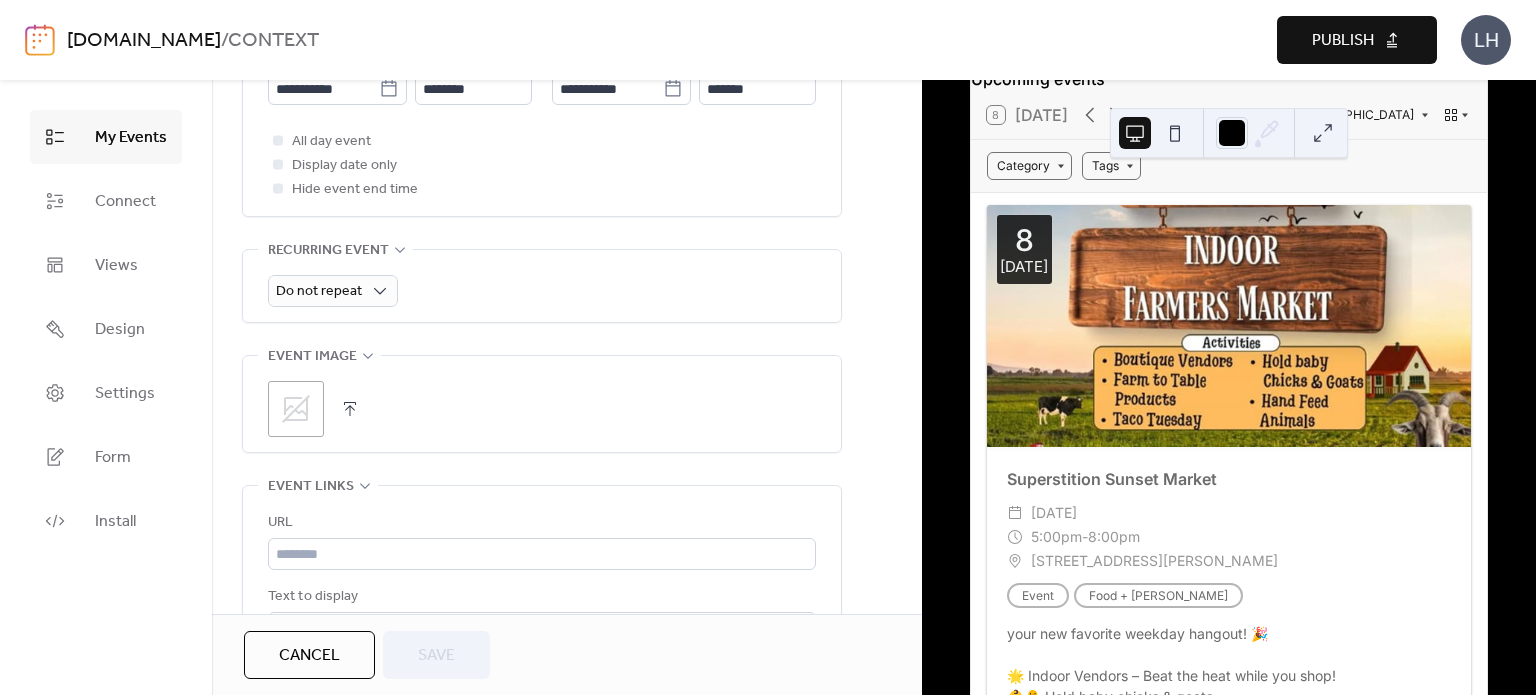 scroll, scrollTop: 788, scrollLeft: 0, axis: vertical 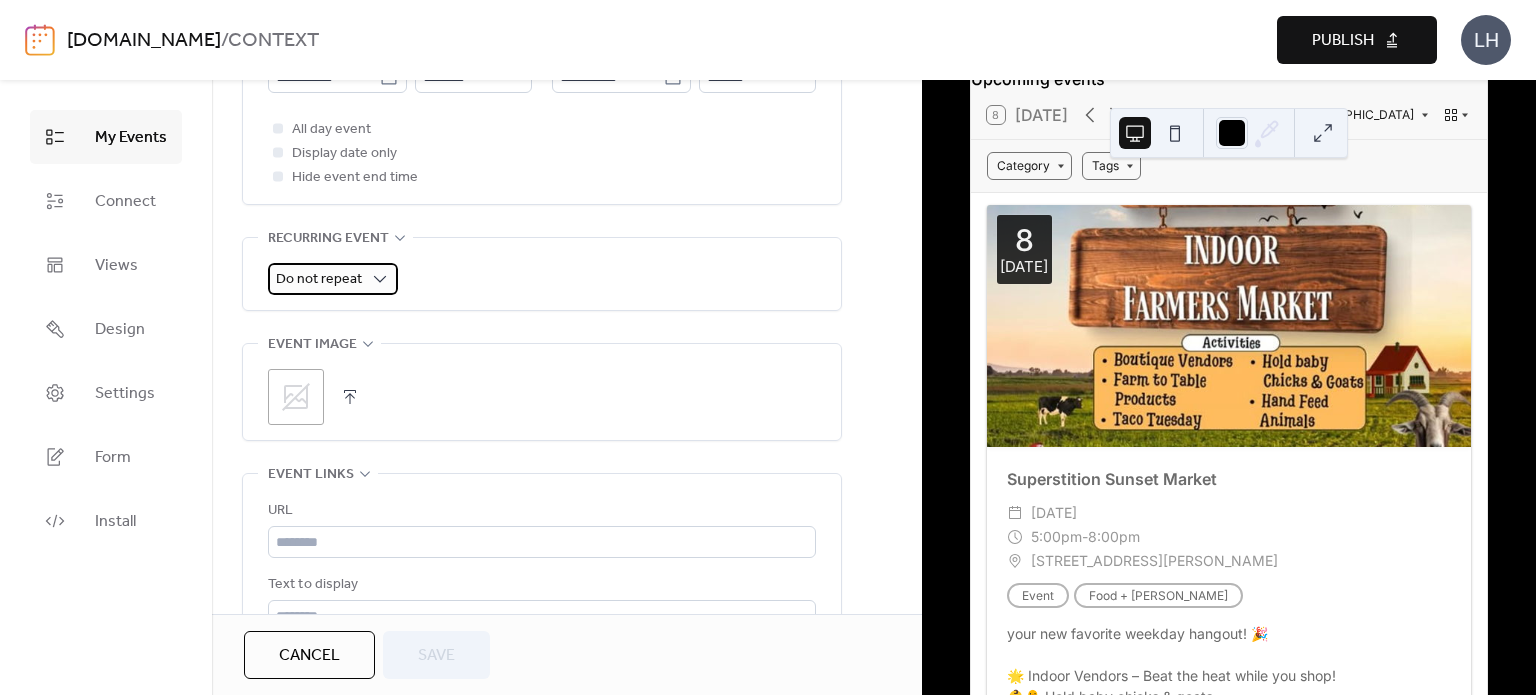 click on "Do not repeat" at bounding box center [319, 279] 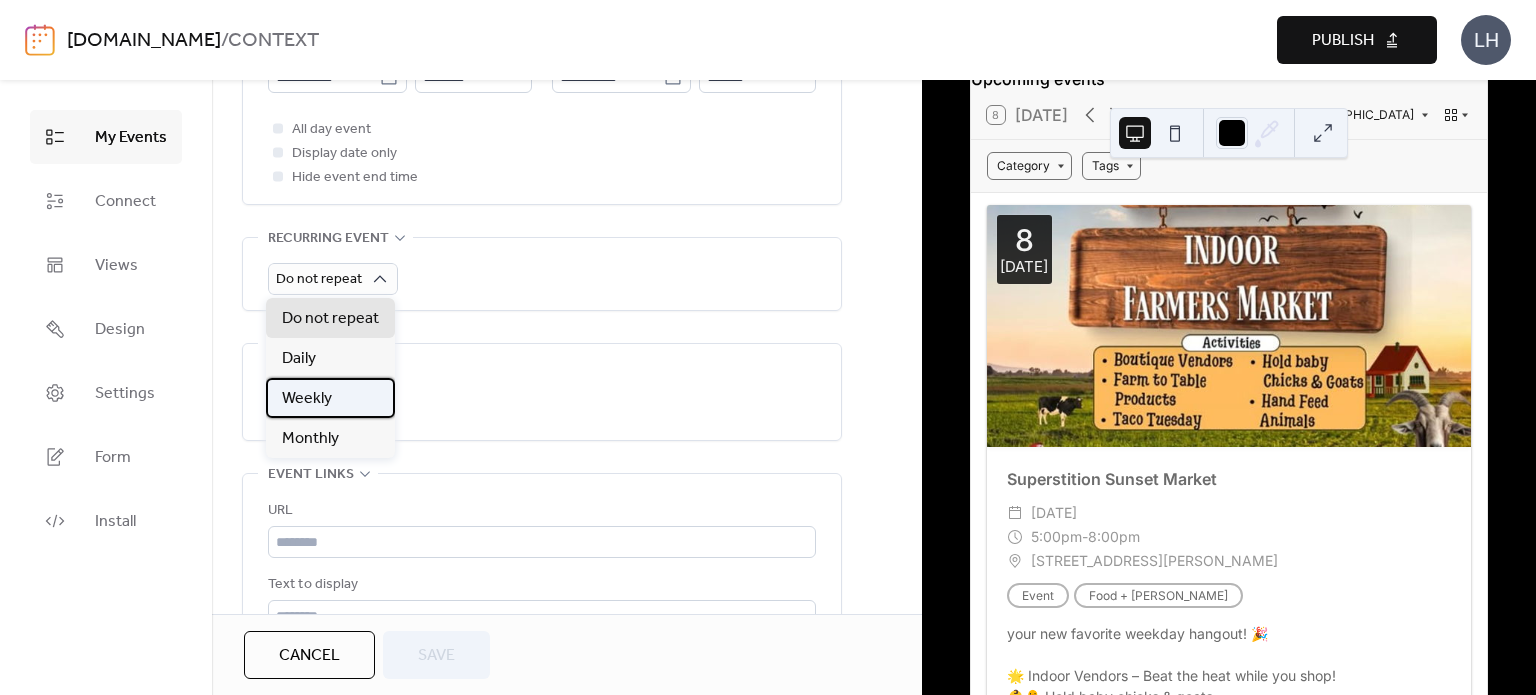 click on "Weekly" at bounding box center (307, 399) 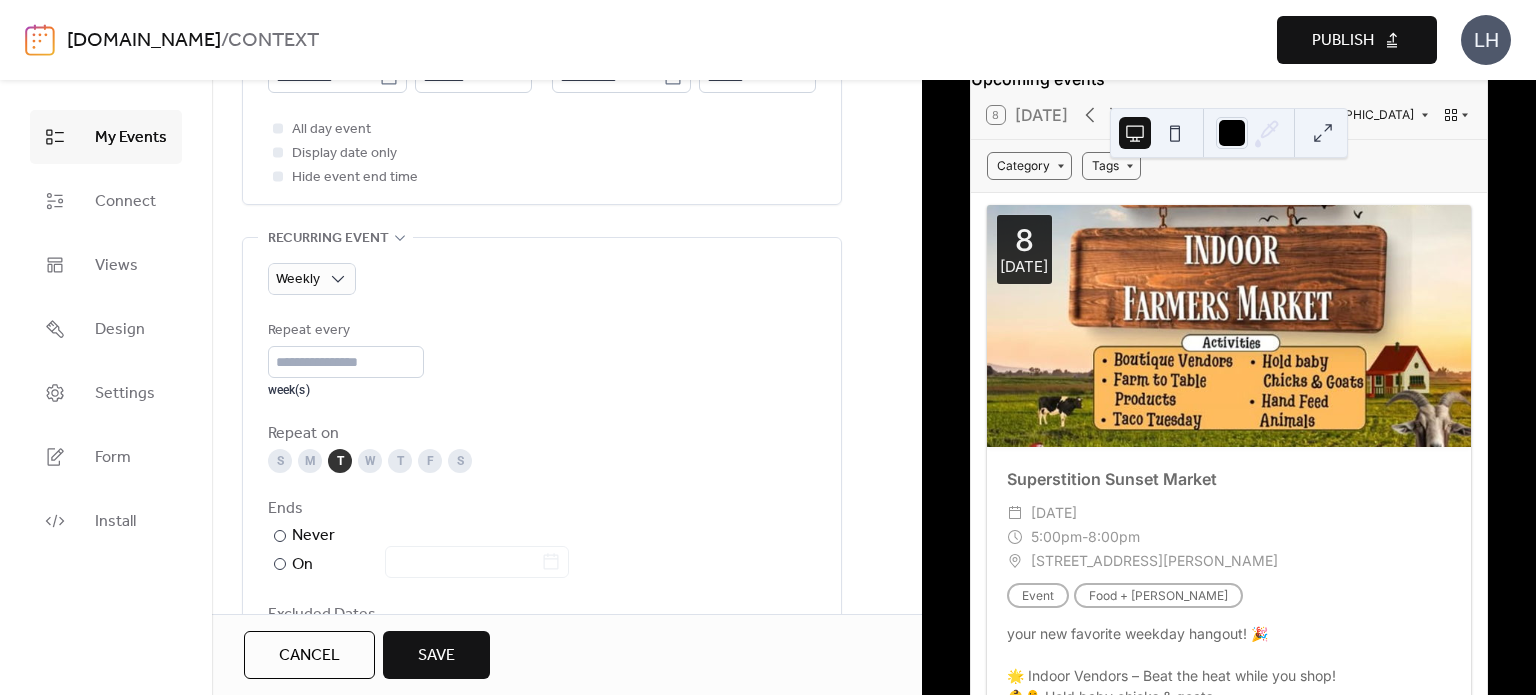 scroll, scrollTop: 810, scrollLeft: 0, axis: vertical 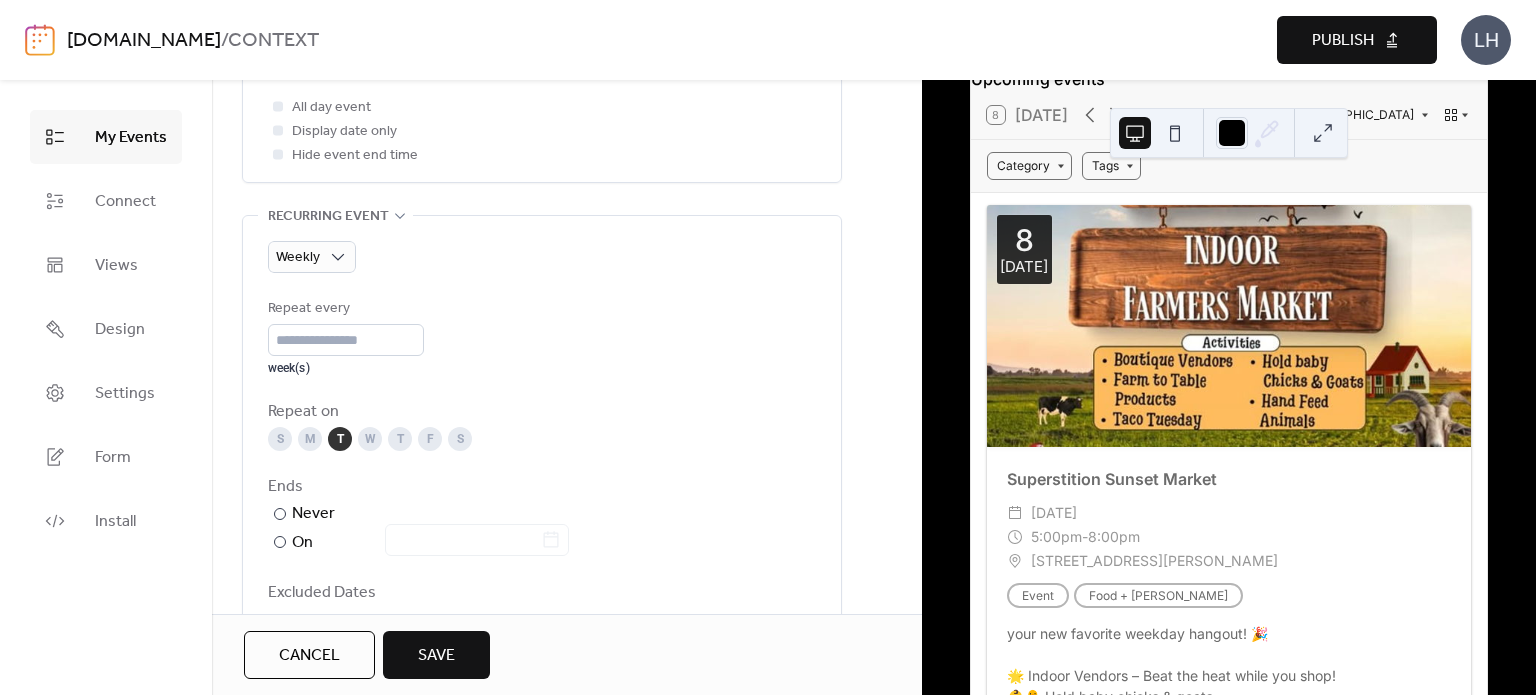 click on "Repeat on S M T W T F S" at bounding box center [542, 425] 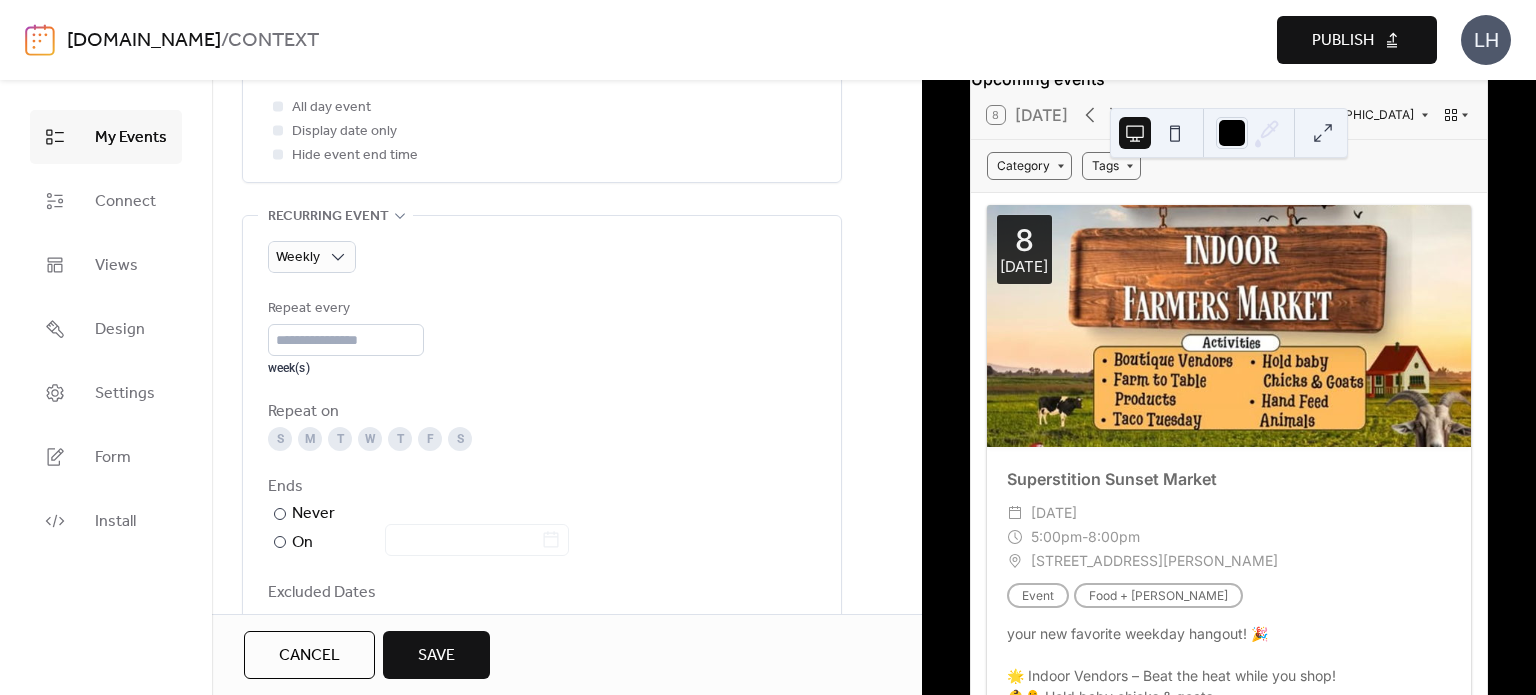 click on "F" at bounding box center (430, 439) 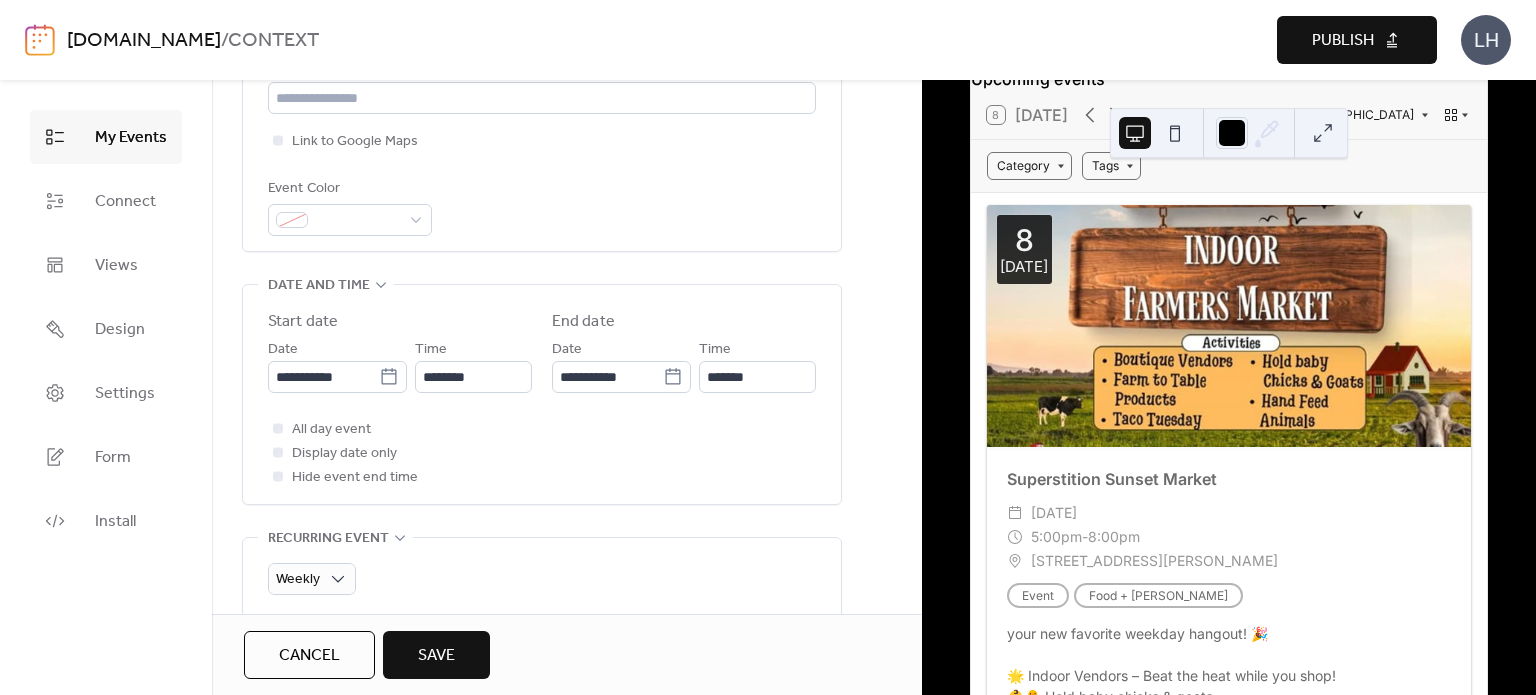 scroll, scrollTop: 472, scrollLeft: 0, axis: vertical 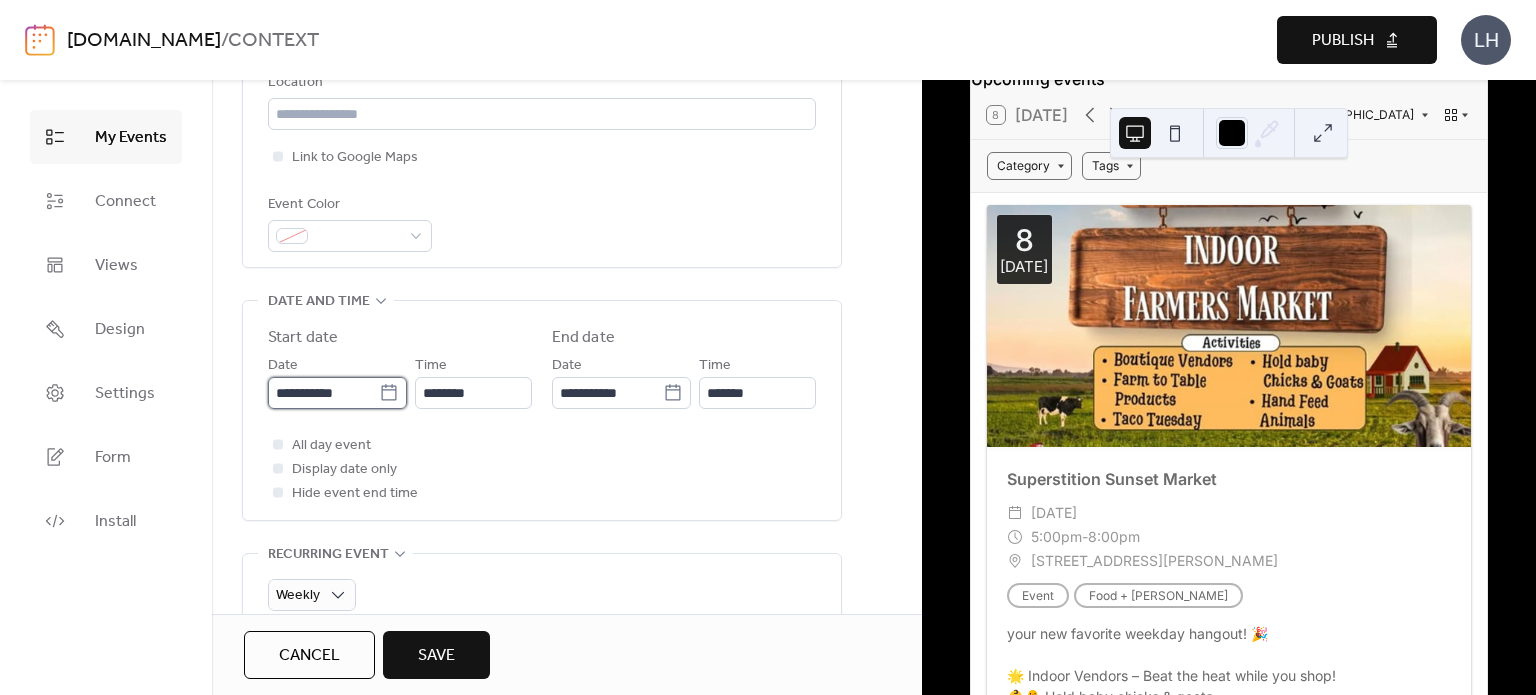 click on "**********" at bounding box center (323, 393) 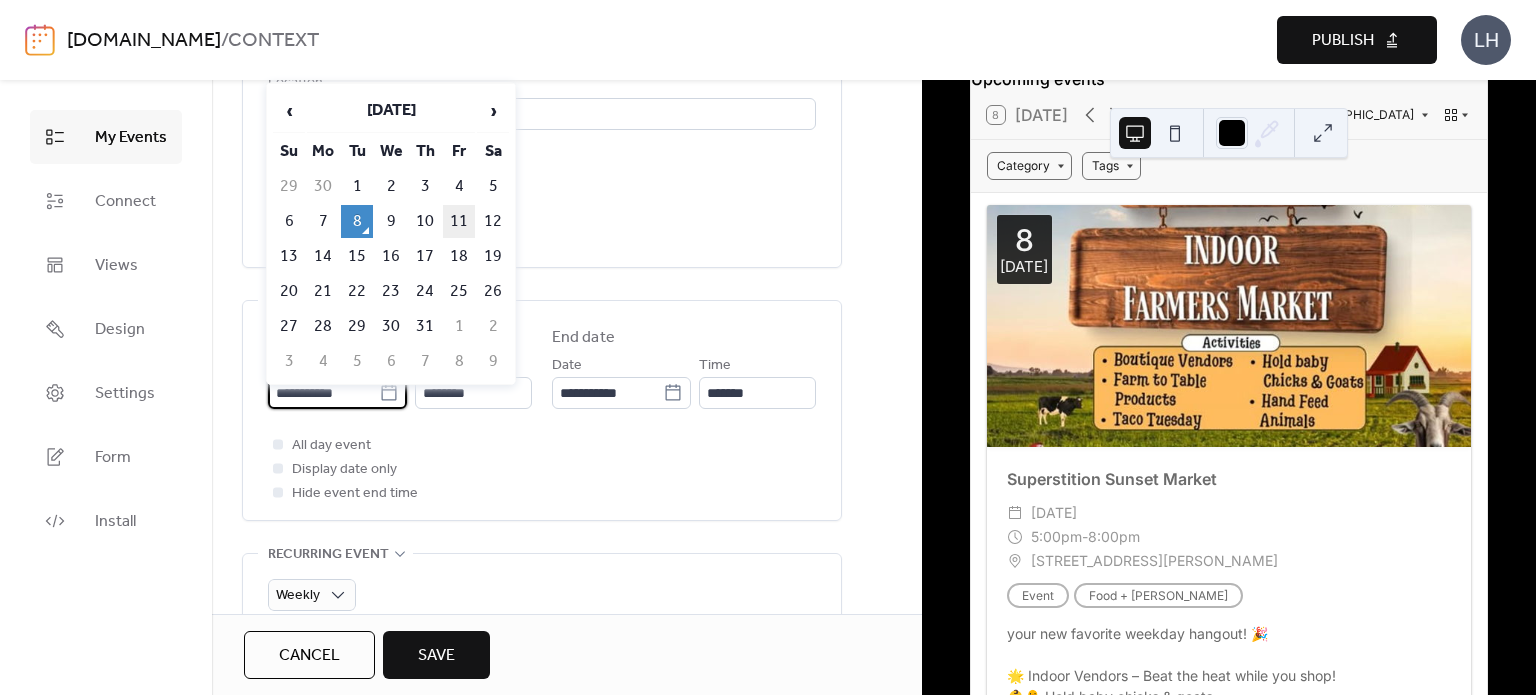 click on "11" at bounding box center (459, 221) 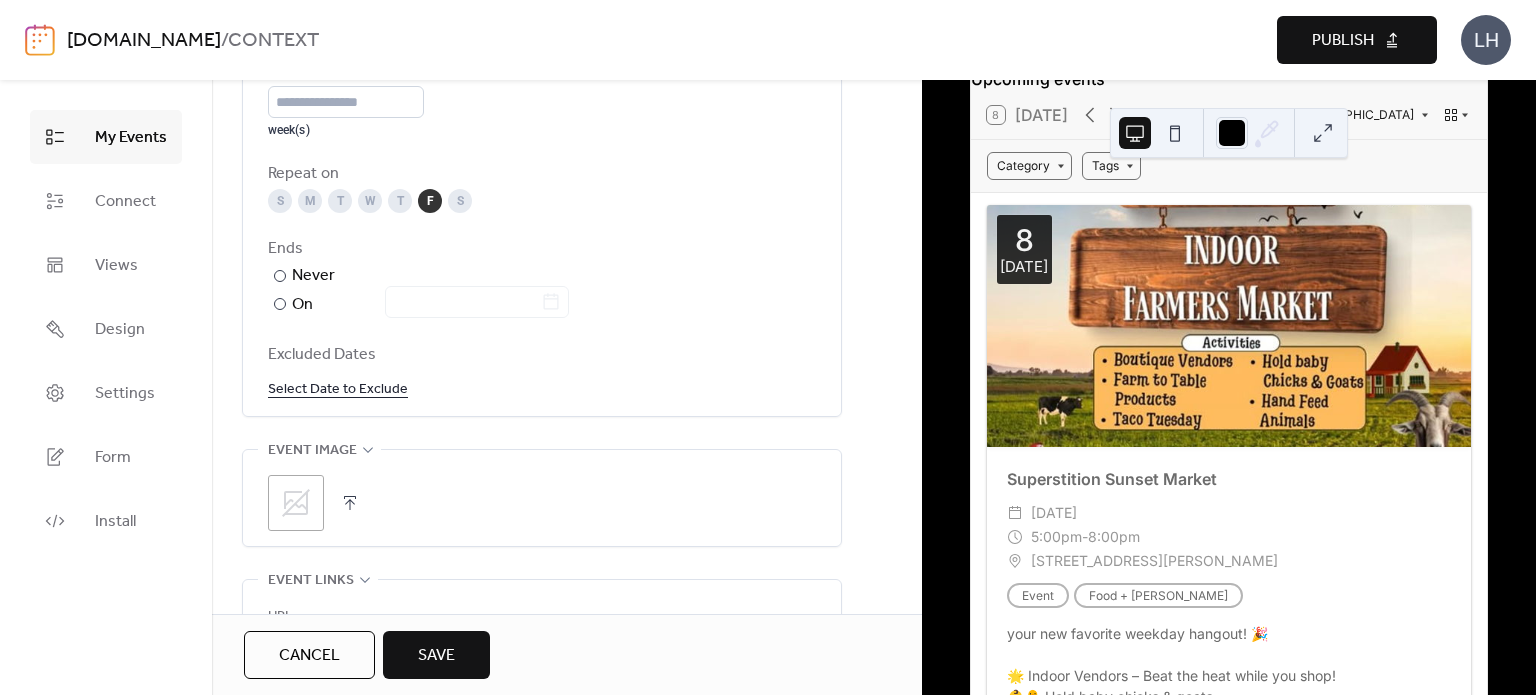 scroll, scrollTop: 1052, scrollLeft: 0, axis: vertical 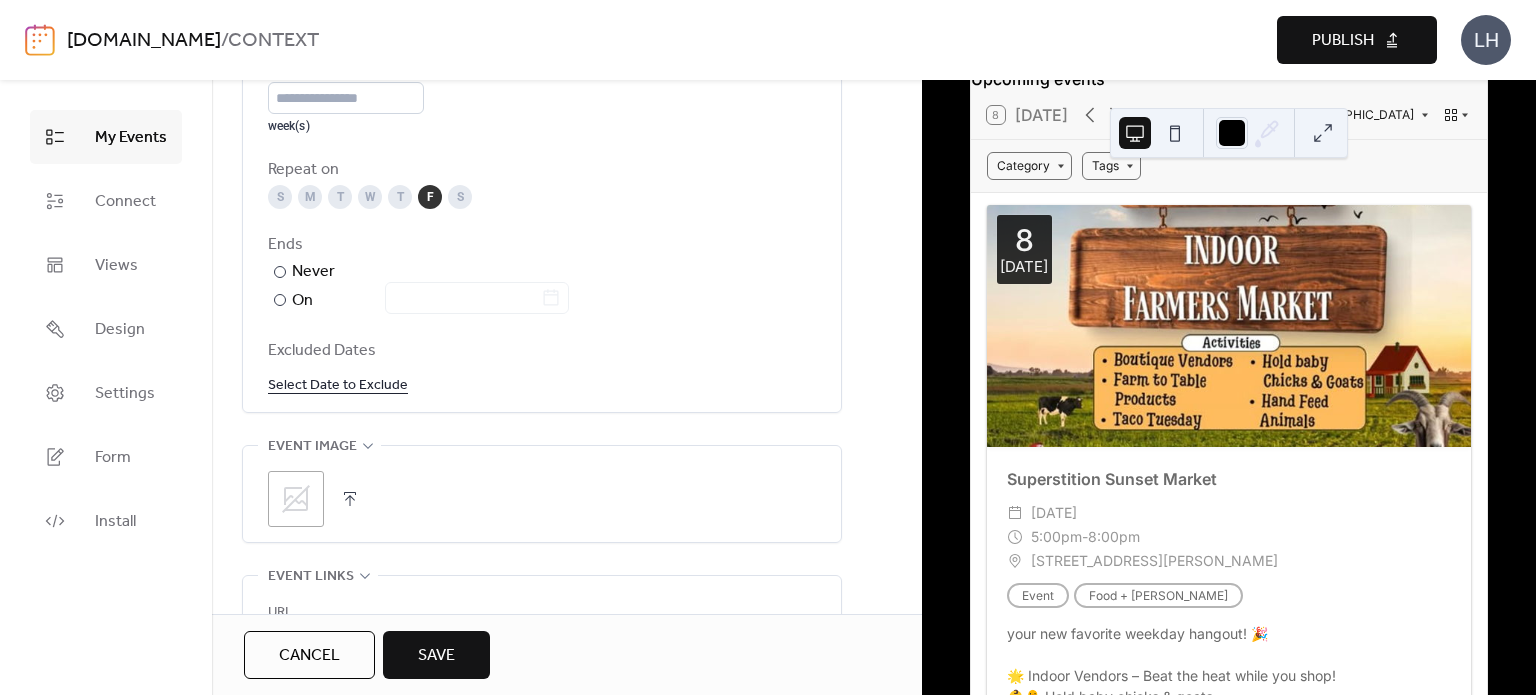 click 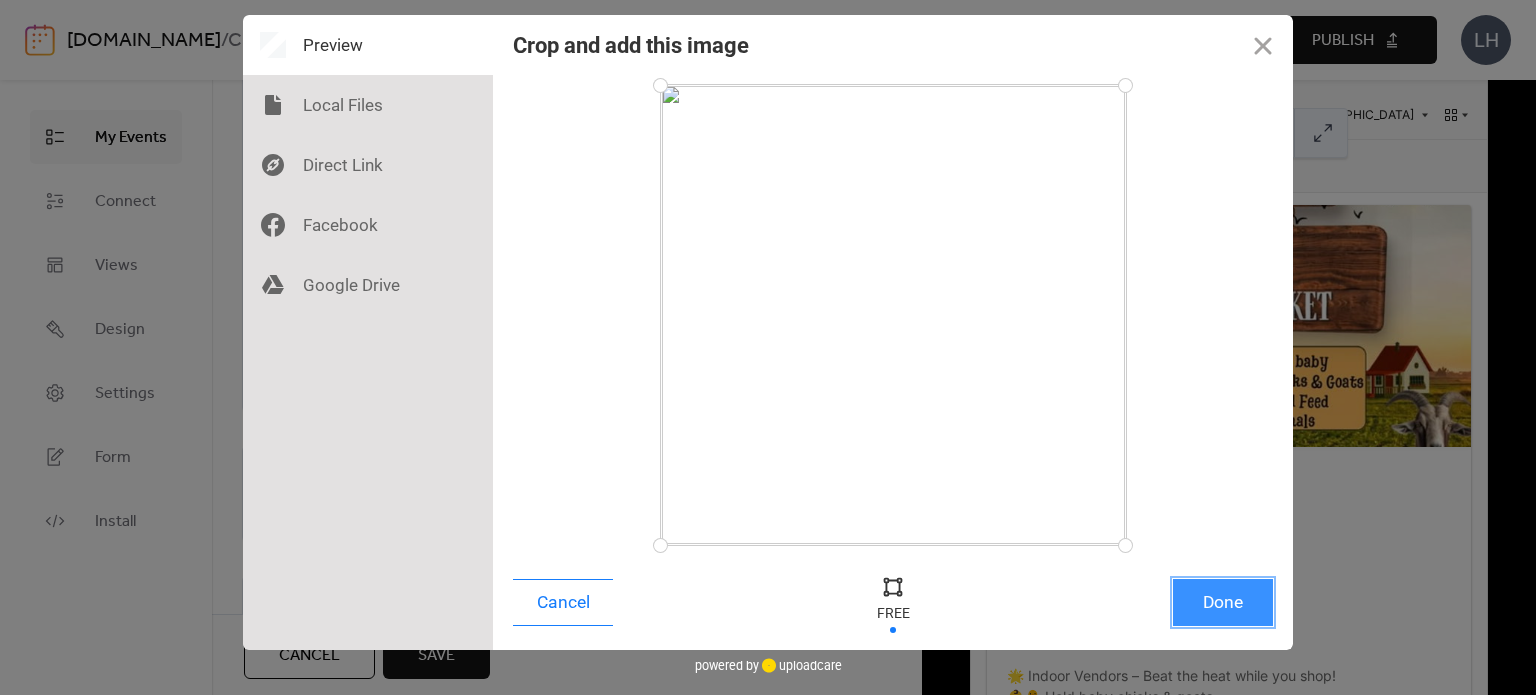 click on "Done" at bounding box center (1223, 602) 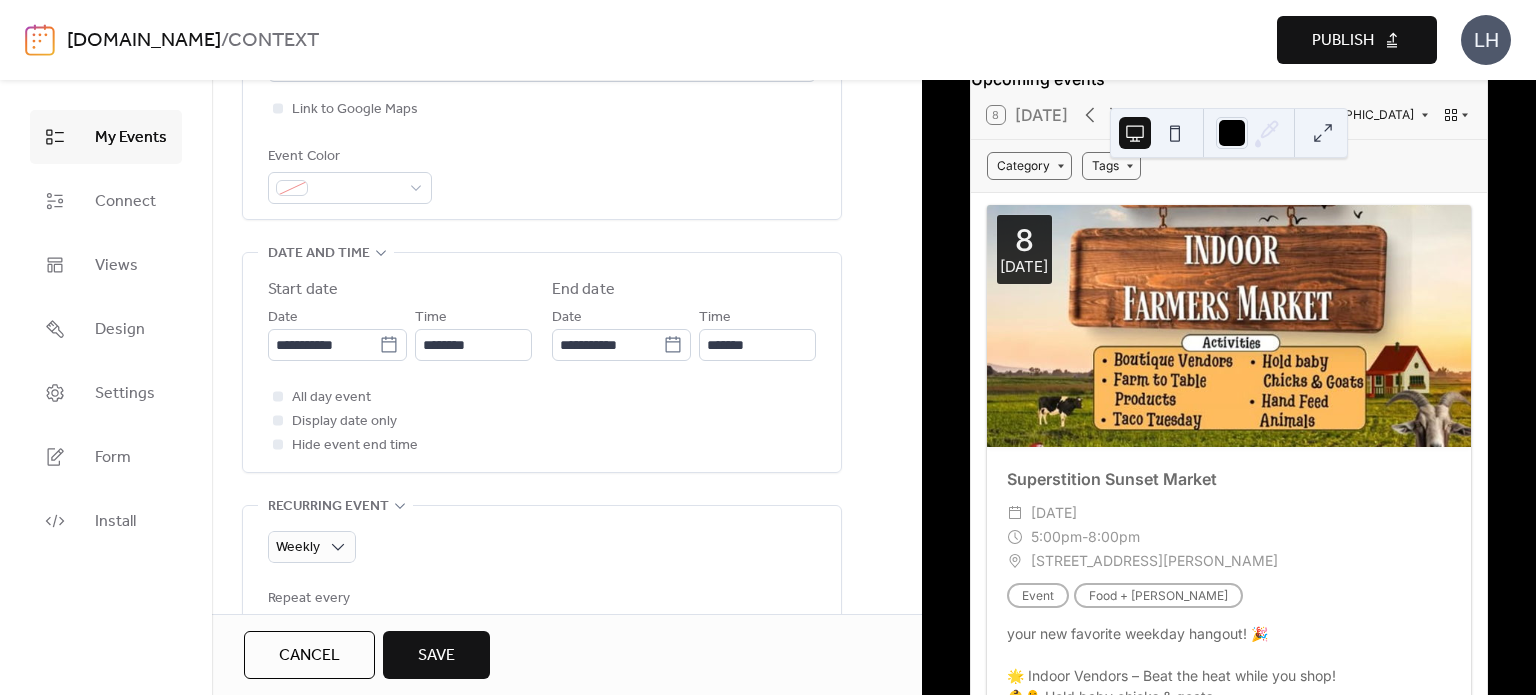 scroll, scrollTop: 518, scrollLeft: 0, axis: vertical 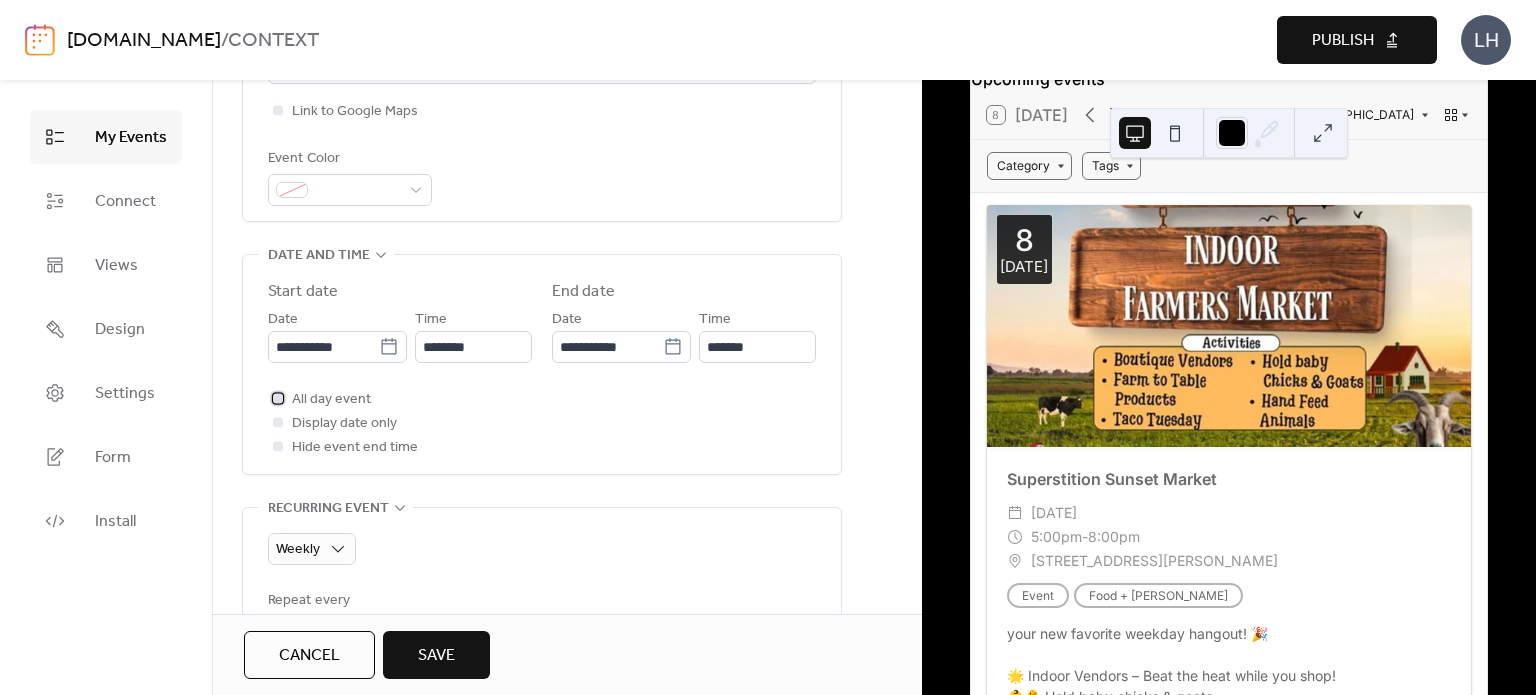 click on "All day event" at bounding box center [331, 400] 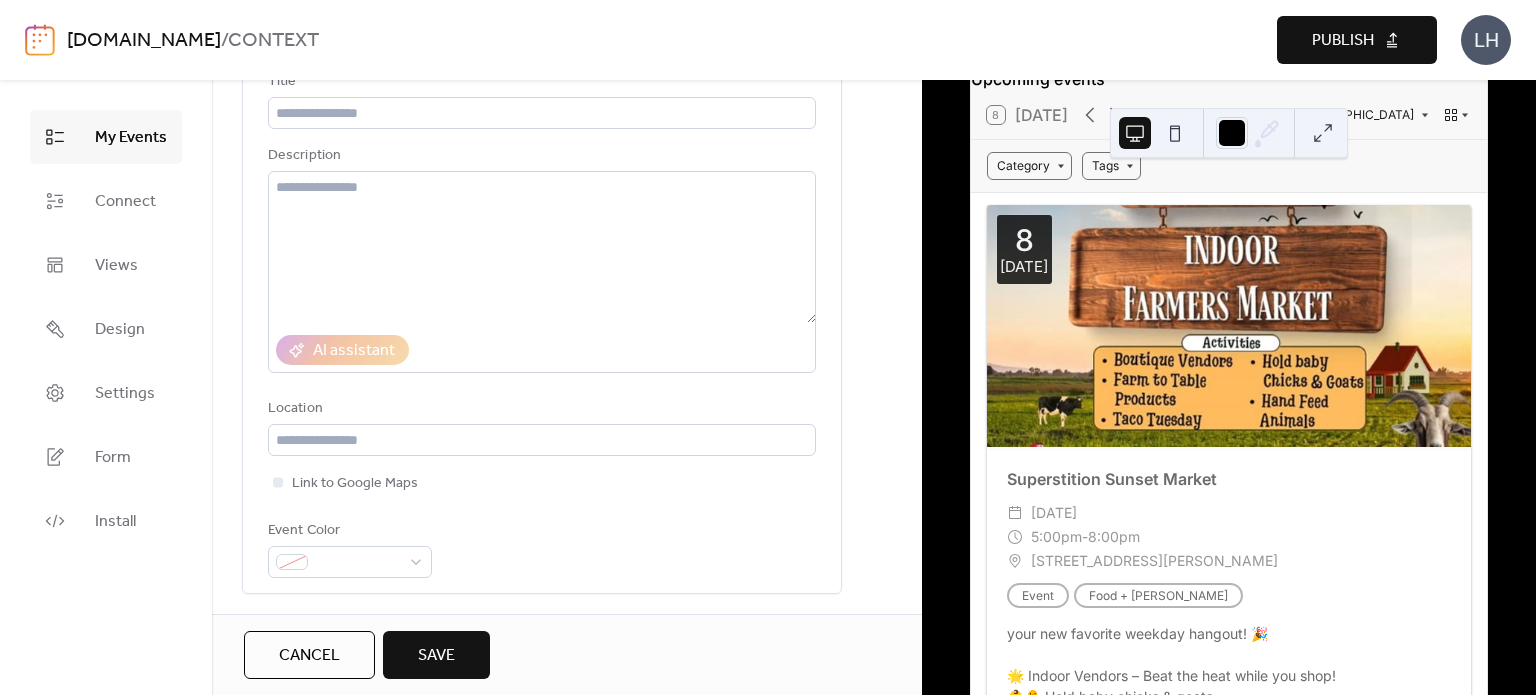 scroll, scrollTop: 139, scrollLeft: 0, axis: vertical 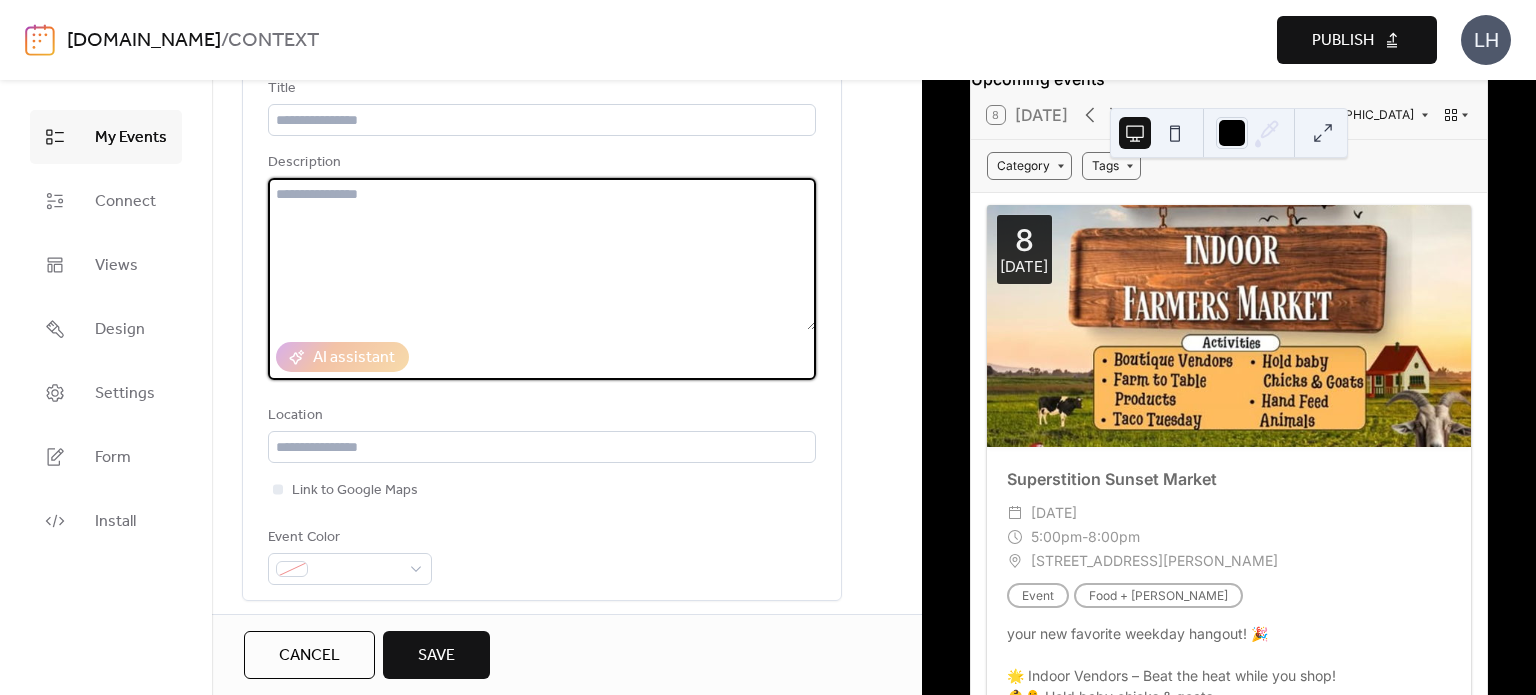 click at bounding box center [542, 254] 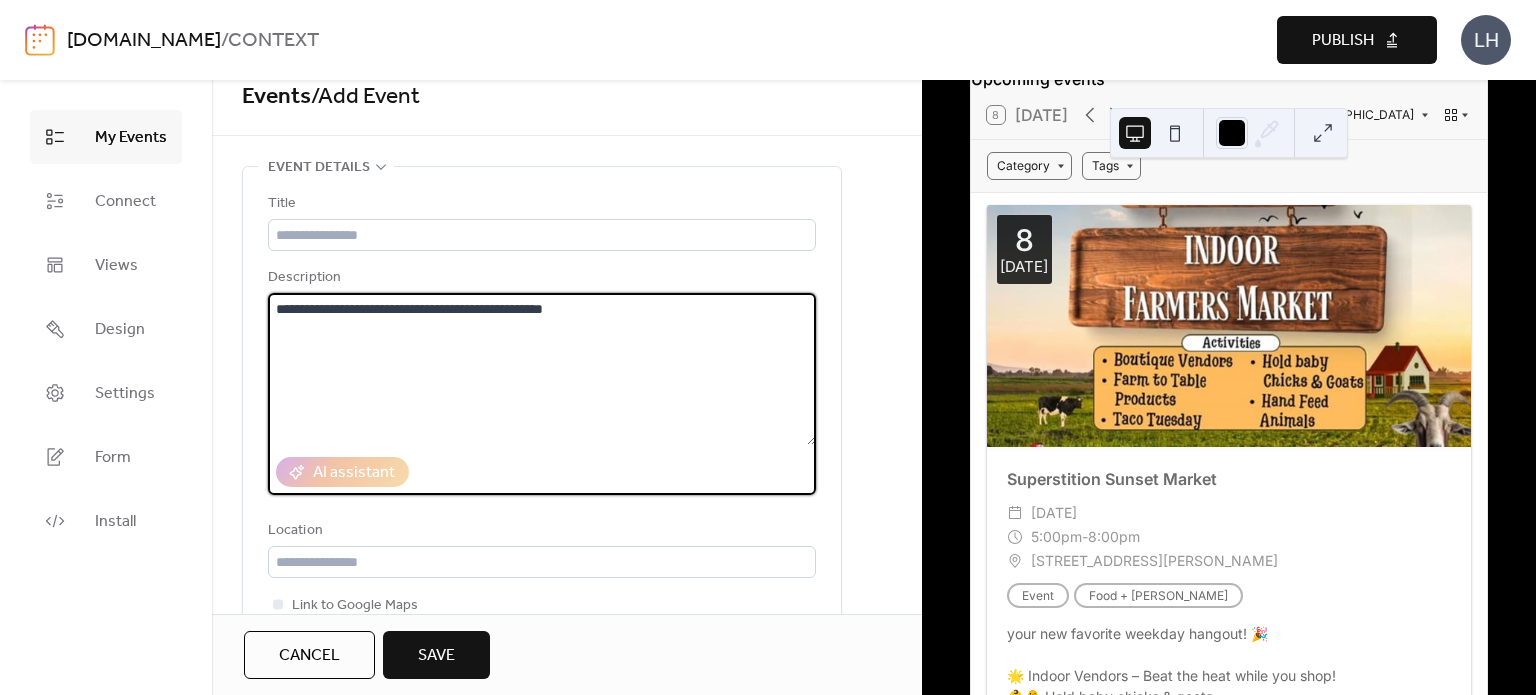 scroll, scrollTop: 23, scrollLeft: 0, axis: vertical 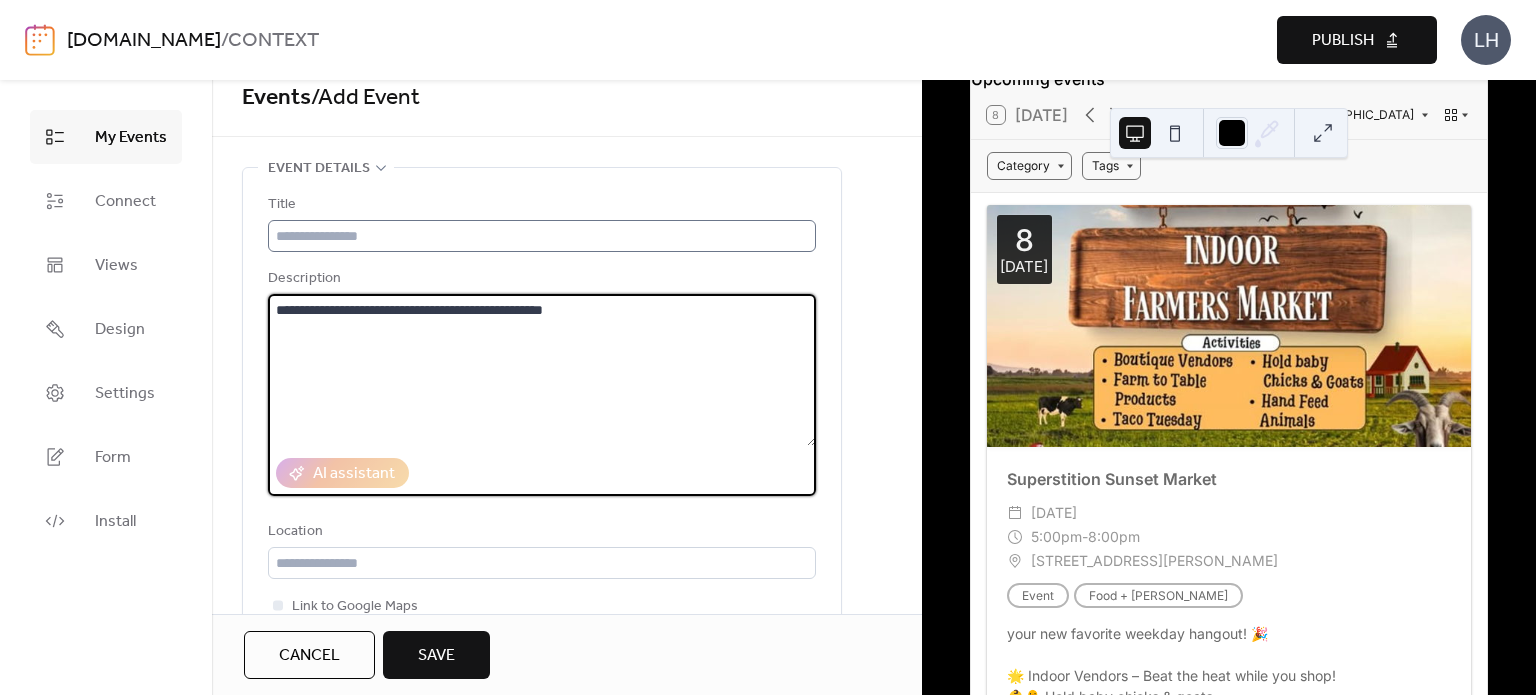 type on "**********" 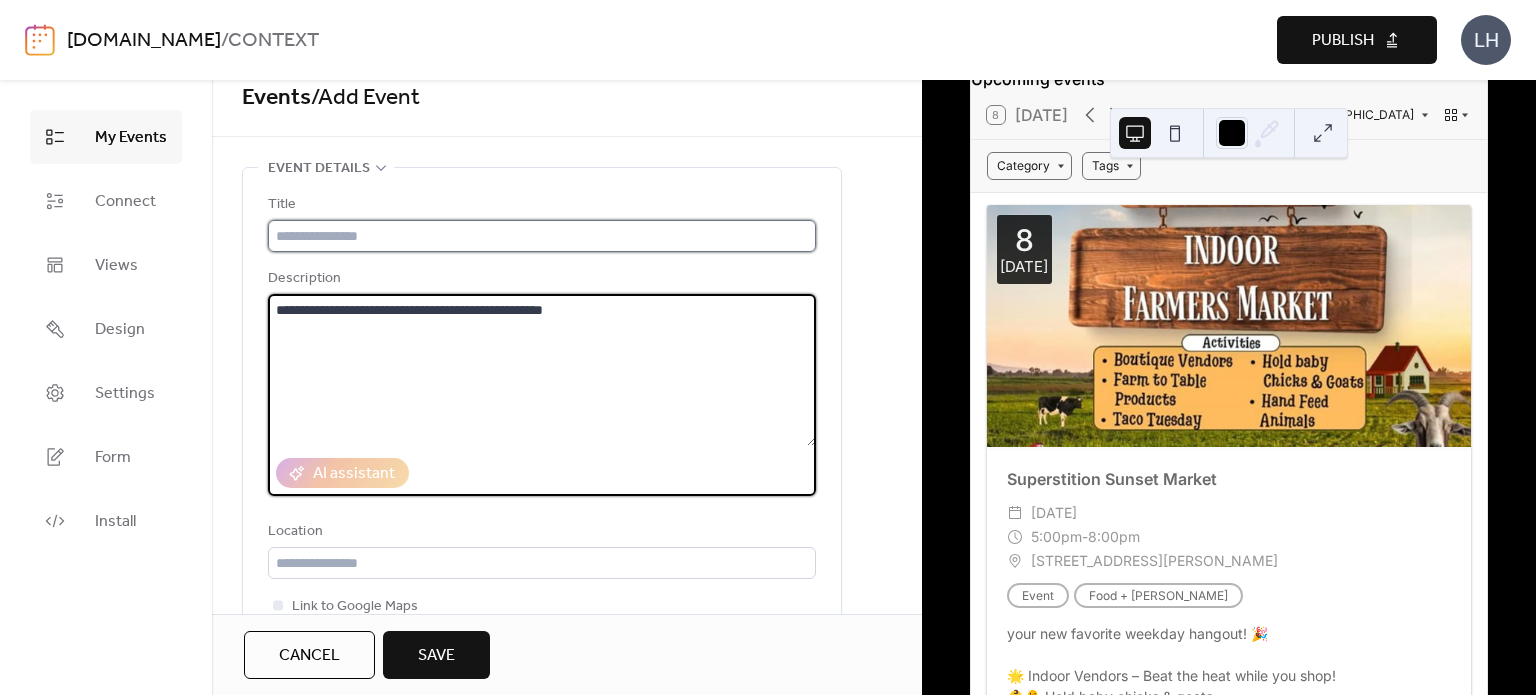 click at bounding box center [542, 236] 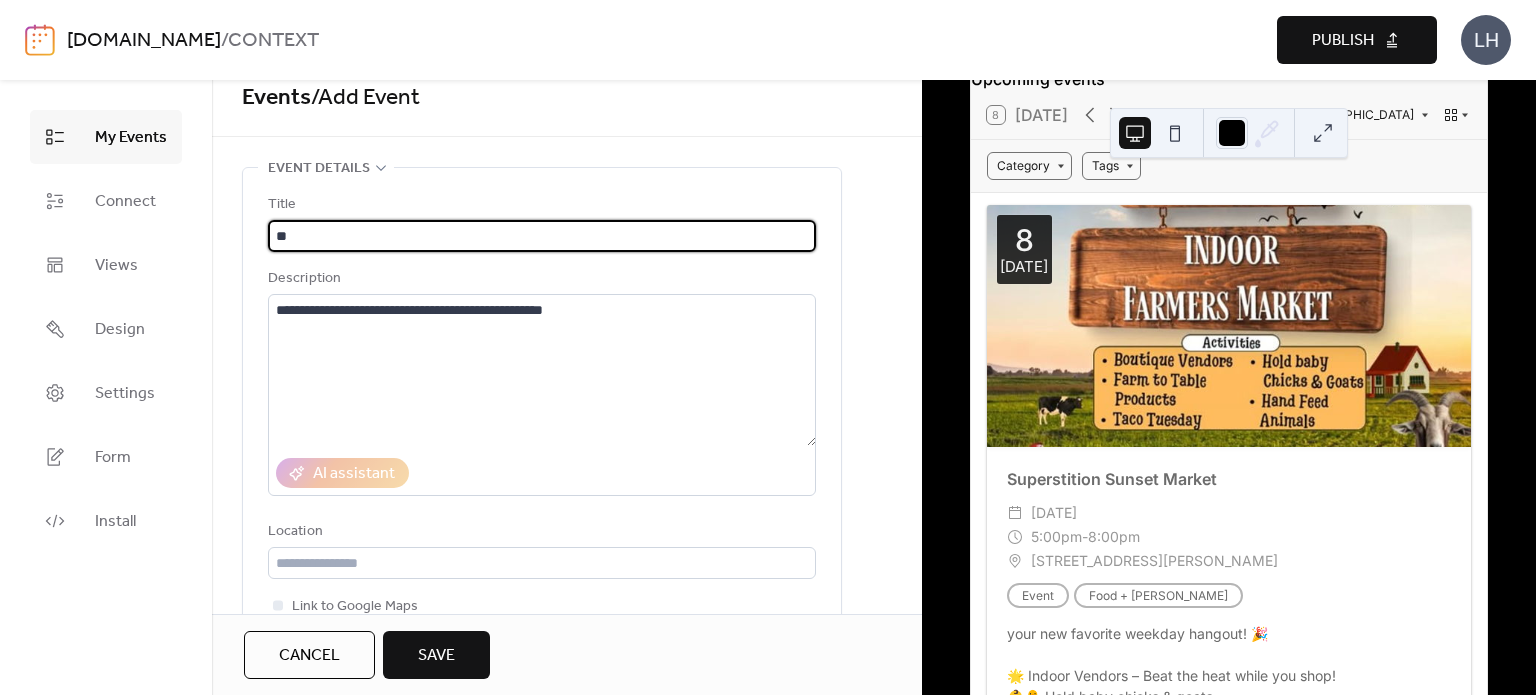 type on "*" 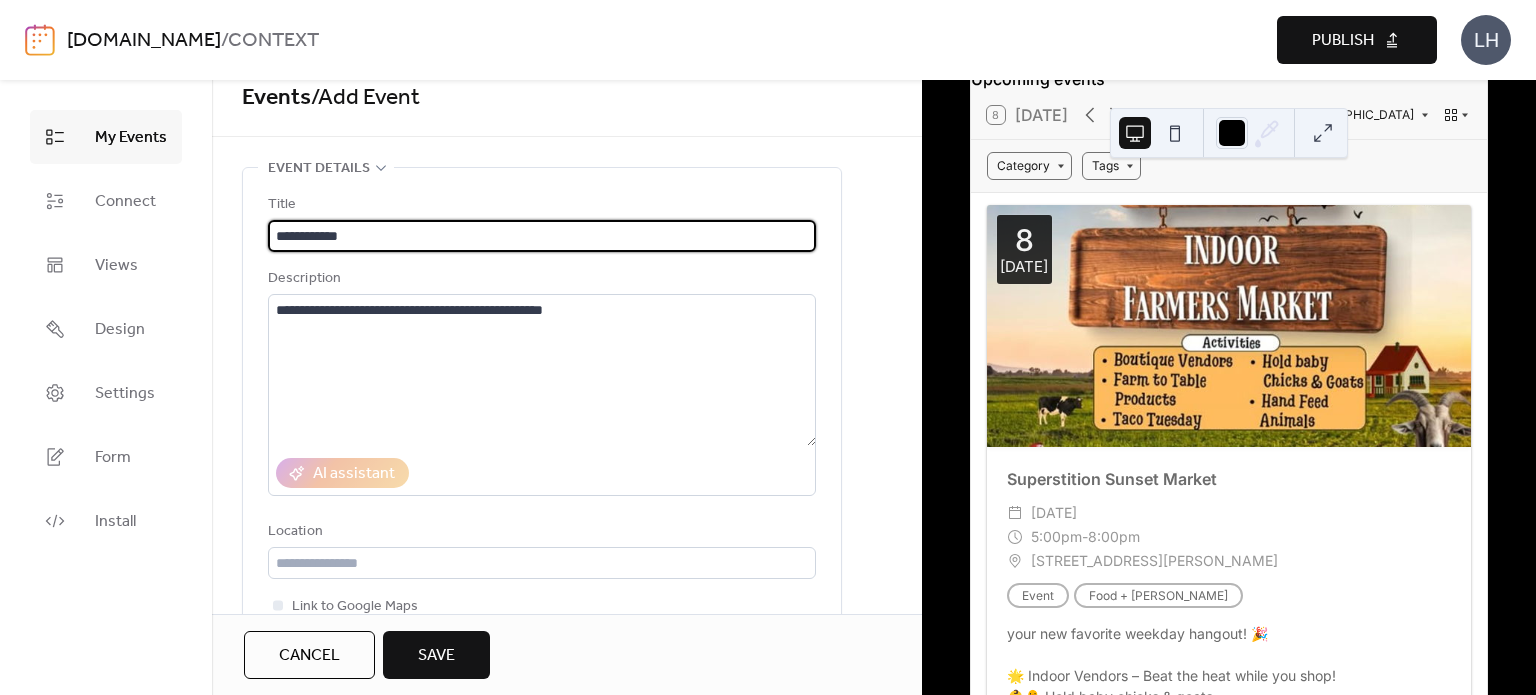 scroll, scrollTop: 0, scrollLeft: 0, axis: both 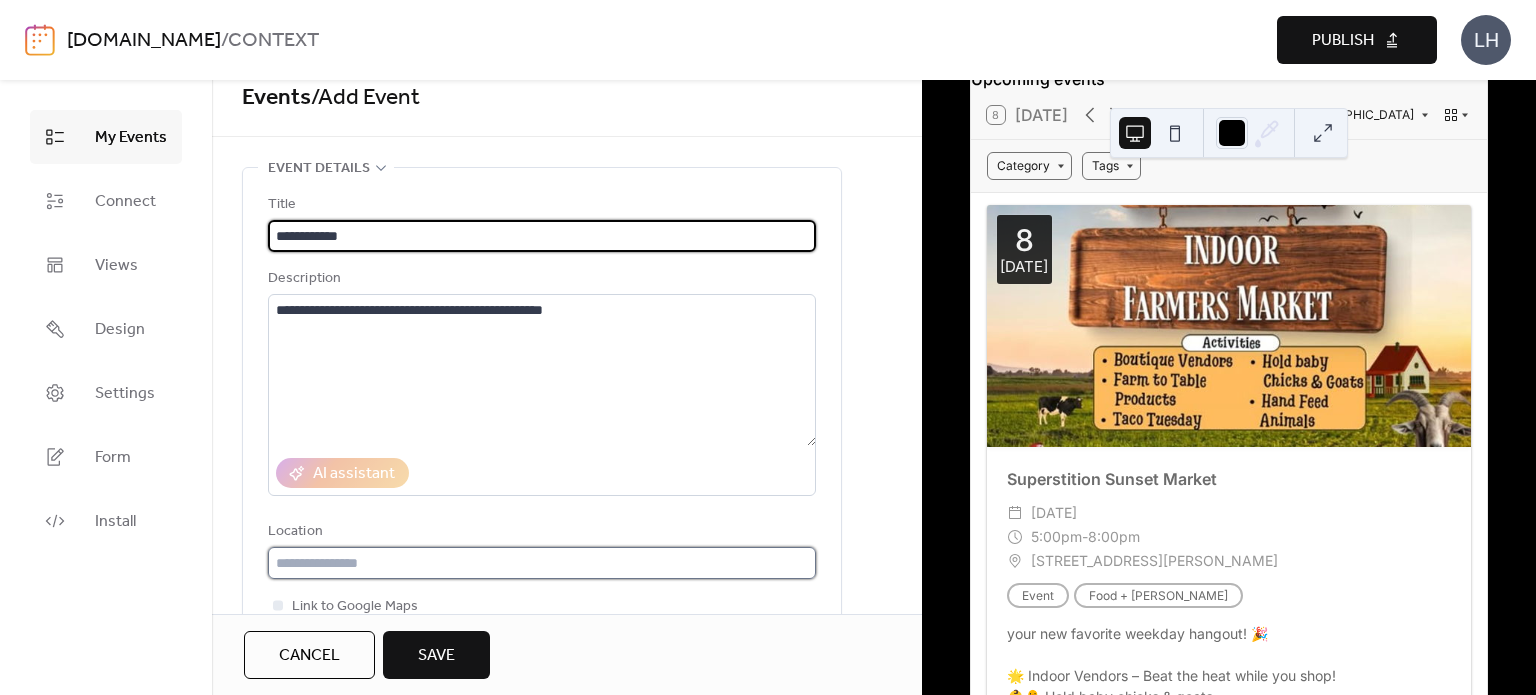 click at bounding box center [542, 563] 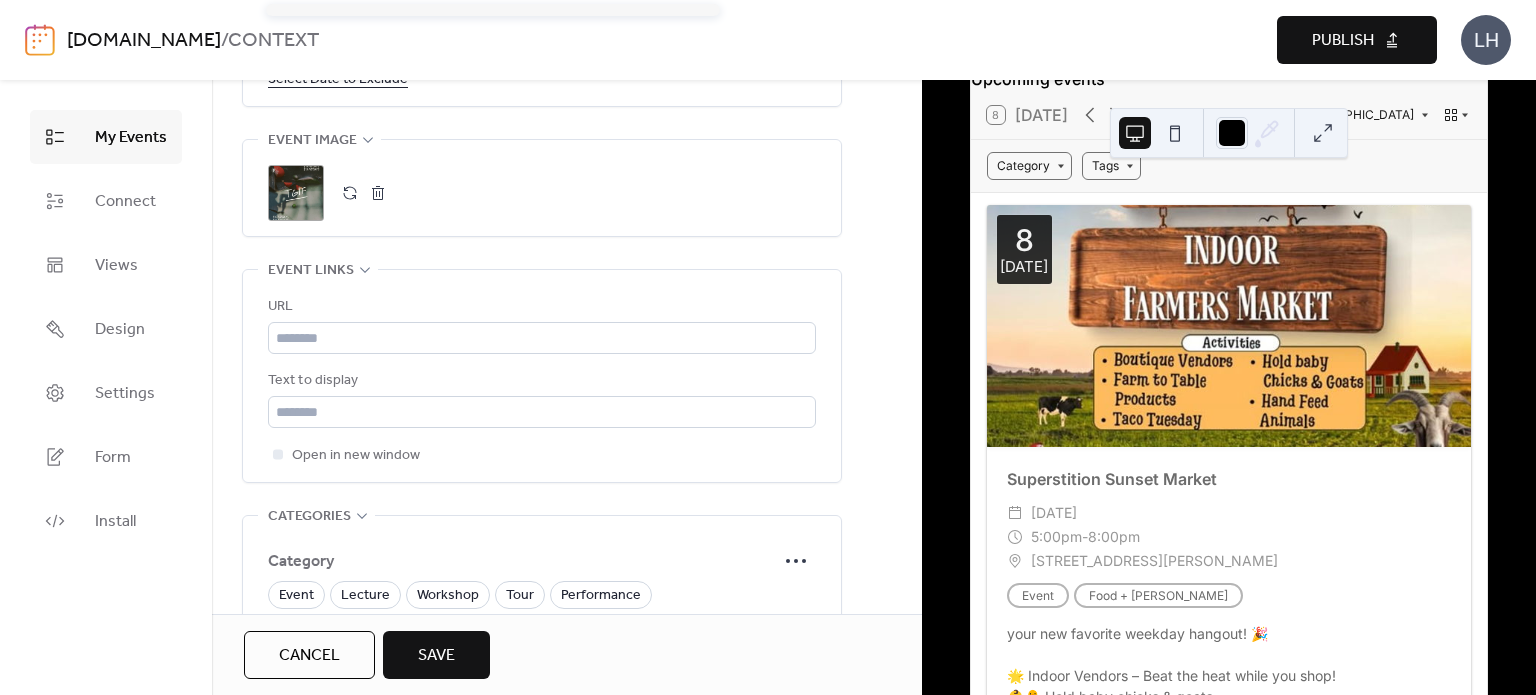 scroll, scrollTop: 1360, scrollLeft: 0, axis: vertical 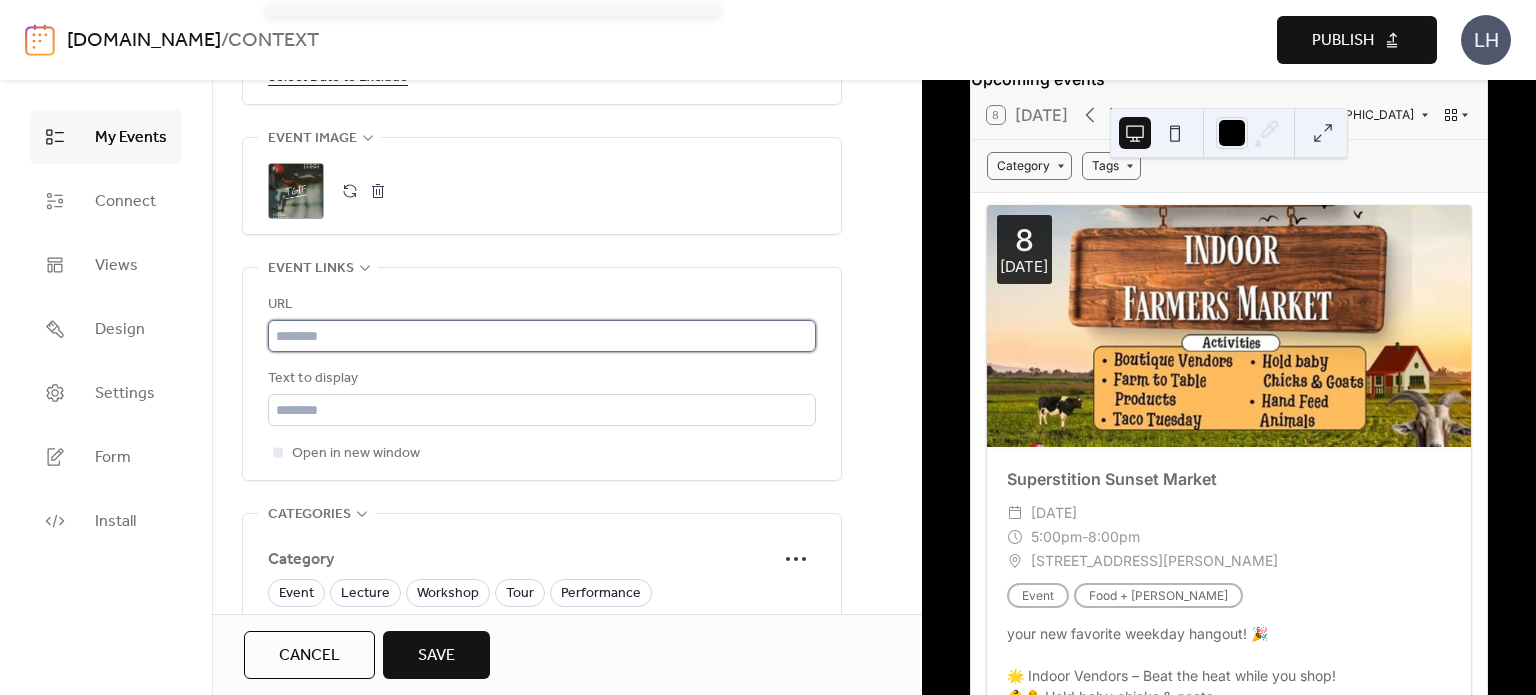 click at bounding box center (542, 336) 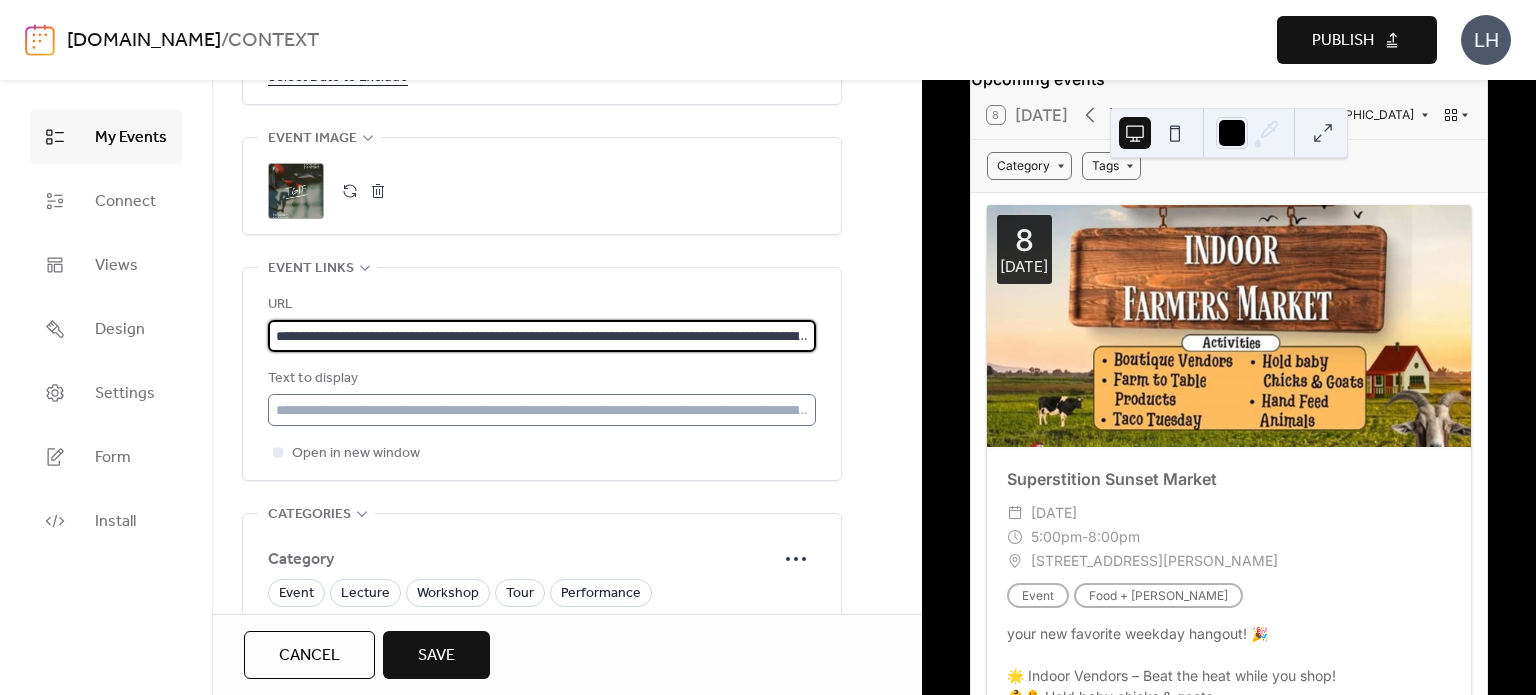 scroll, scrollTop: 0, scrollLeft: 1458, axis: horizontal 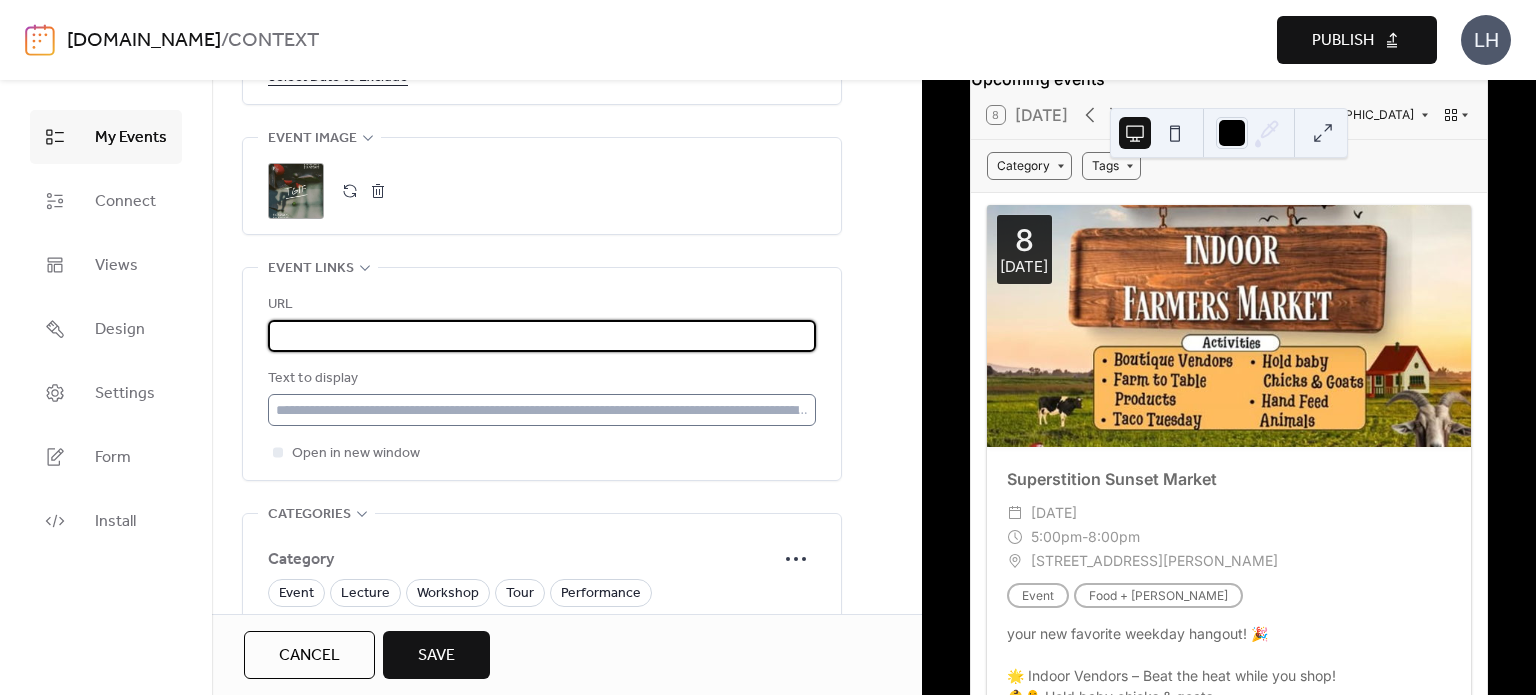 type on "**********" 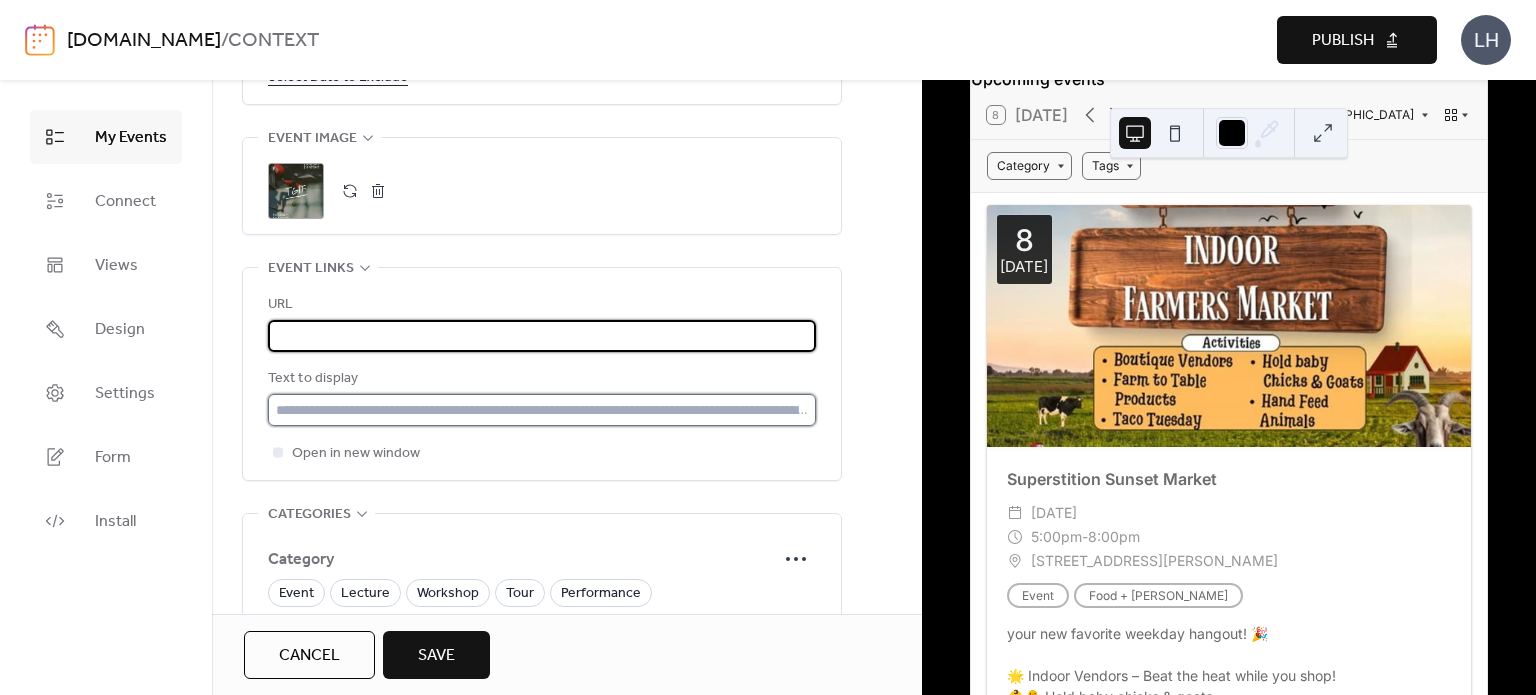 click at bounding box center [542, 410] 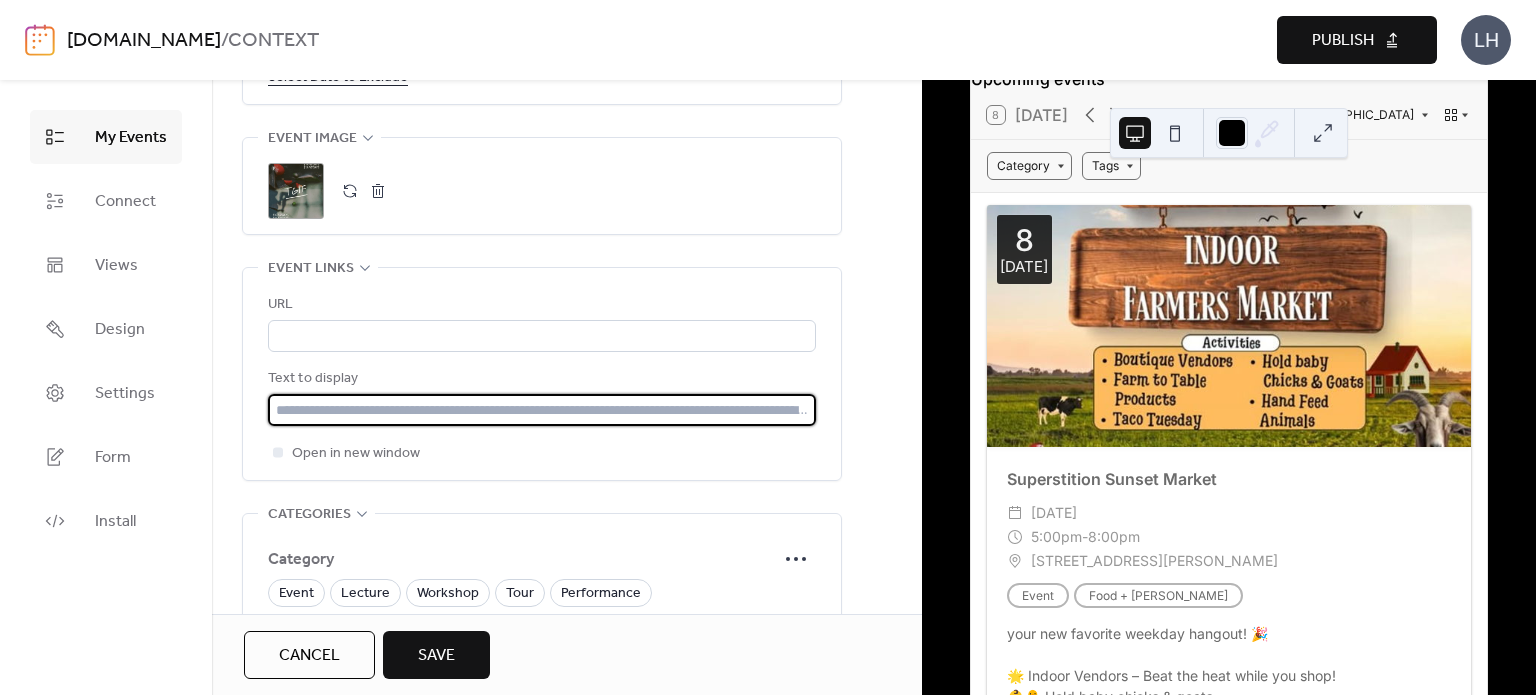 scroll, scrollTop: 0, scrollLeft: 0, axis: both 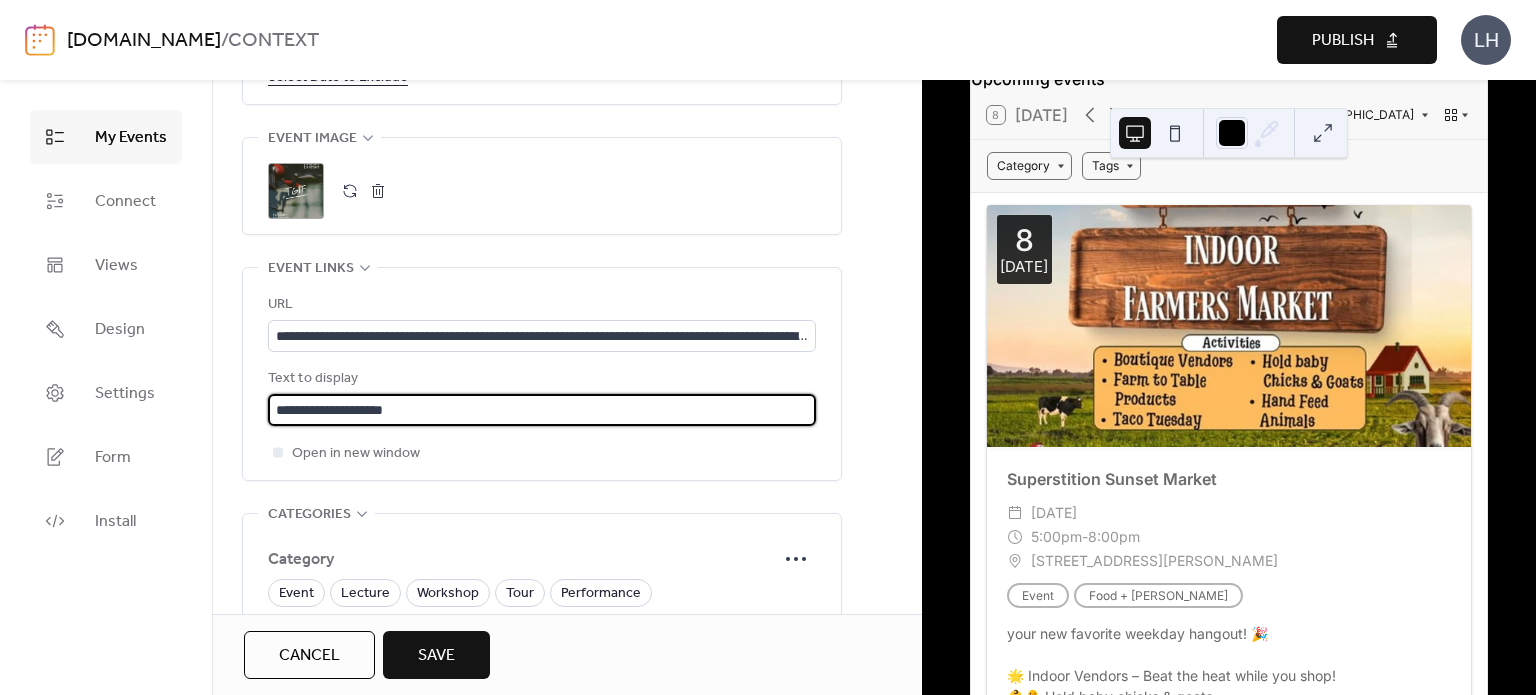 type on "**********" 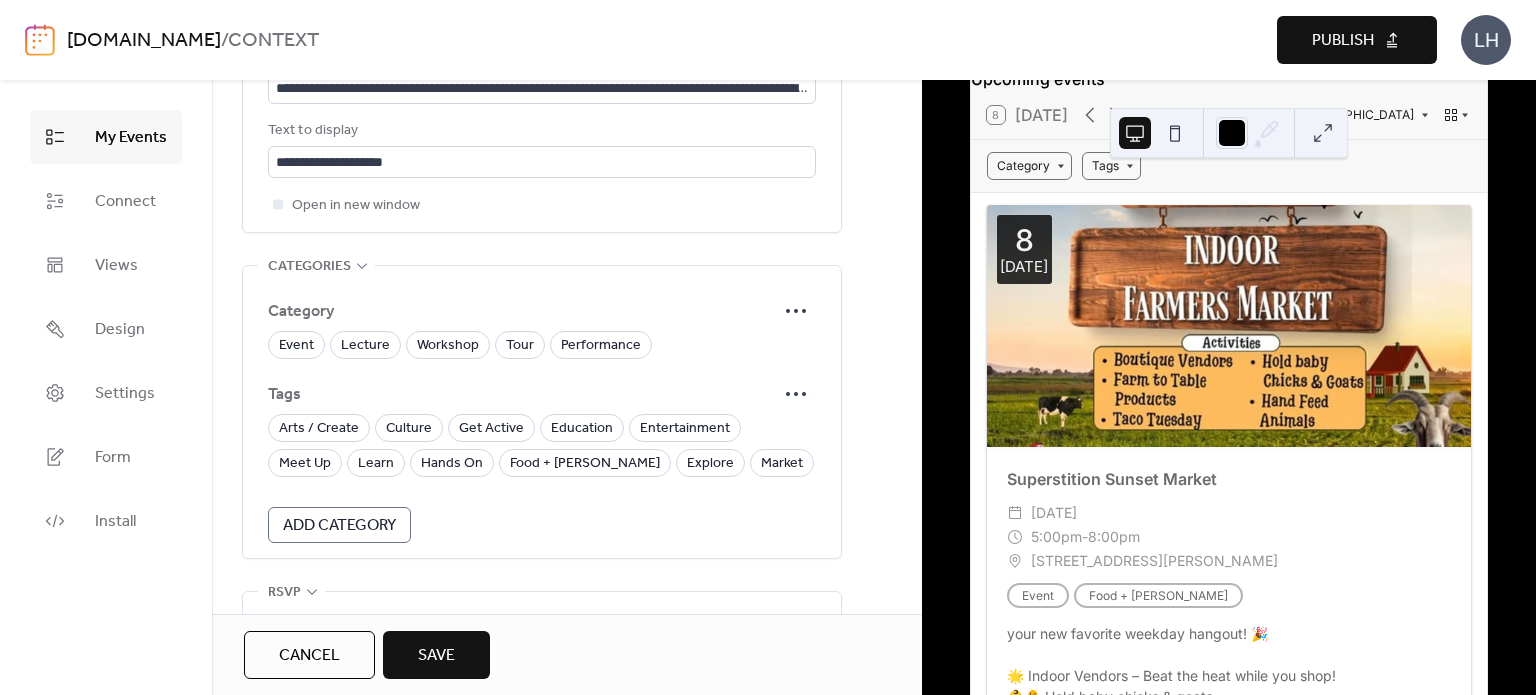 scroll, scrollTop: 1611, scrollLeft: 0, axis: vertical 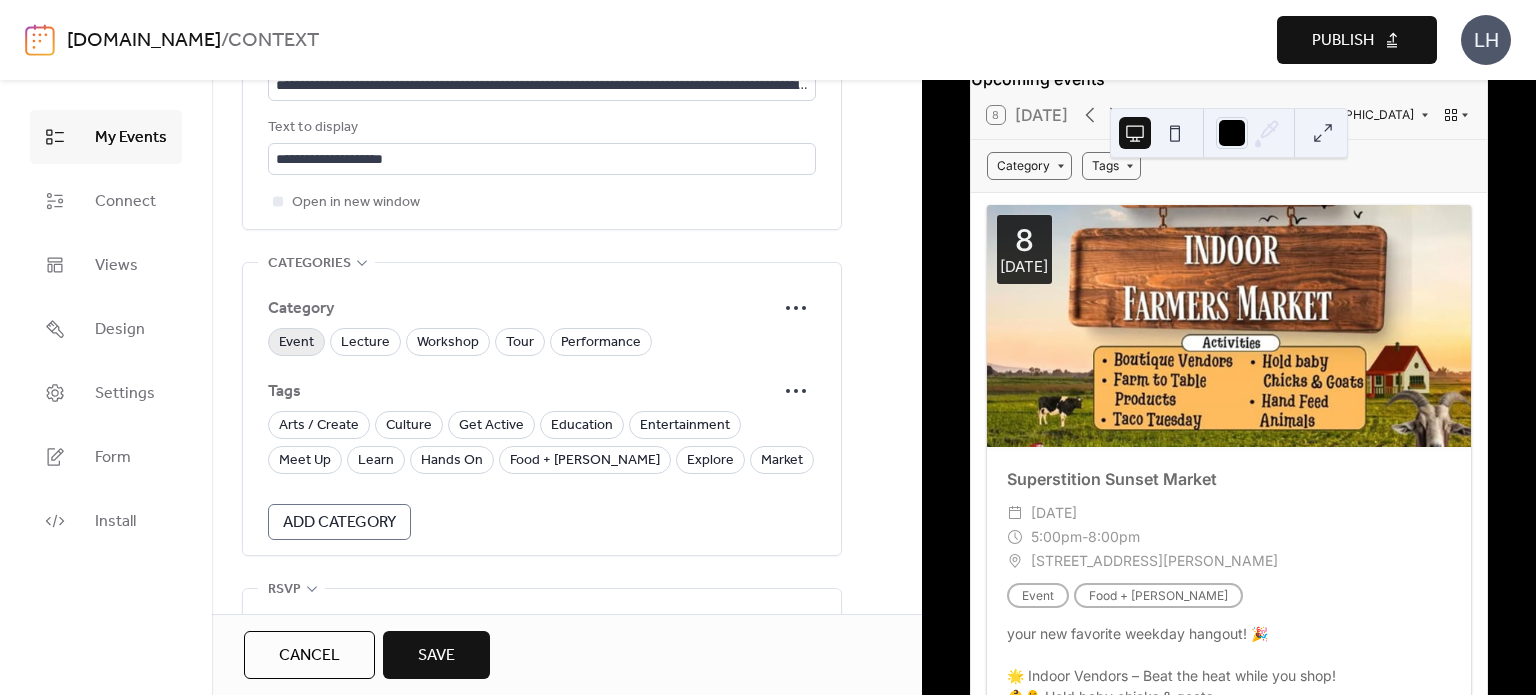 click on "Event" at bounding box center [296, 343] 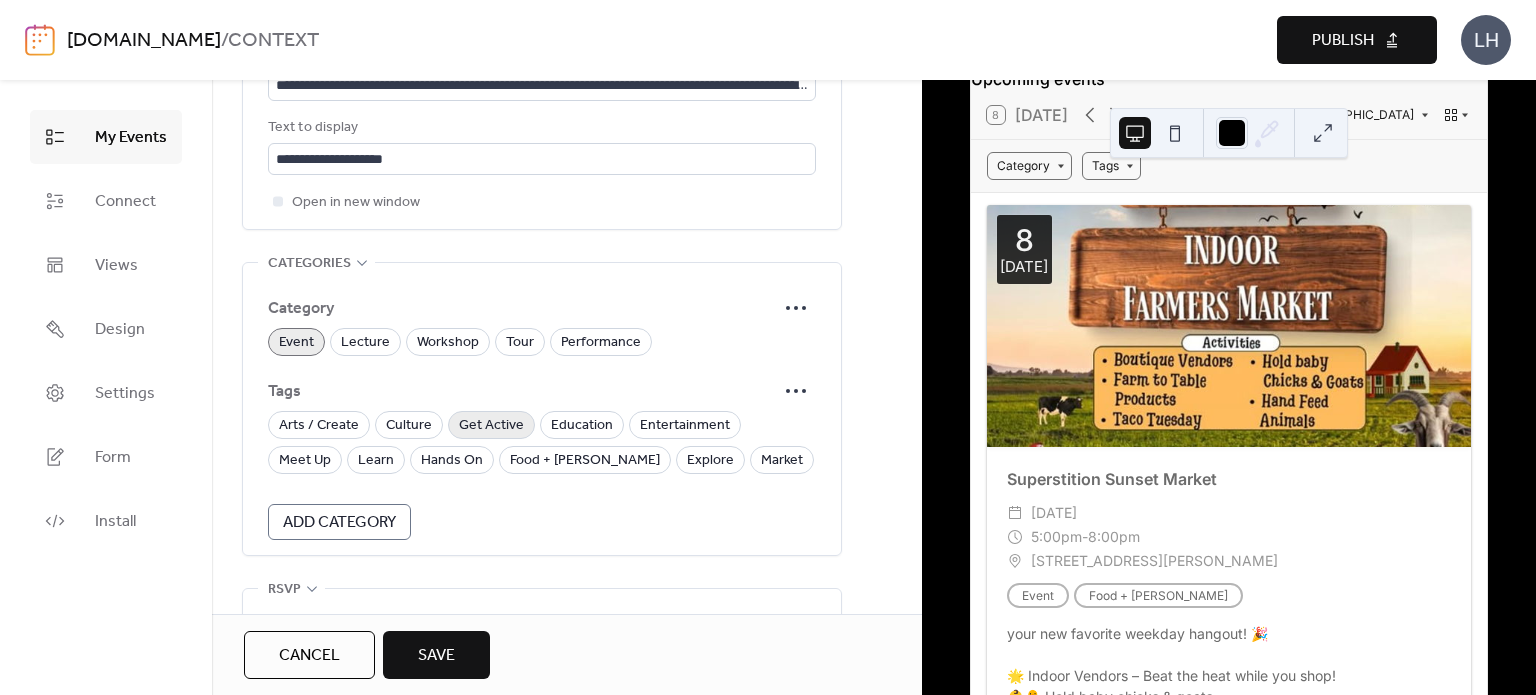 click on "Get Active" at bounding box center (491, 426) 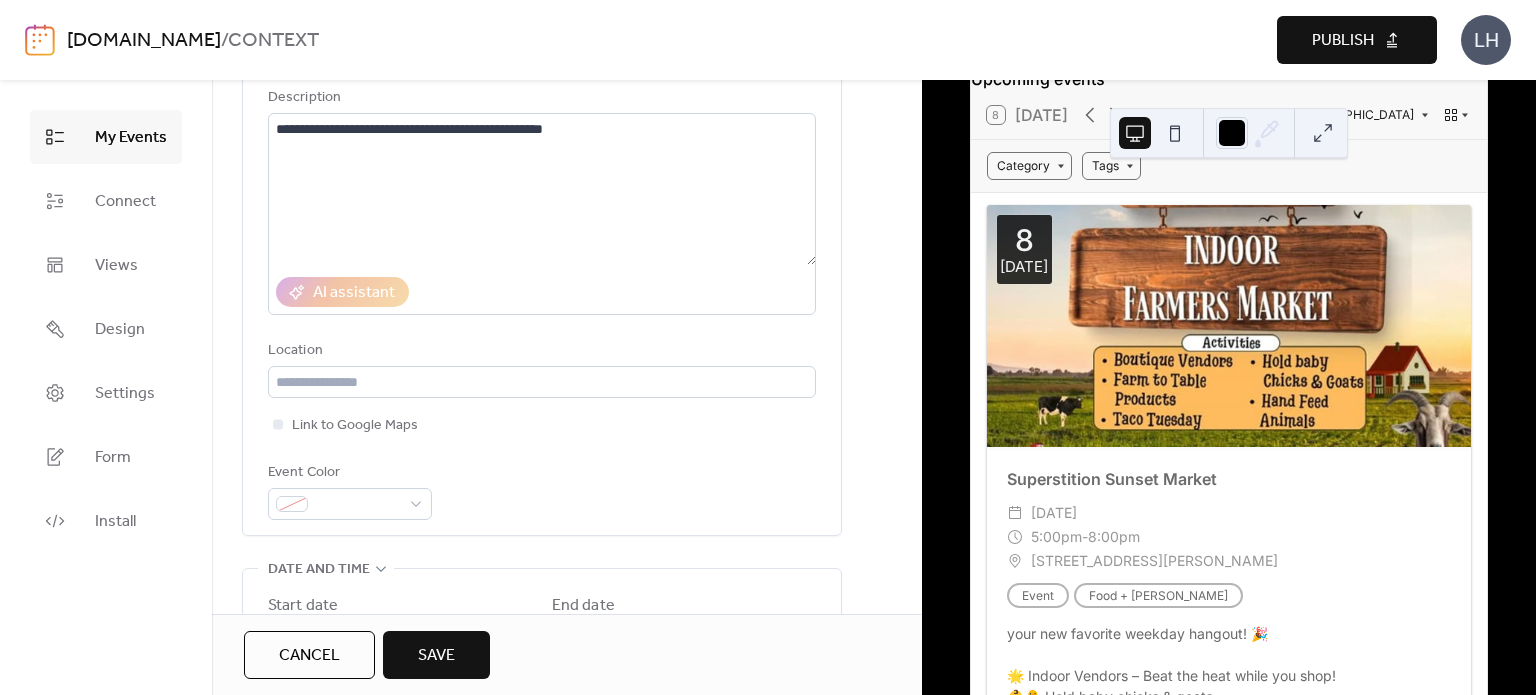scroll, scrollTop: 184, scrollLeft: 0, axis: vertical 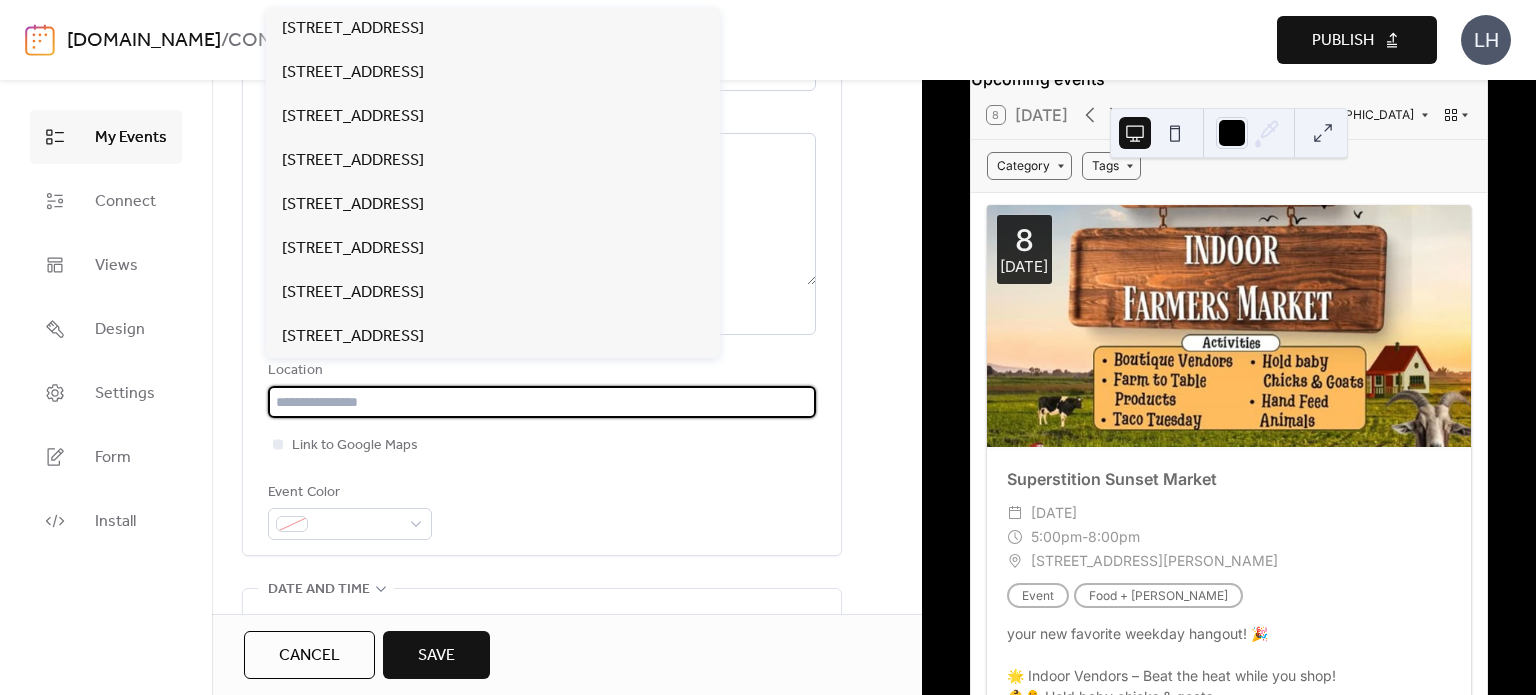 click at bounding box center [542, 402] 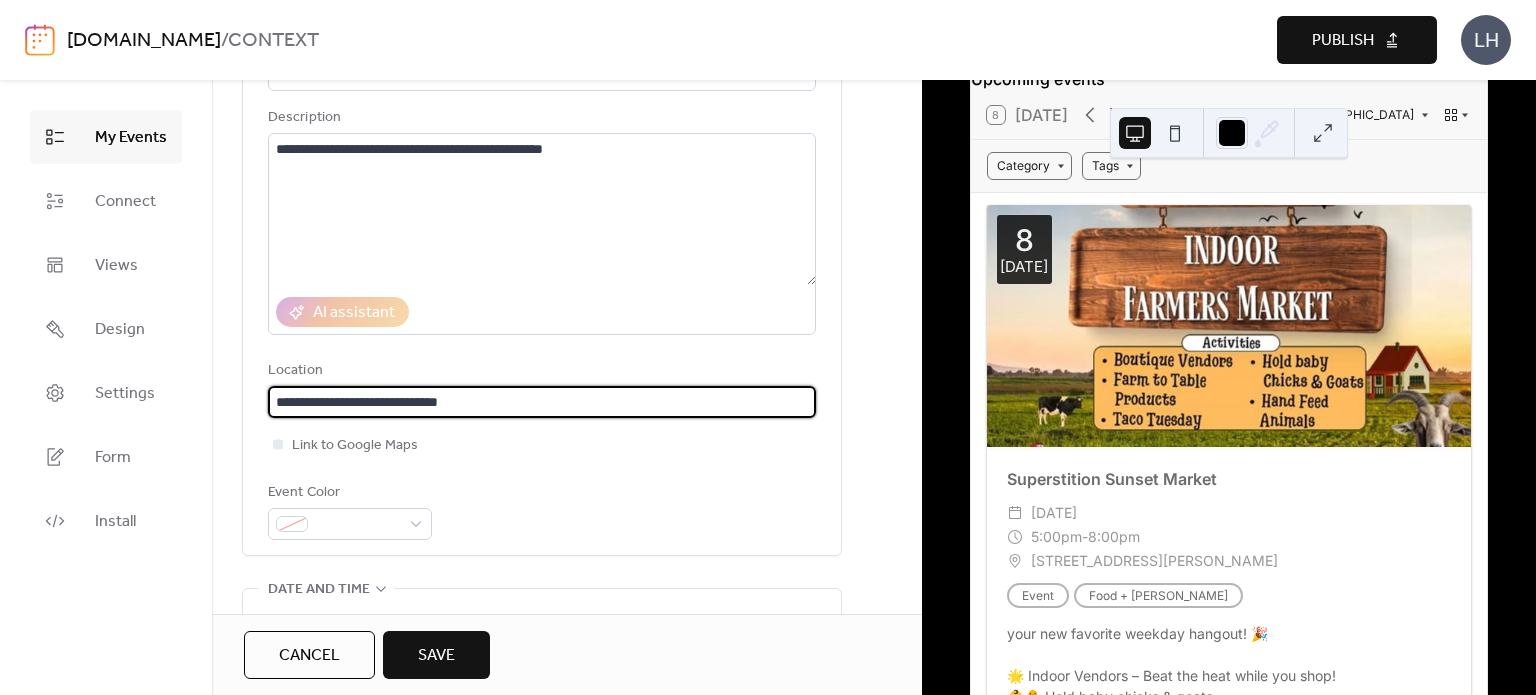 type on "**********" 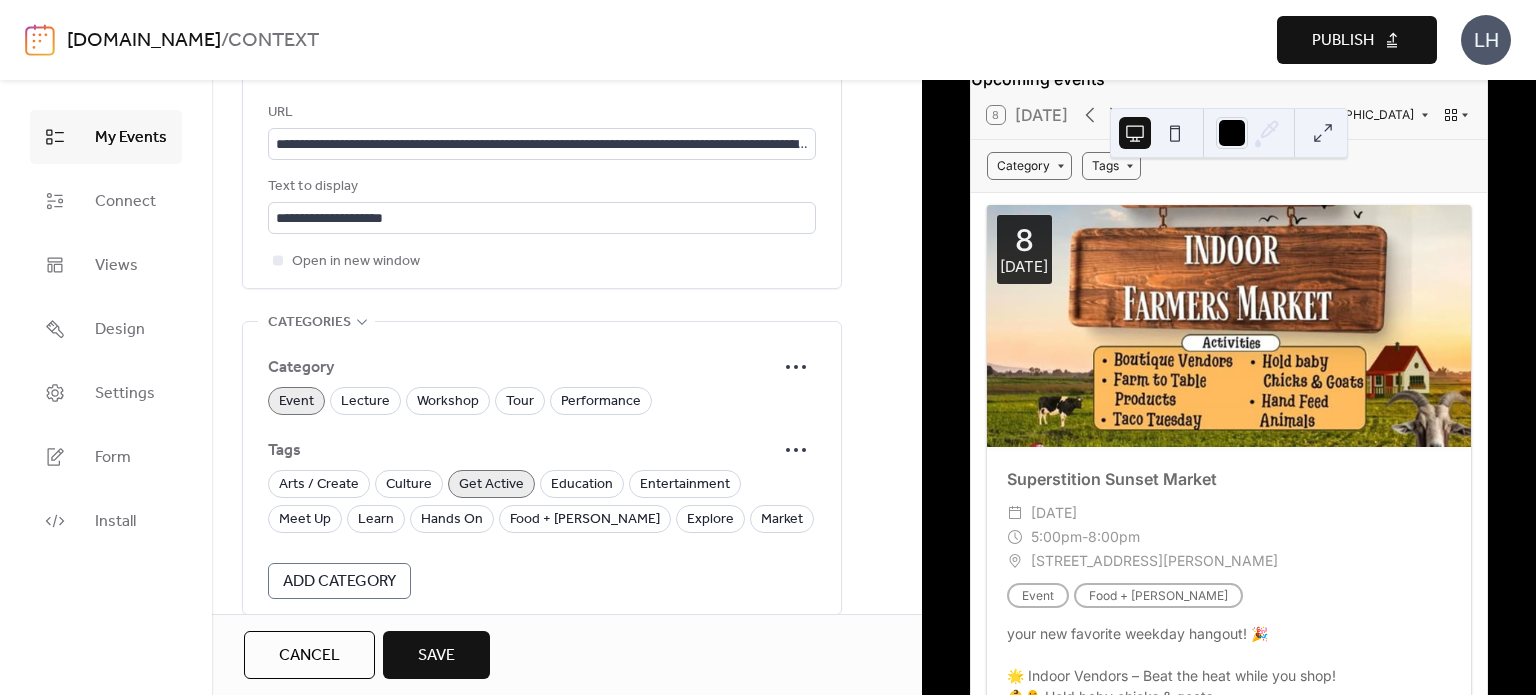 scroll, scrollTop: 1718, scrollLeft: 0, axis: vertical 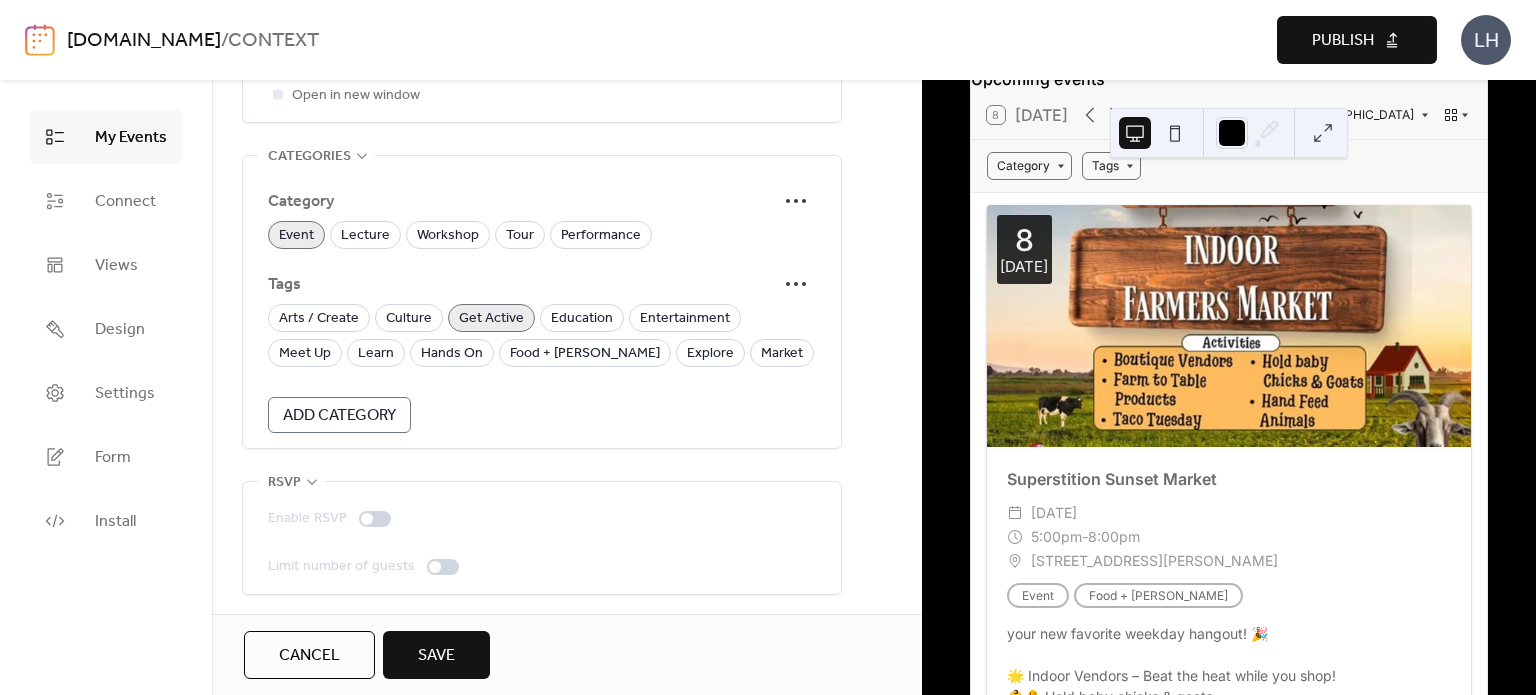 click on "Save" at bounding box center [436, 655] 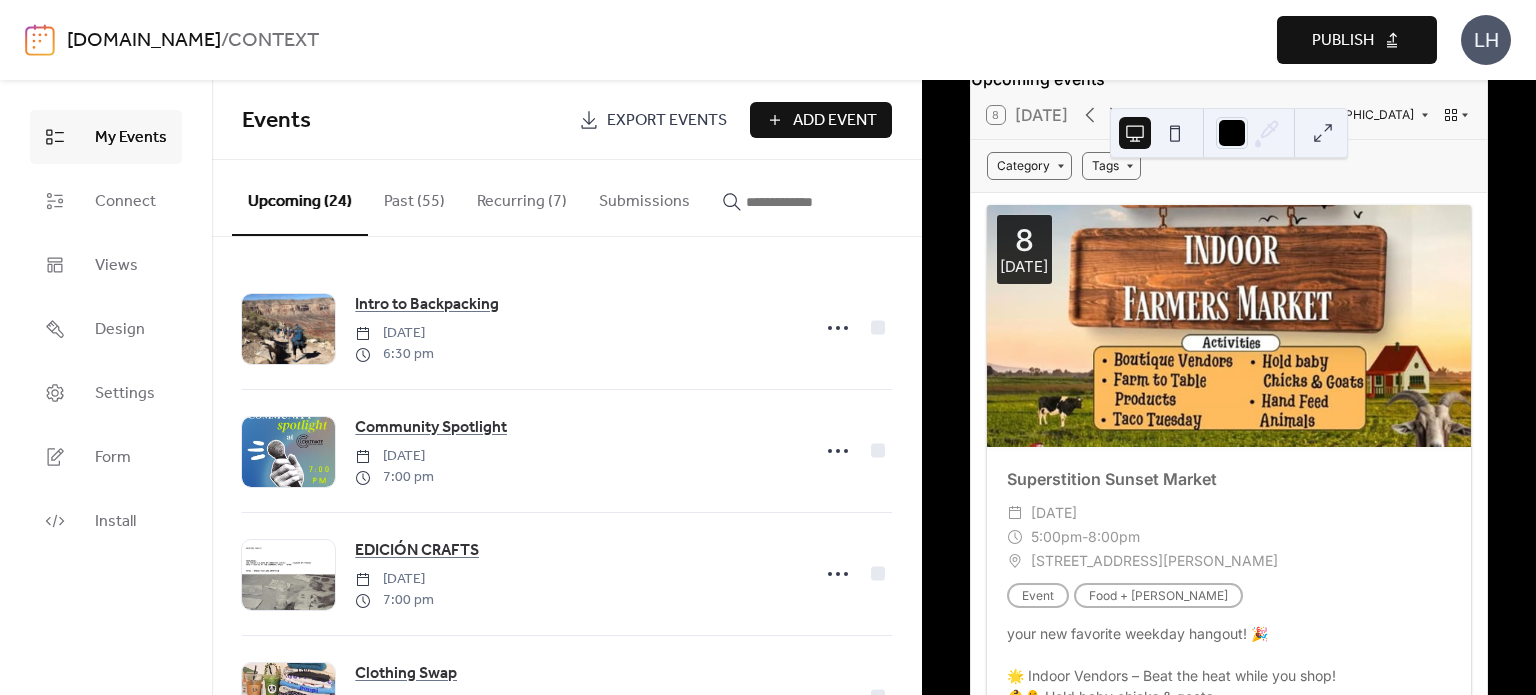click on "Add Event" at bounding box center [821, 120] 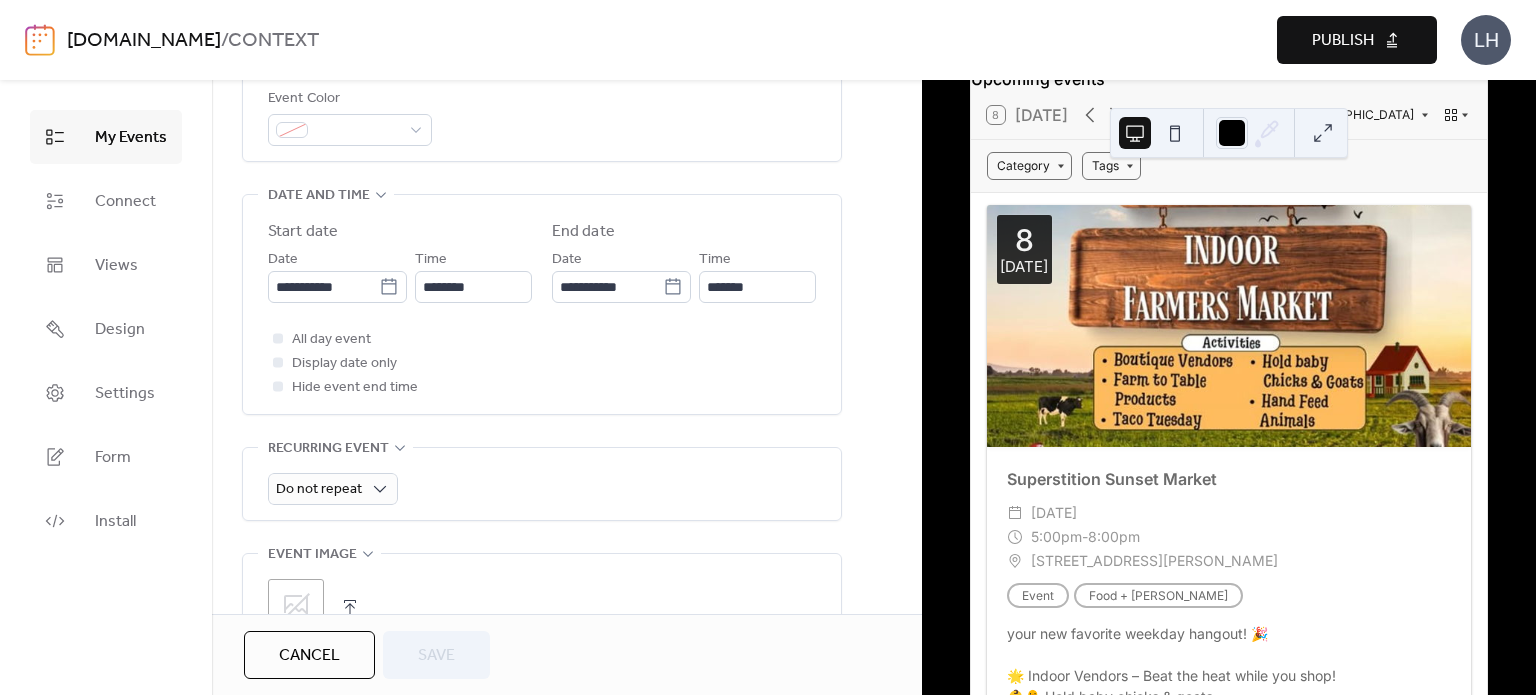 scroll, scrollTop: 592, scrollLeft: 0, axis: vertical 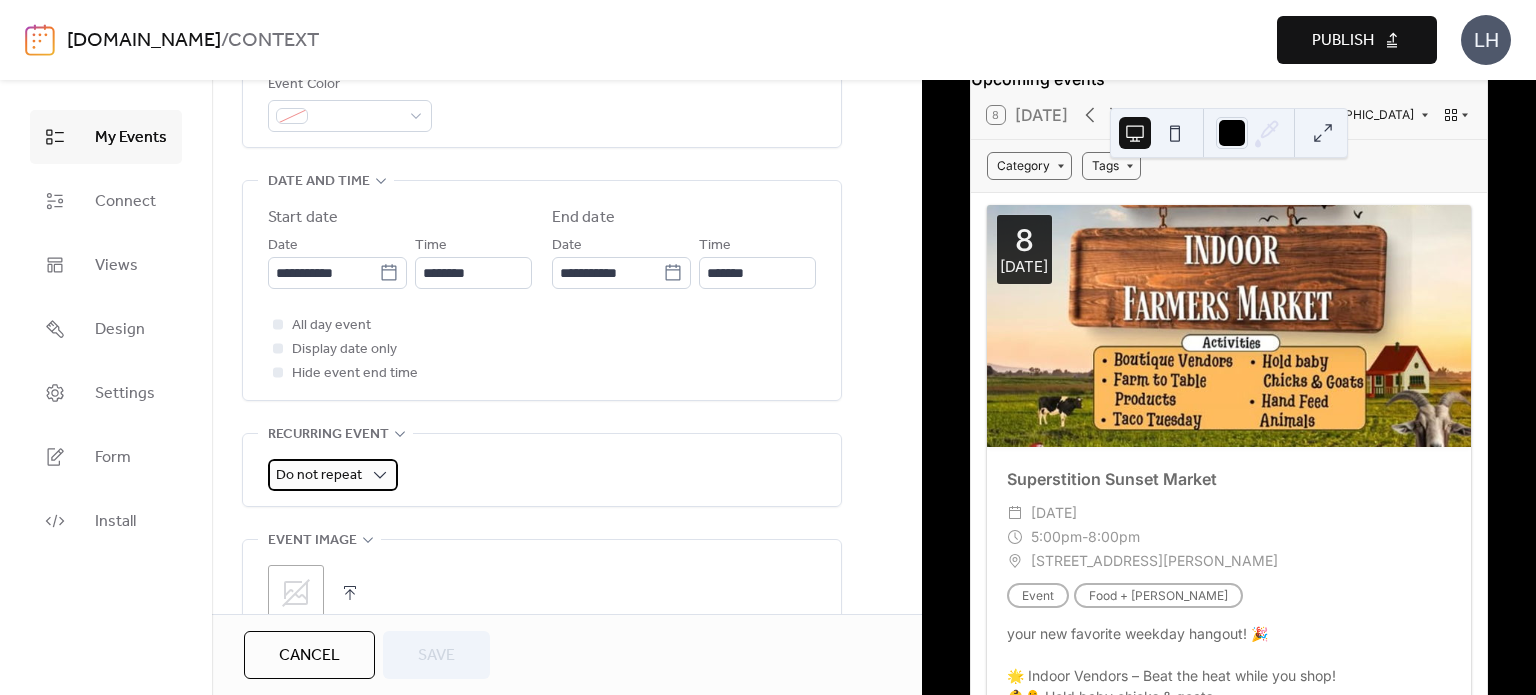 click on "Do not repeat" at bounding box center (333, 475) 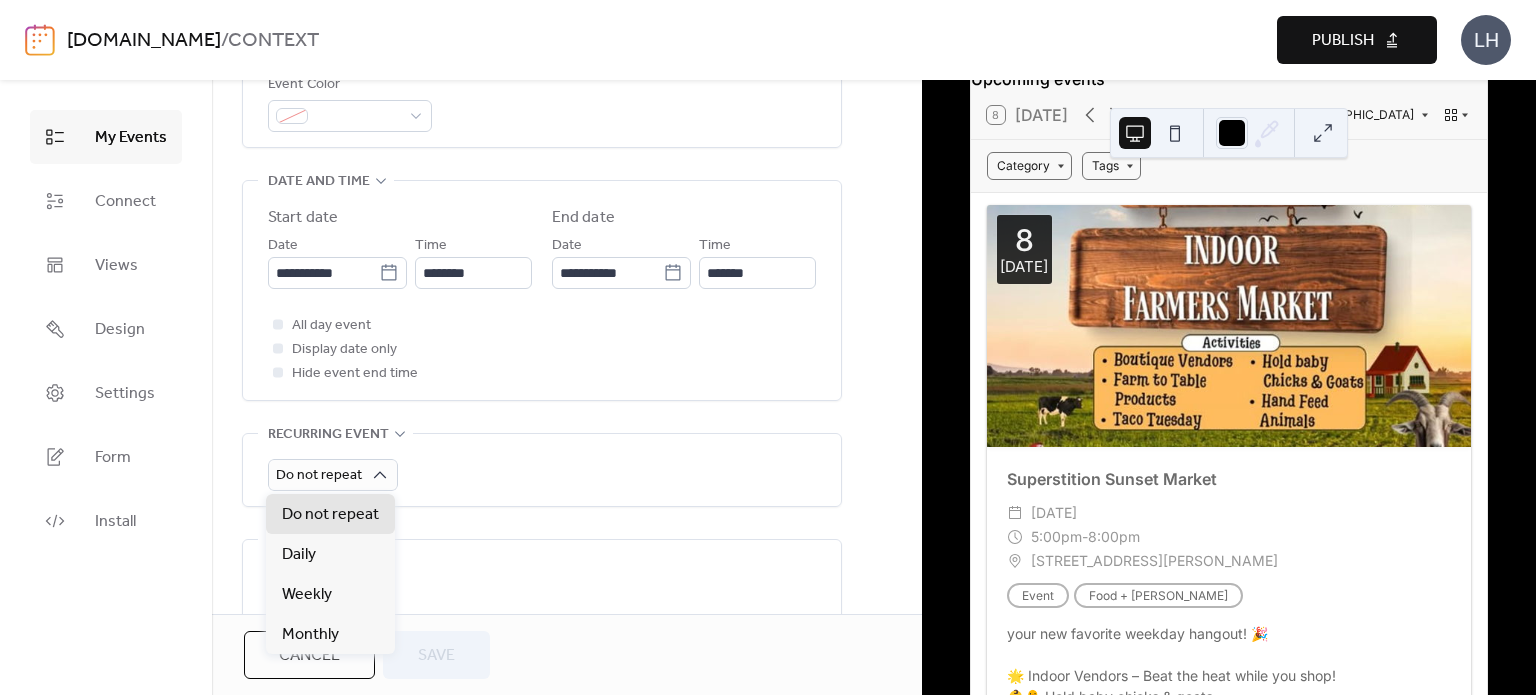 click on "Do not repeat" at bounding box center [542, 475] 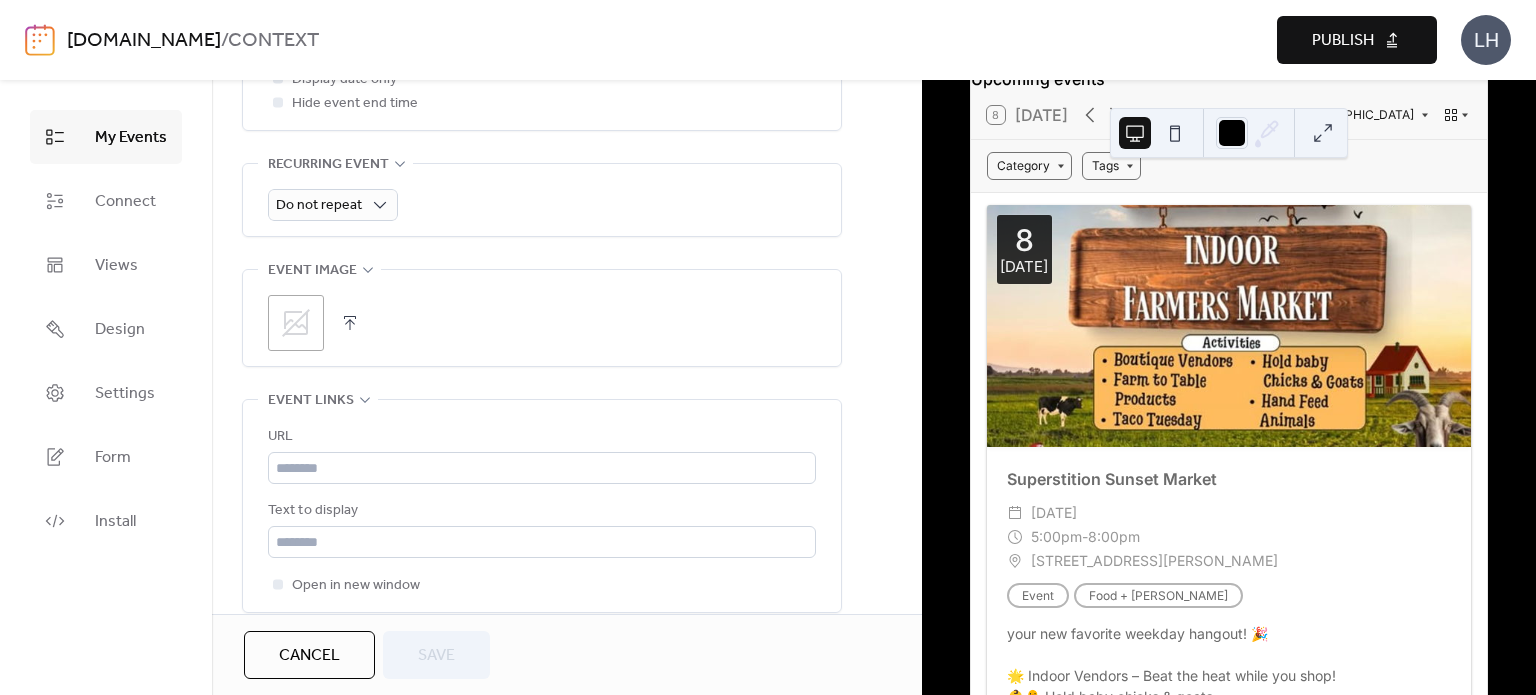 scroll, scrollTop: 863, scrollLeft: 0, axis: vertical 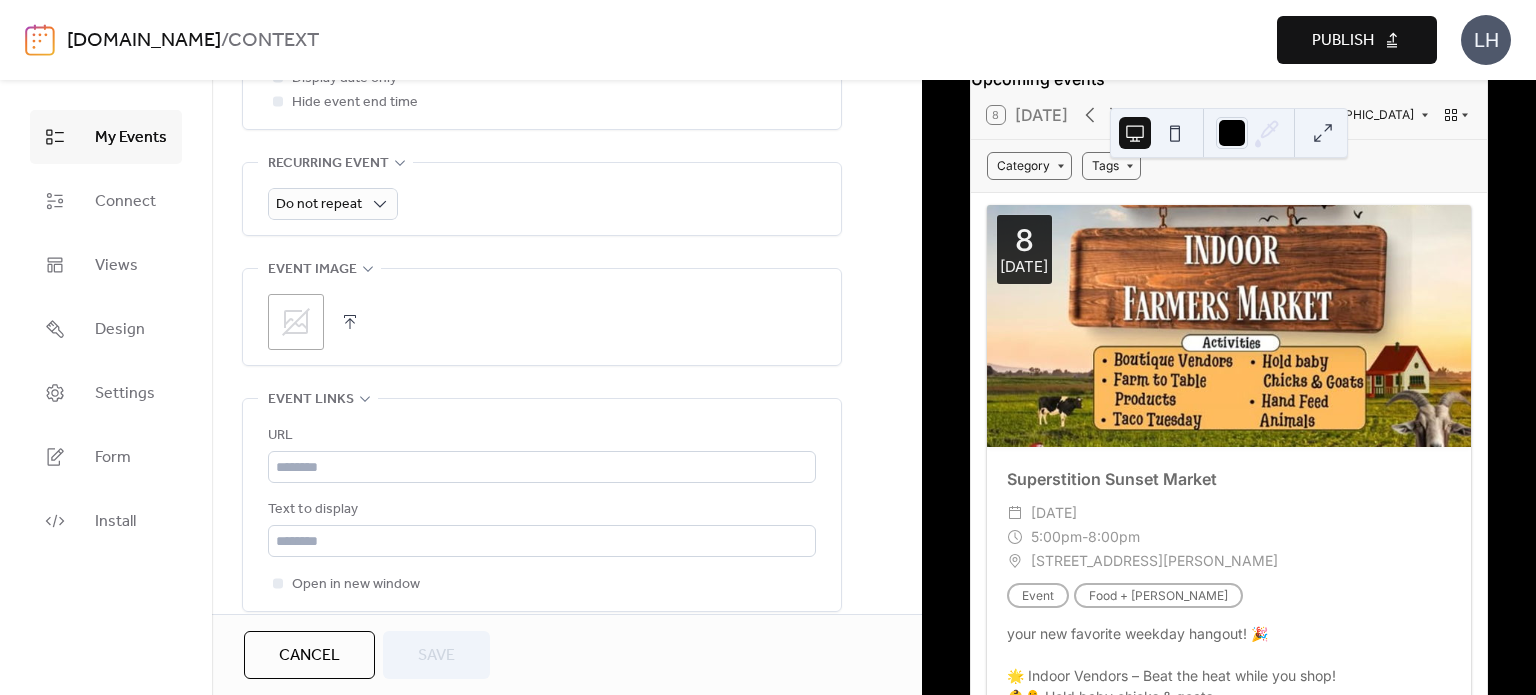 click on ";" at bounding box center (296, 322) 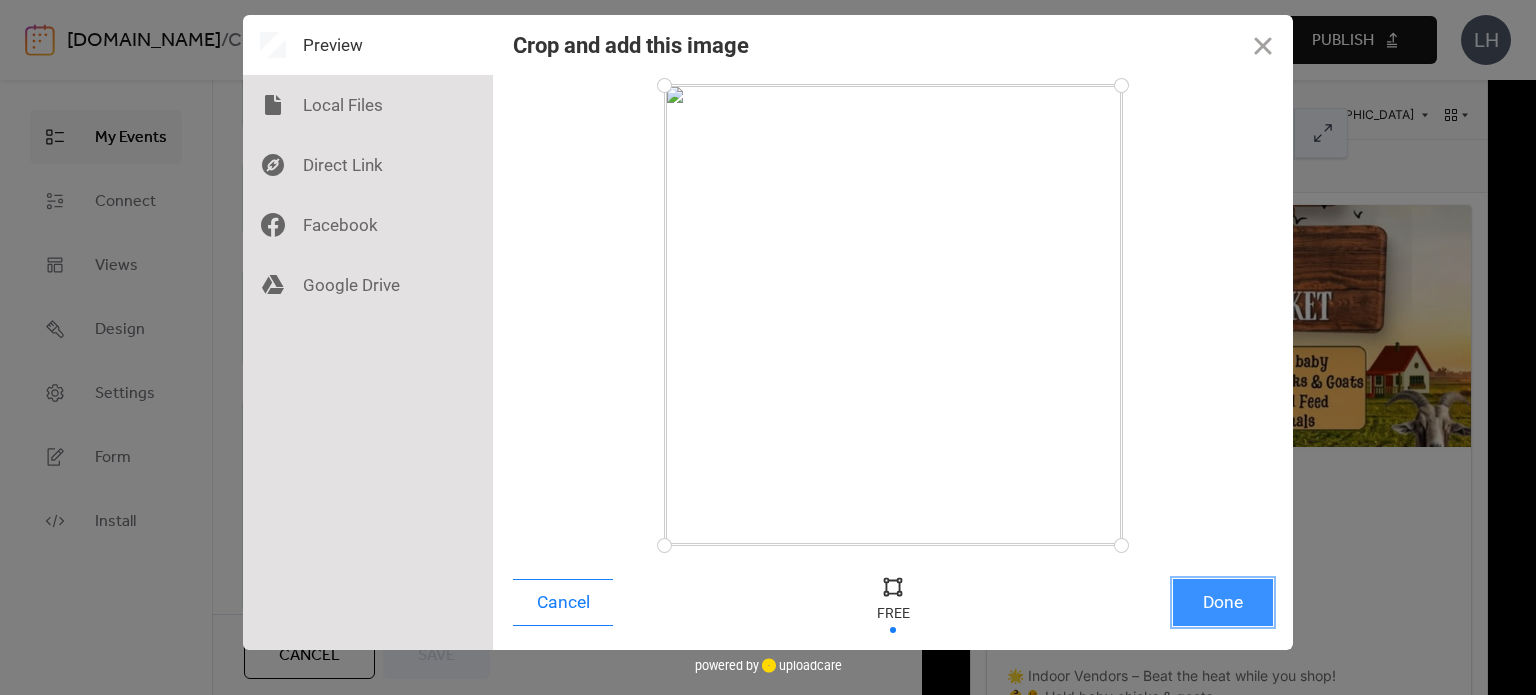 click on "Done" at bounding box center (1223, 602) 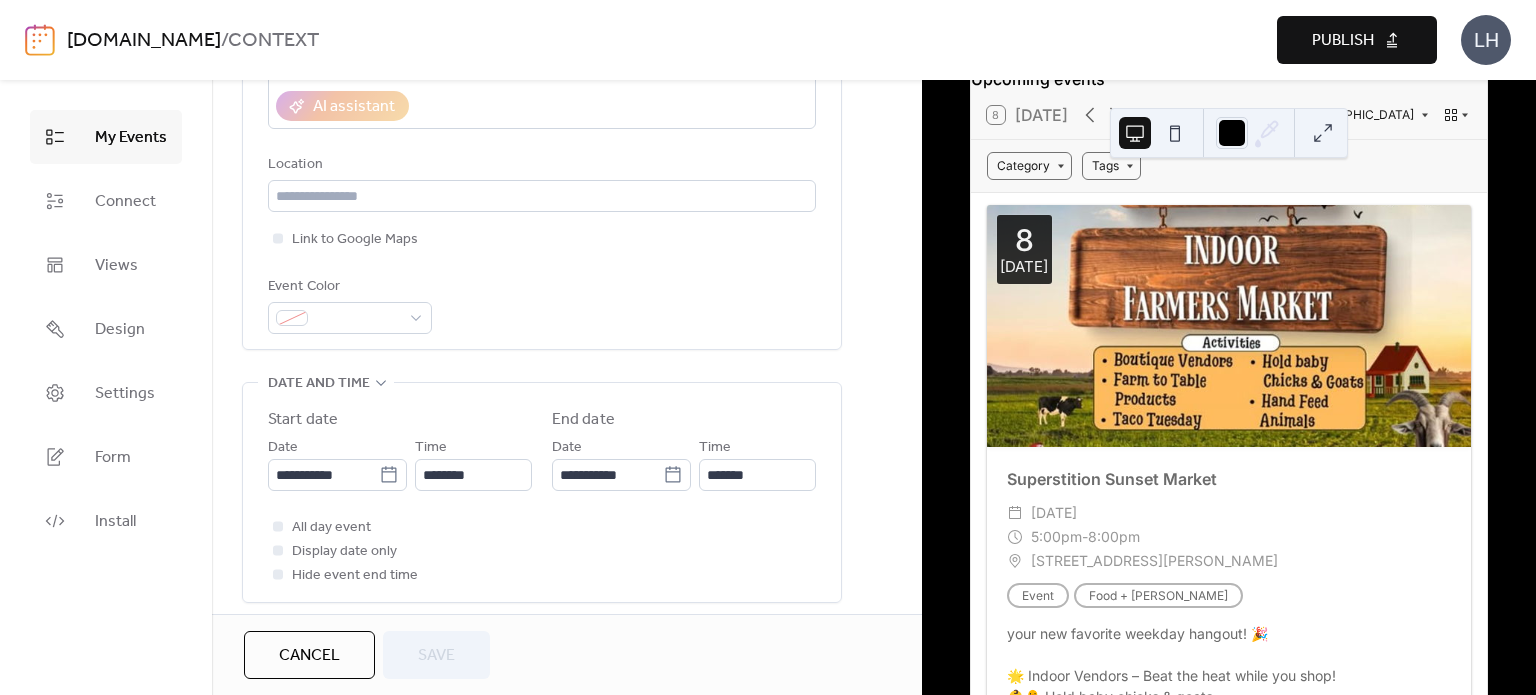 scroll, scrollTop: 392, scrollLeft: 0, axis: vertical 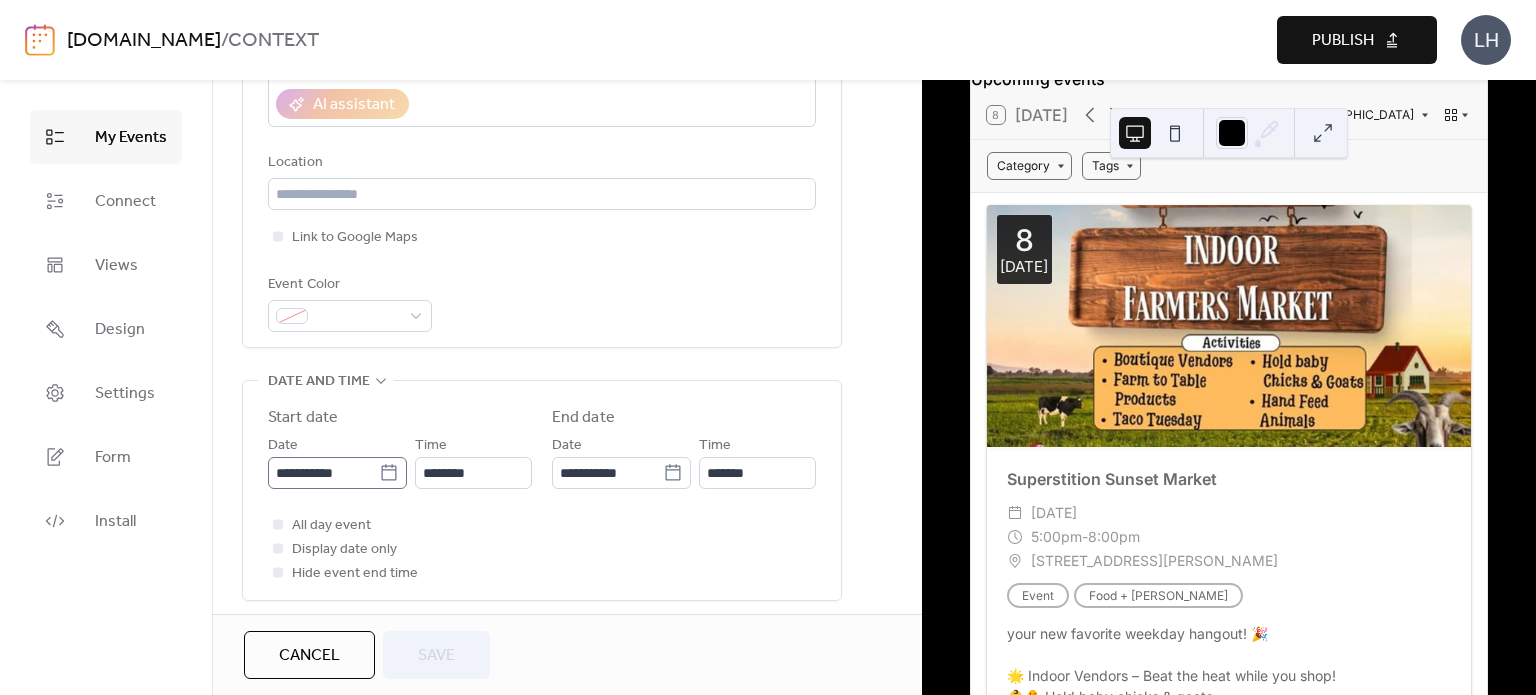 click 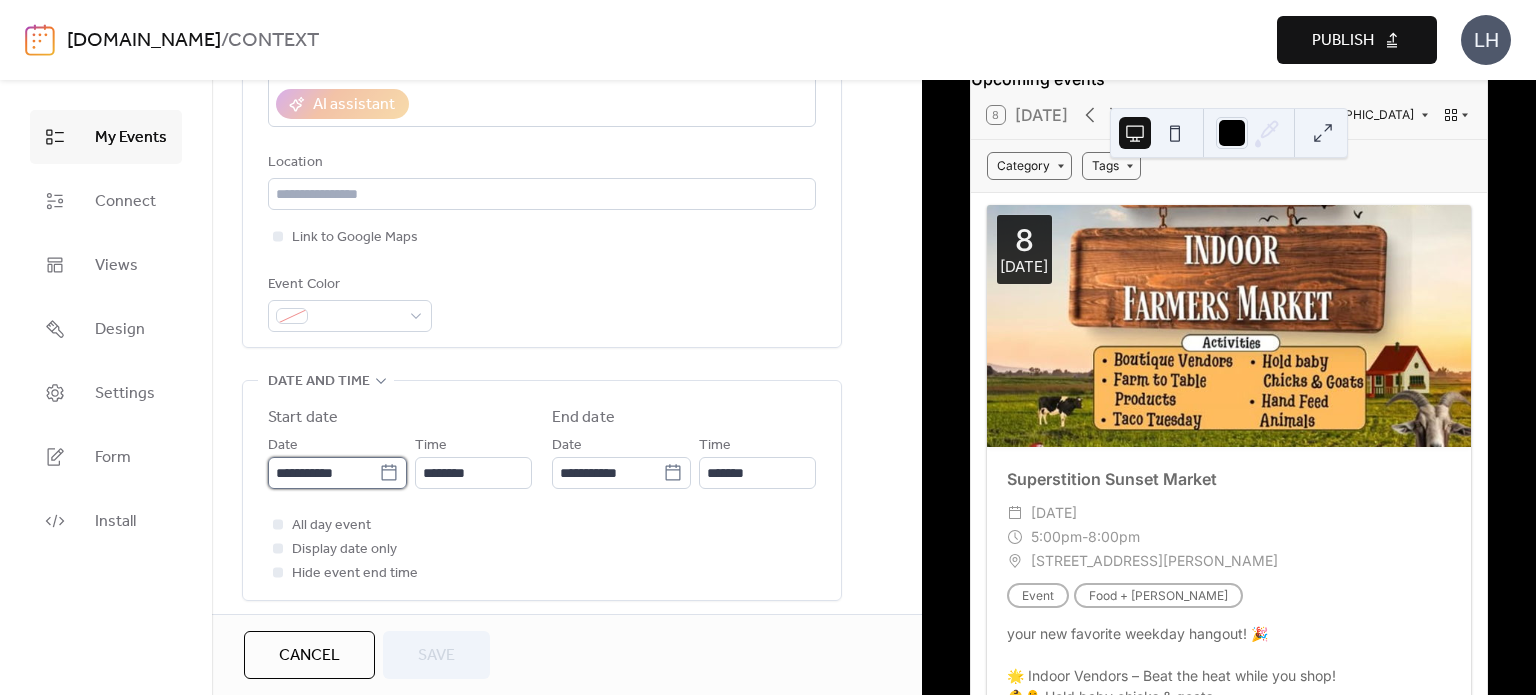 click on "**********" at bounding box center (323, 473) 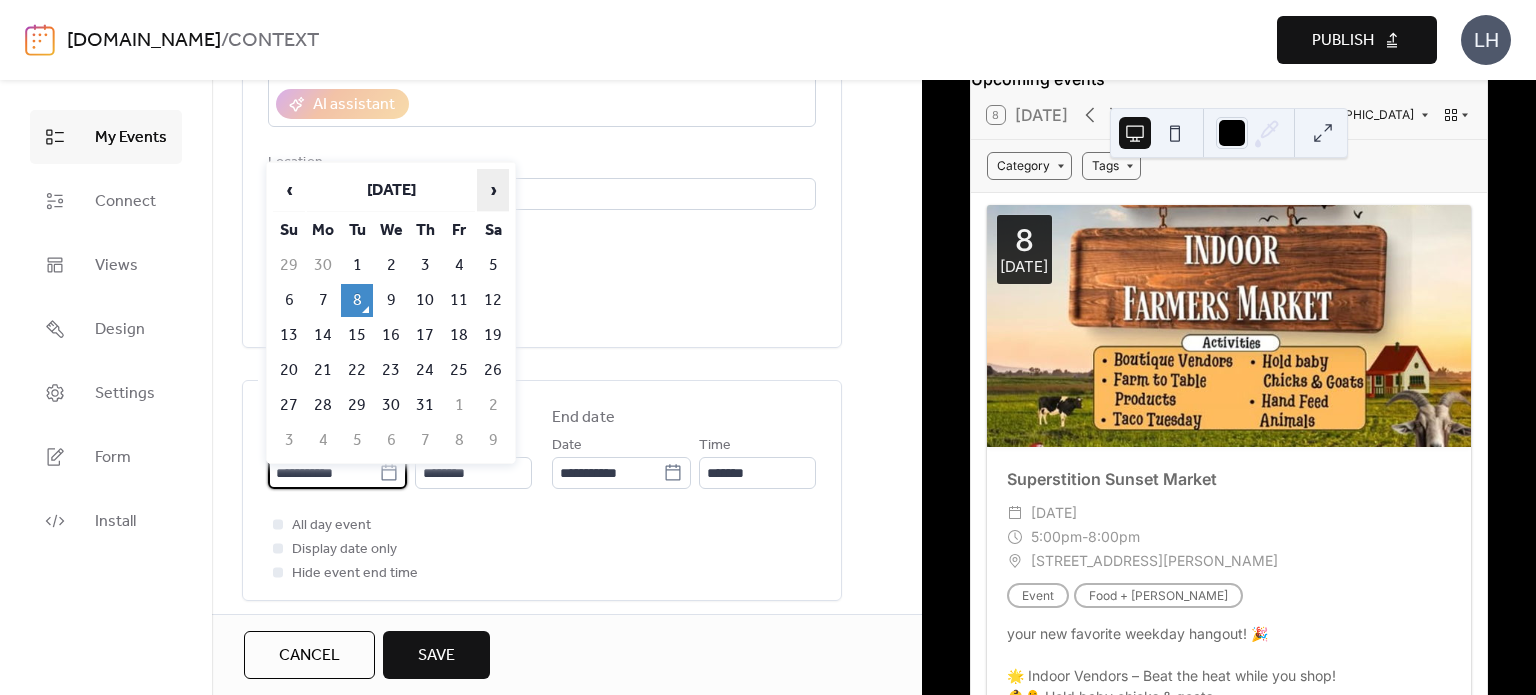 click on "›" at bounding box center (493, 190) 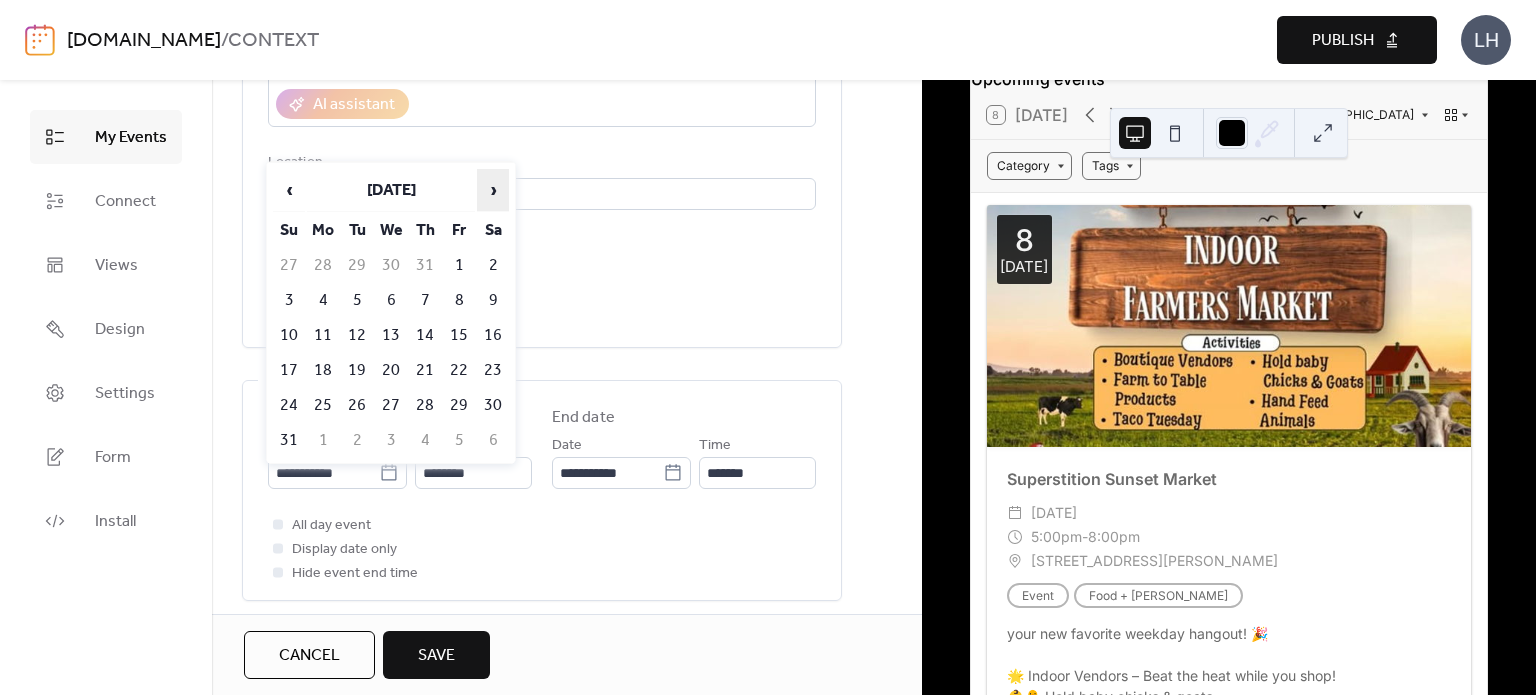 click on "›" at bounding box center (493, 190) 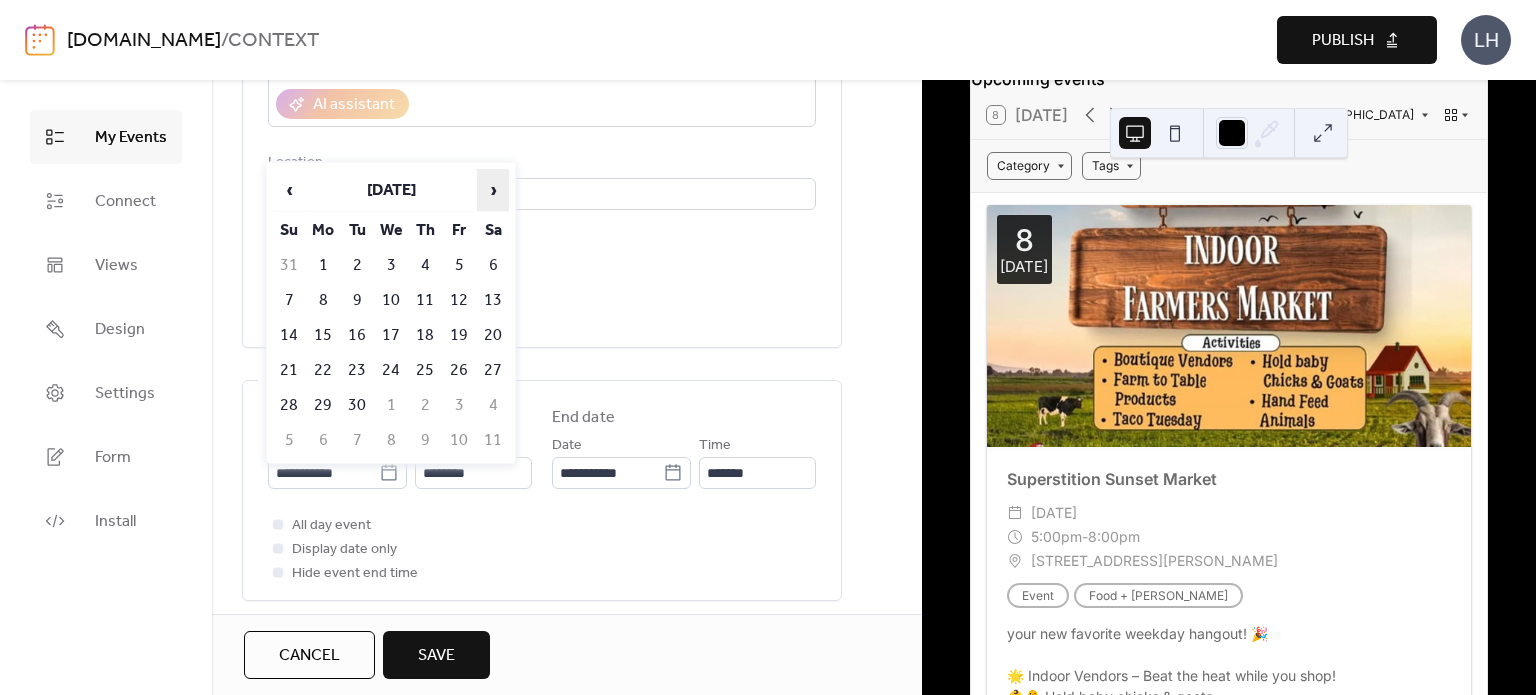 click on "›" at bounding box center [493, 190] 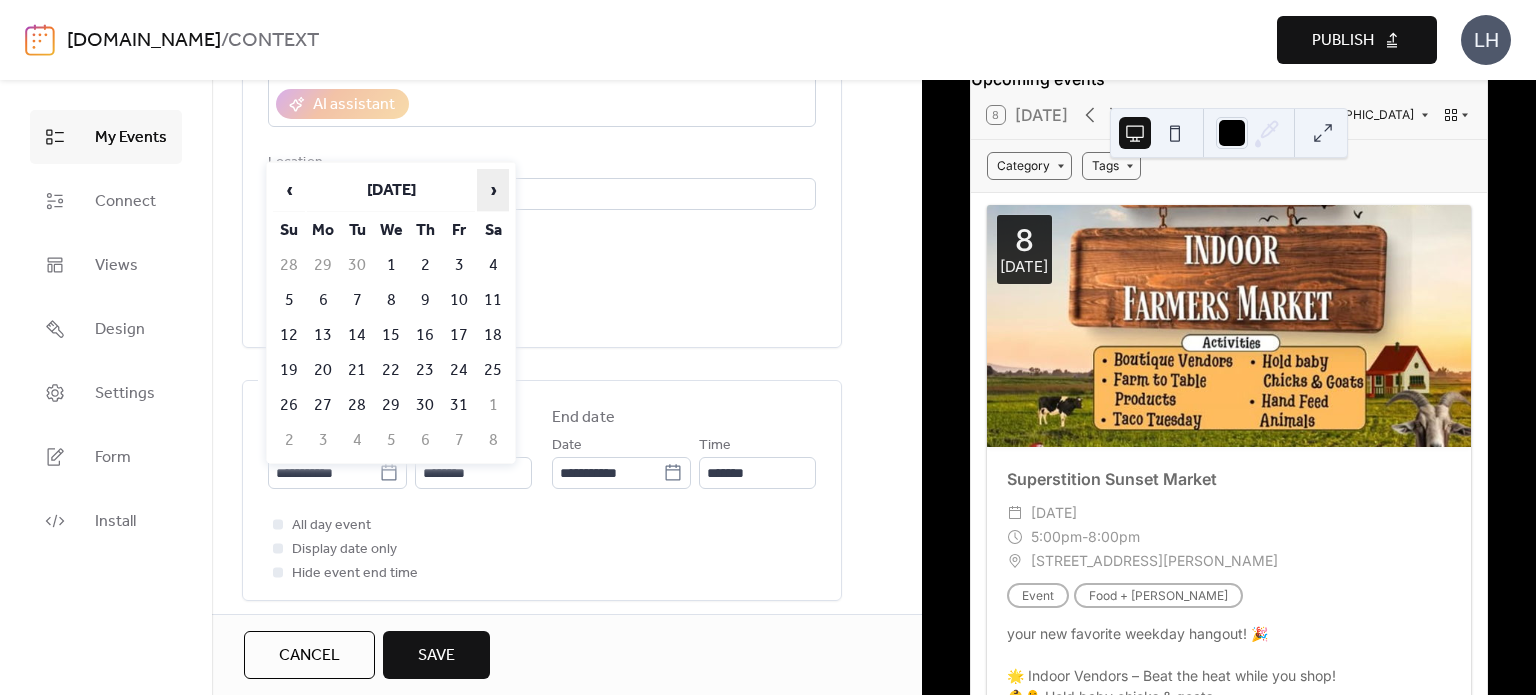 click on "›" at bounding box center [493, 190] 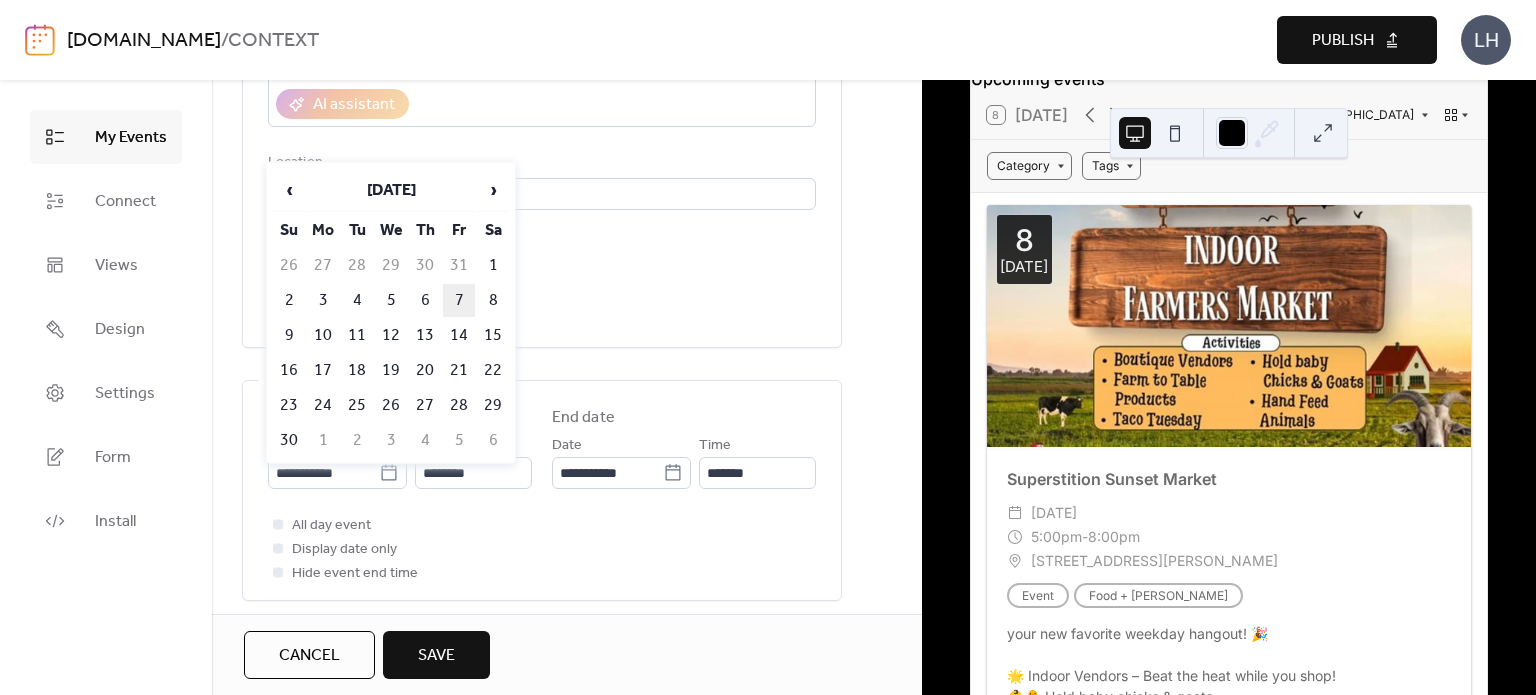 click on "7" at bounding box center [459, 300] 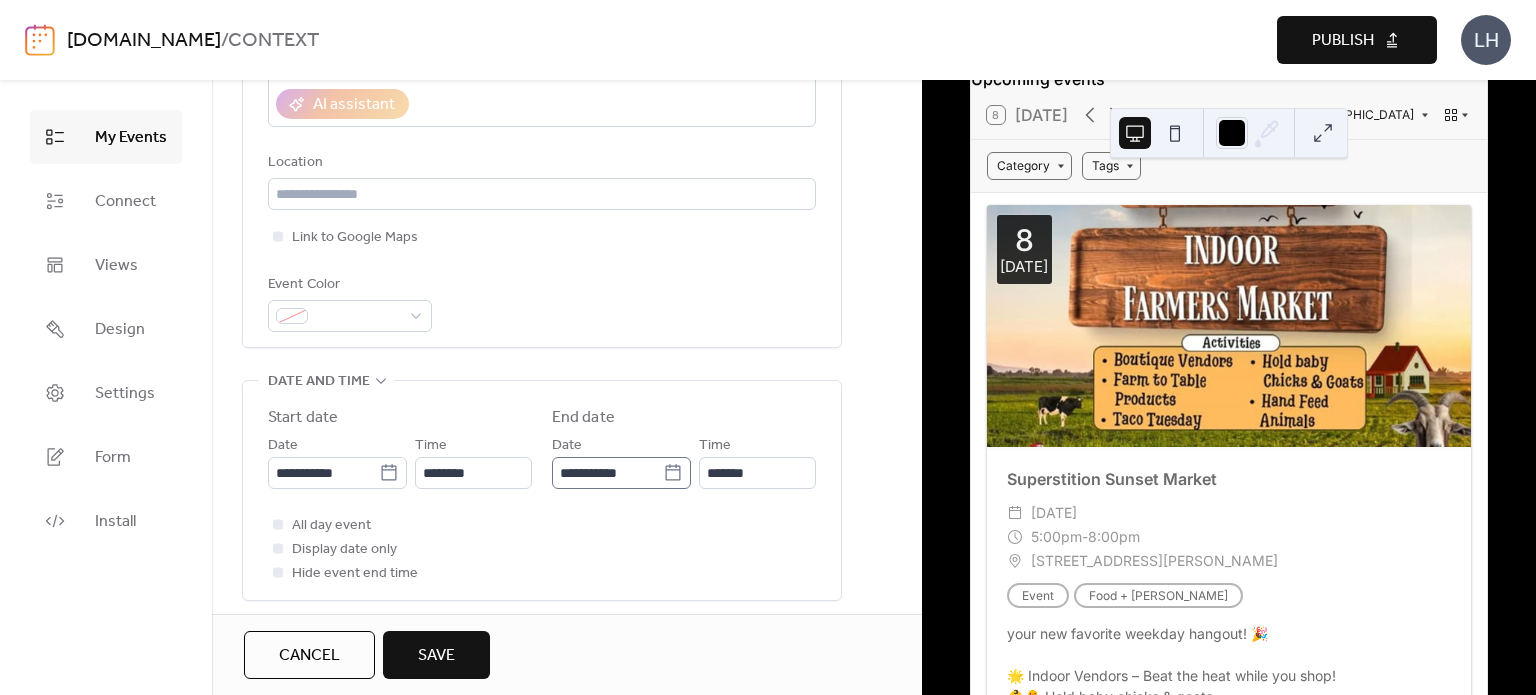 click 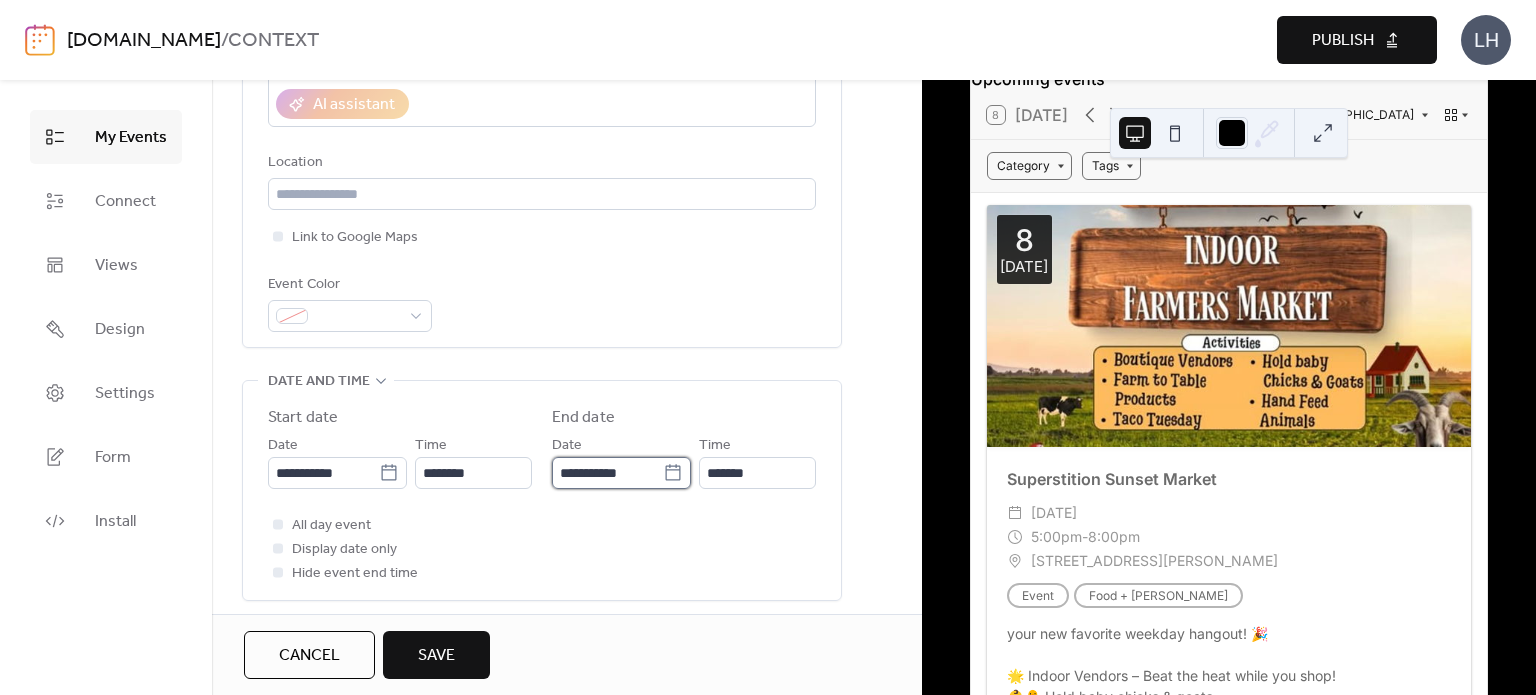 click on "**********" at bounding box center [607, 473] 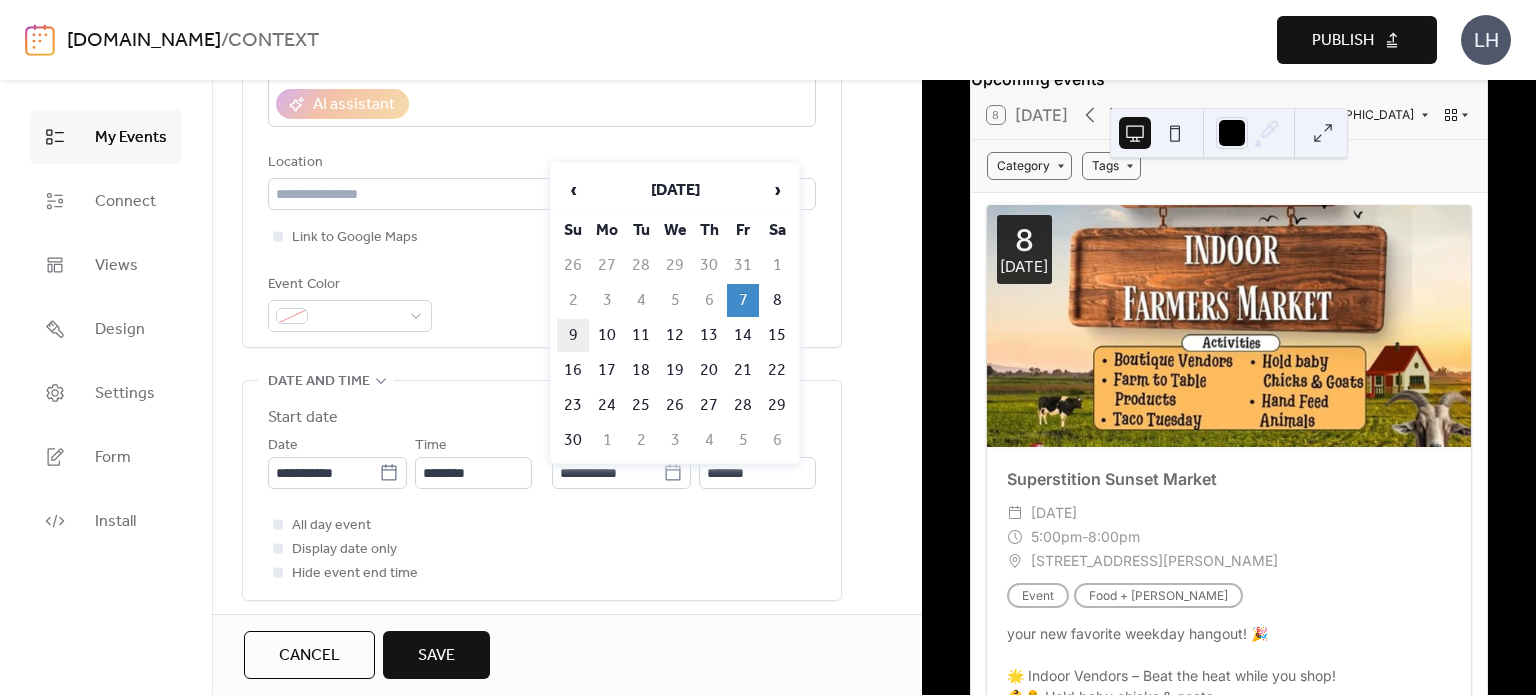 click on "9" at bounding box center [573, 335] 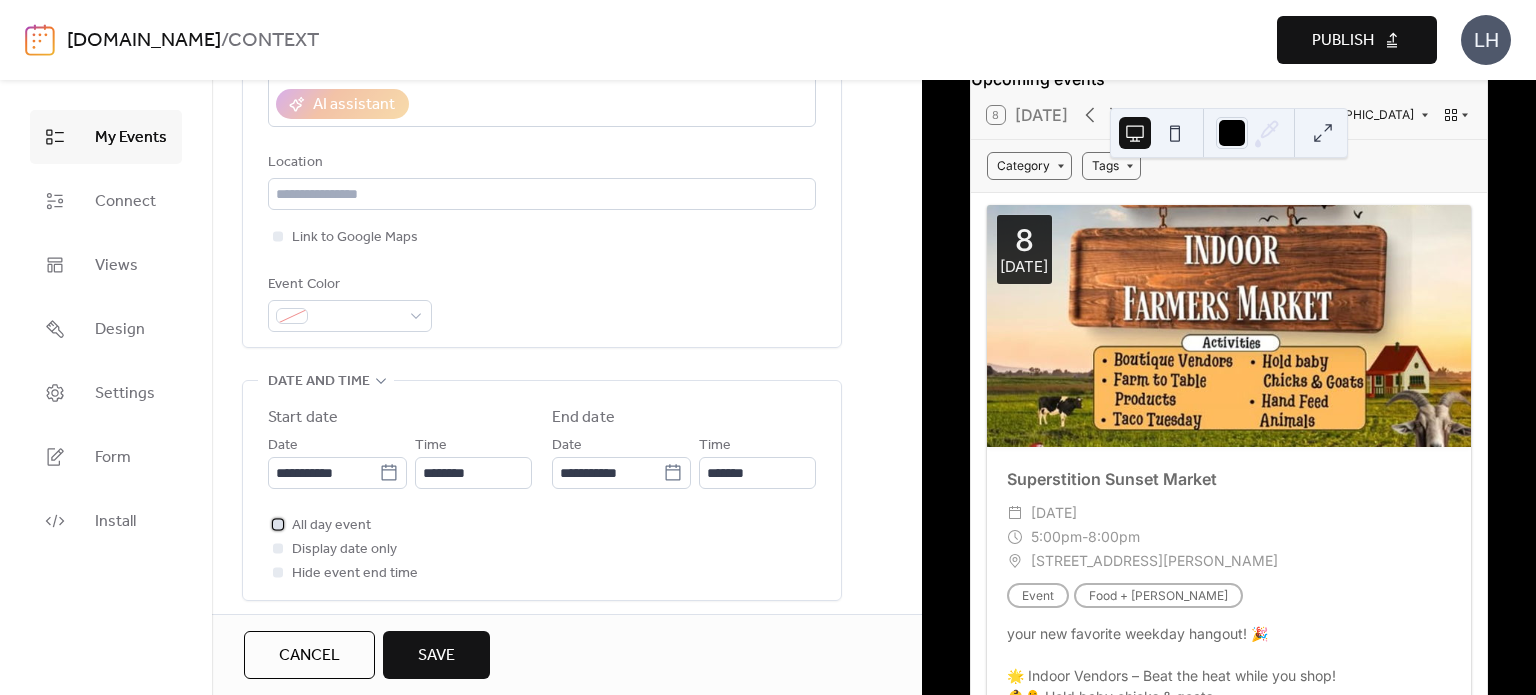click on "All day event" at bounding box center [331, 526] 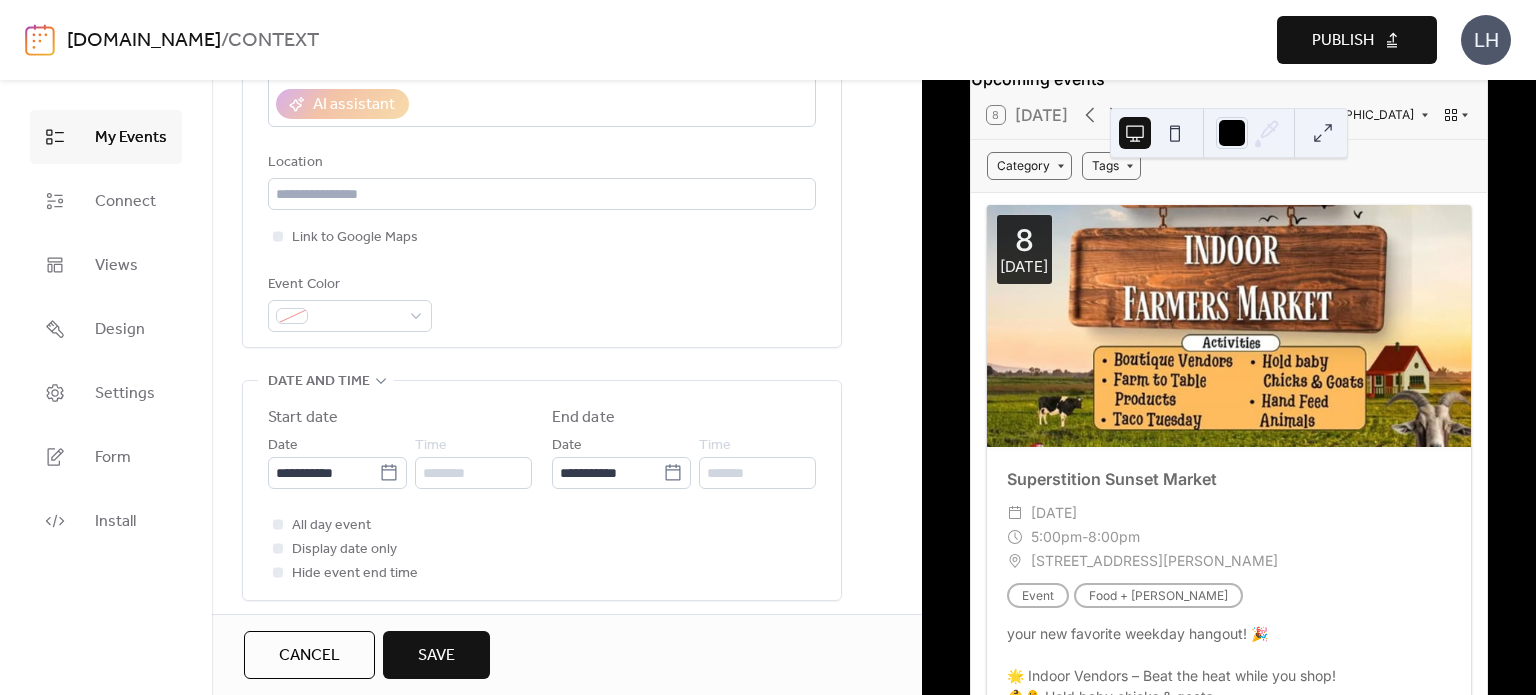 click on "**********" at bounding box center [542, 490] 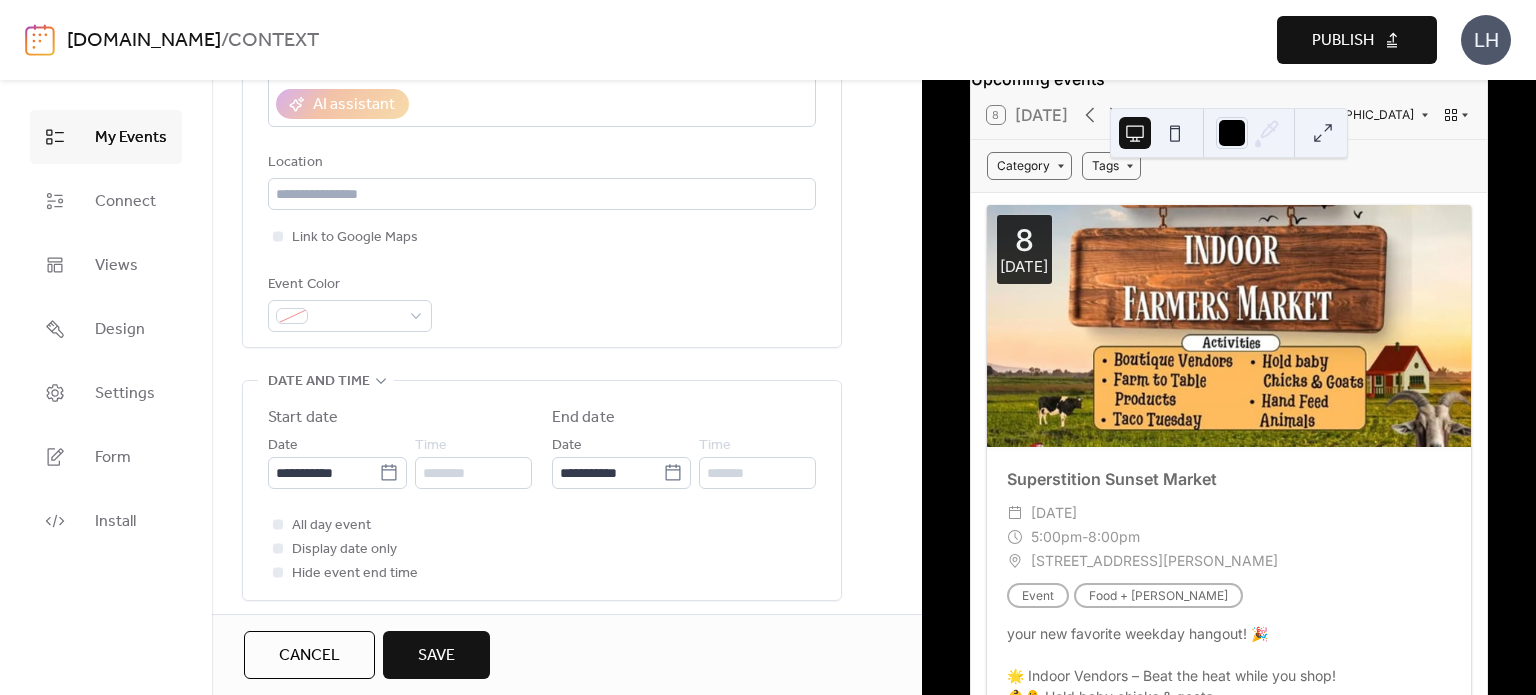 scroll, scrollTop: 0, scrollLeft: 0, axis: both 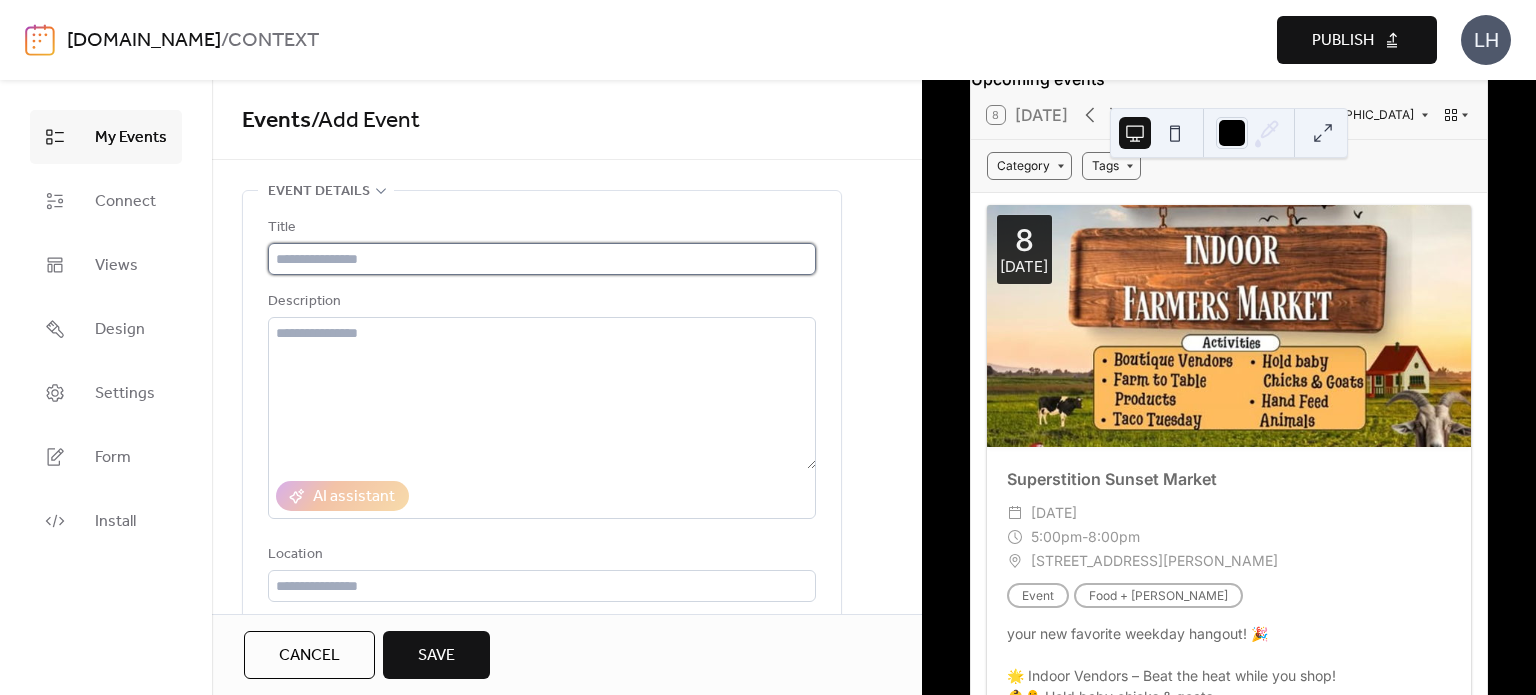 click at bounding box center [542, 259] 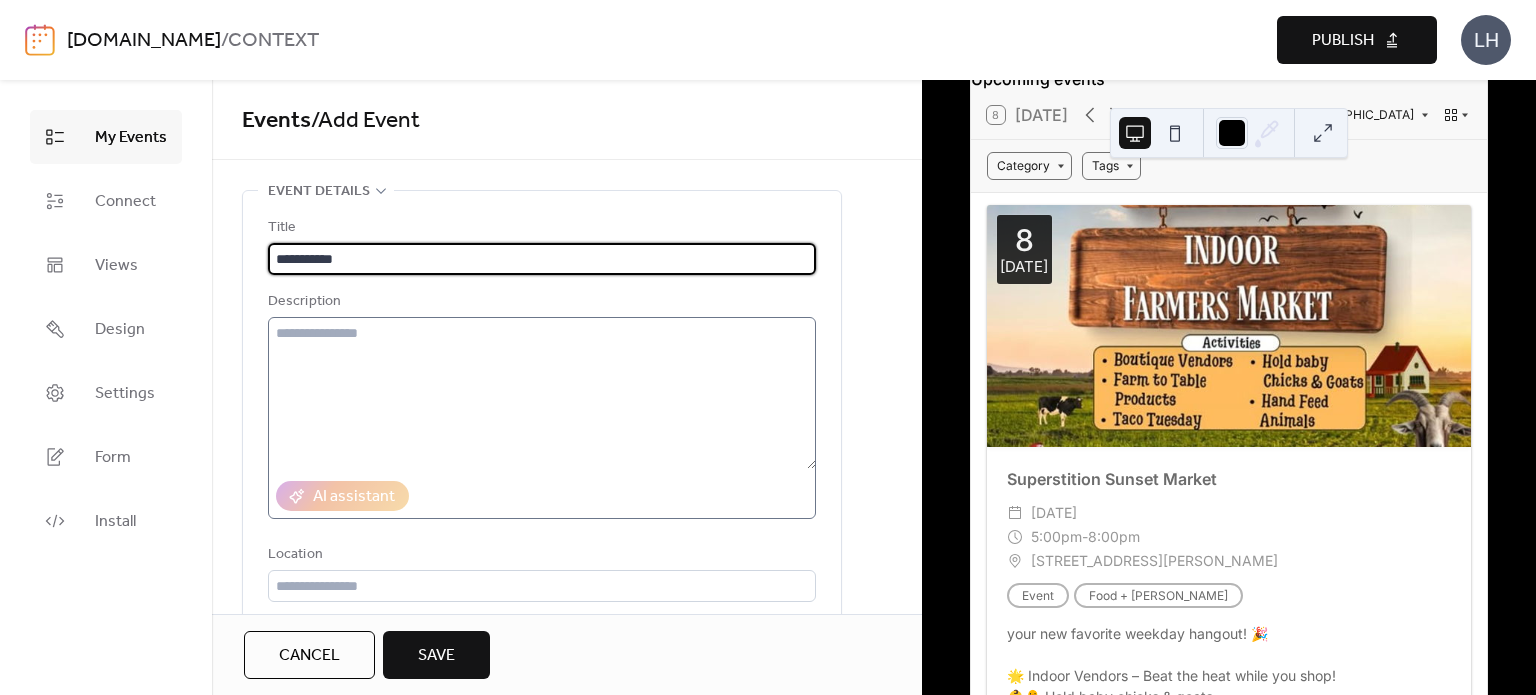 type on "**********" 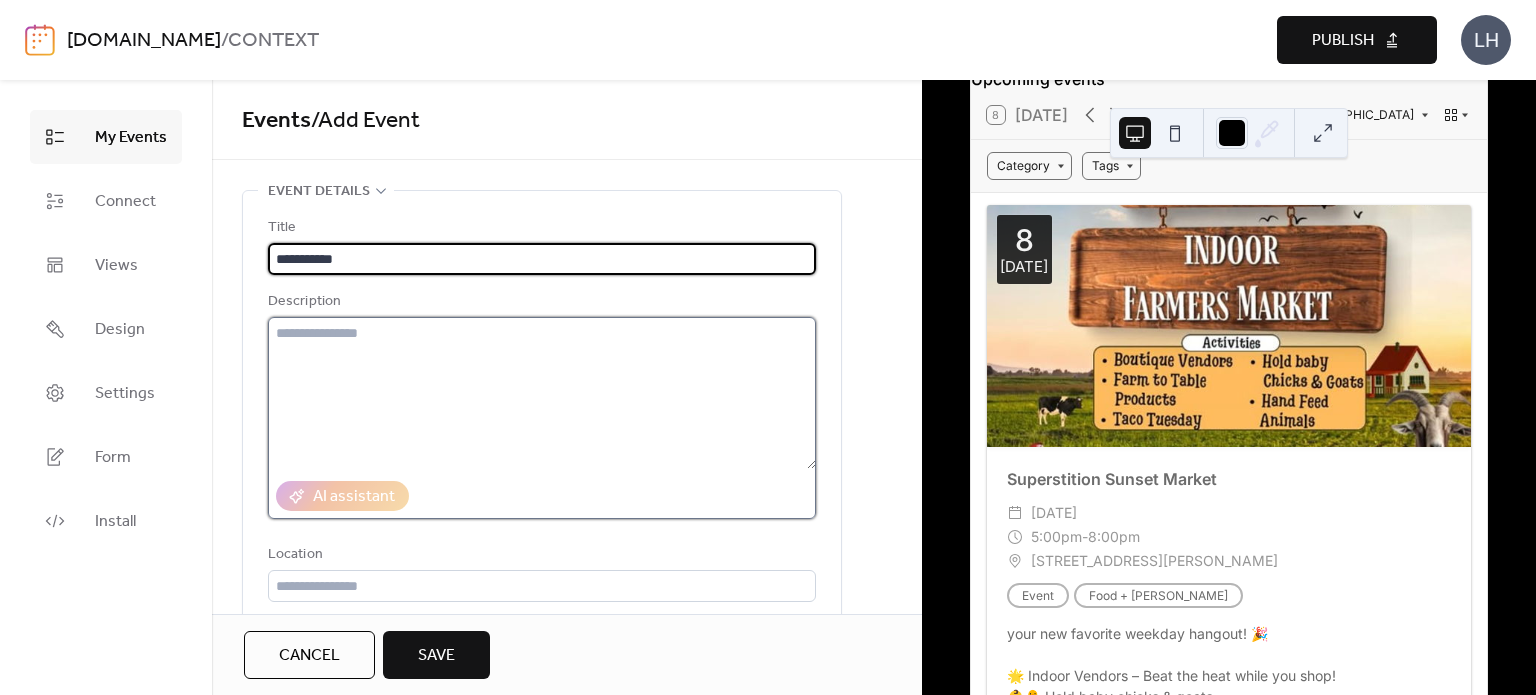 click at bounding box center [542, 393] 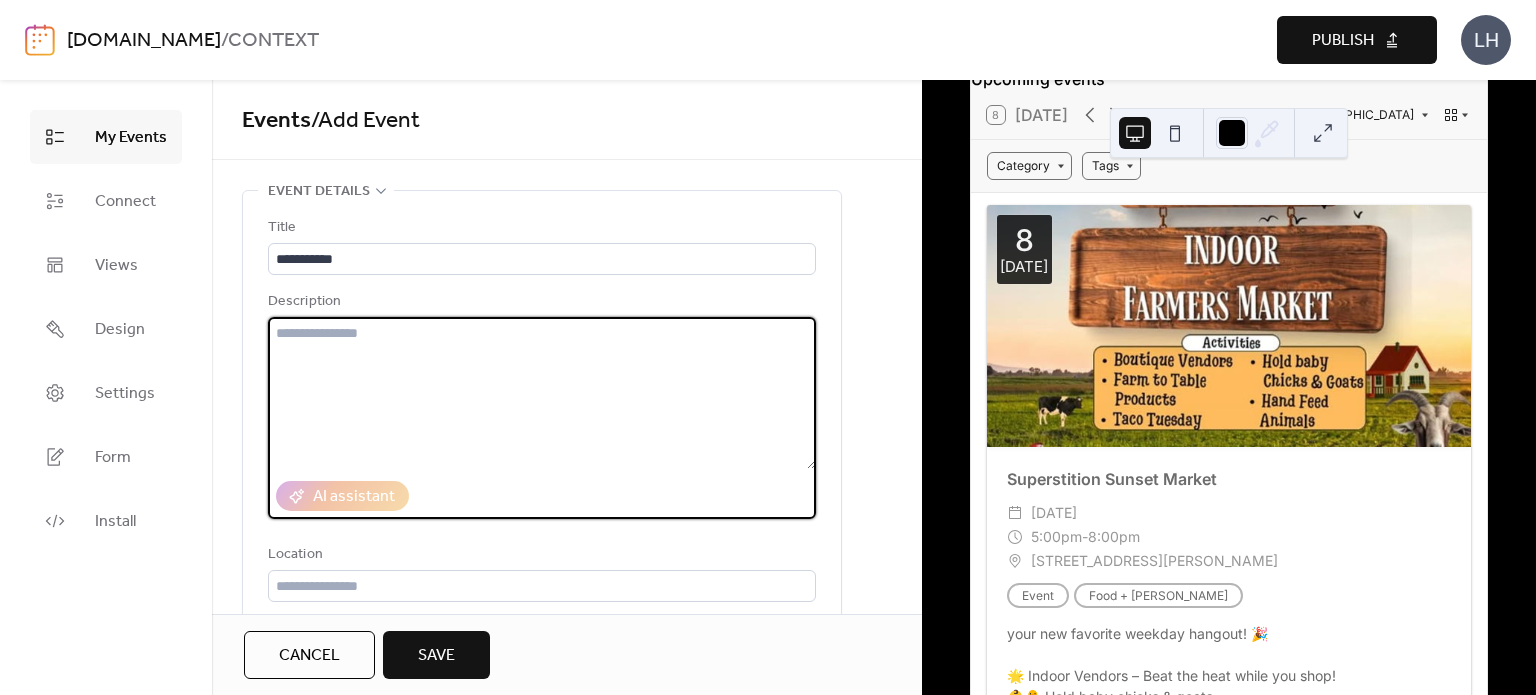 paste on "**********" 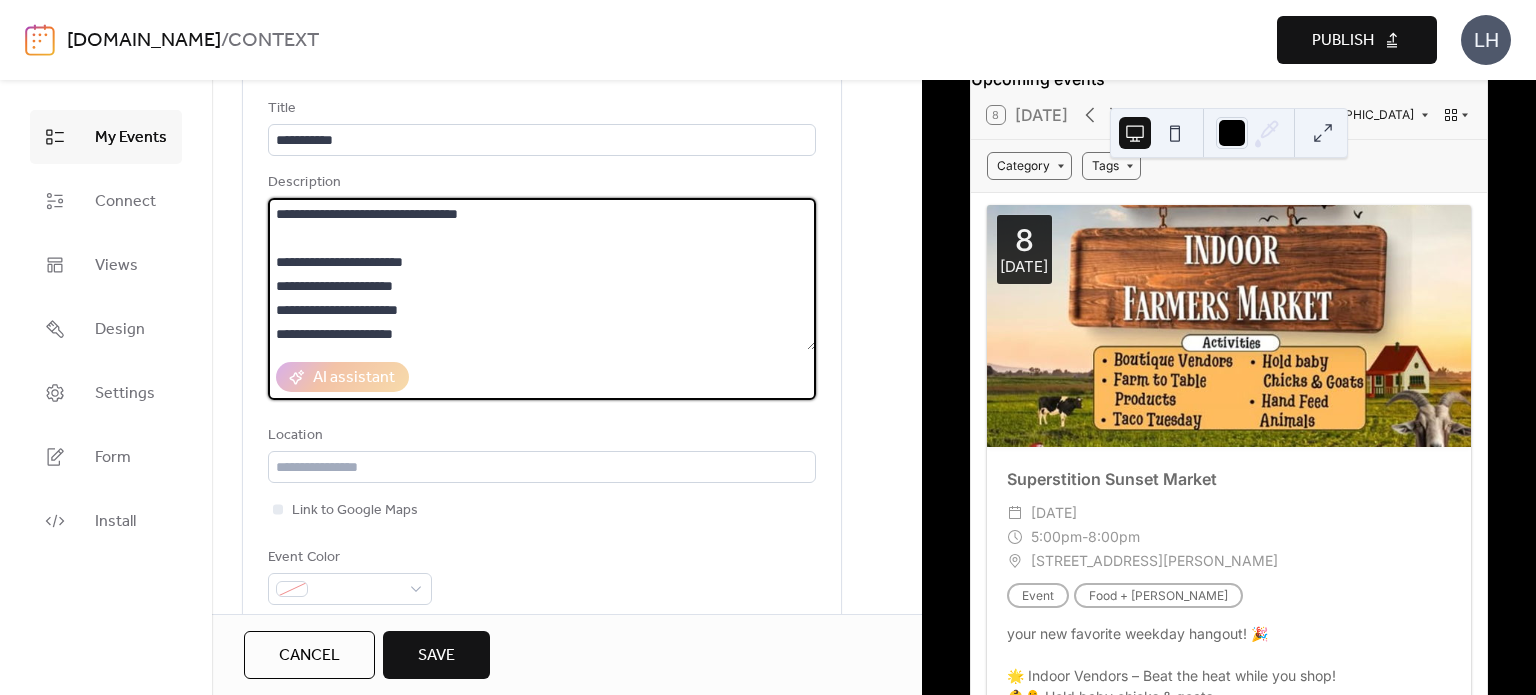 scroll, scrollTop: 126, scrollLeft: 0, axis: vertical 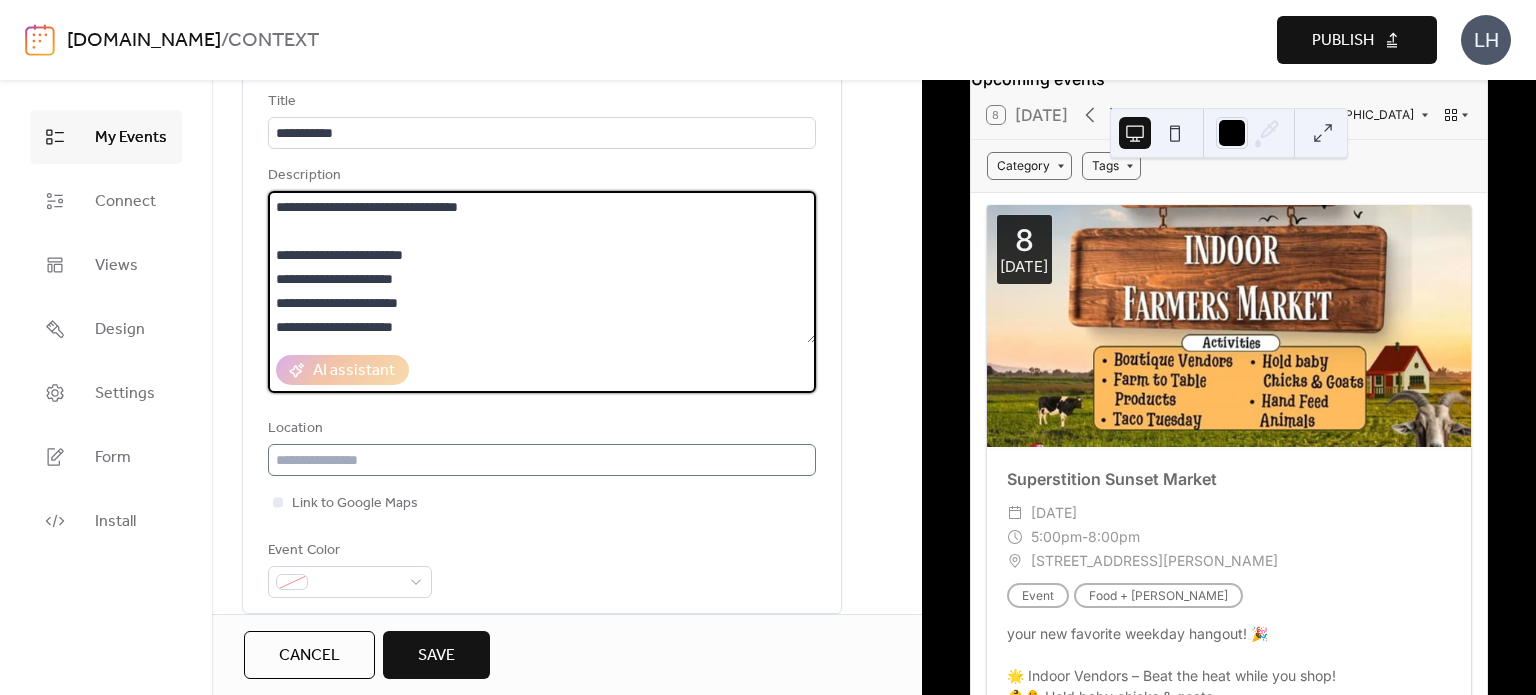 type on "**********" 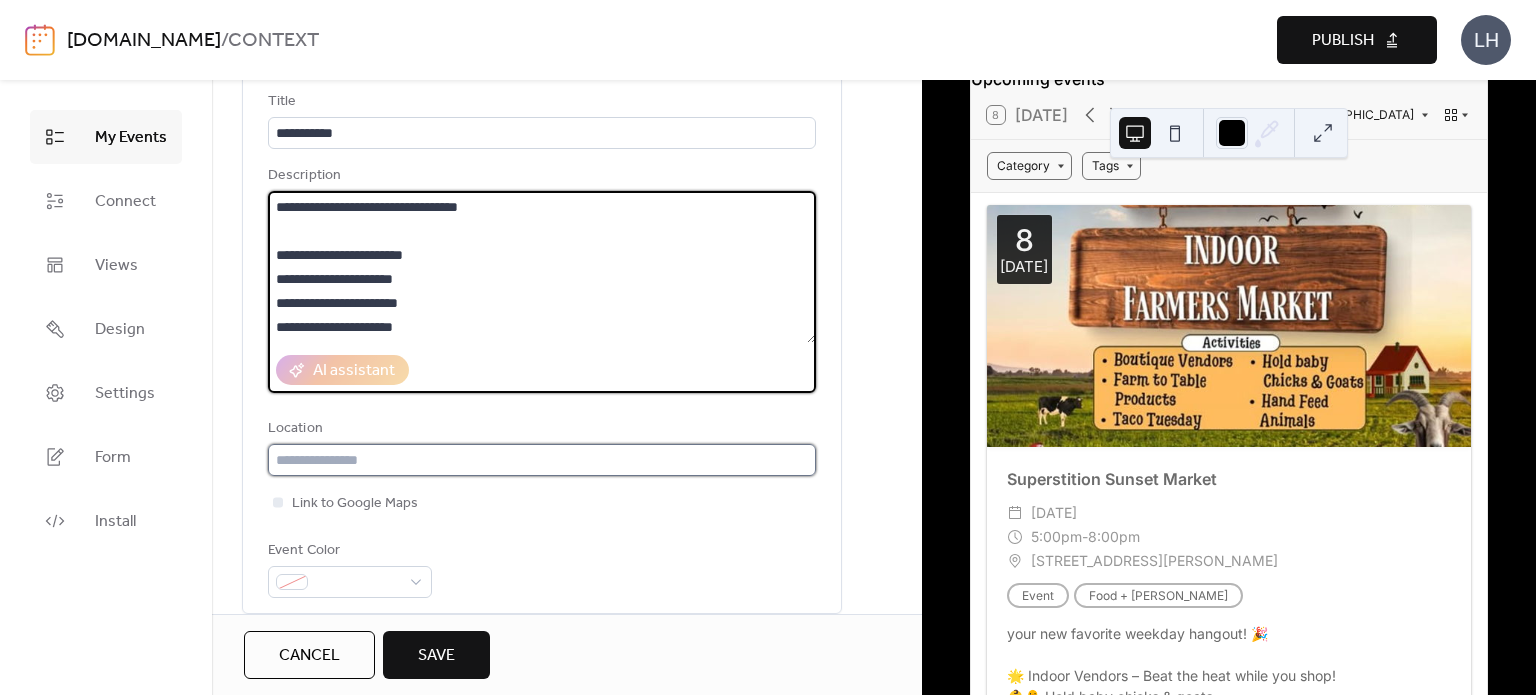 click at bounding box center [542, 460] 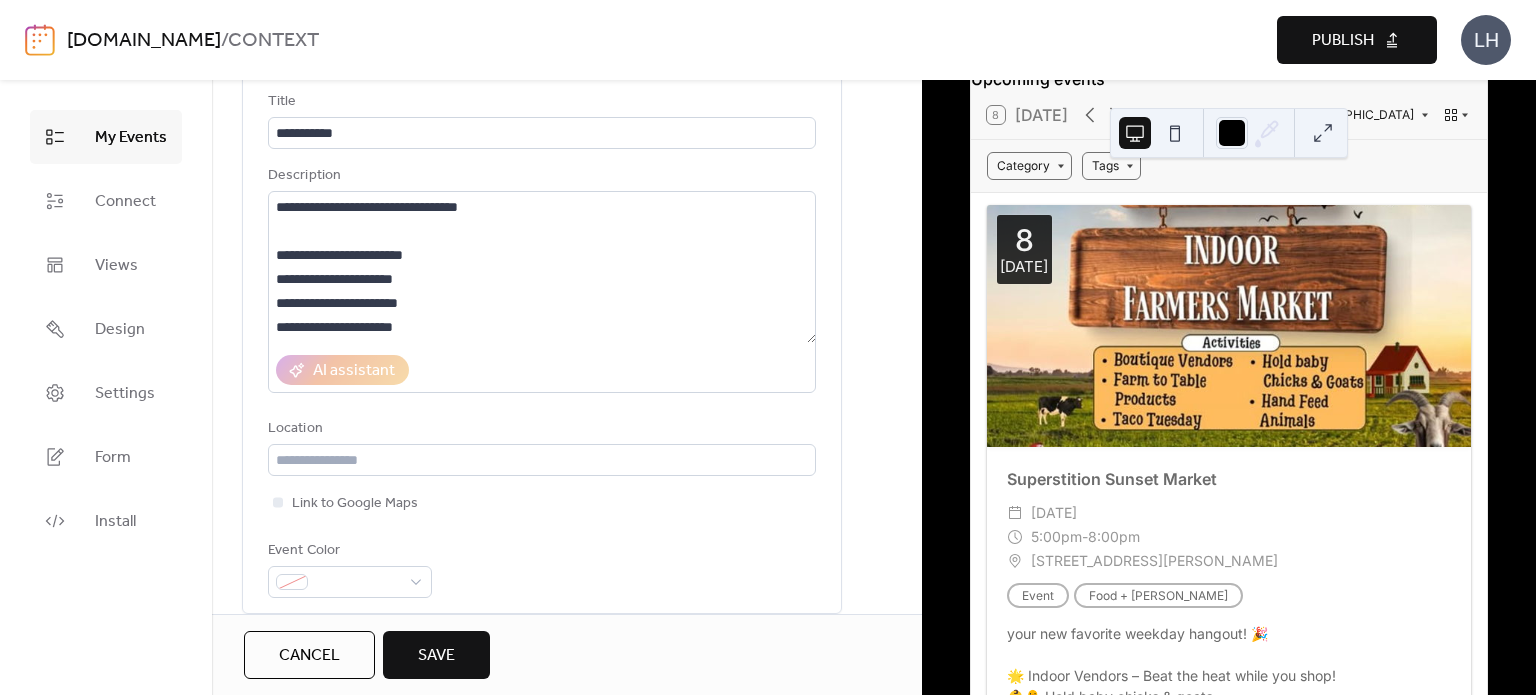 click on "Event Color" at bounding box center (542, 568) 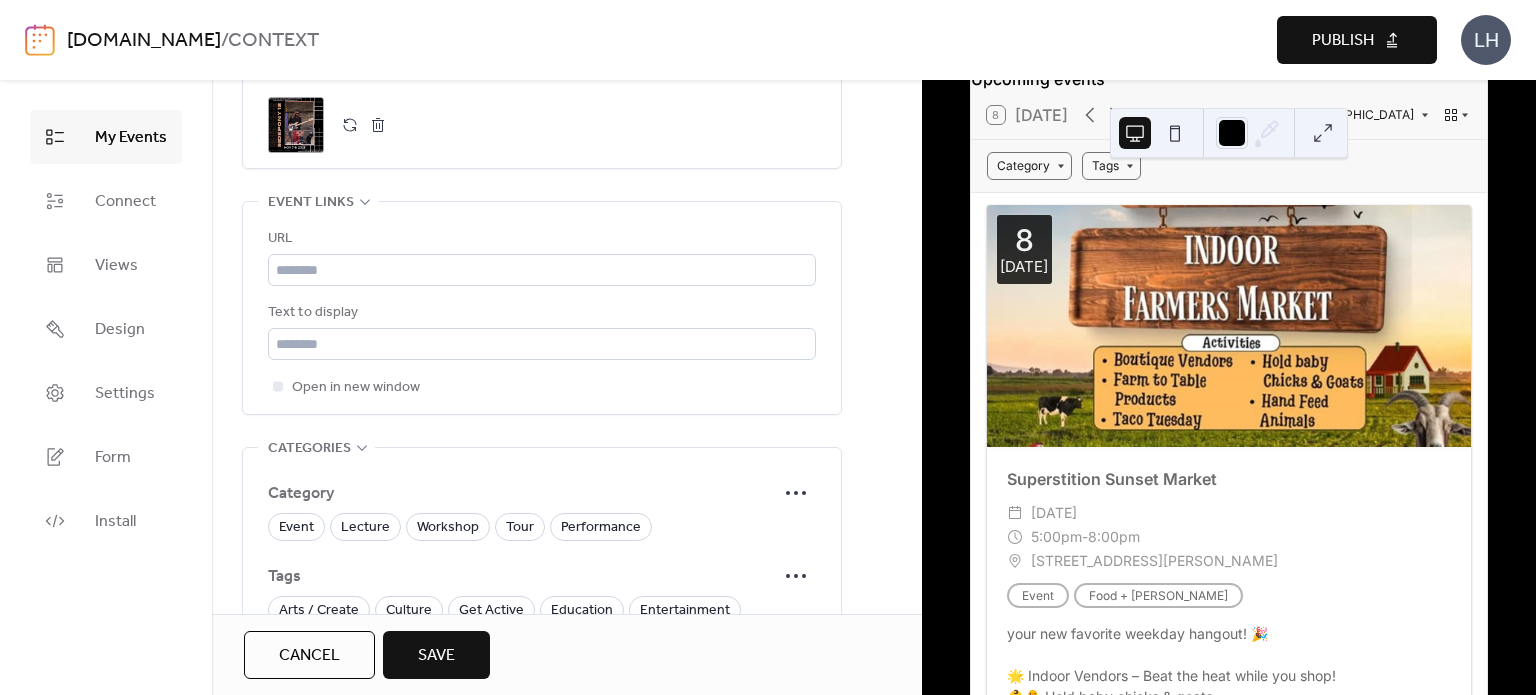 scroll, scrollTop: 1059, scrollLeft: 0, axis: vertical 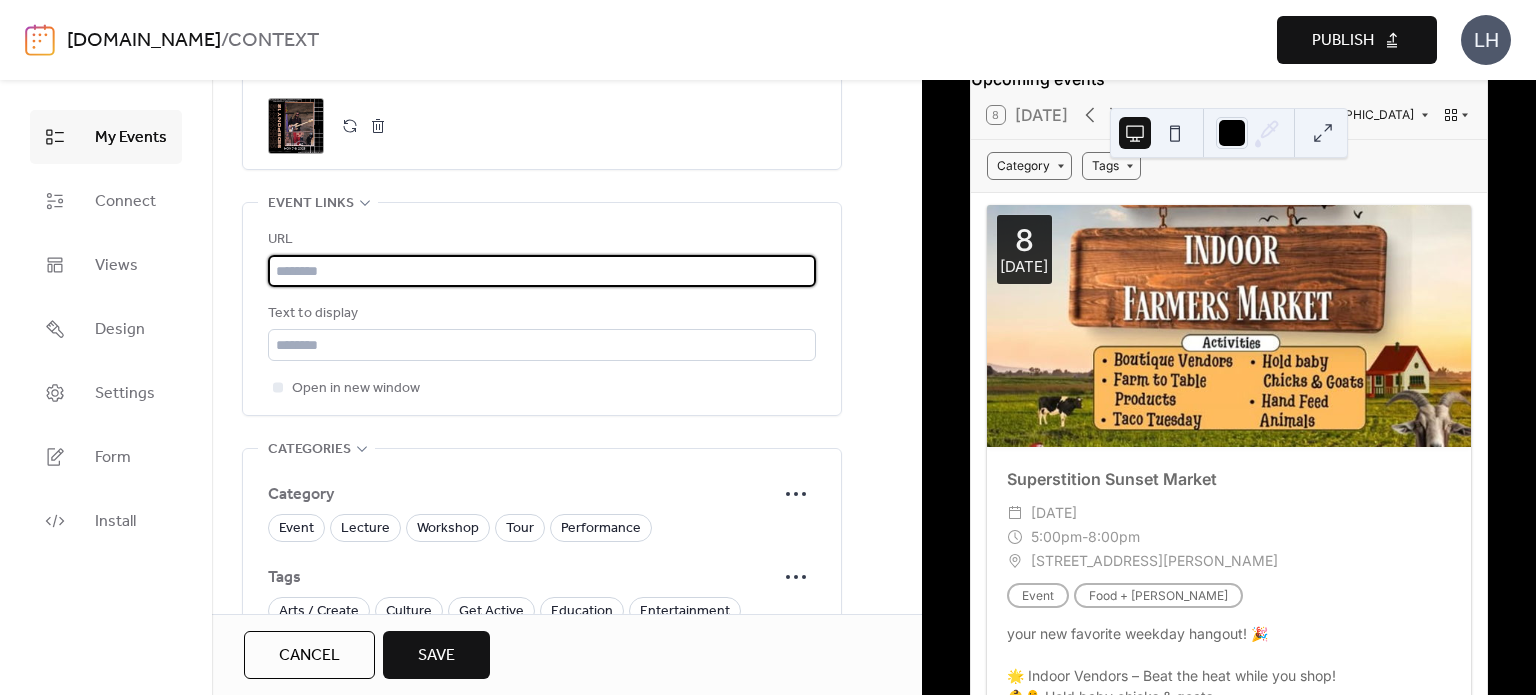 click at bounding box center (542, 271) 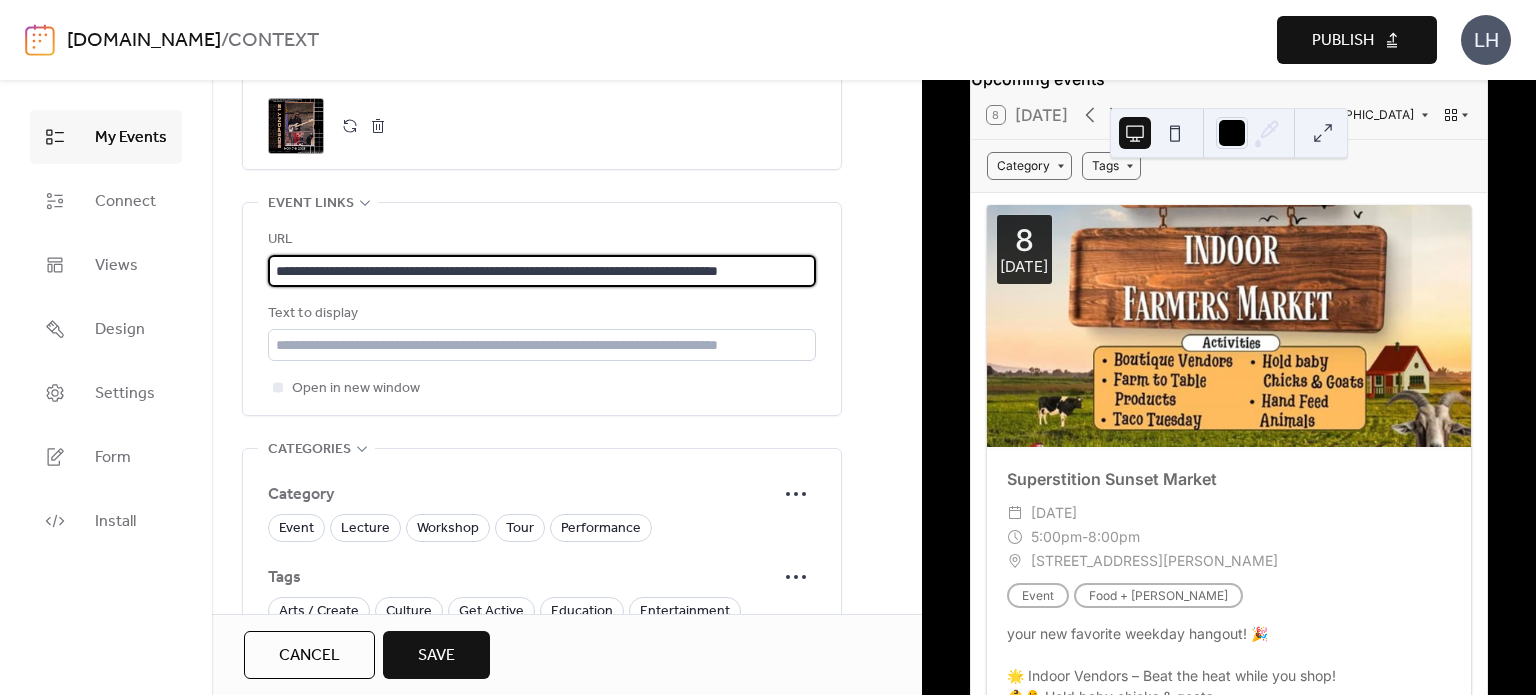 scroll, scrollTop: 0, scrollLeft: 56, axis: horizontal 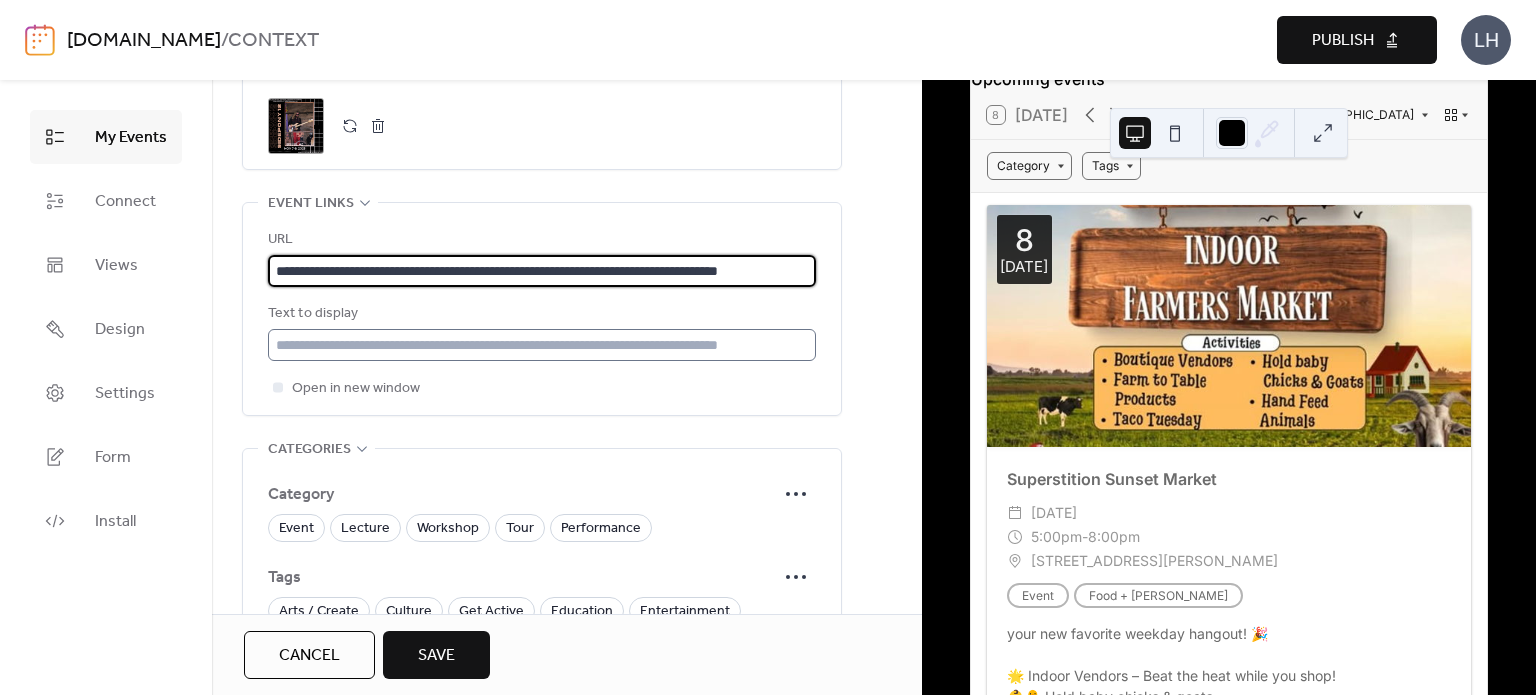 type on "**********" 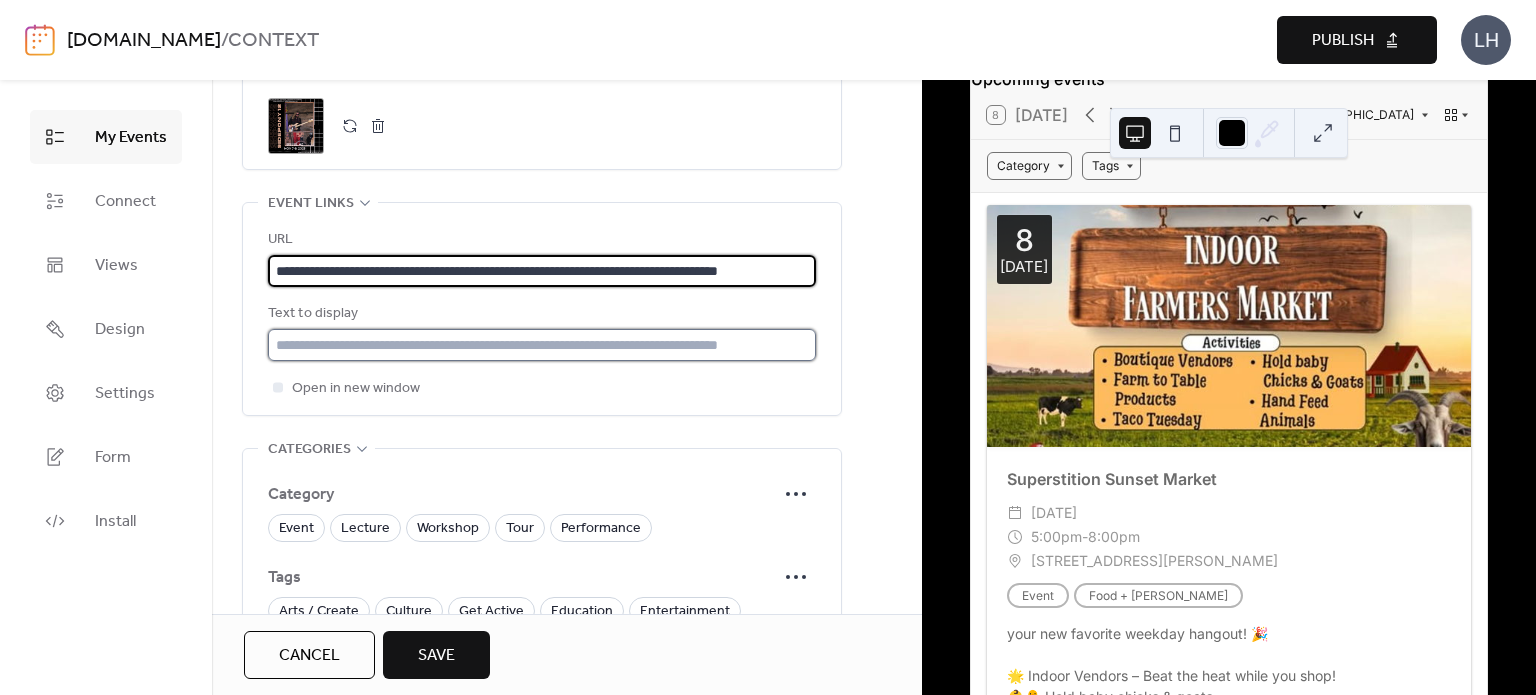 click at bounding box center [542, 345] 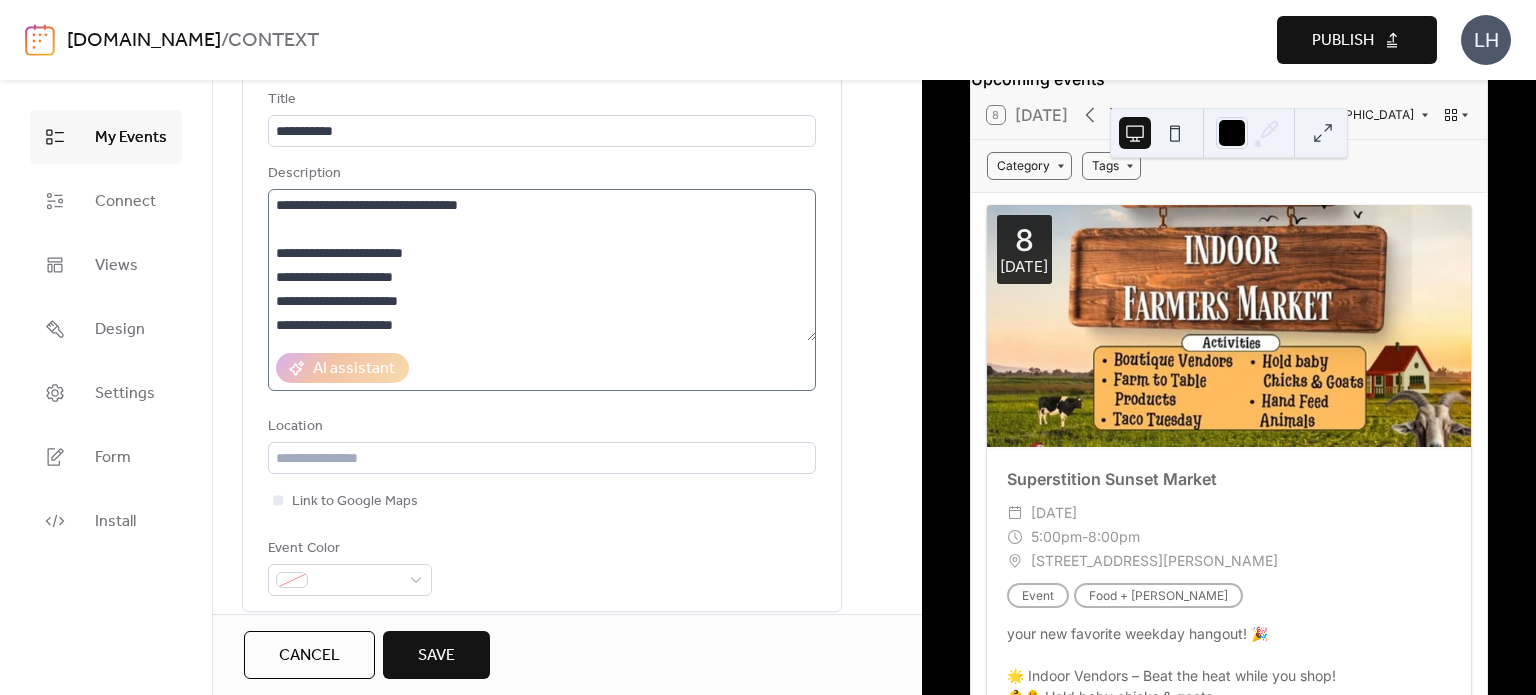 scroll, scrollTop: 80, scrollLeft: 0, axis: vertical 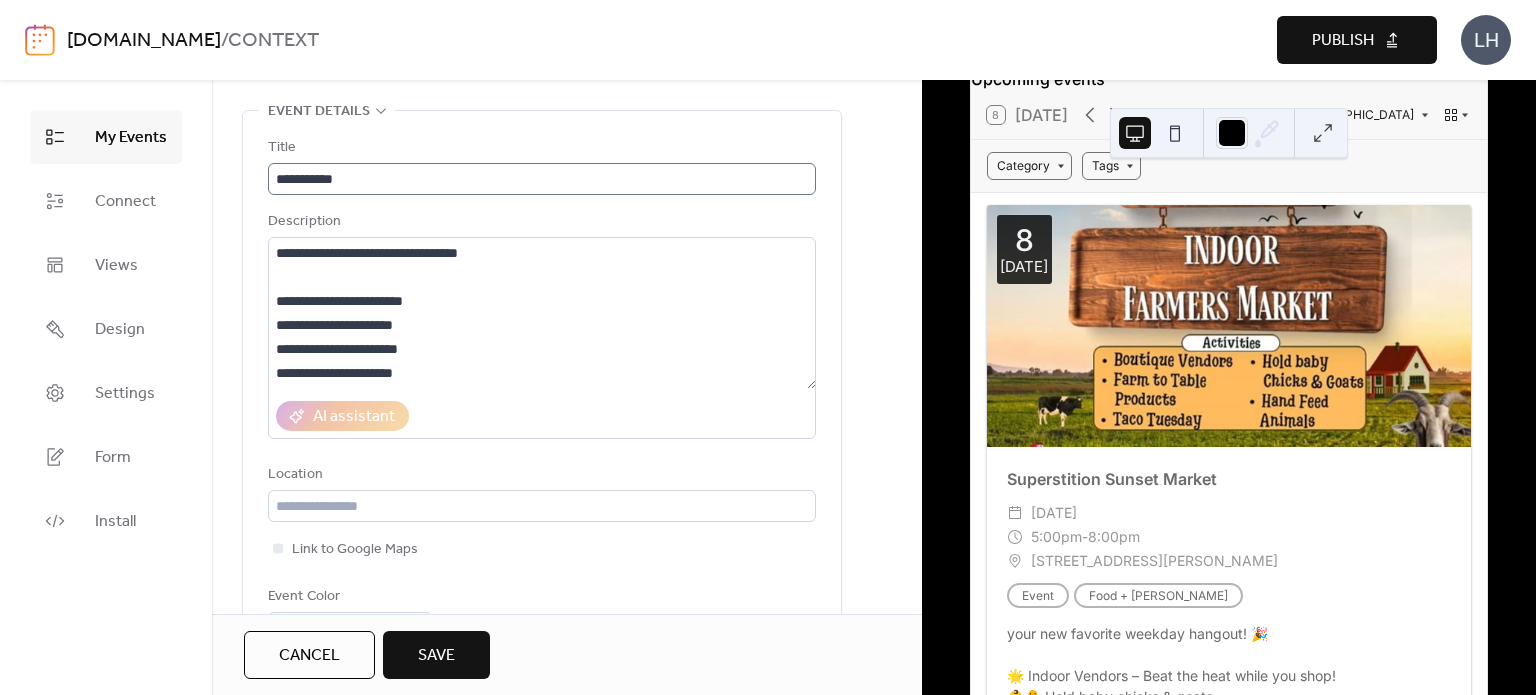 type on "**********" 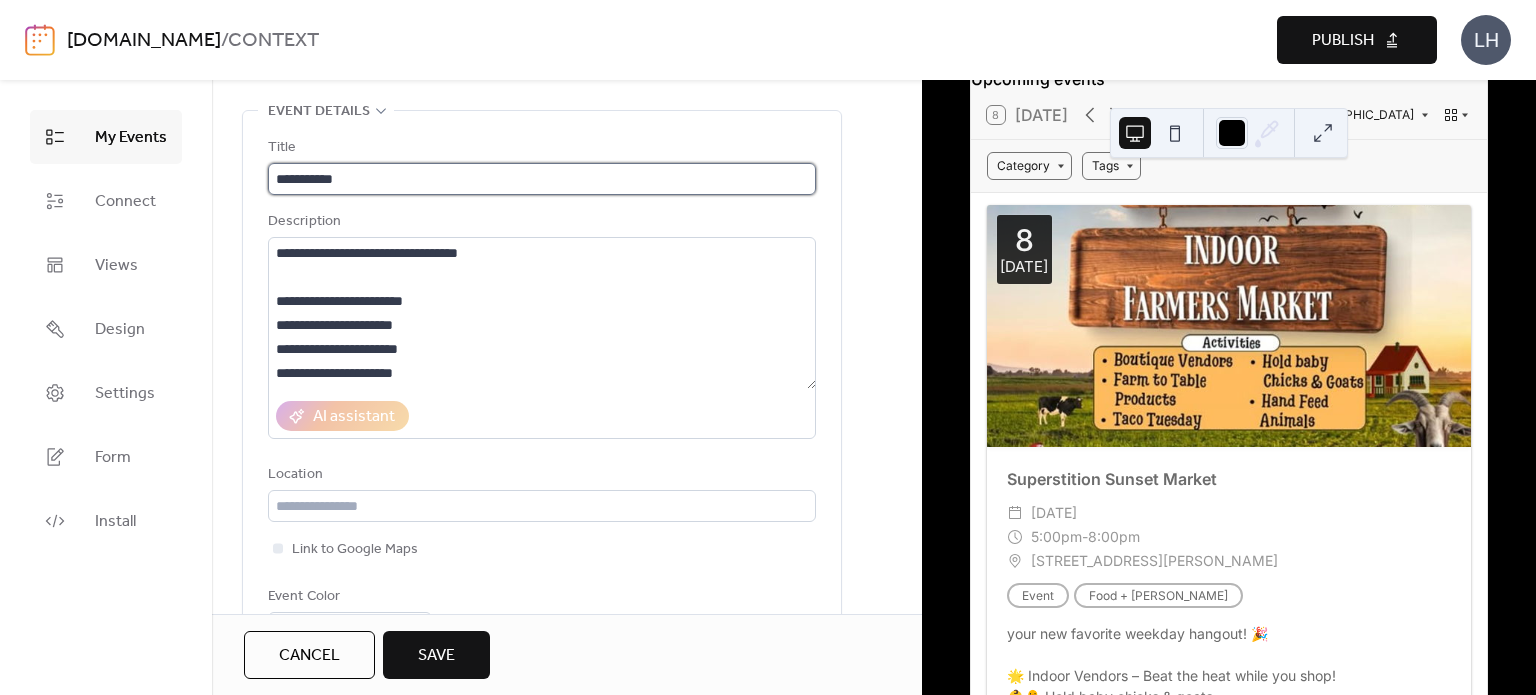 click on "**********" at bounding box center (542, 179) 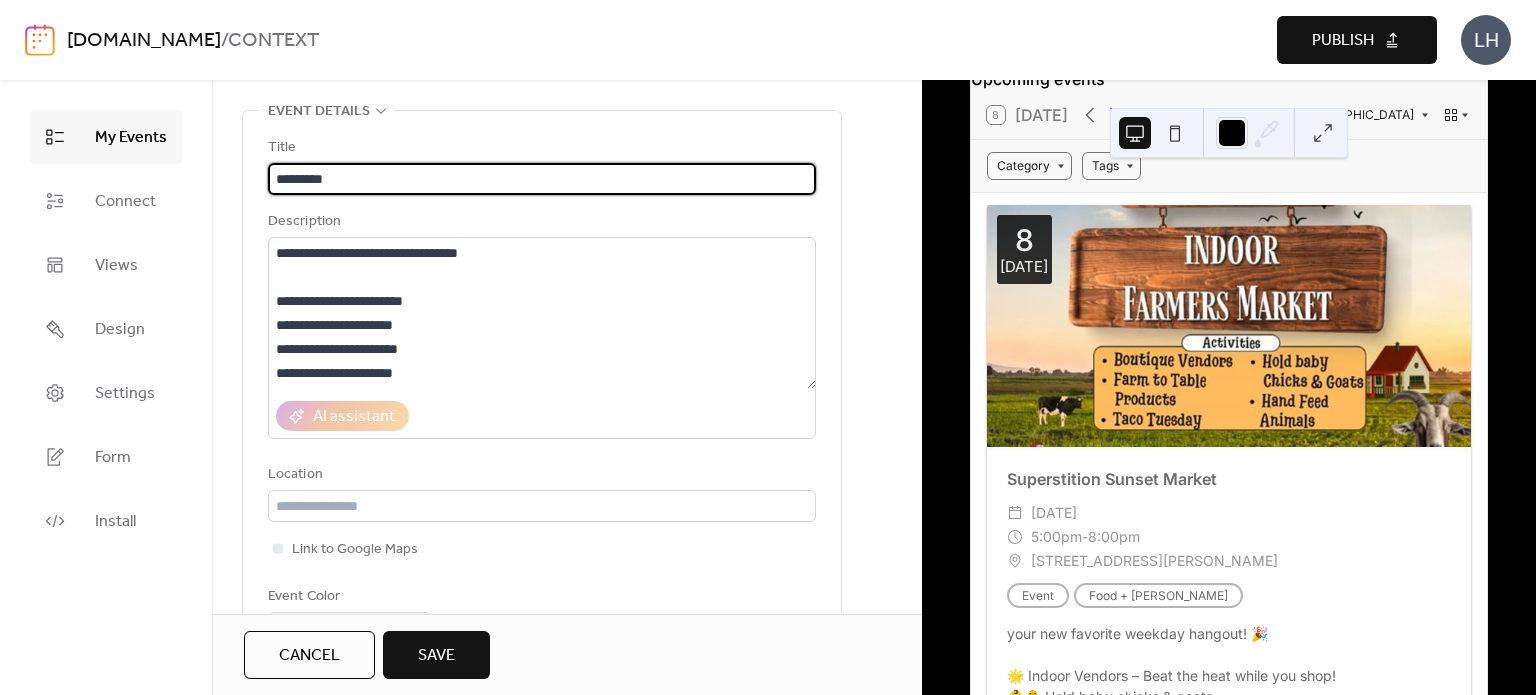 click on "********" at bounding box center [542, 179] 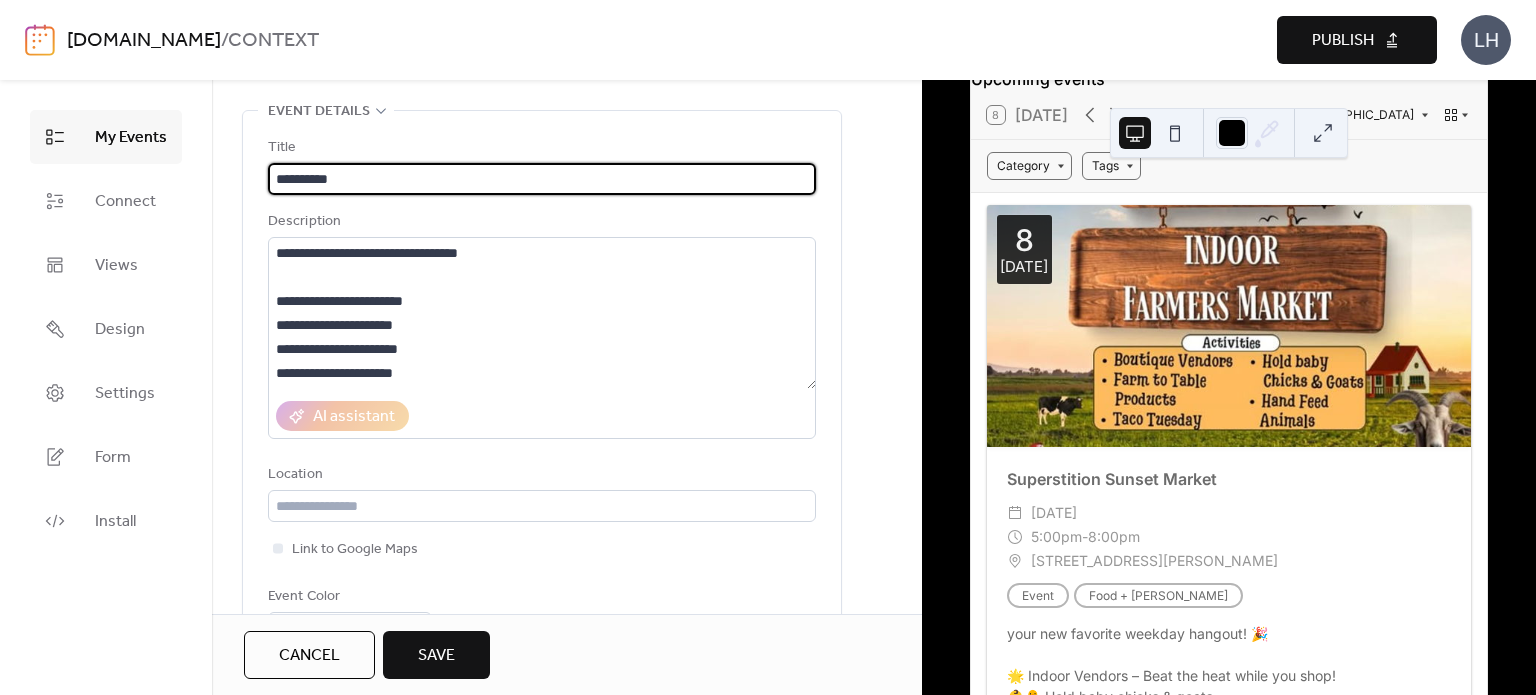 click on "*********" at bounding box center (542, 179) 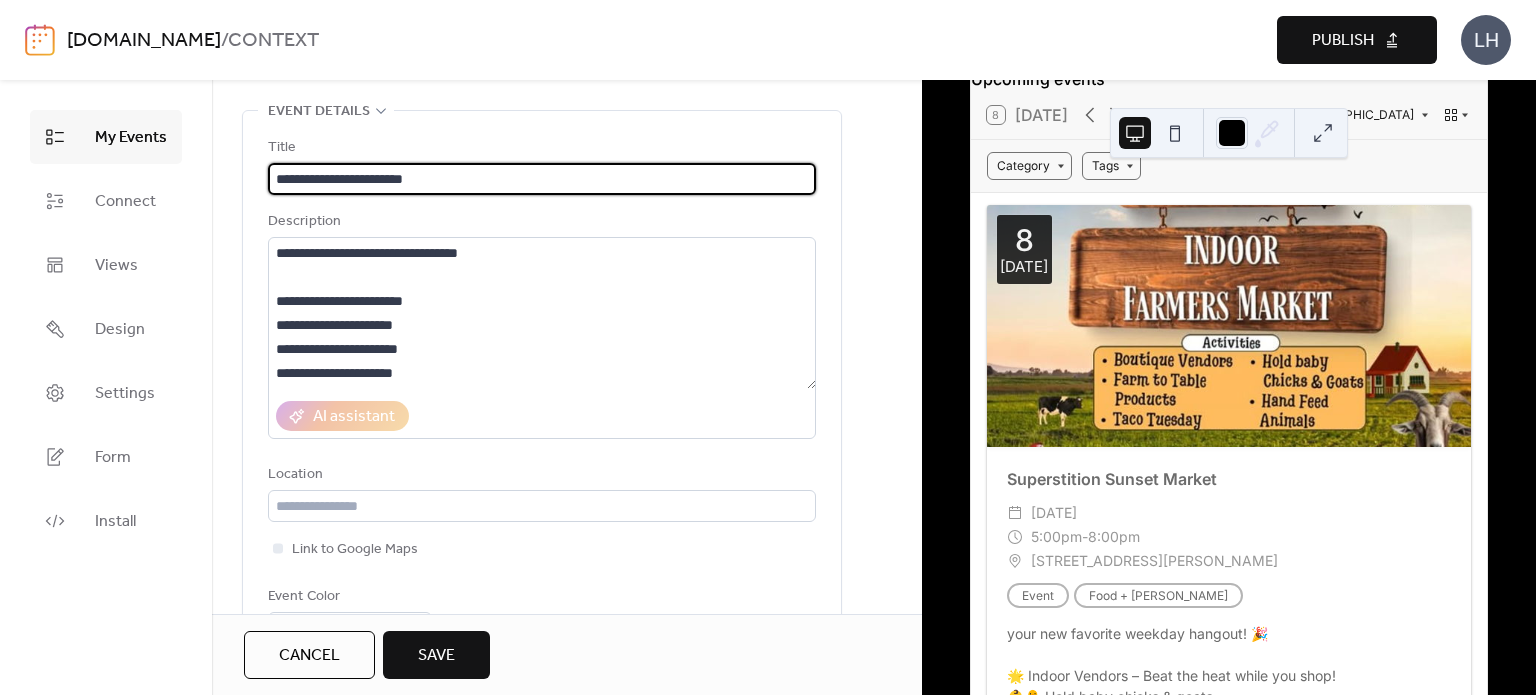 type on "**********" 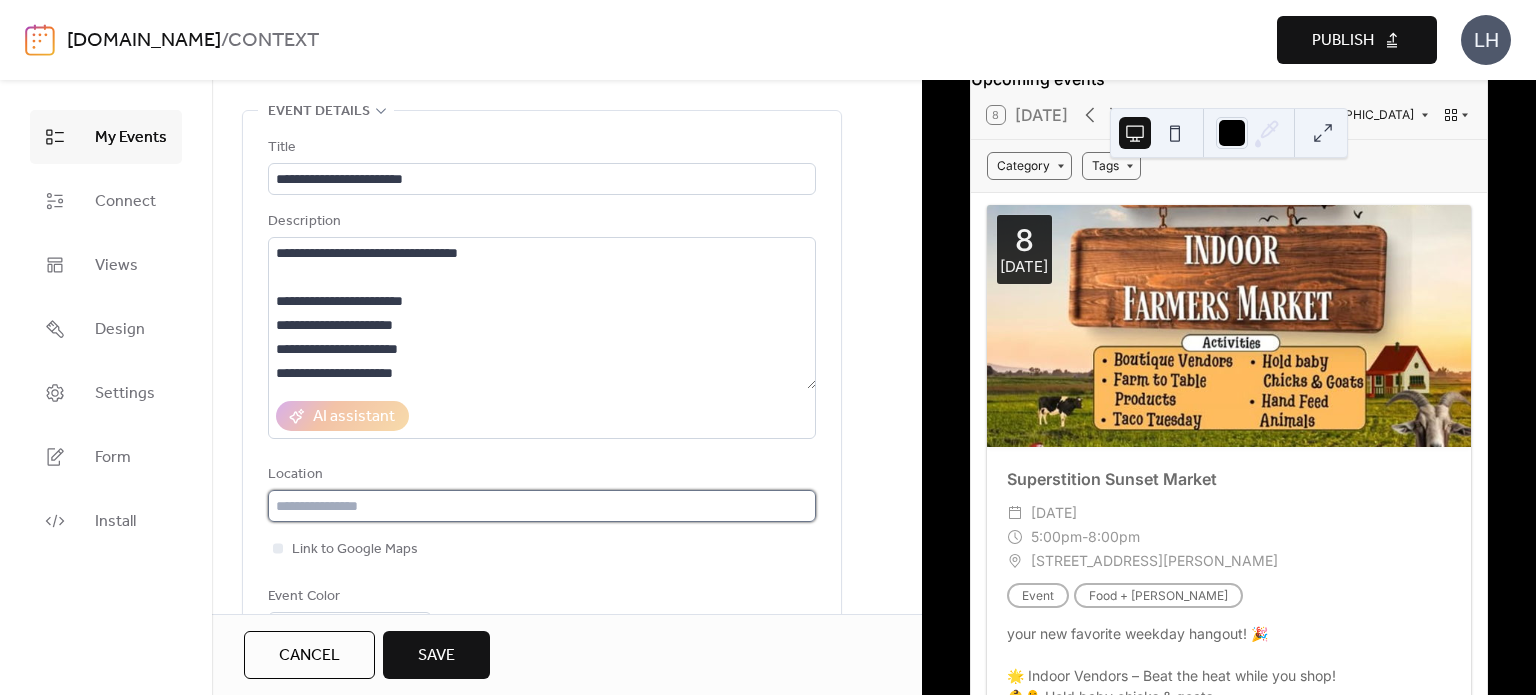 click at bounding box center (542, 506) 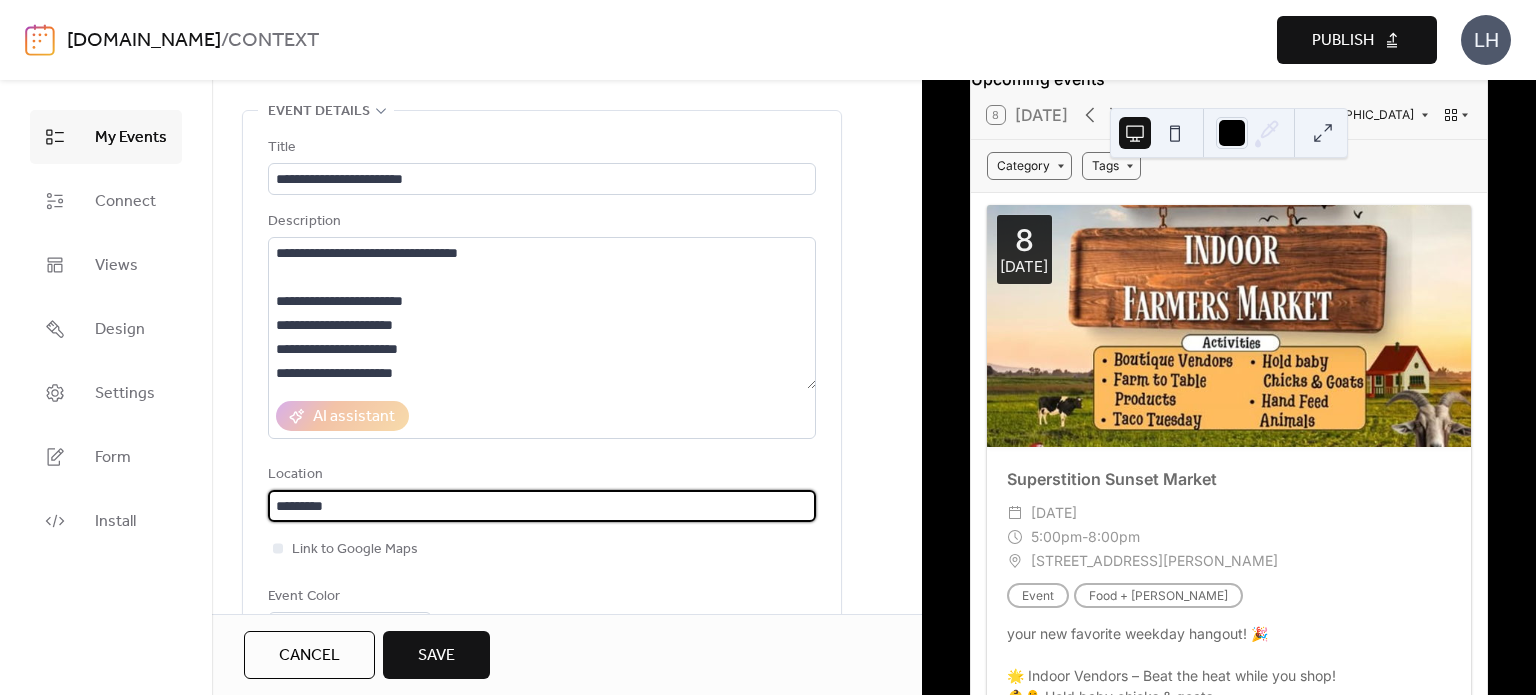 type on "*********" 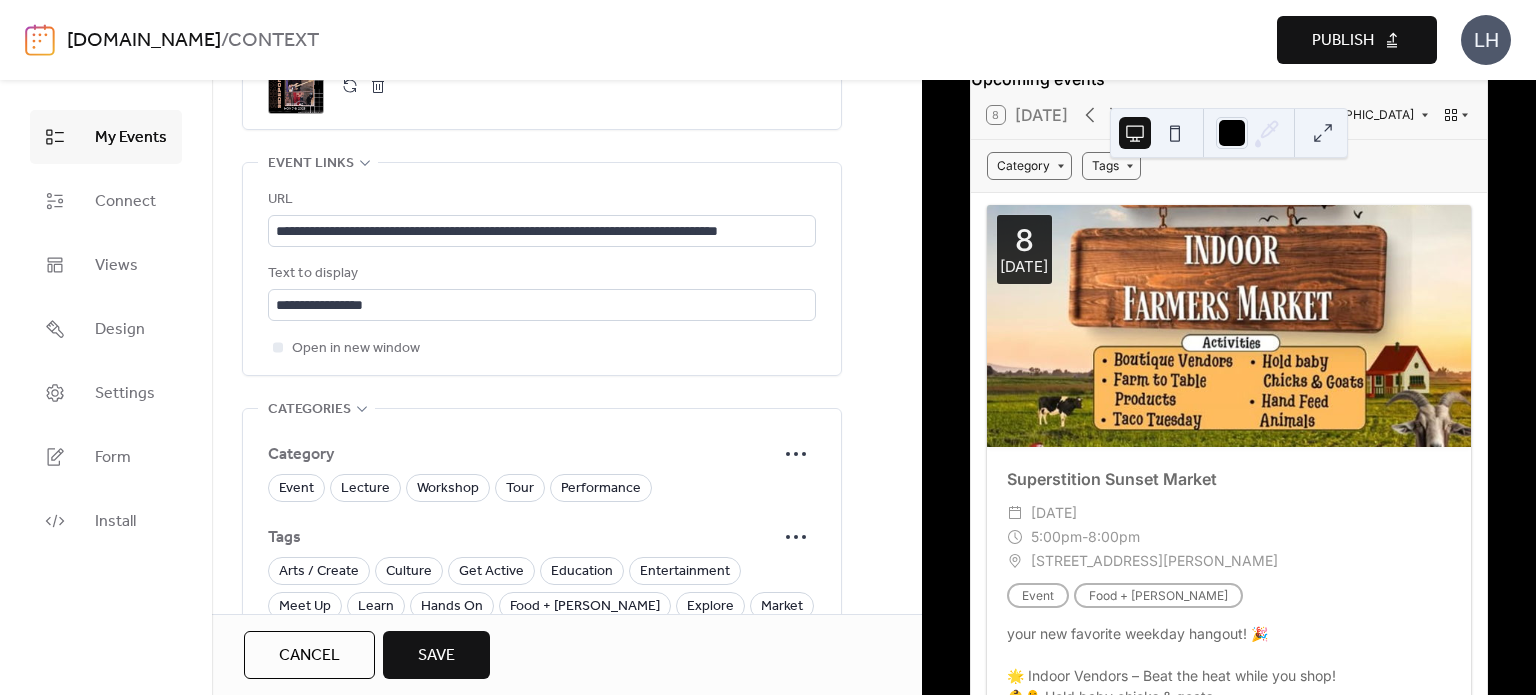 scroll, scrollTop: 1310, scrollLeft: 0, axis: vertical 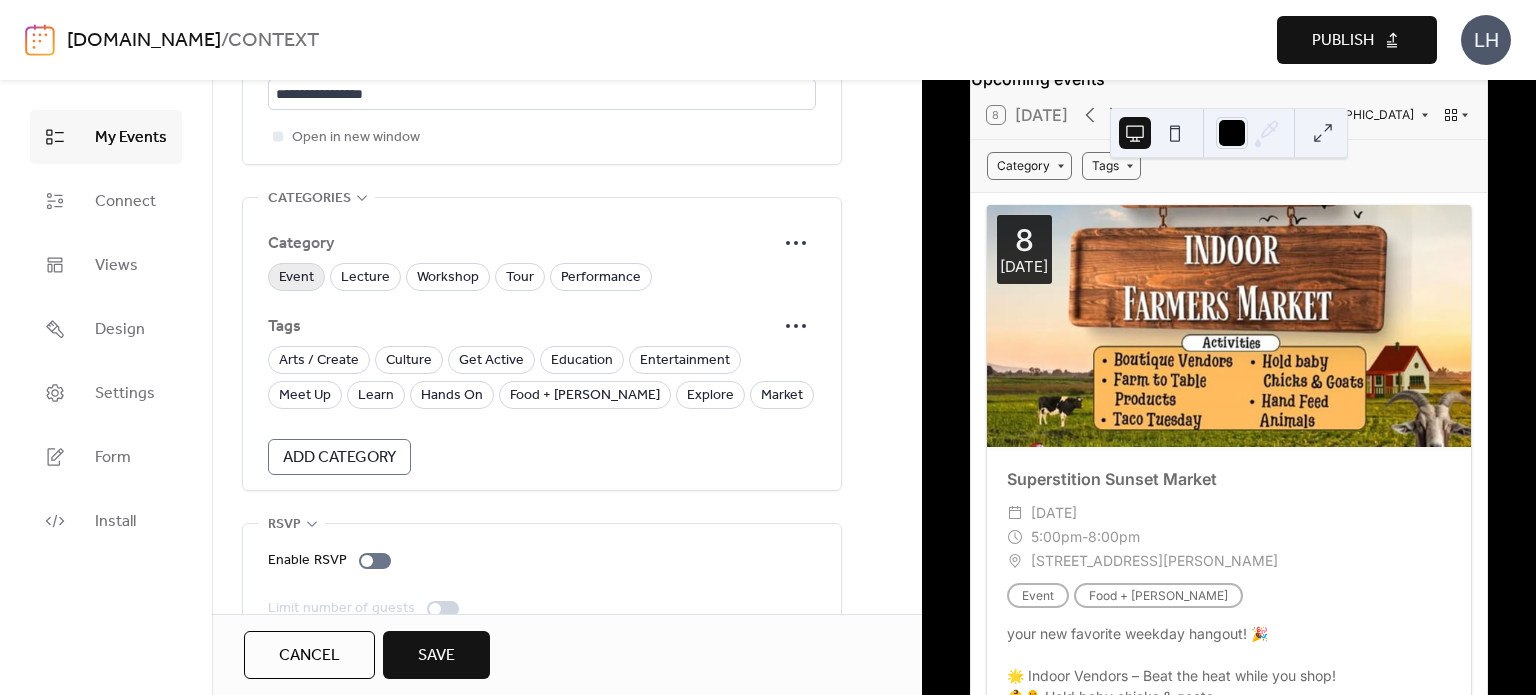 type 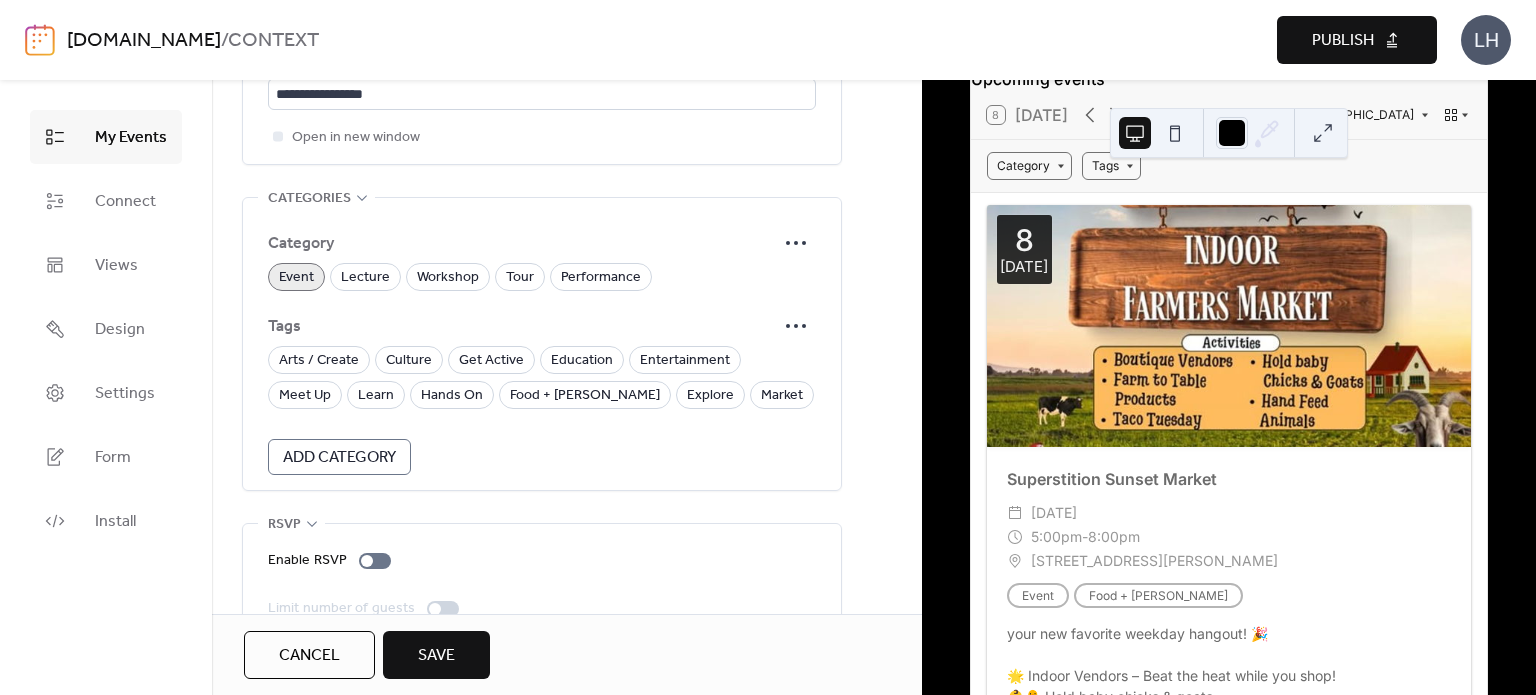 click on "Add Category" at bounding box center [339, 458] 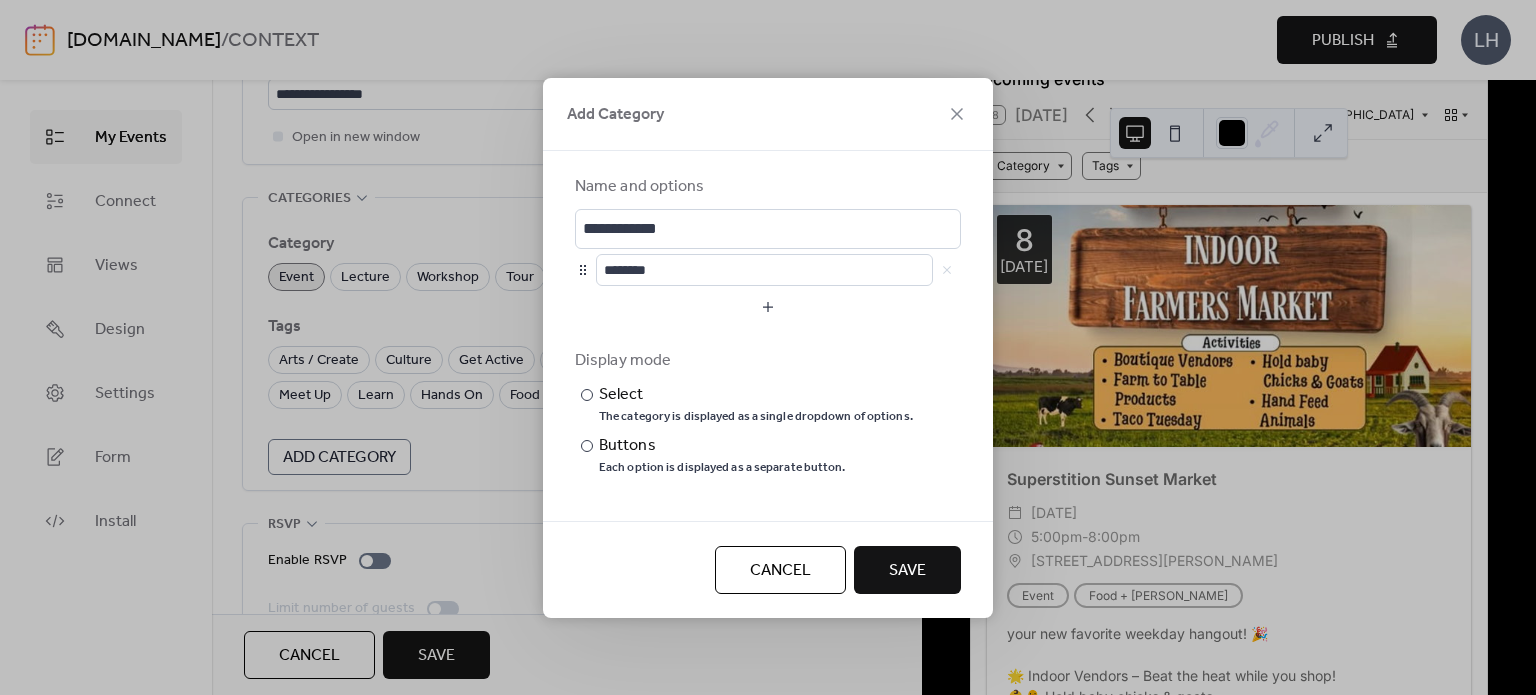 click on "**********" at bounding box center (768, 347) 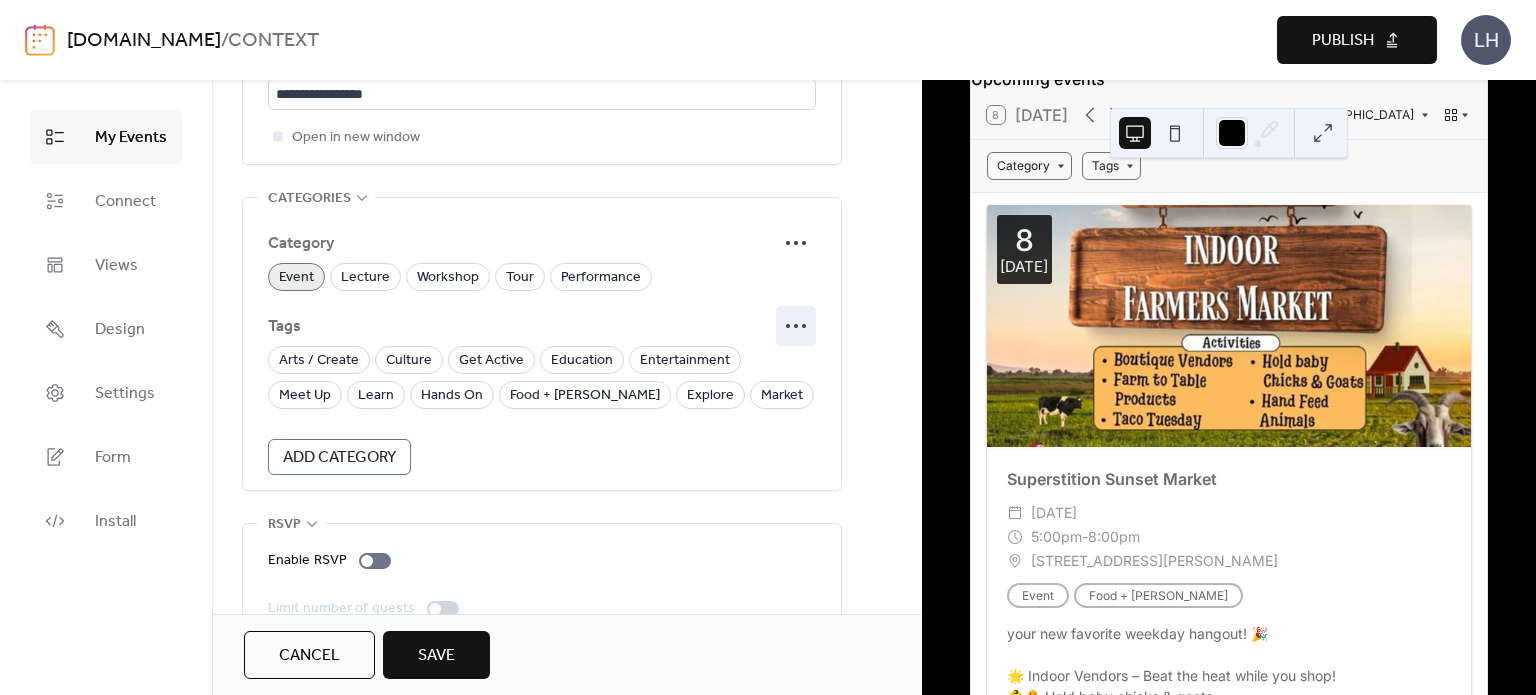 click 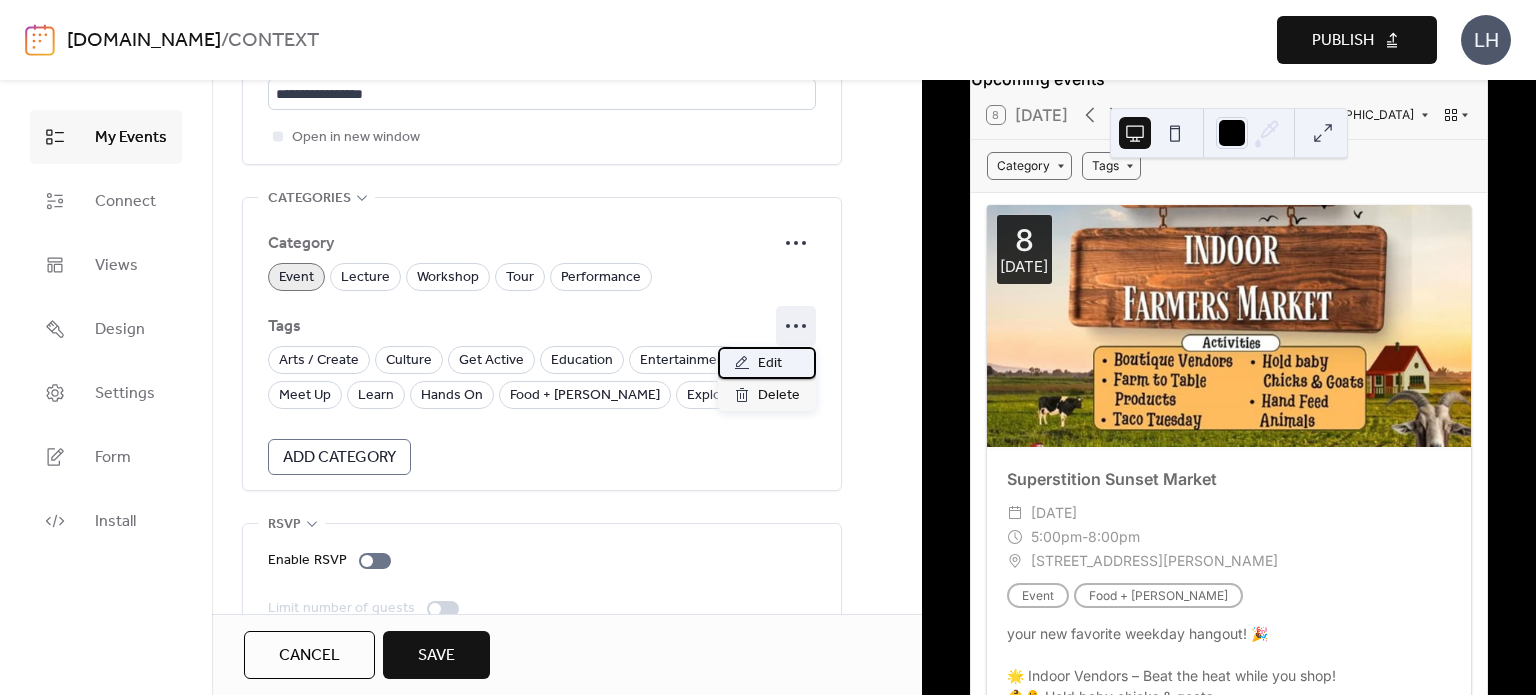 click on "Edit" at bounding box center (767, 363) 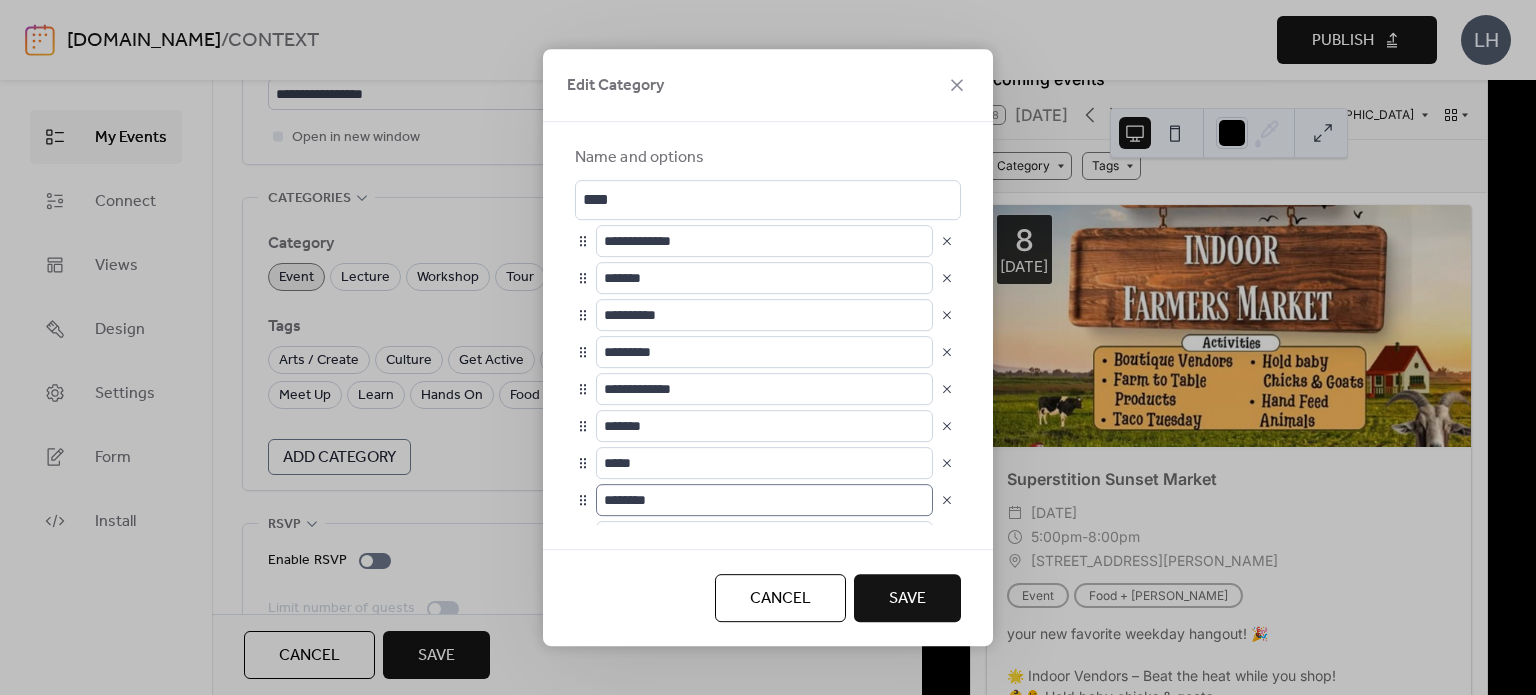 scroll, scrollTop: 0, scrollLeft: 0, axis: both 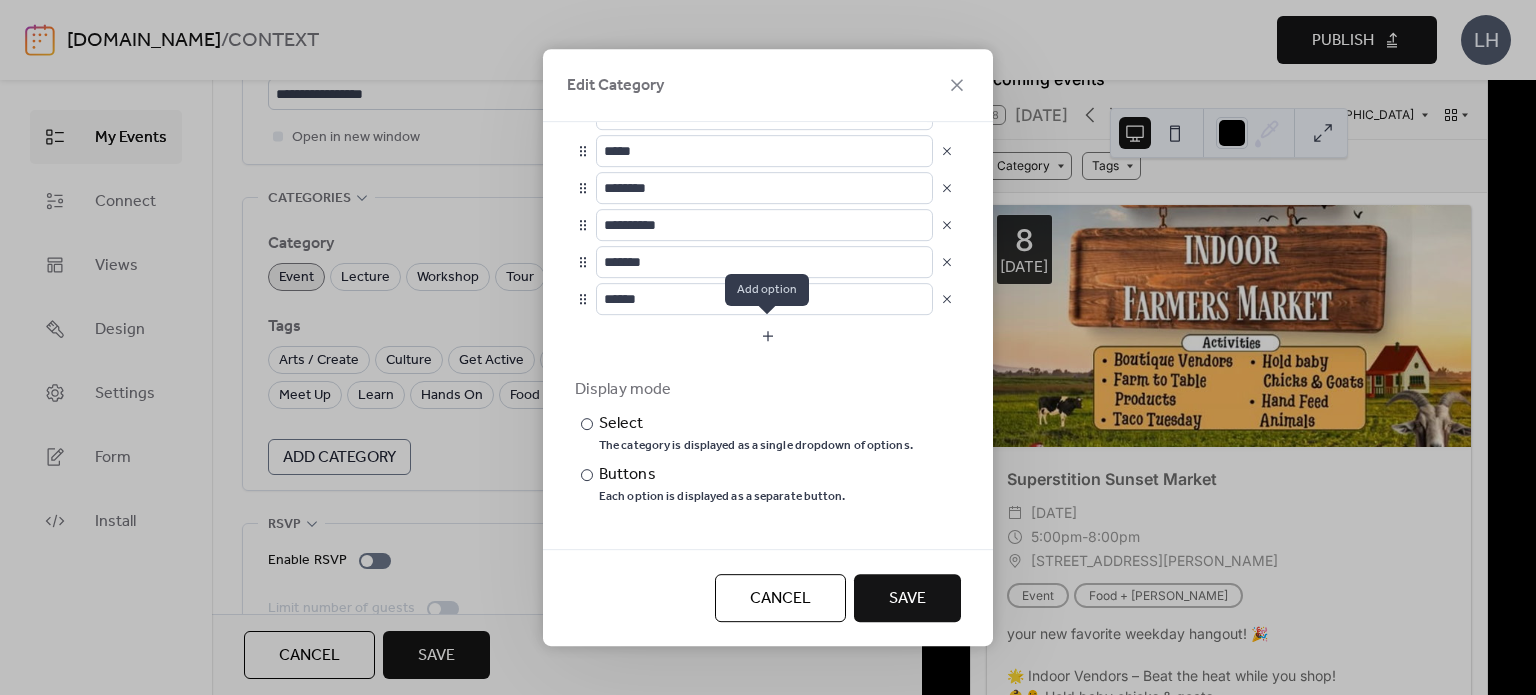 click at bounding box center (768, 336) 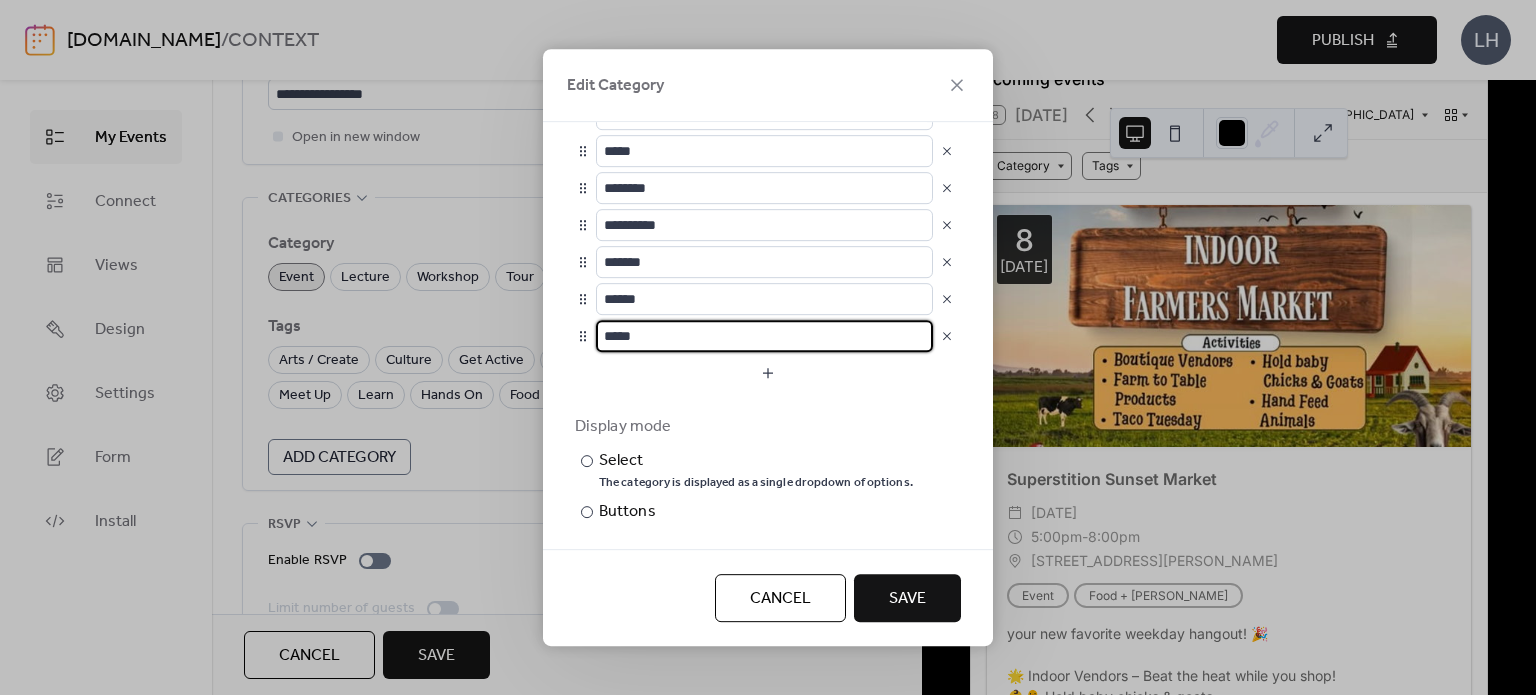 type on "*****" 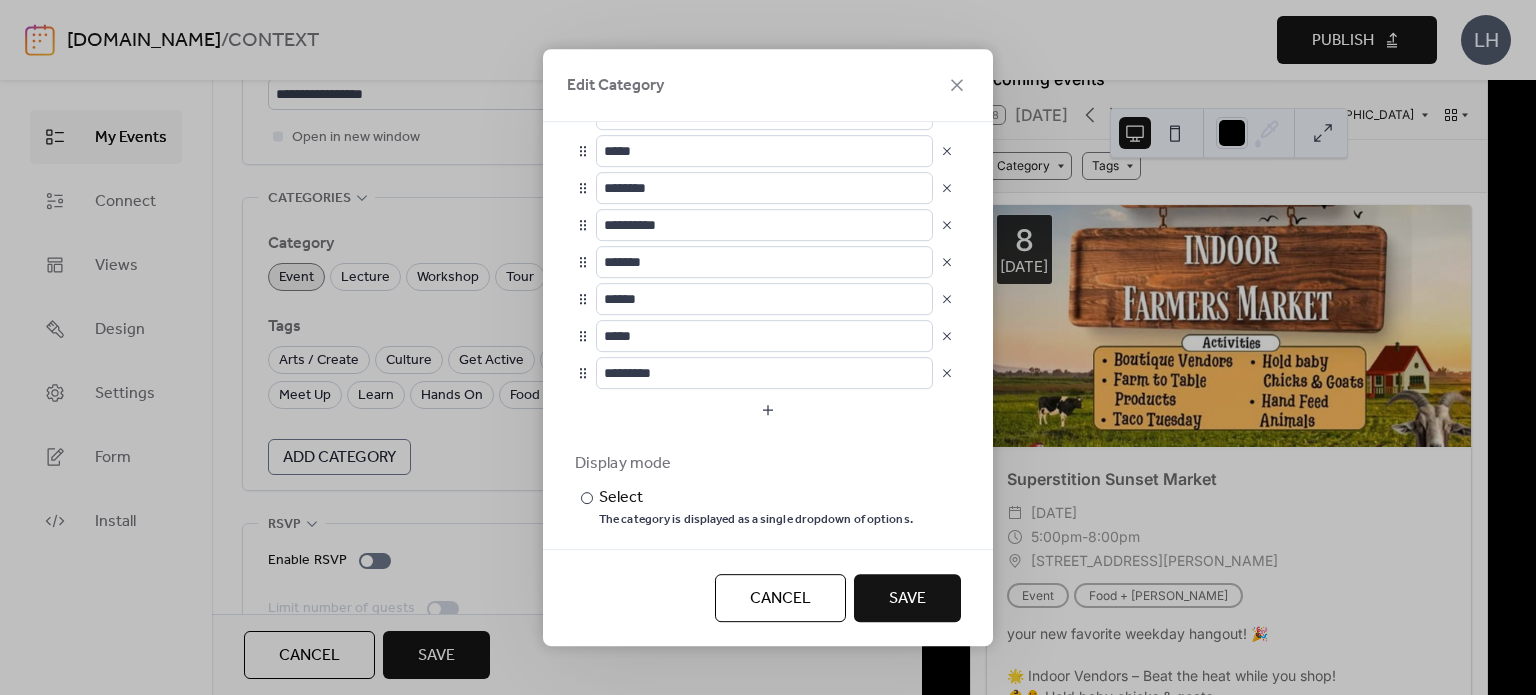 click on "Save" at bounding box center [907, 599] 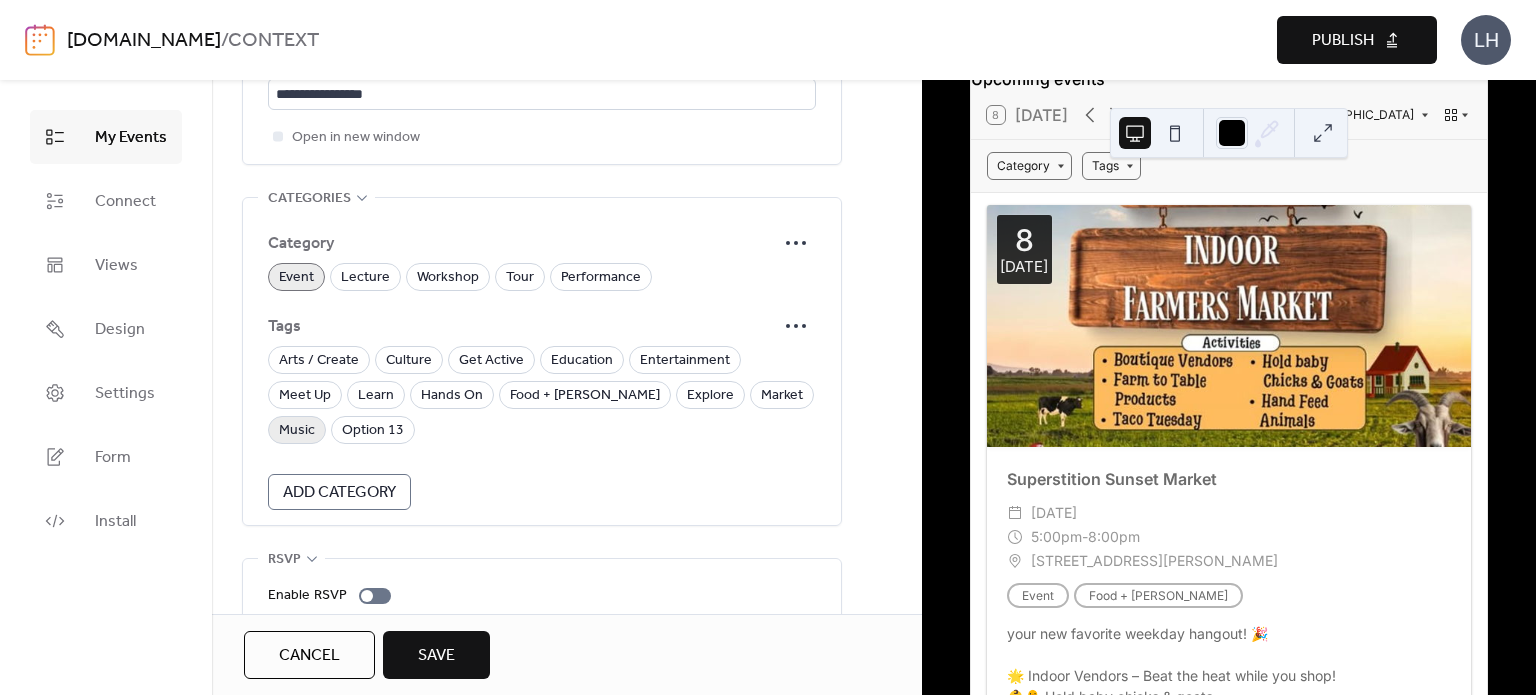 click on "Music" at bounding box center [297, 430] 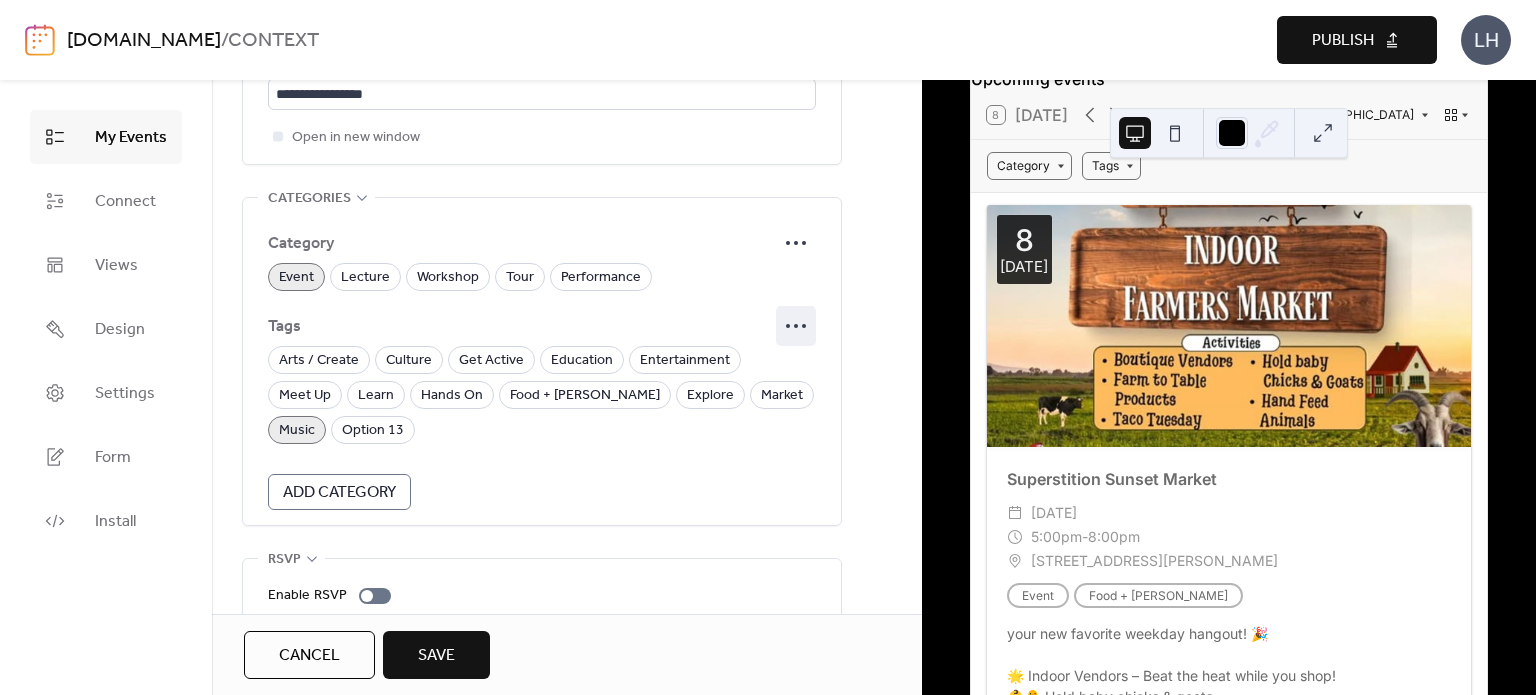 click 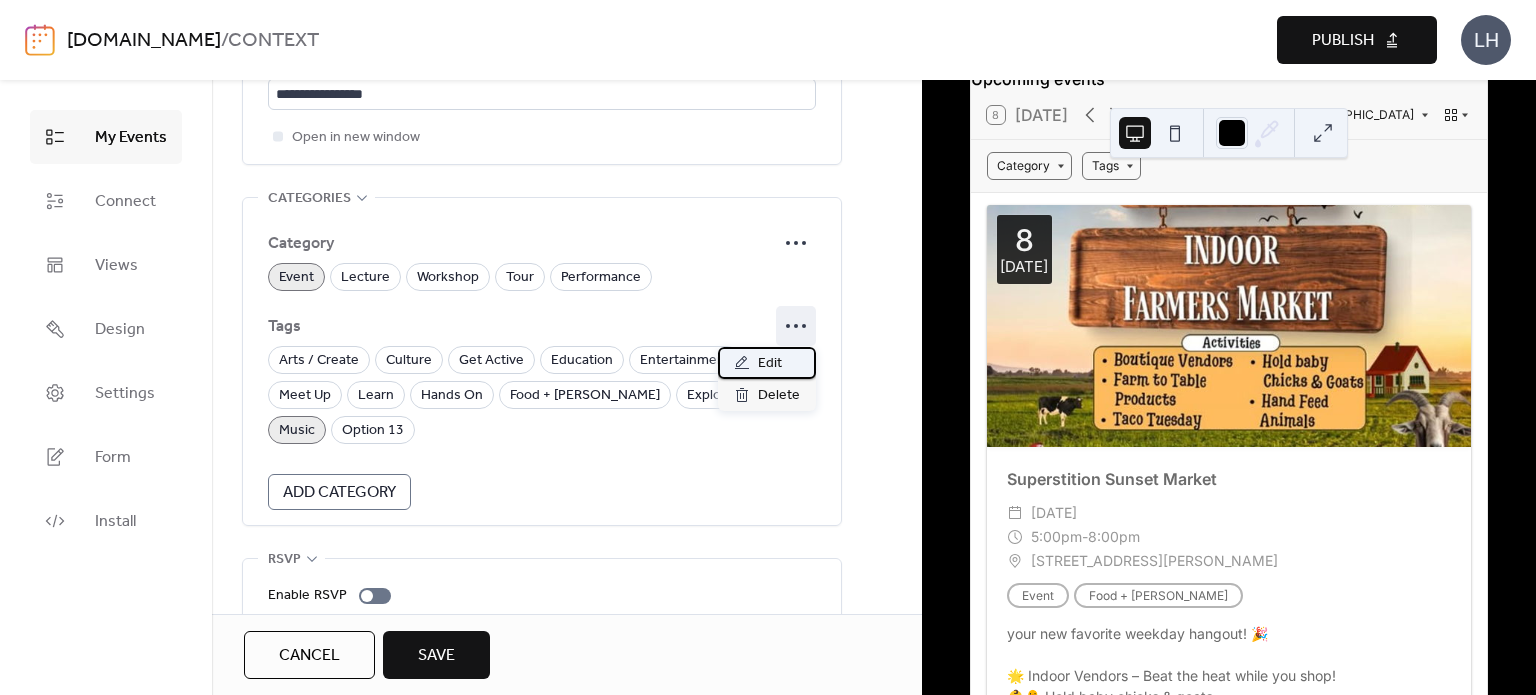 click on "Edit" at bounding box center (770, 364) 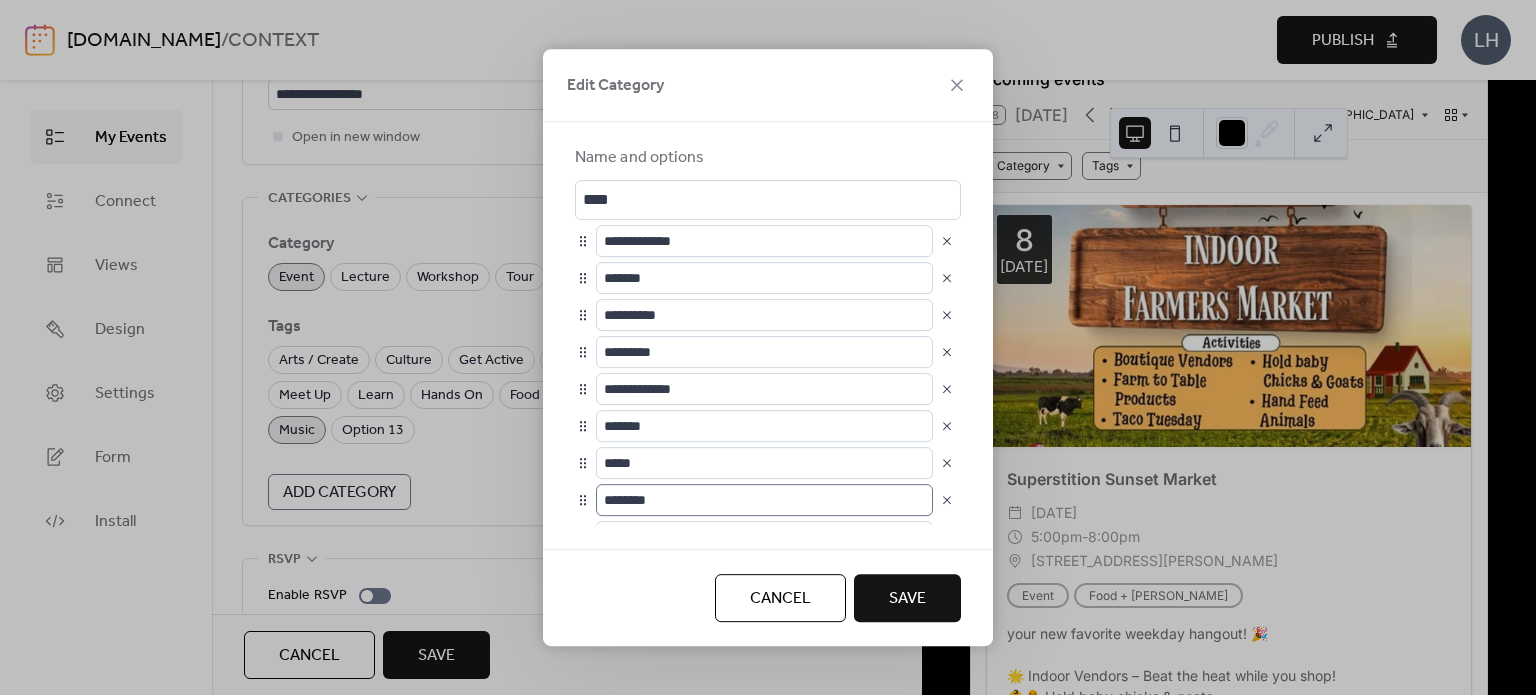 scroll, scrollTop: 0, scrollLeft: 0, axis: both 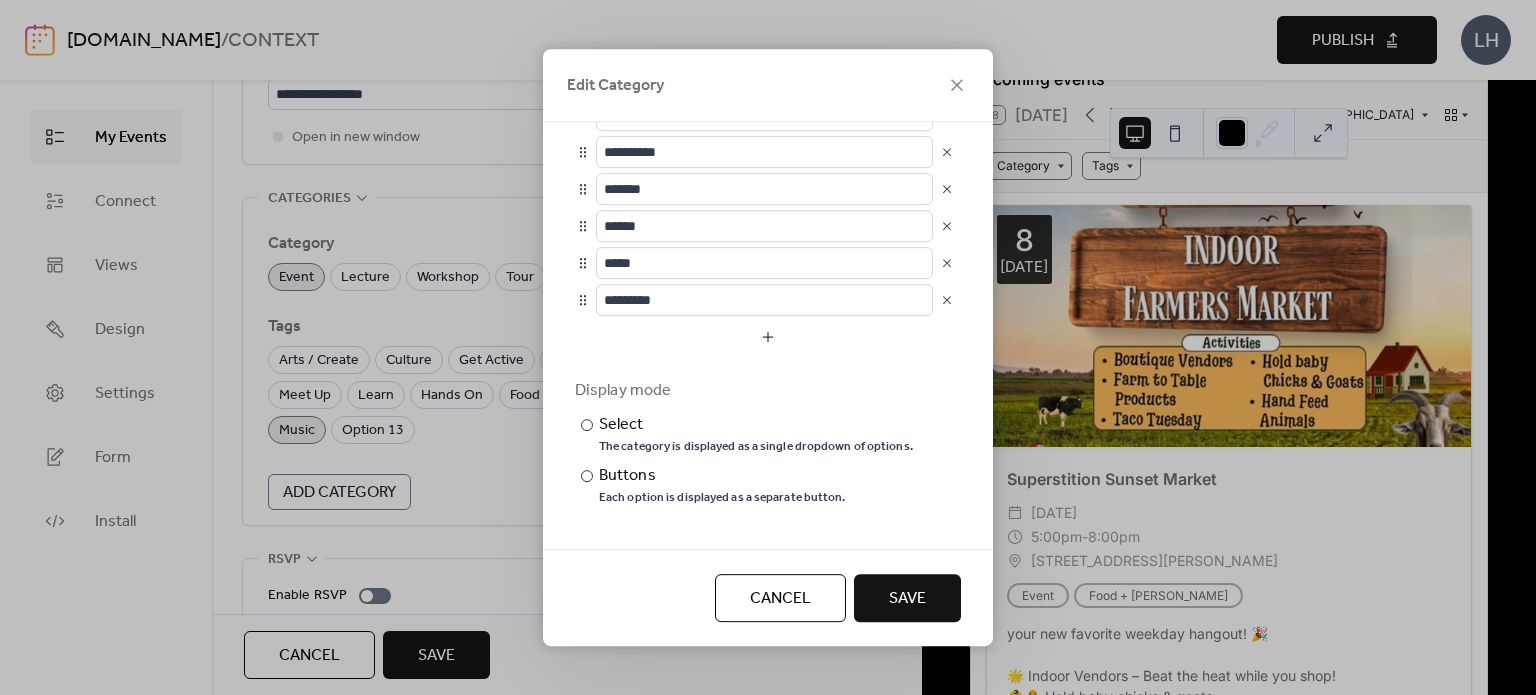 click at bounding box center [947, 300] 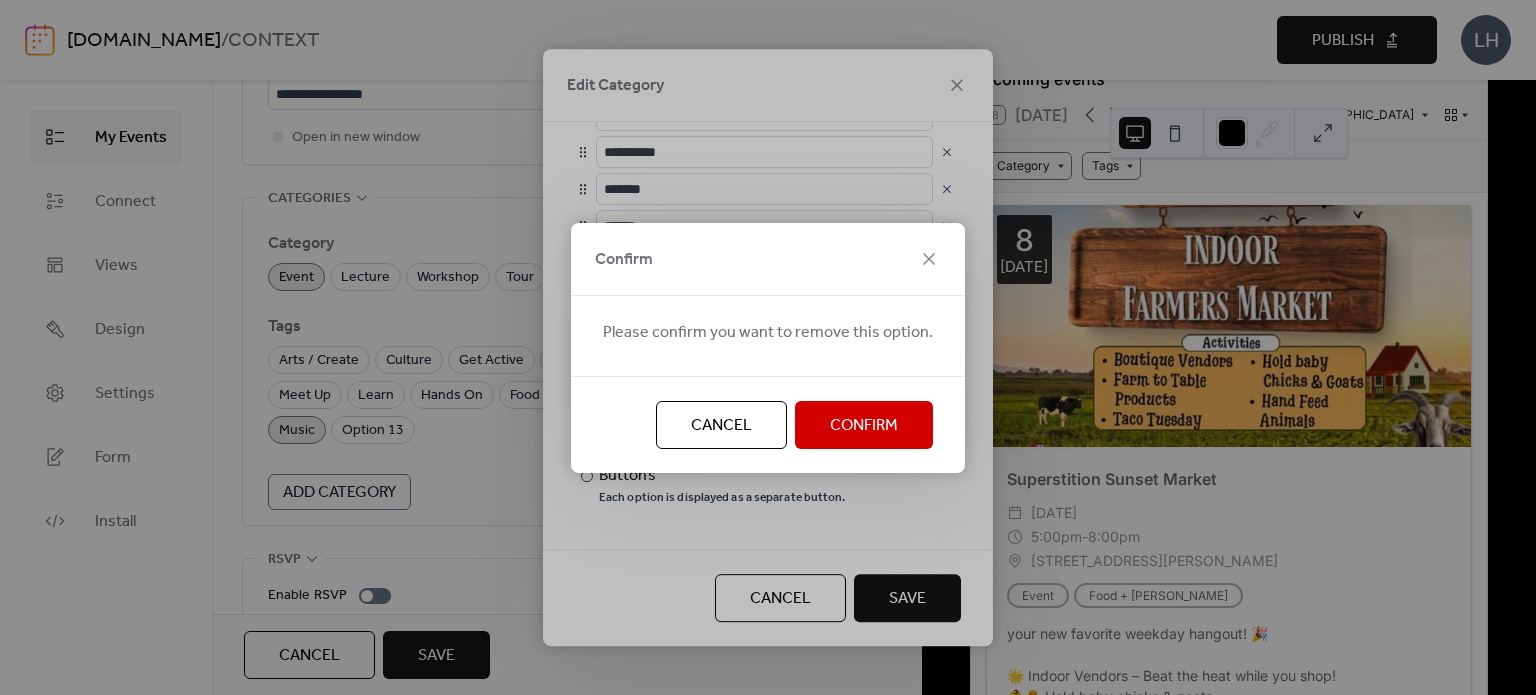 click on "Confirm" at bounding box center [864, 426] 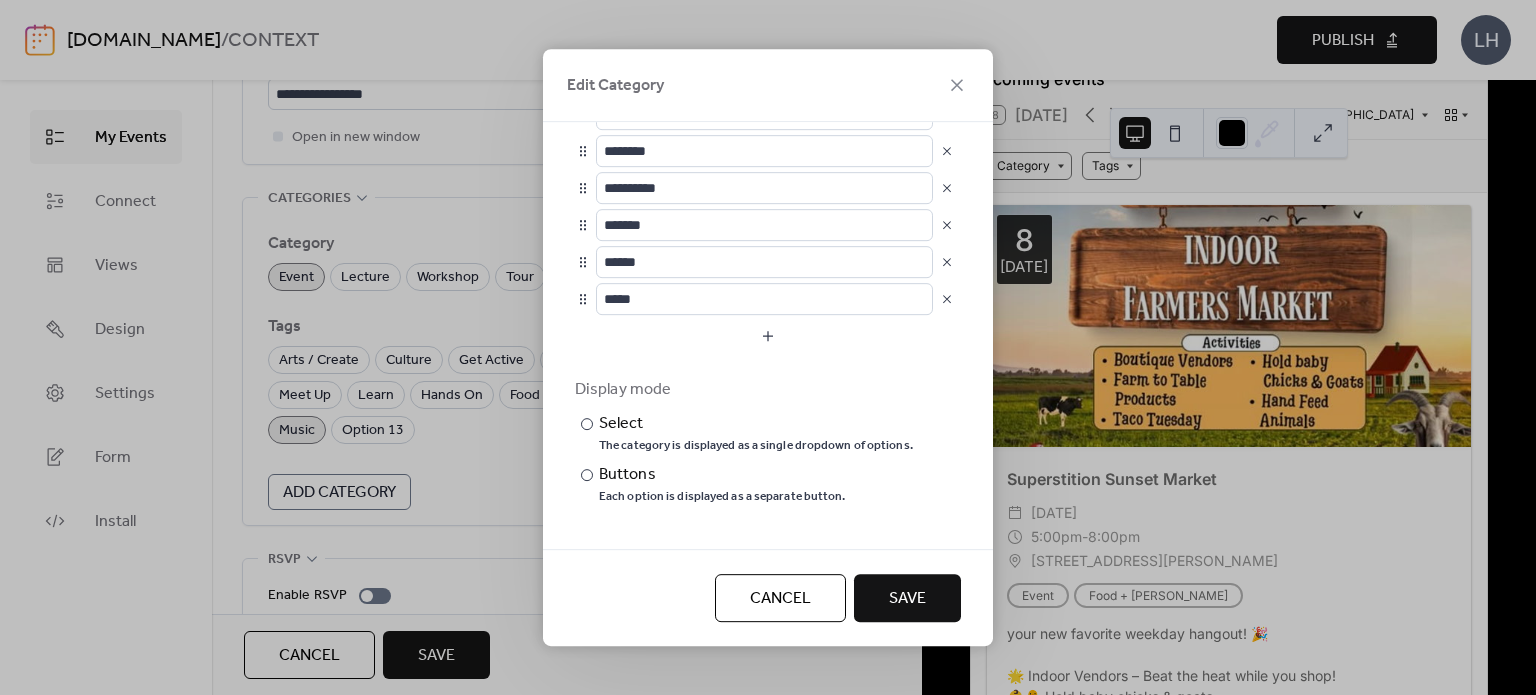 scroll, scrollTop: 348, scrollLeft: 0, axis: vertical 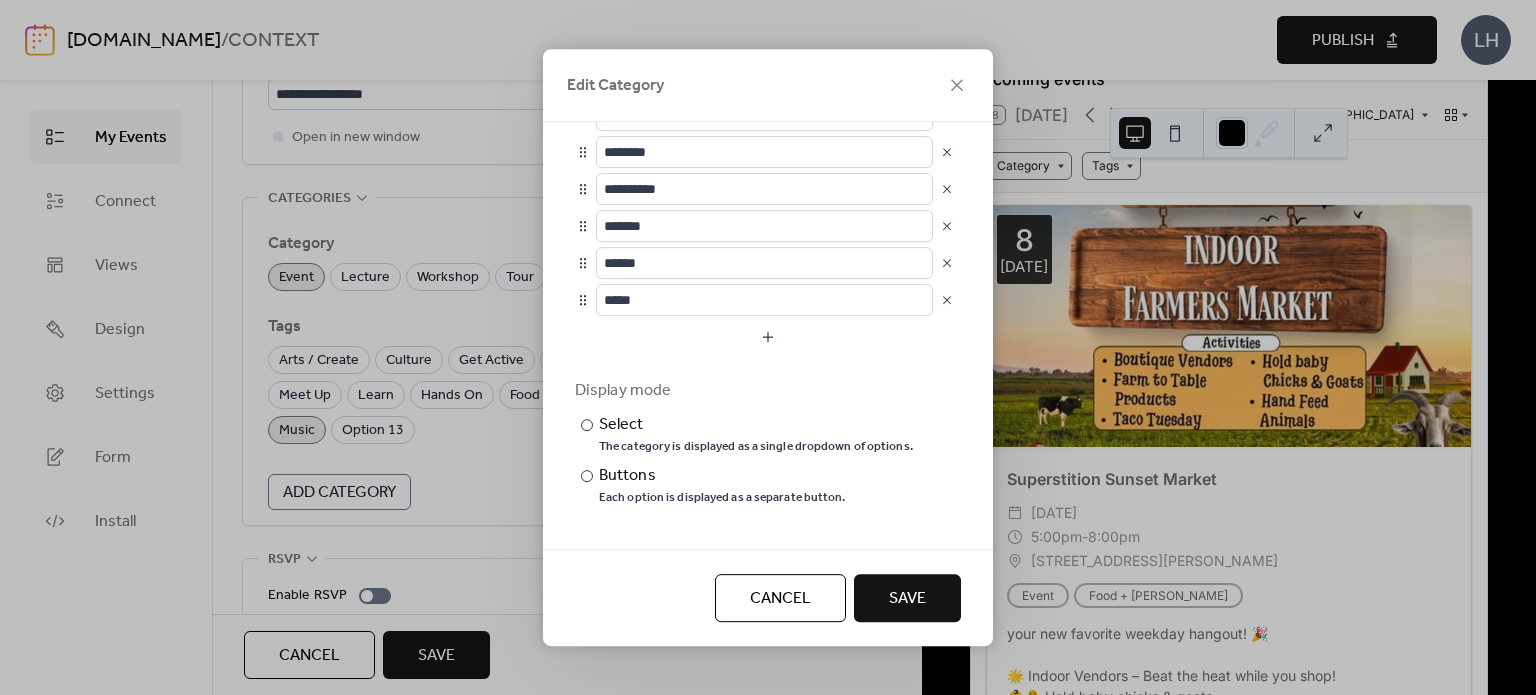 click on "Save" at bounding box center [907, 598] 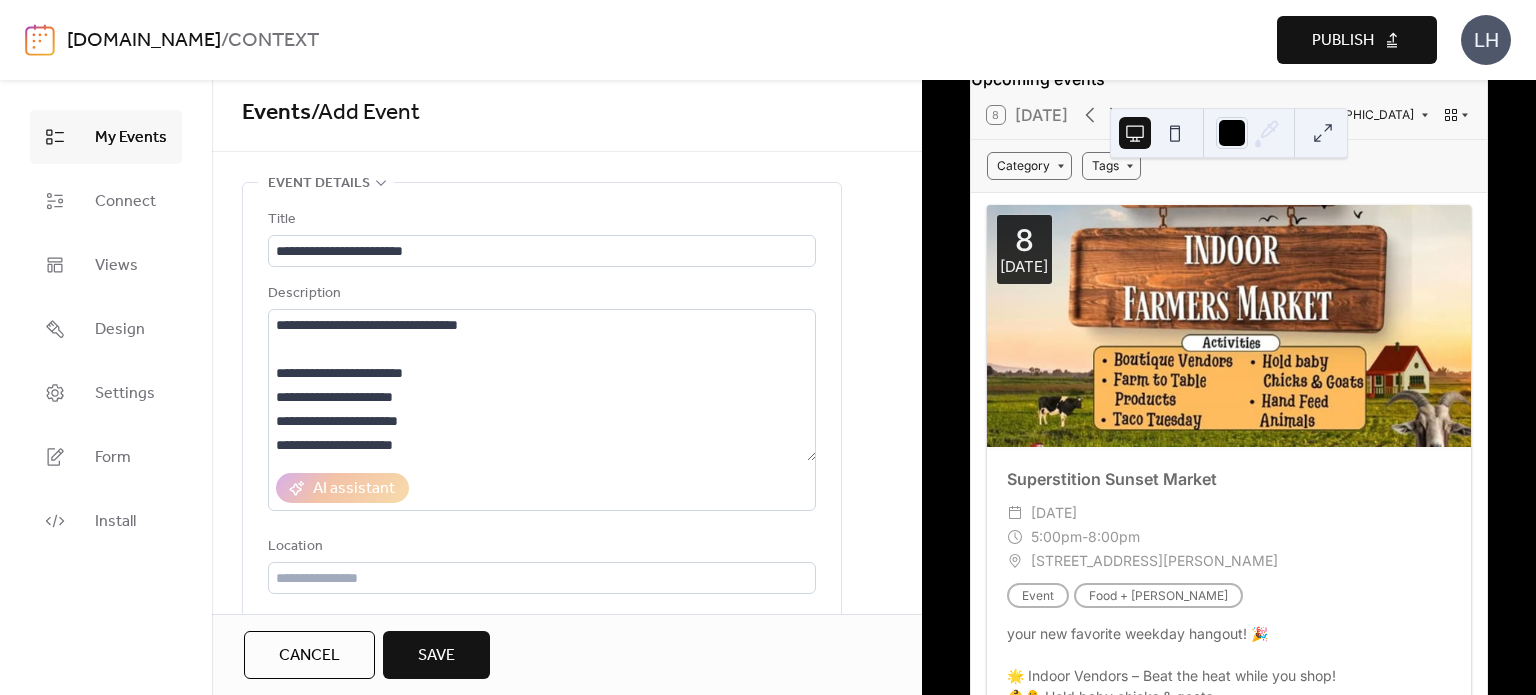 scroll, scrollTop: 8, scrollLeft: 0, axis: vertical 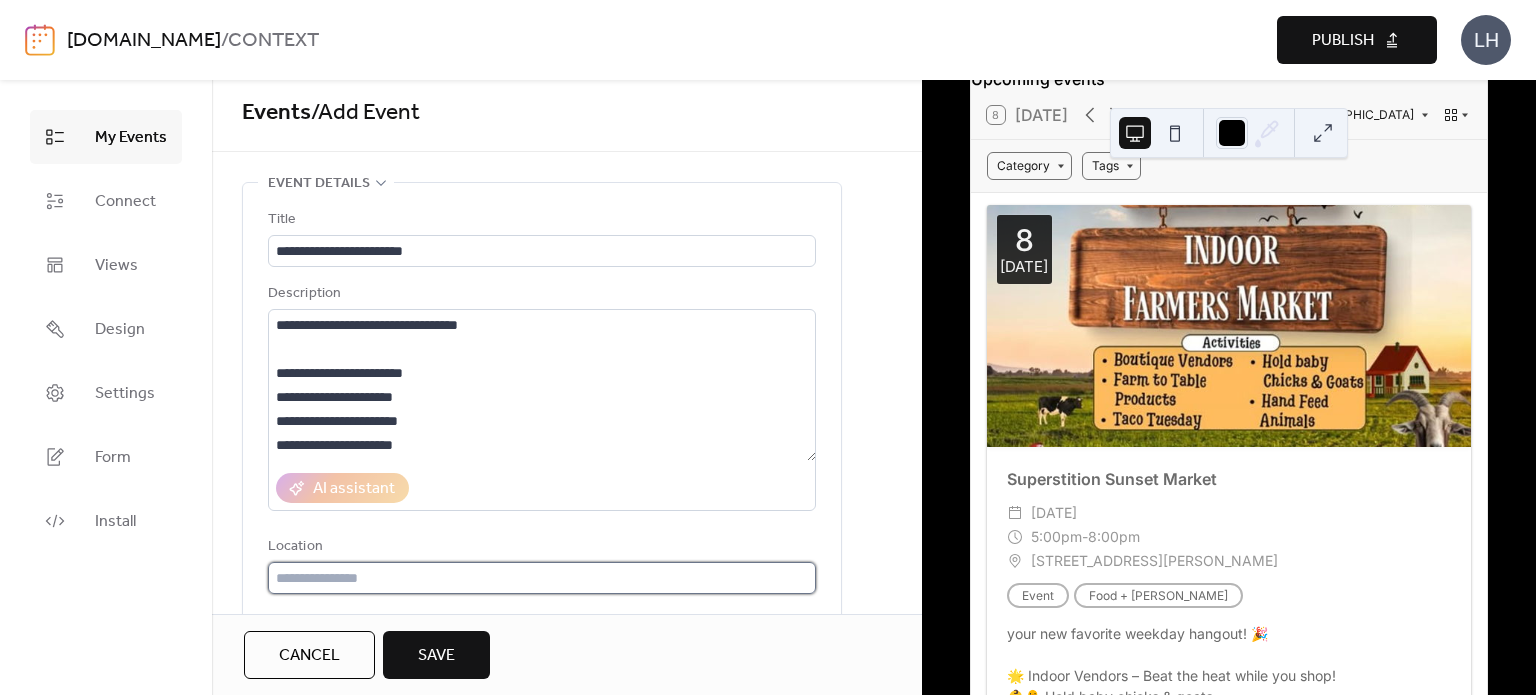 click at bounding box center [542, 578] 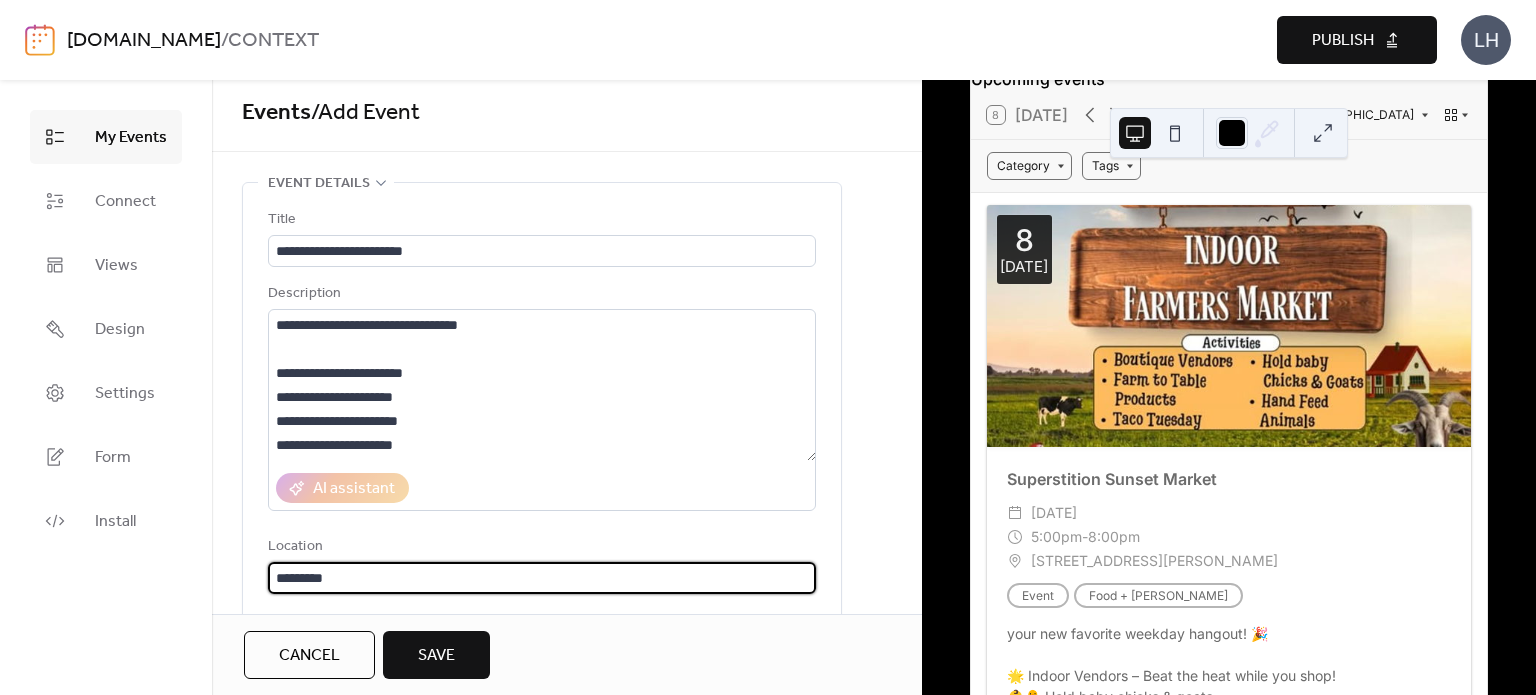 type on "*********" 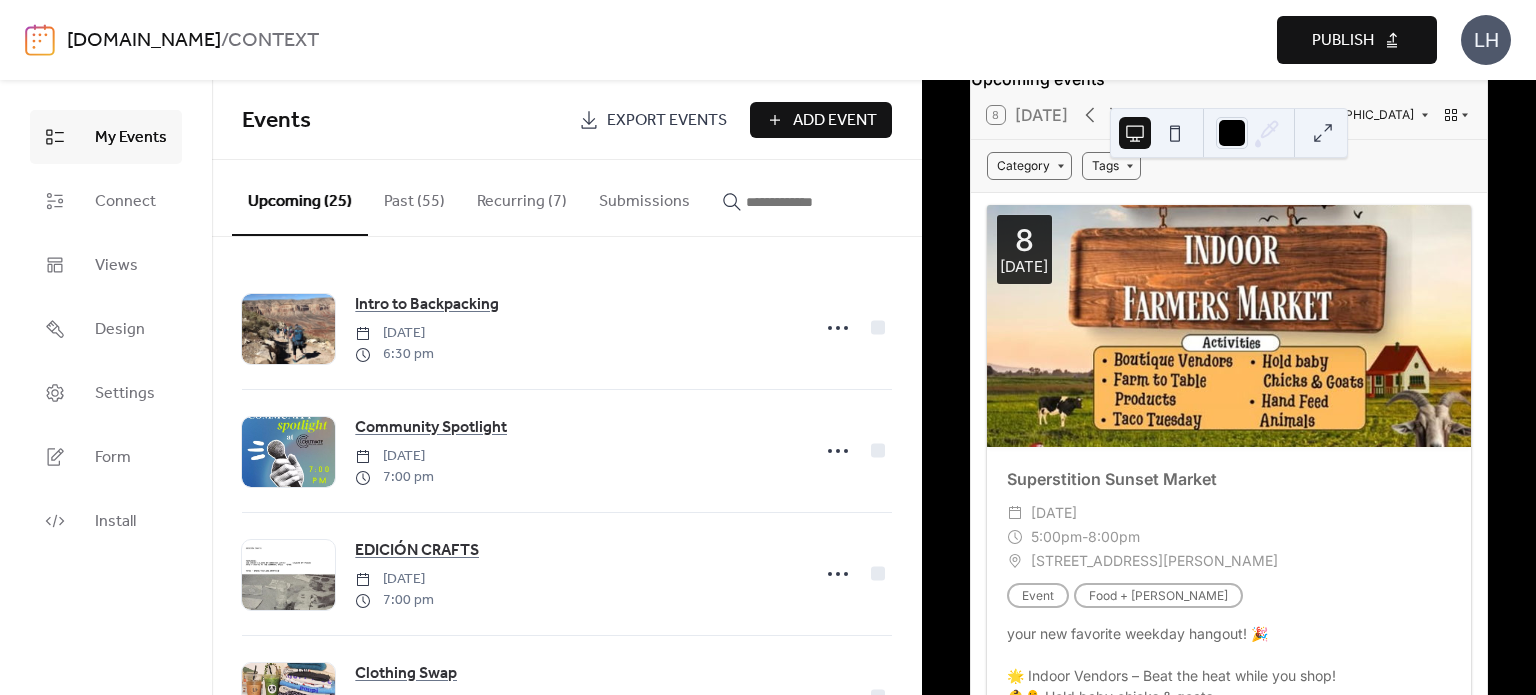 click on "Events Export Events Add Event" at bounding box center [567, 120] 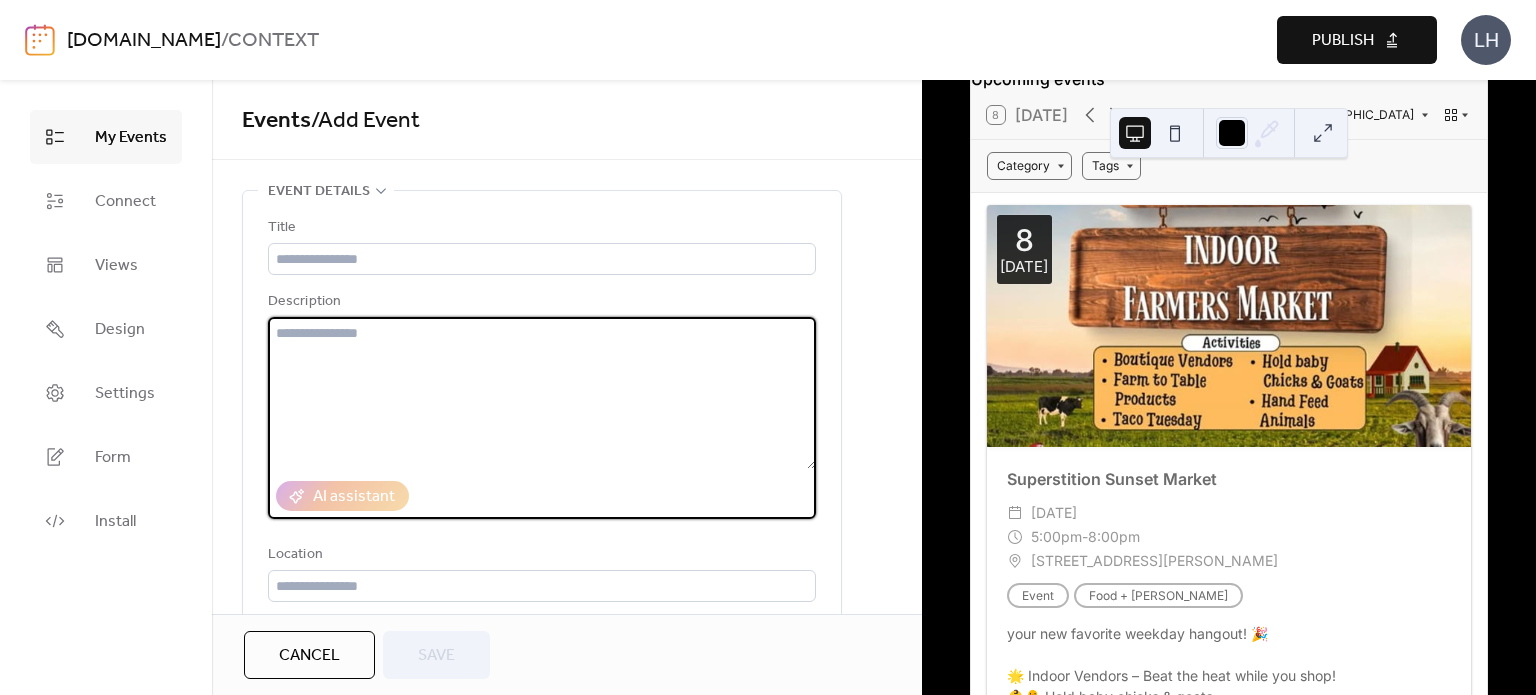 click at bounding box center [542, 393] 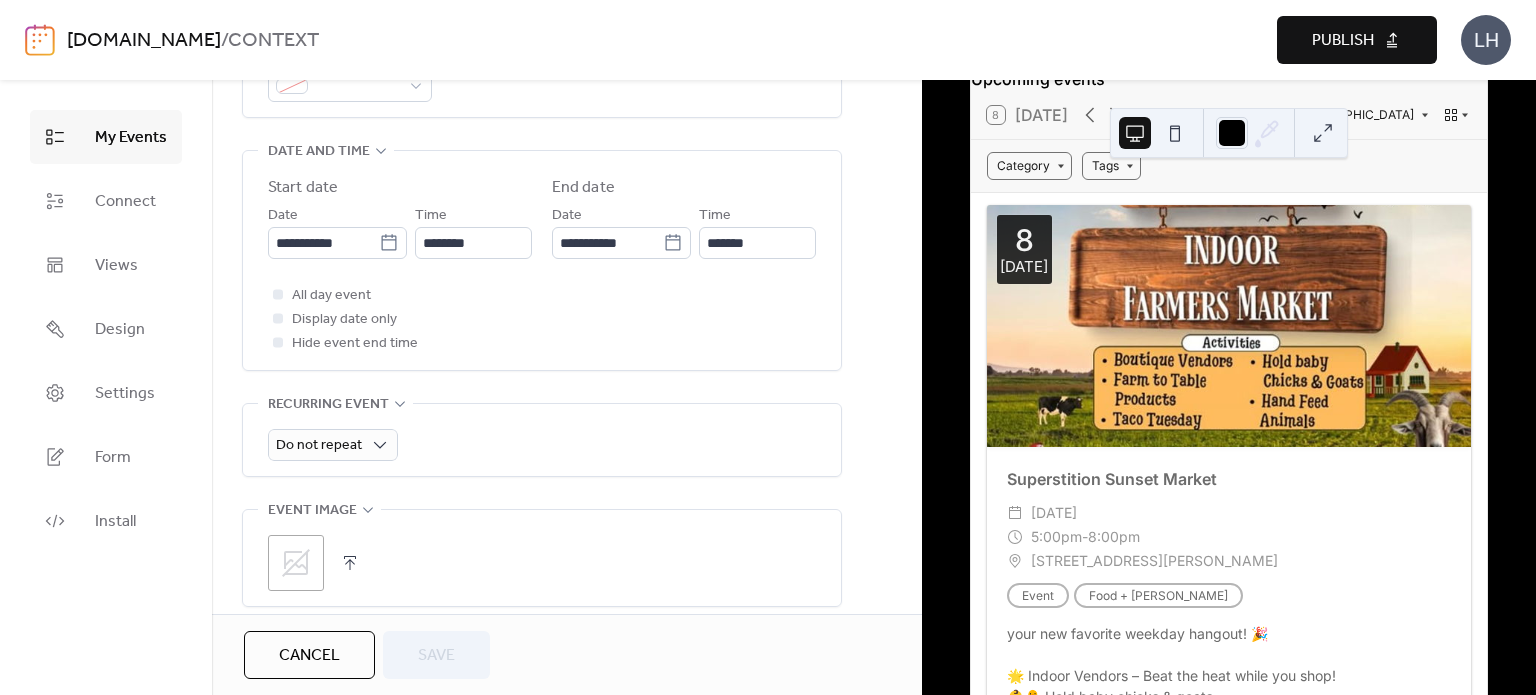 scroll, scrollTop: 628, scrollLeft: 0, axis: vertical 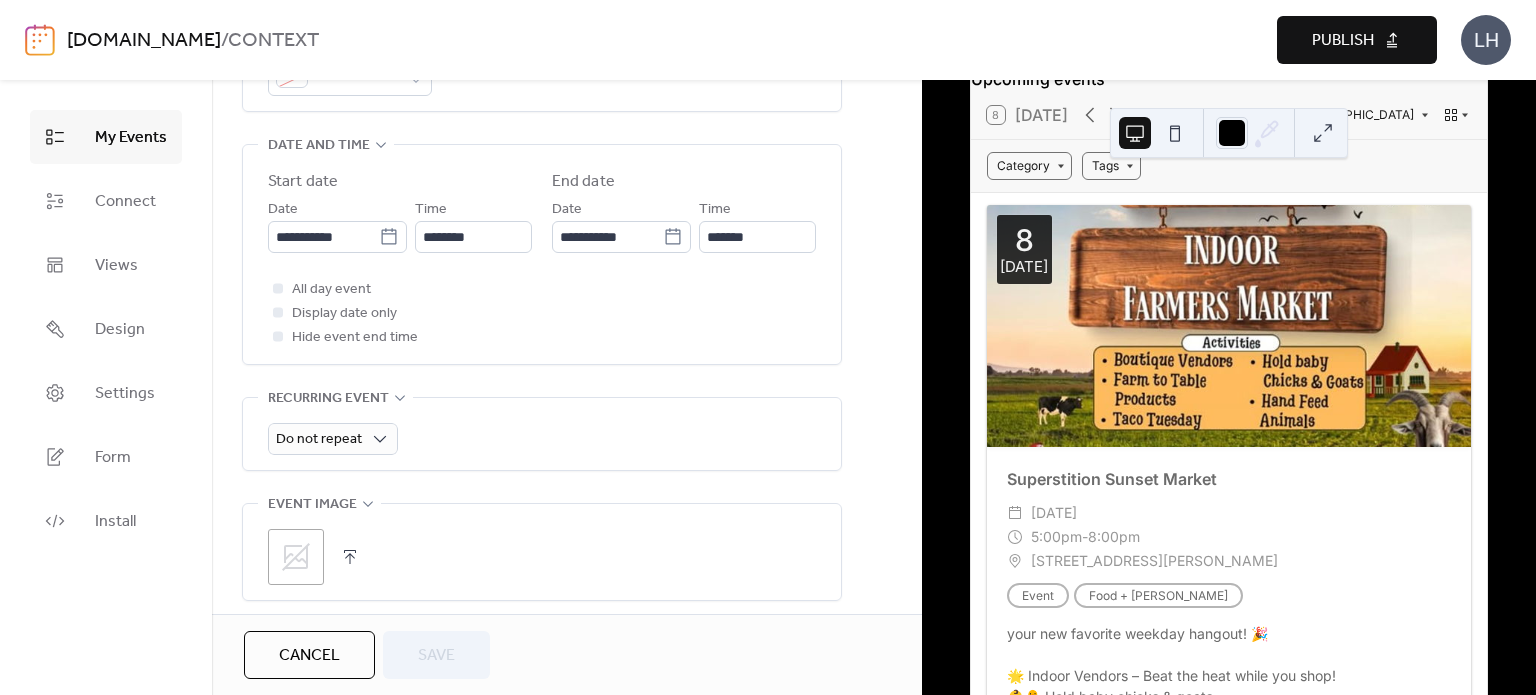 click on ";" at bounding box center [296, 557] 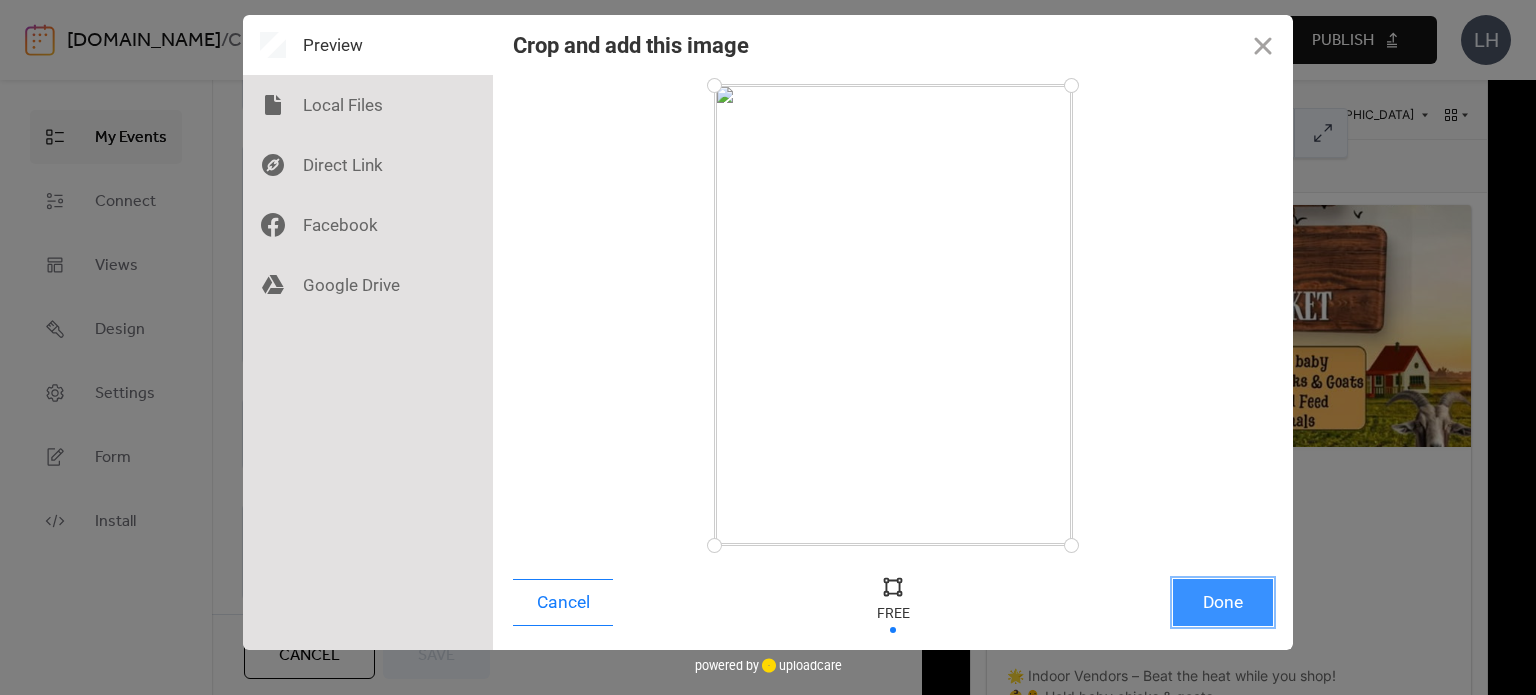 click on "Done" at bounding box center [1223, 602] 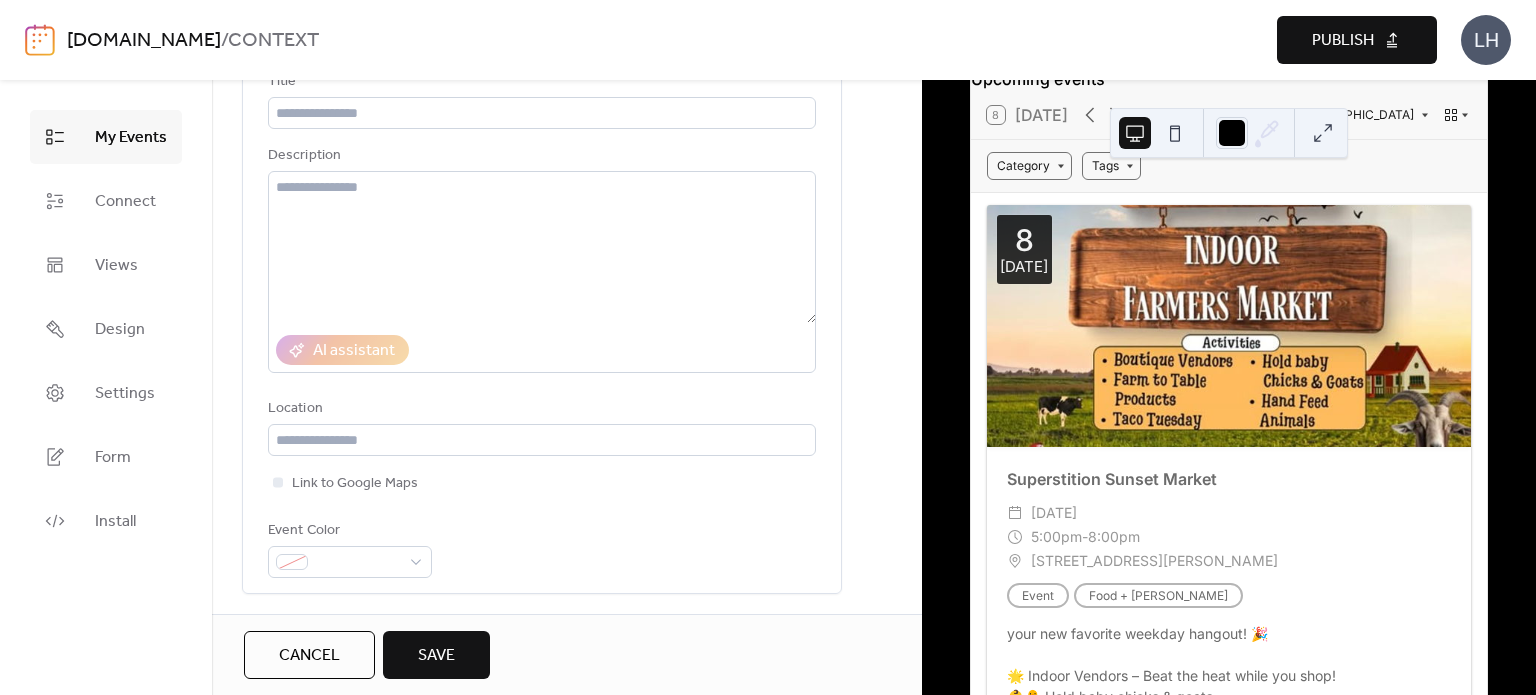 scroll, scrollTop: 144, scrollLeft: 0, axis: vertical 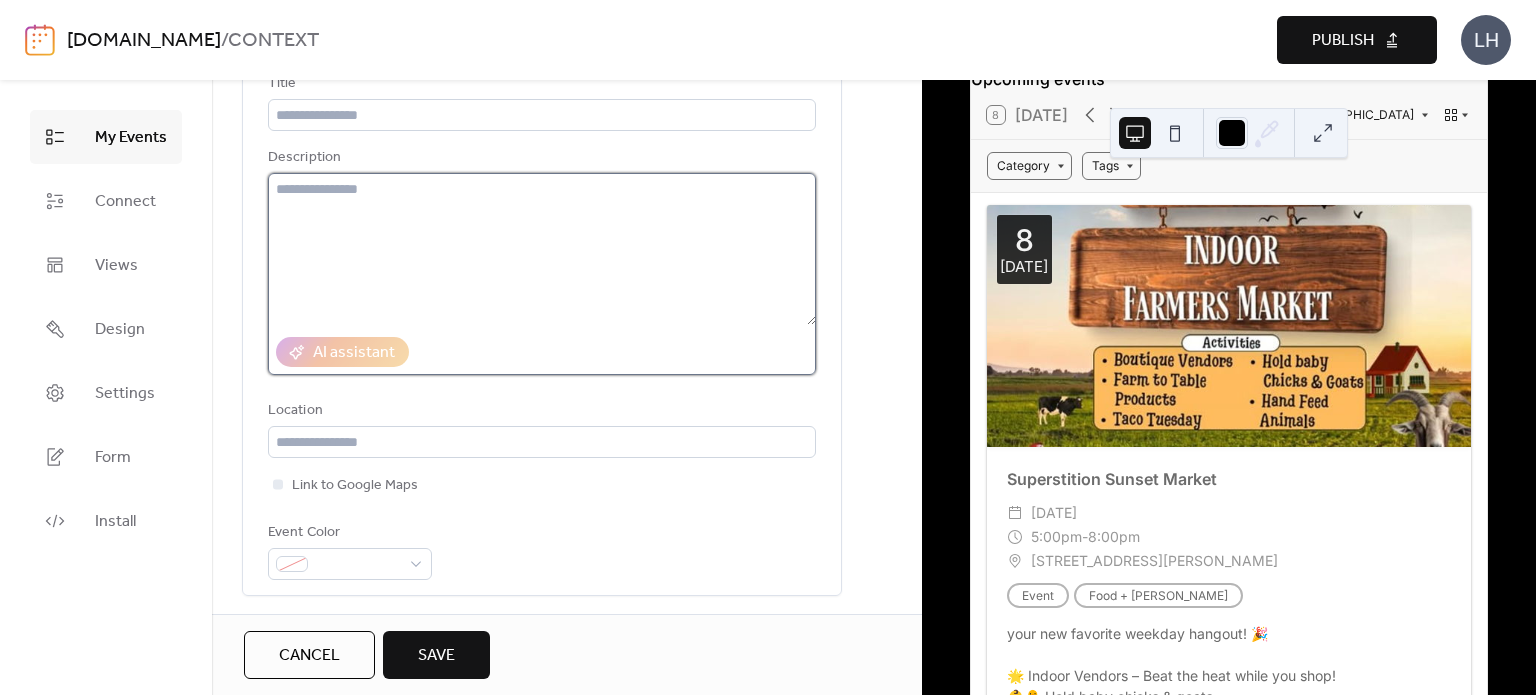 click at bounding box center [542, 249] 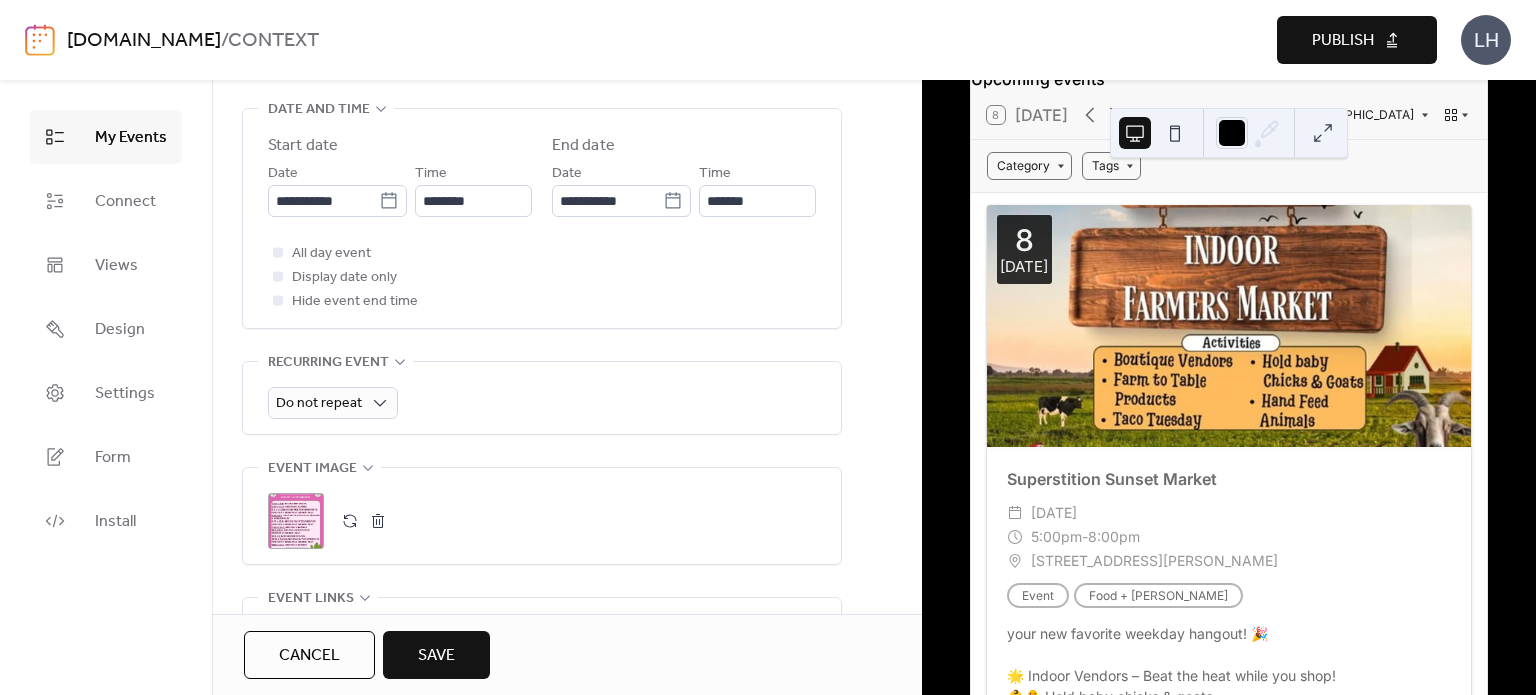 scroll, scrollTop: 708, scrollLeft: 0, axis: vertical 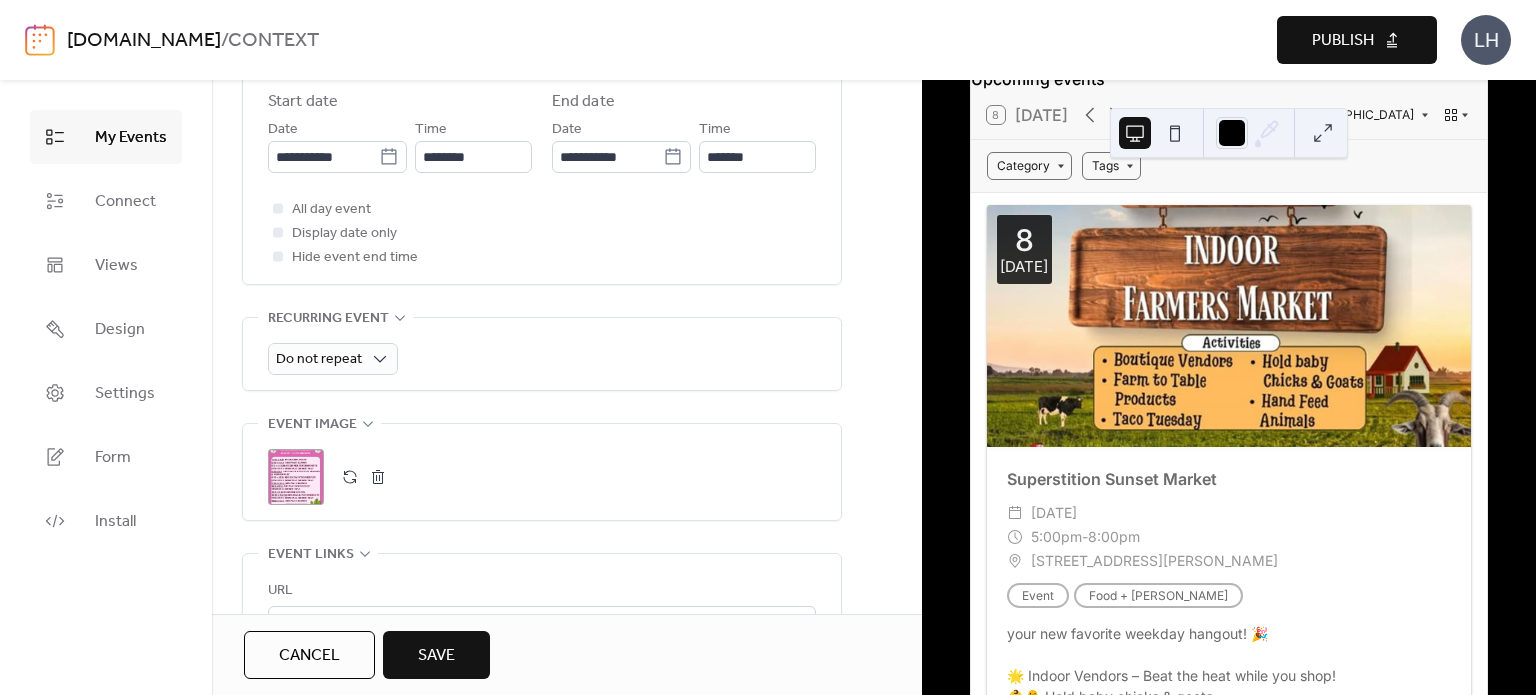 type on "**********" 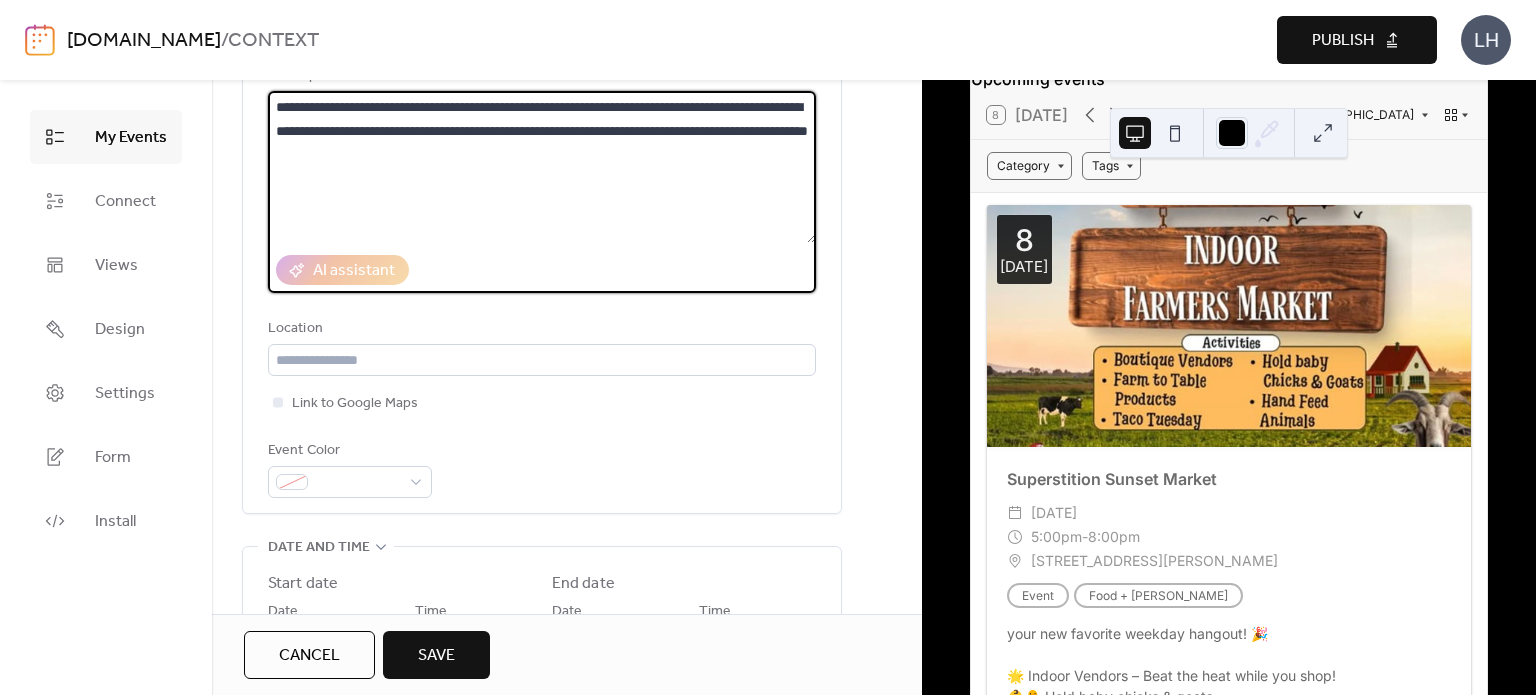 scroll, scrollTop: 0, scrollLeft: 0, axis: both 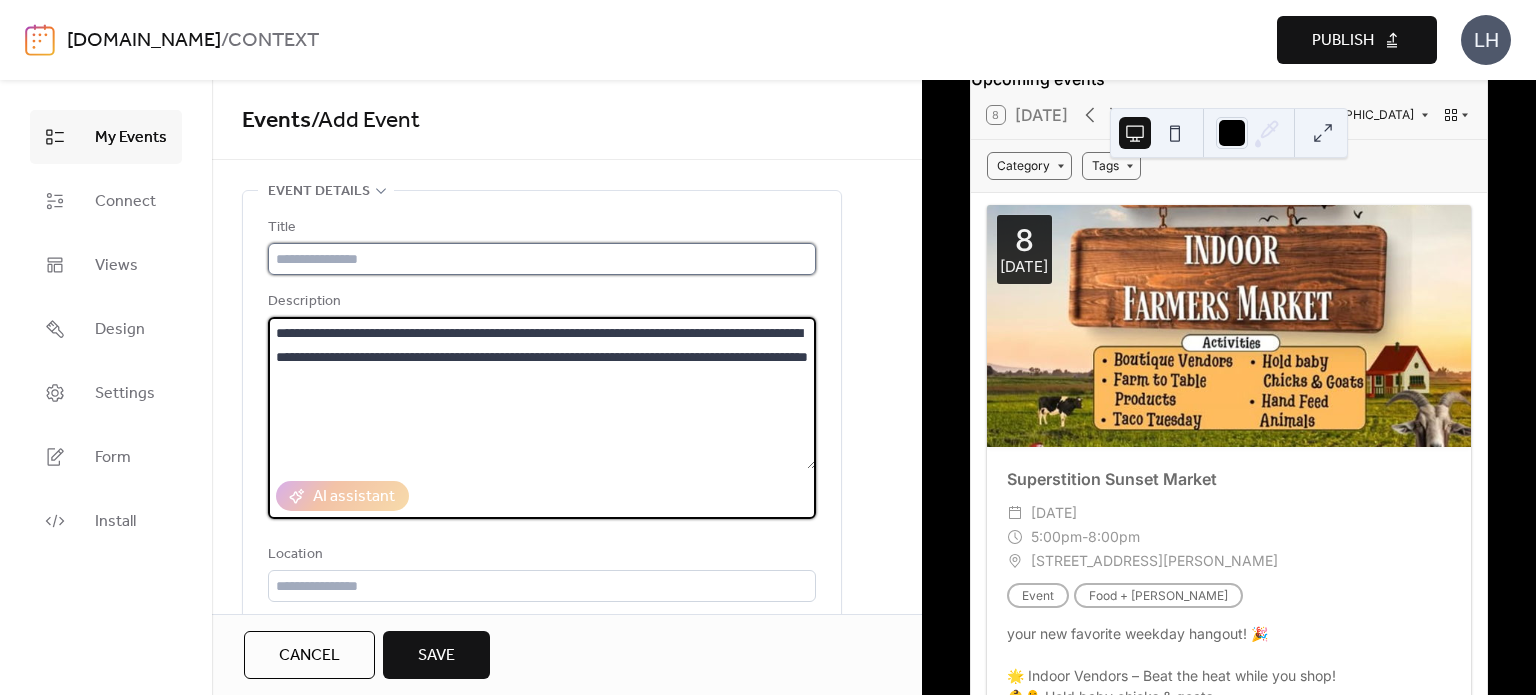click at bounding box center (542, 259) 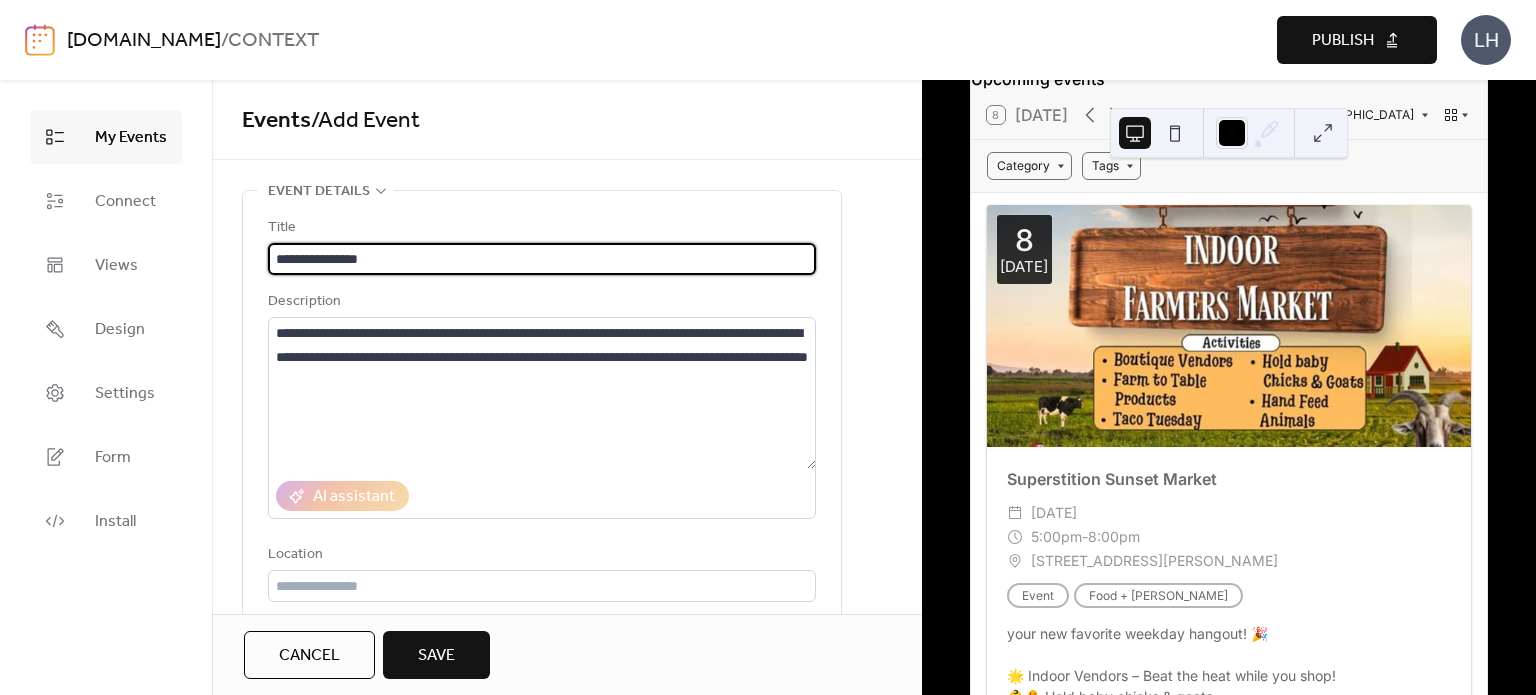 click on "**********" at bounding box center (542, 259) 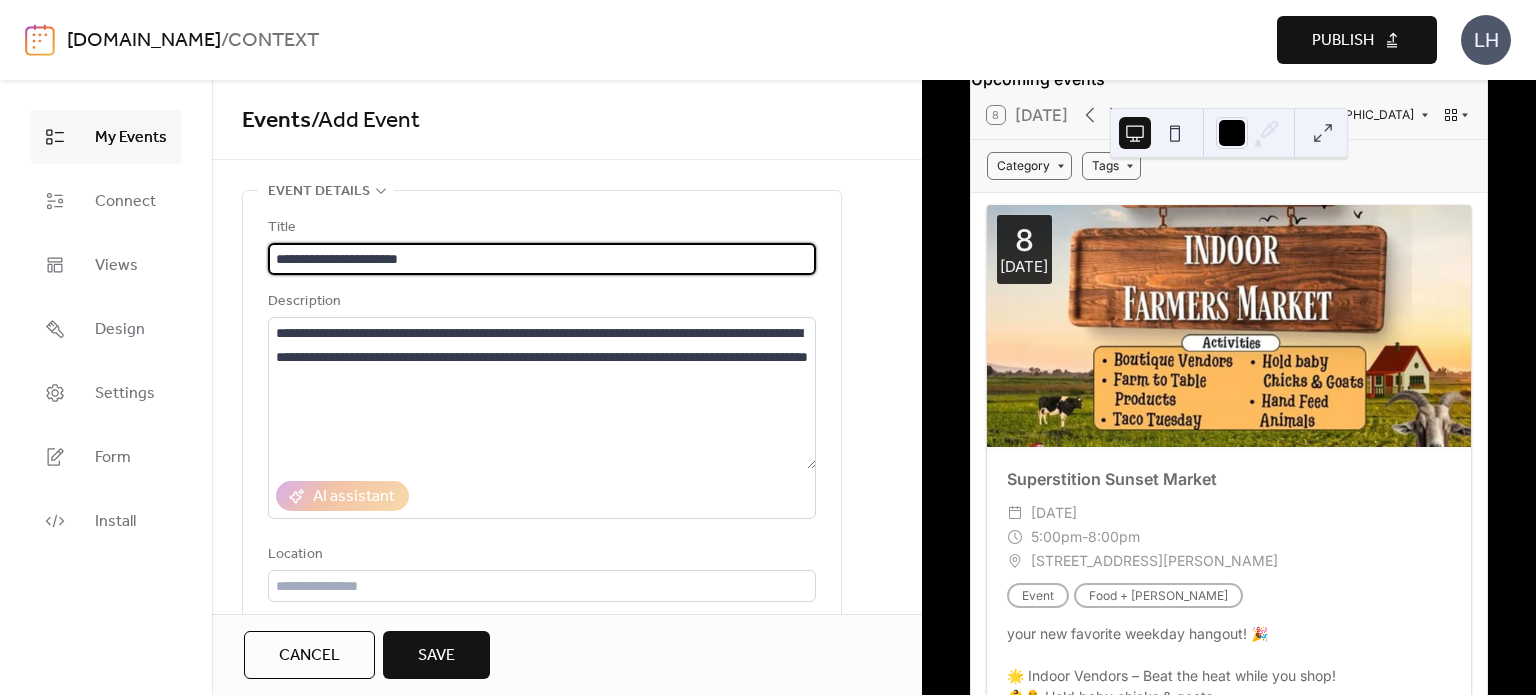 click on "**********" at bounding box center [542, 259] 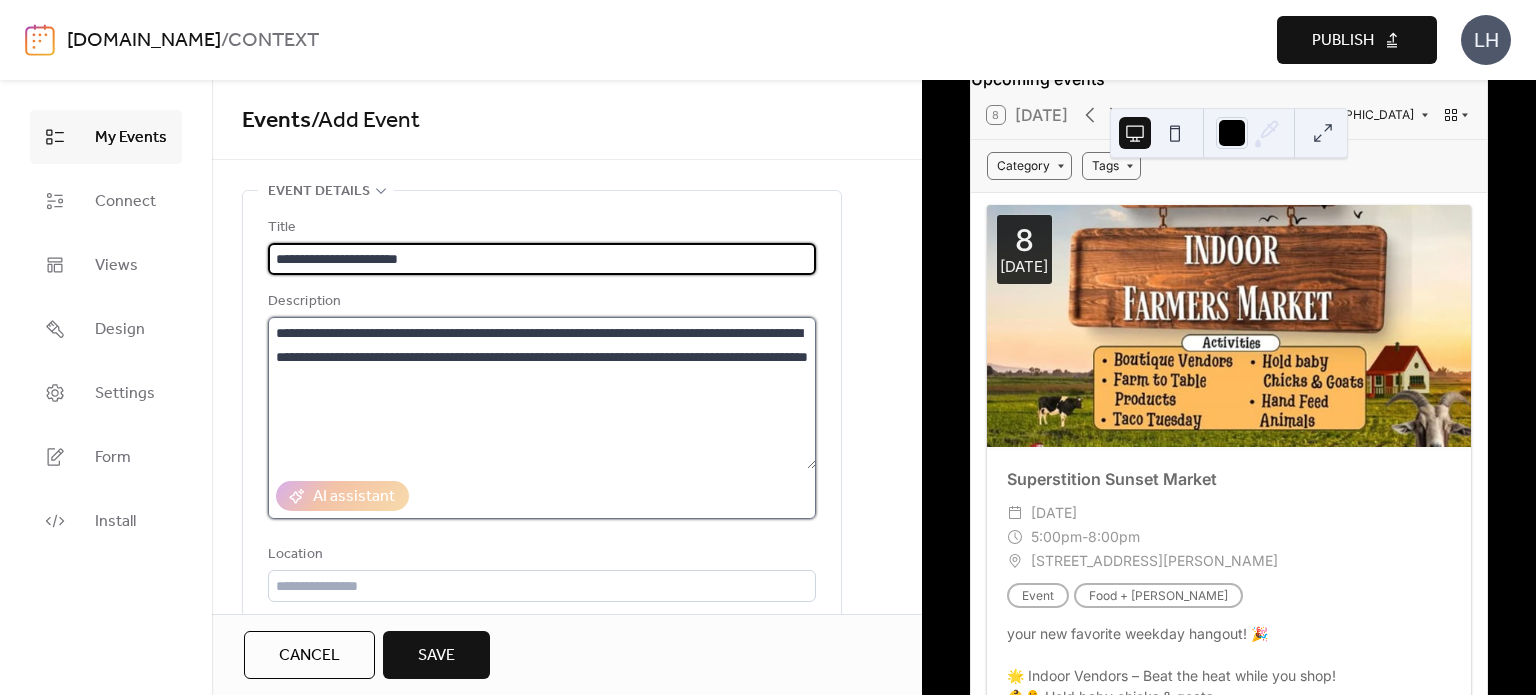 click on "**********" at bounding box center (542, 393) 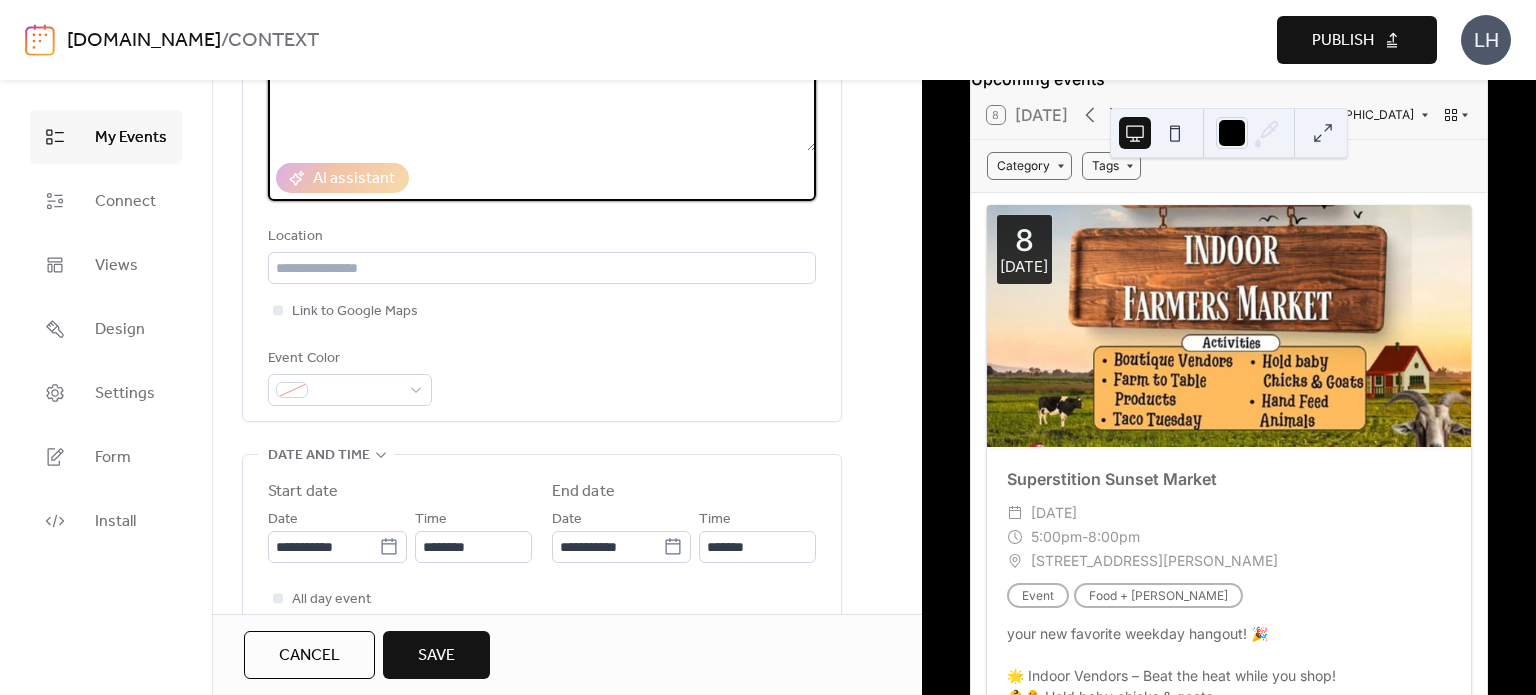 scroll, scrollTop: 334, scrollLeft: 0, axis: vertical 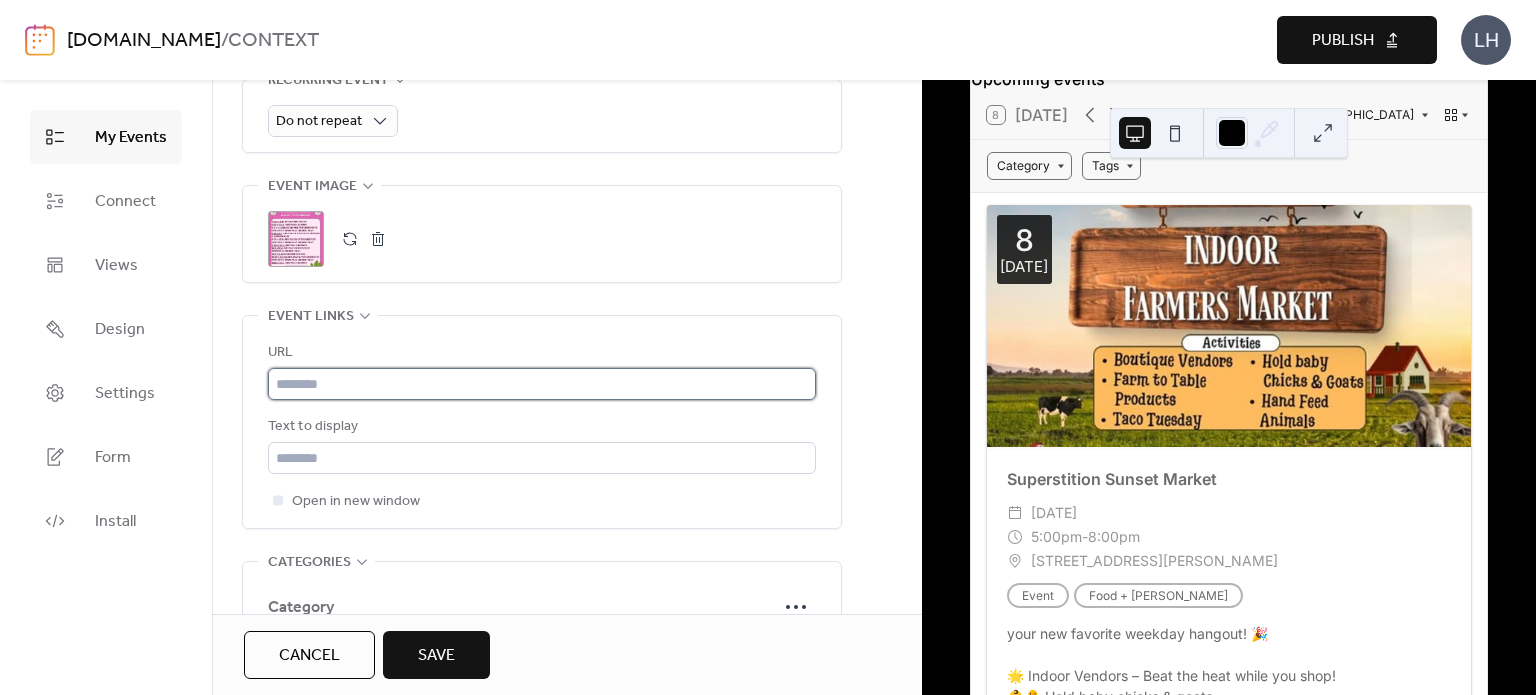 click at bounding box center [542, 384] 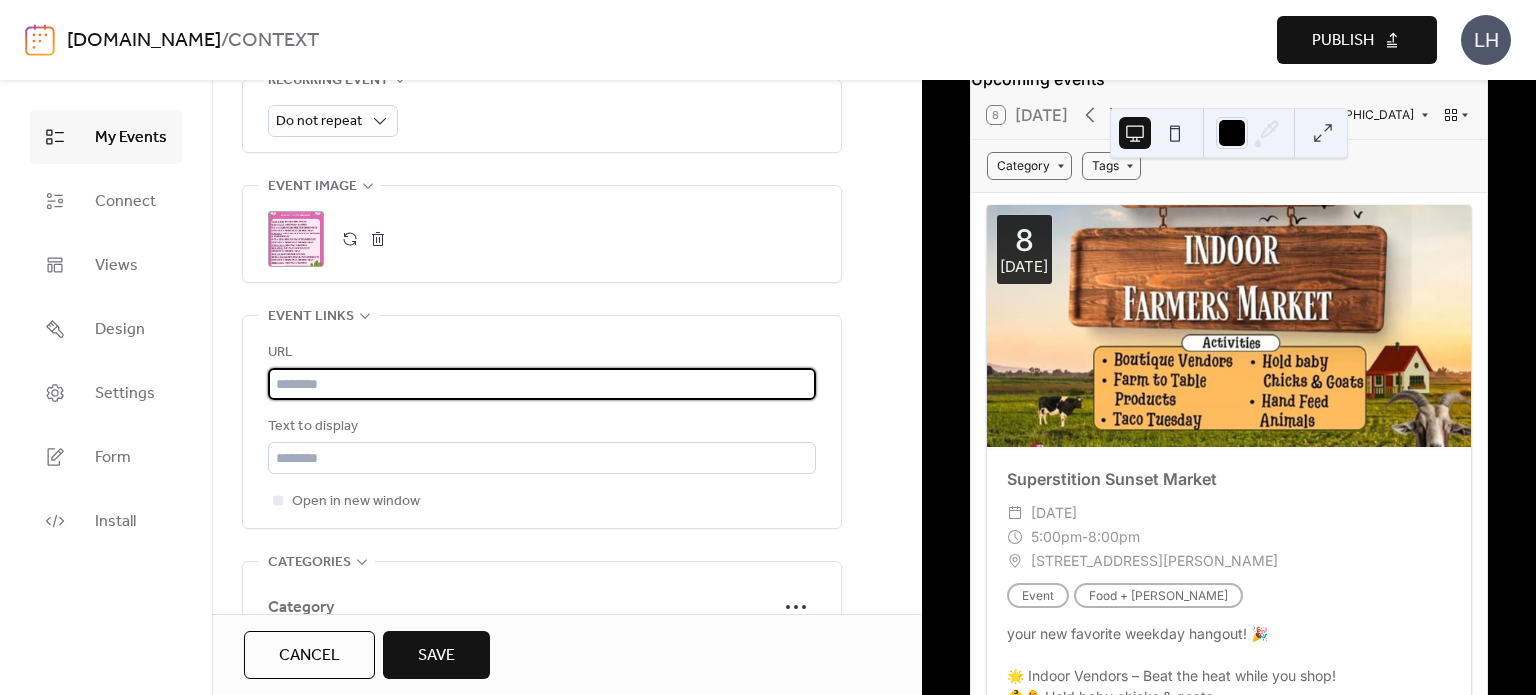 paste on "**********" 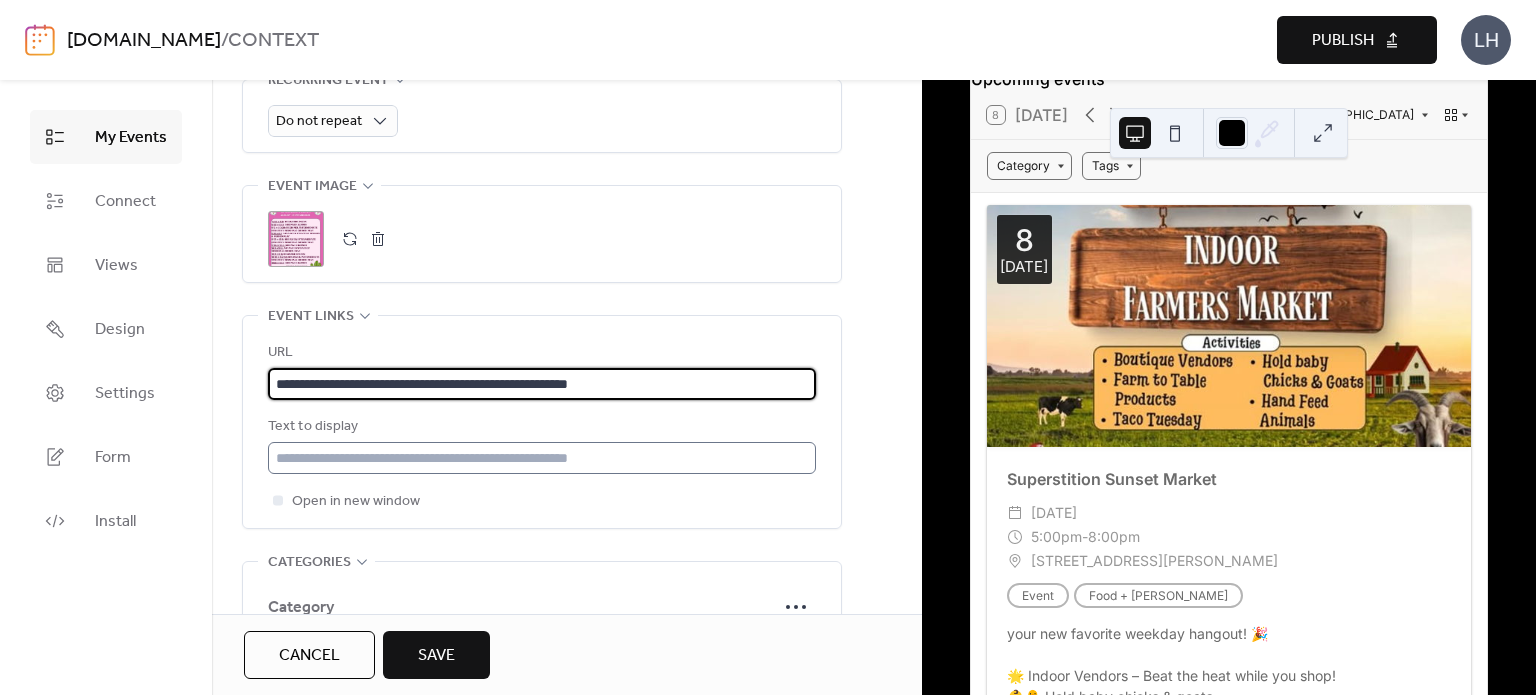 type on "**********" 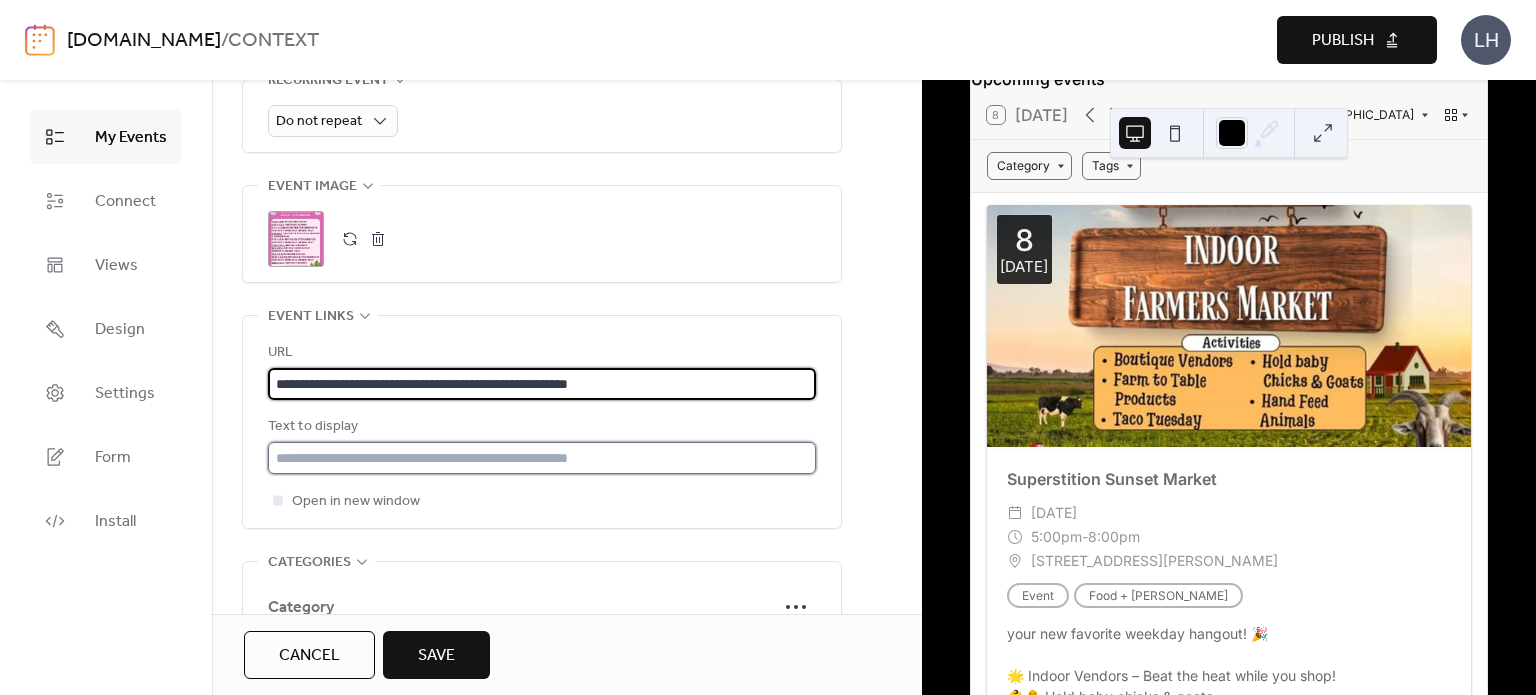 click at bounding box center [542, 458] 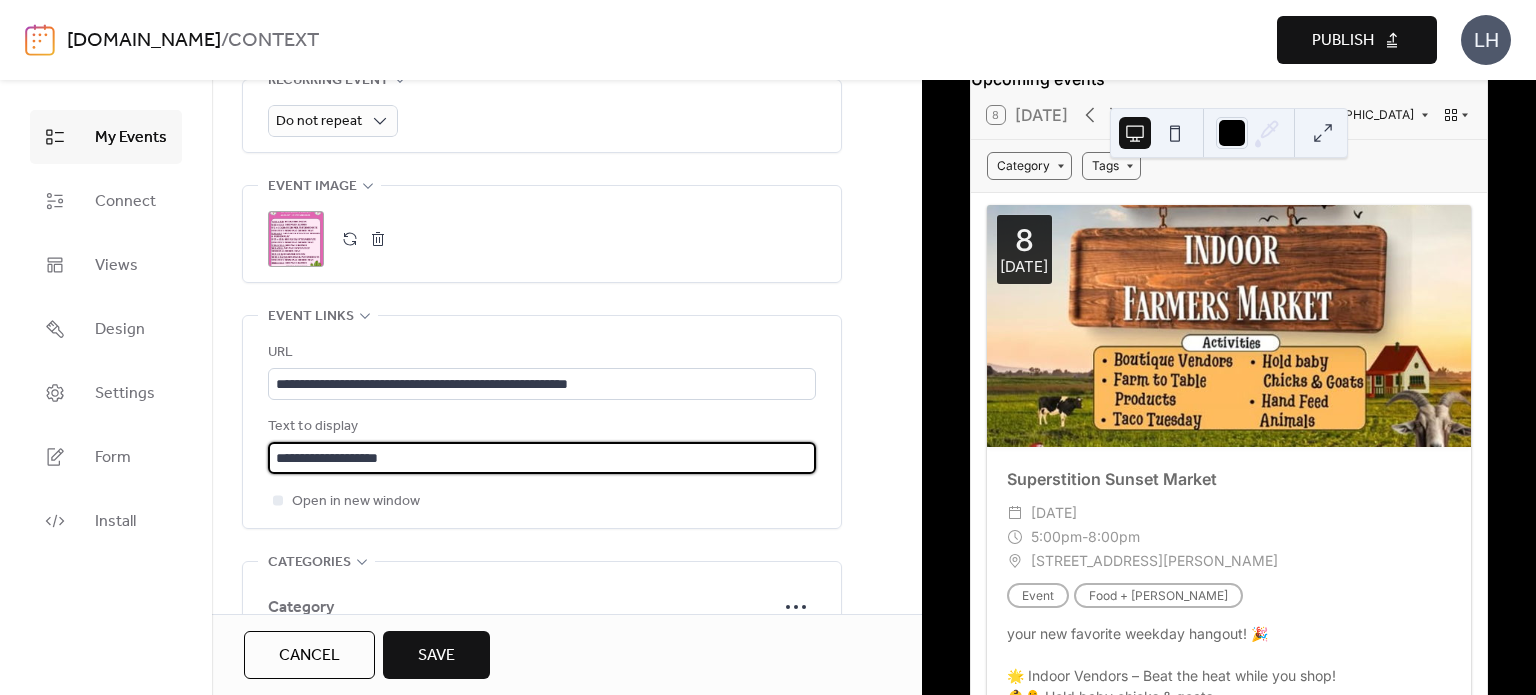 type on "**********" 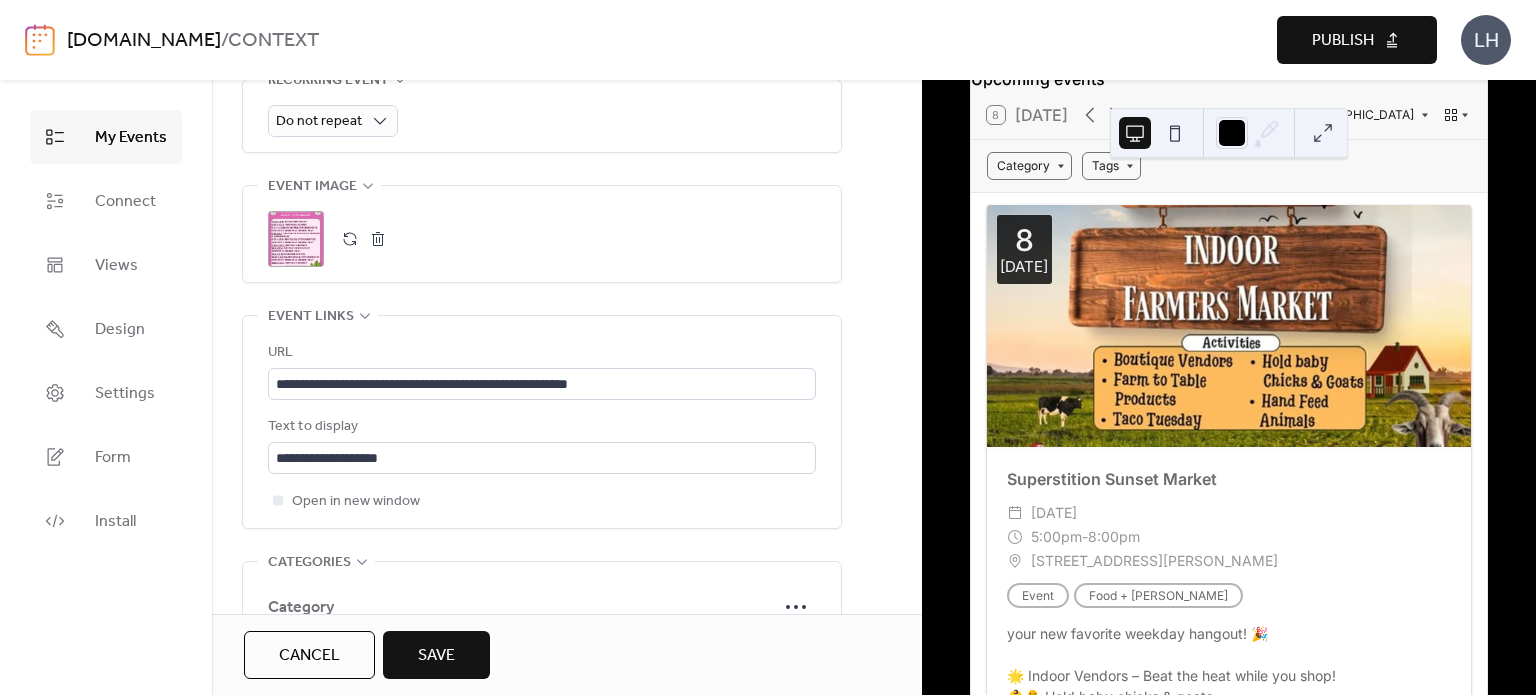 click on "Open in new window" at bounding box center (542, 501) 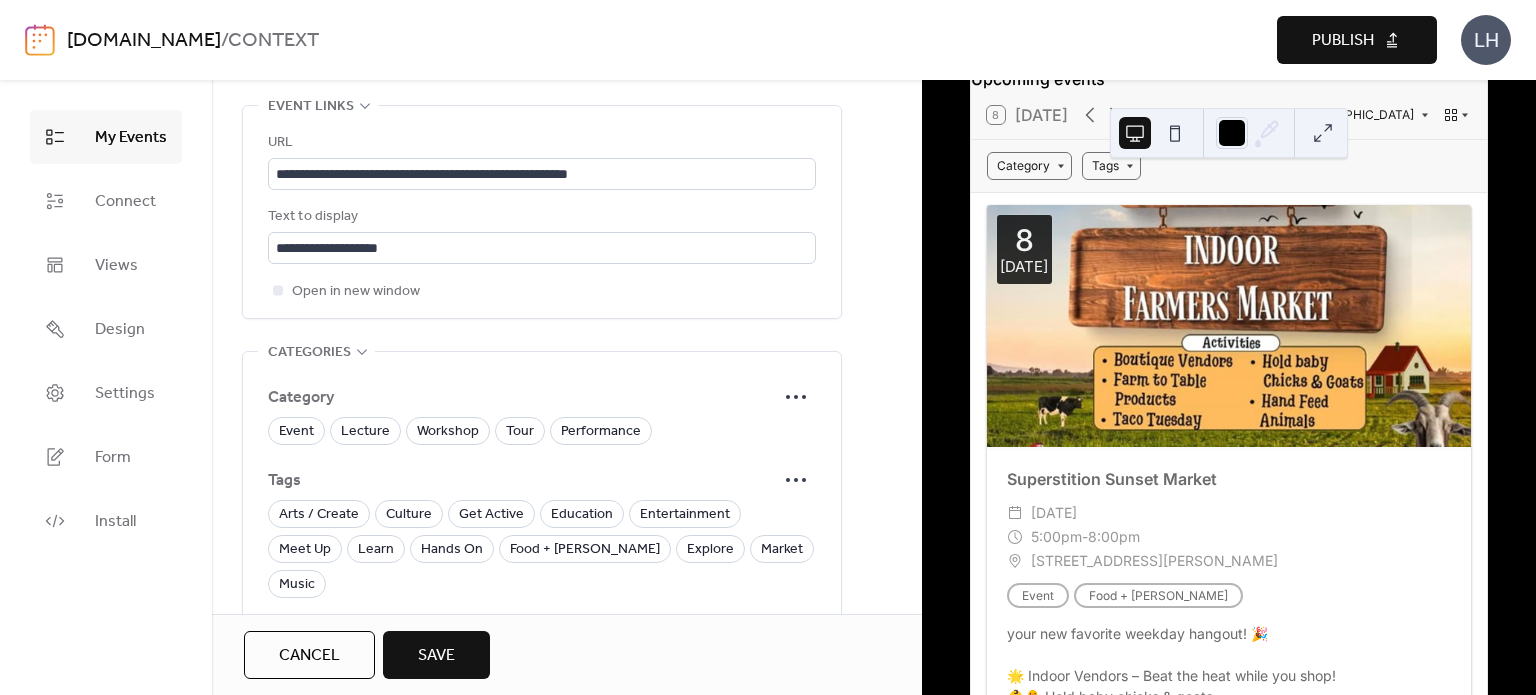 scroll, scrollTop: 1182, scrollLeft: 0, axis: vertical 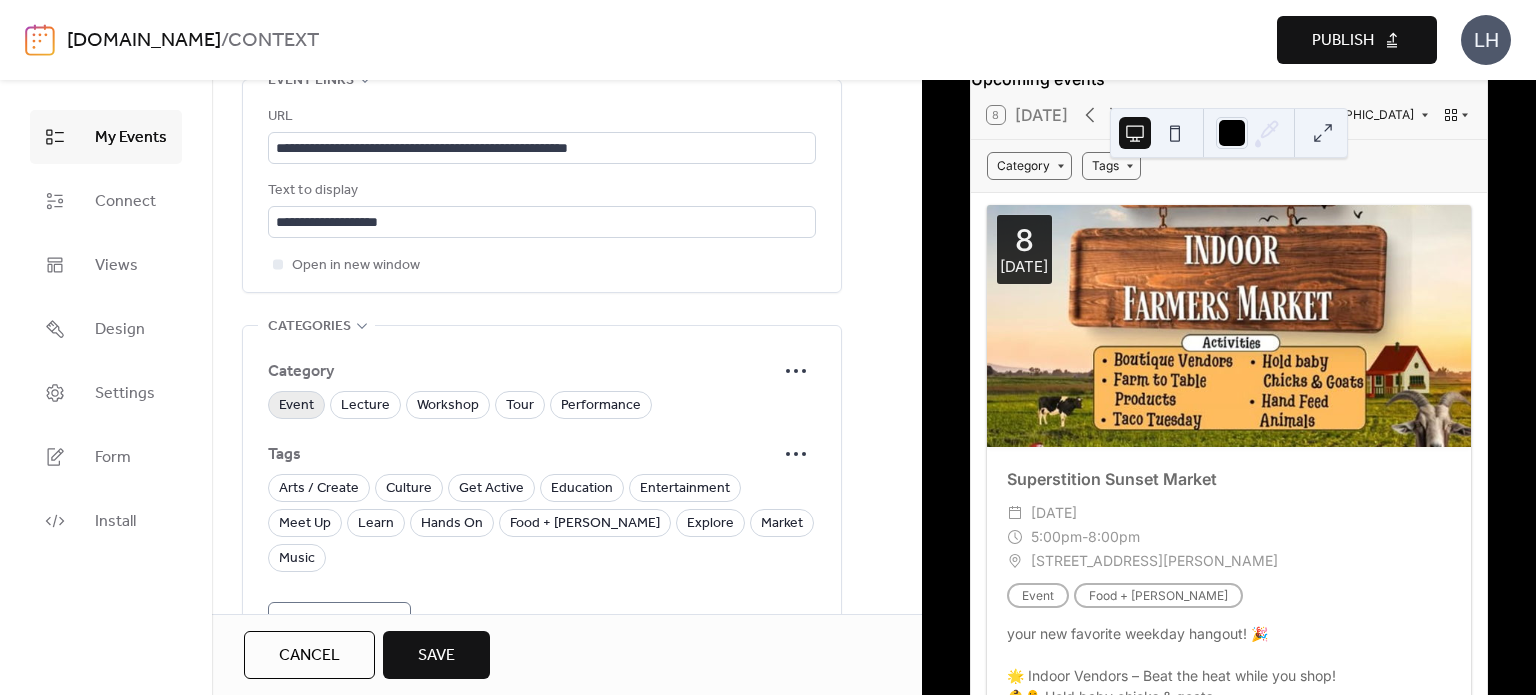 click on "Event" at bounding box center (296, 406) 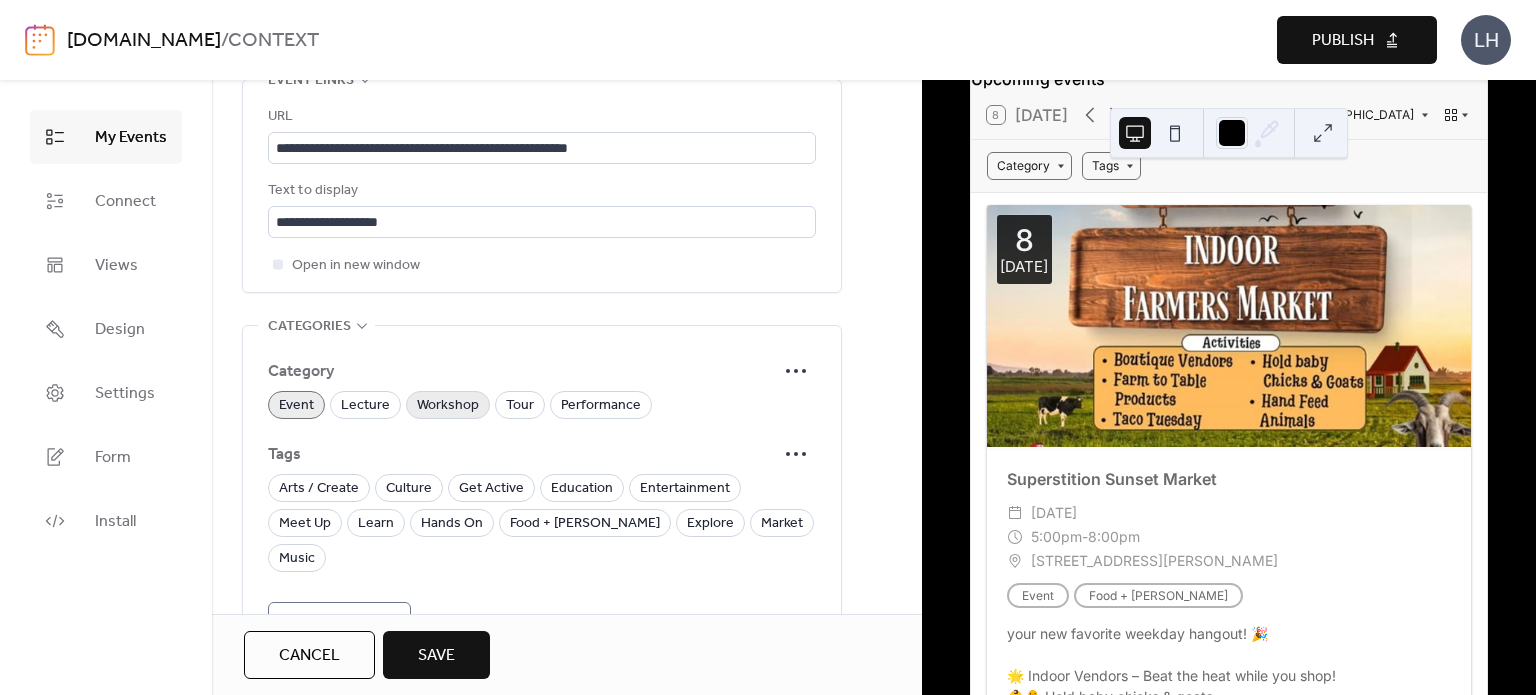 click on "Workshop" at bounding box center (448, 406) 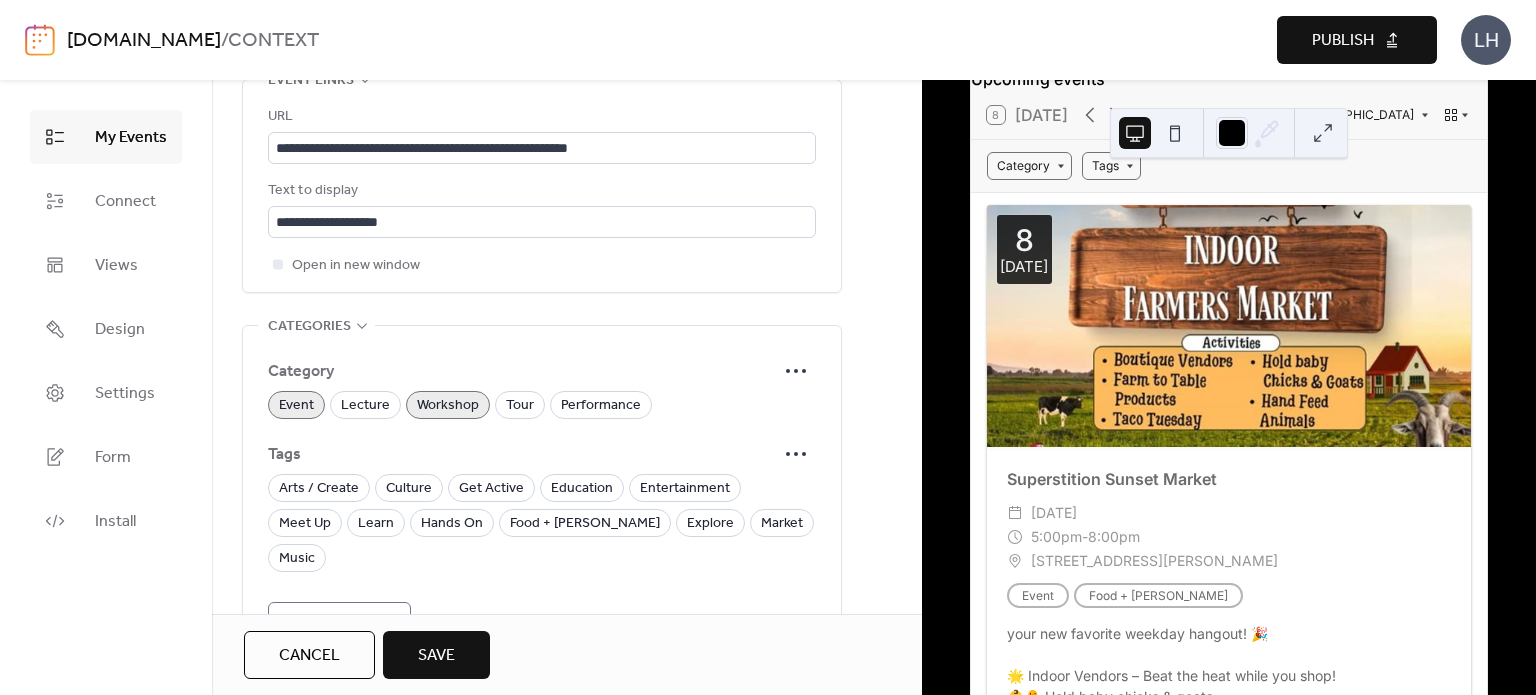 click on "Event" at bounding box center [296, 406] 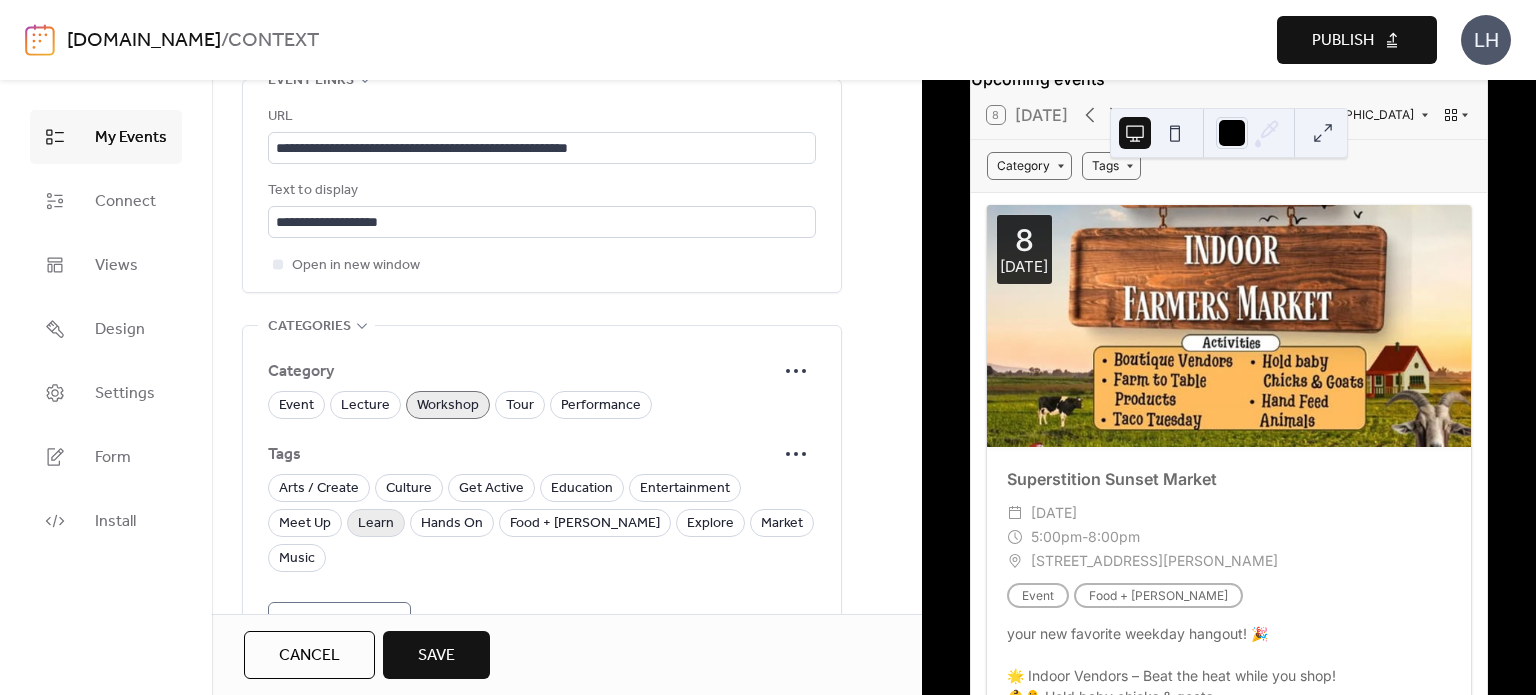 click on "Learn" at bounding box center (376, 524) 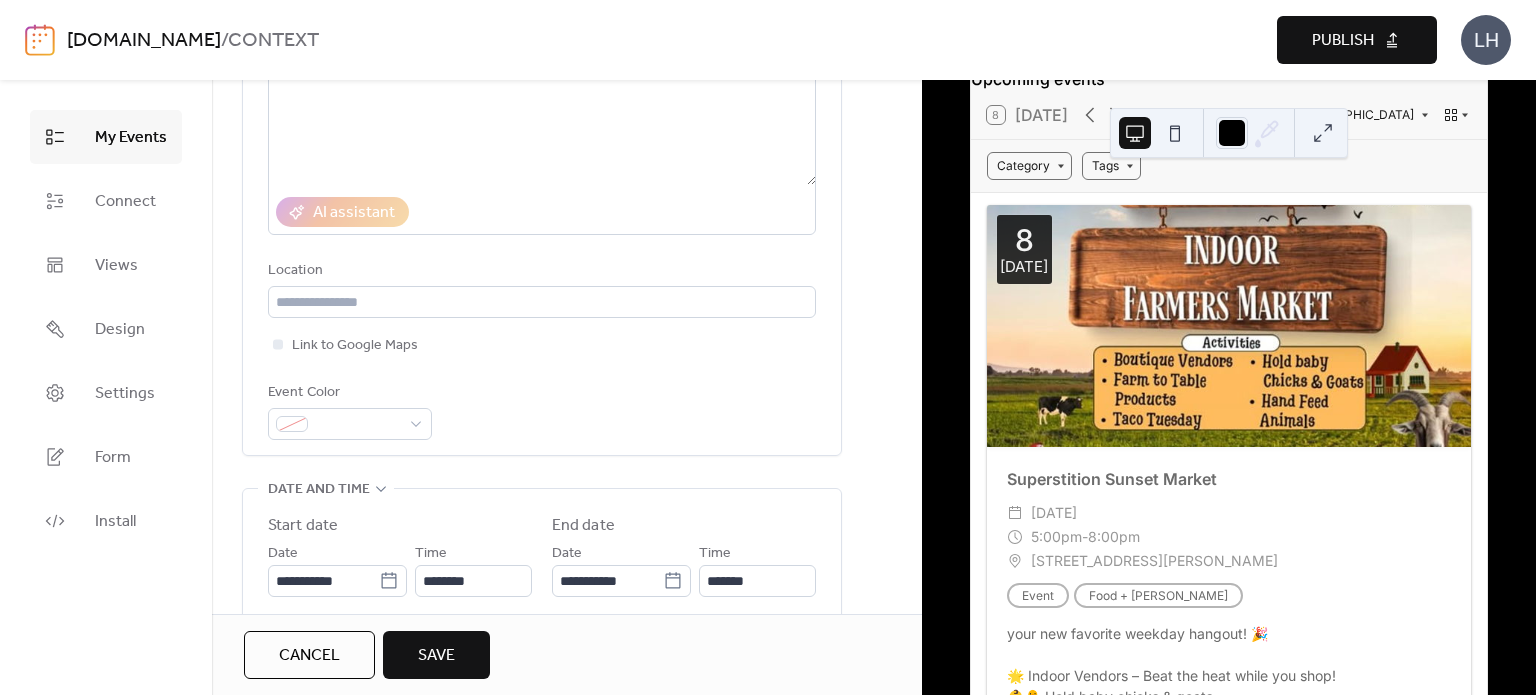 scroll, scrollTop: 272, scrollLeft: 0, axis: vertical 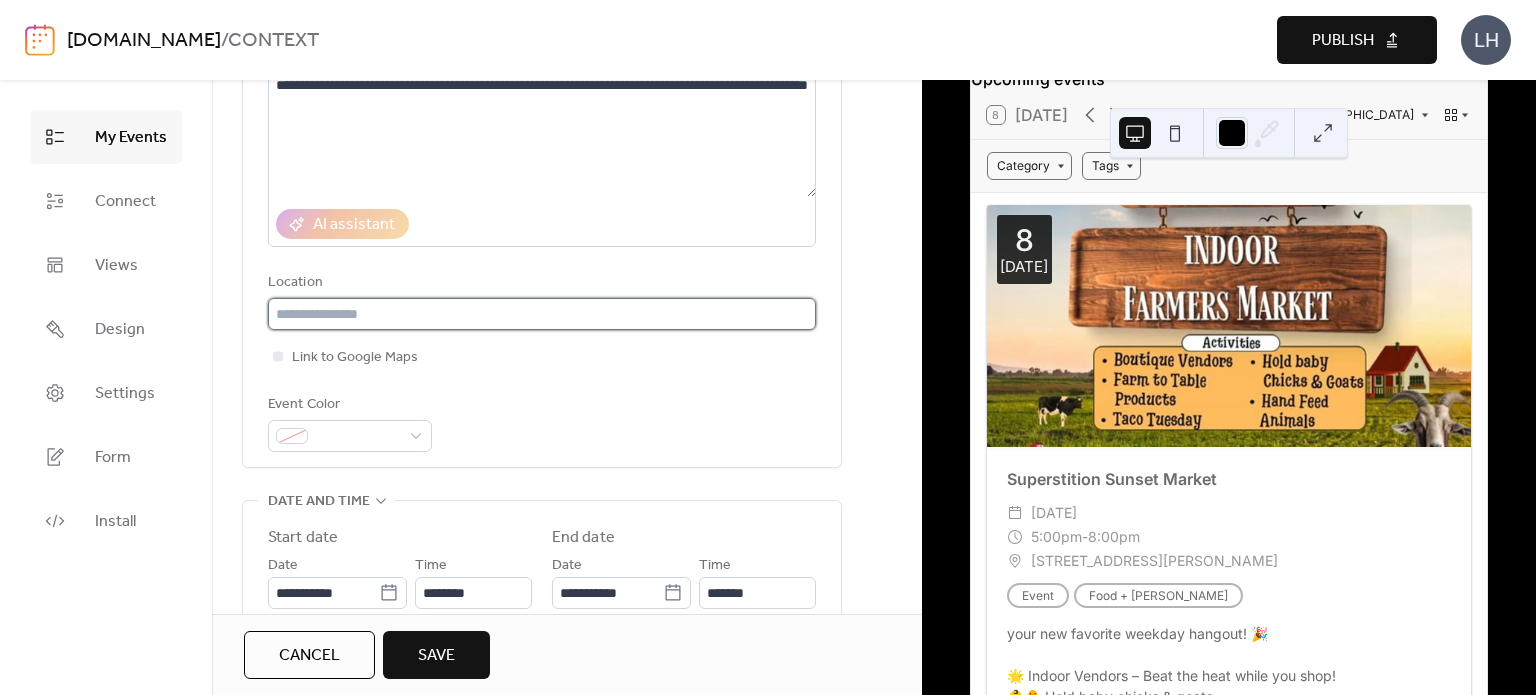 click at bounding box center [542, 314] 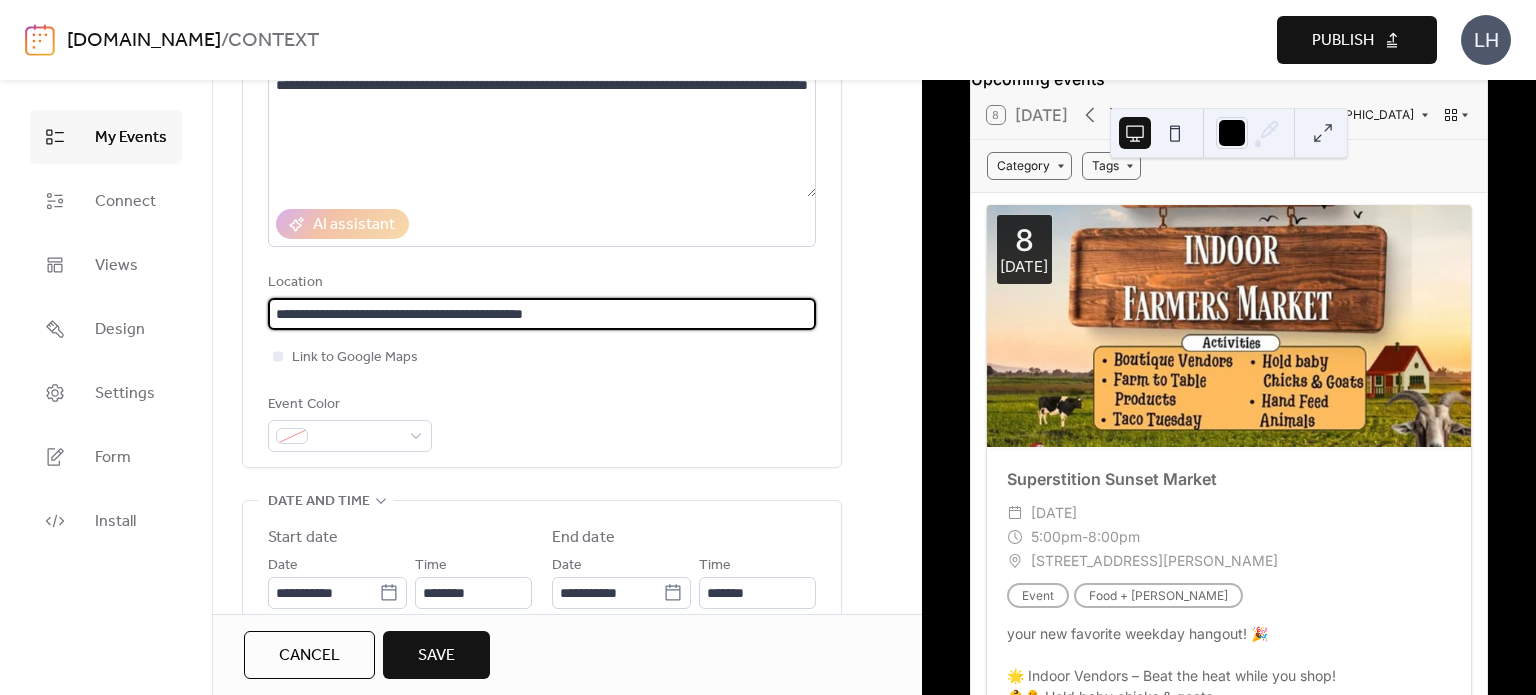 type on "**********" 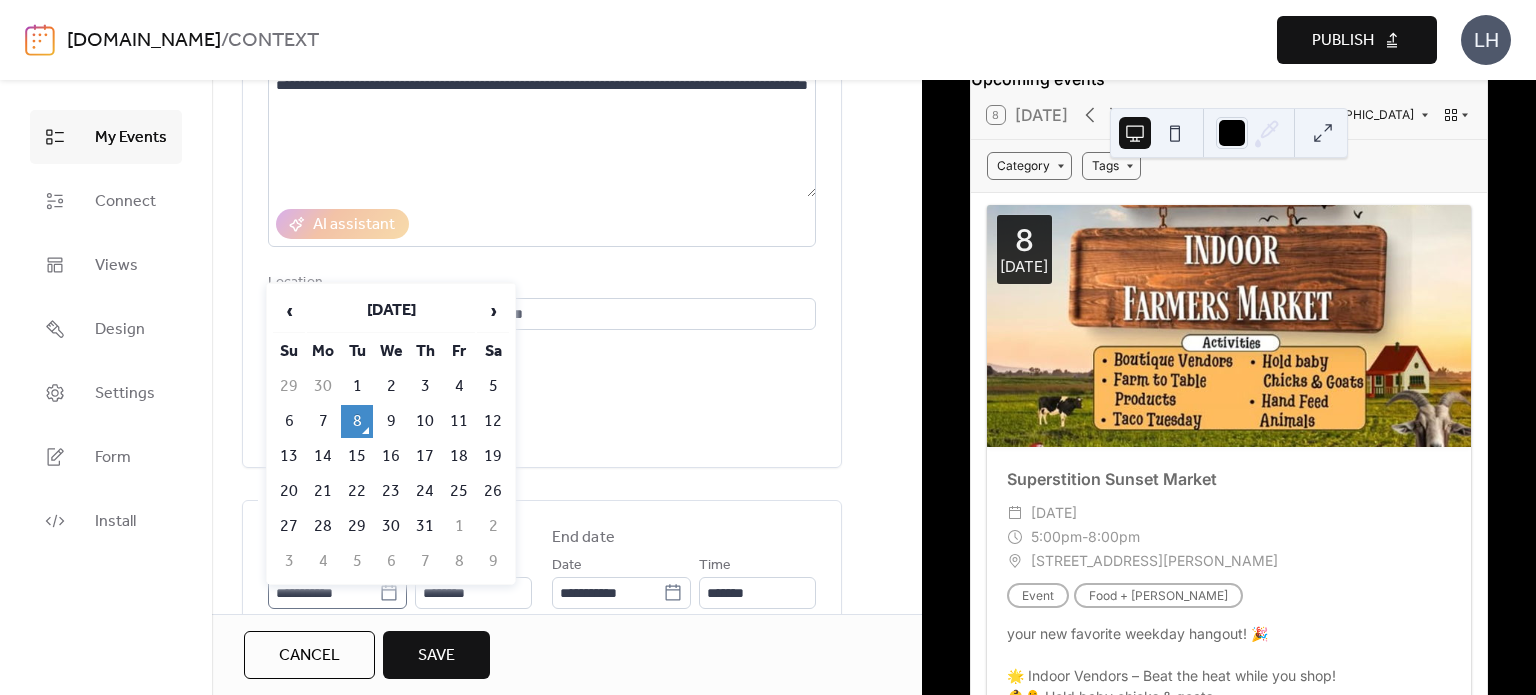 click 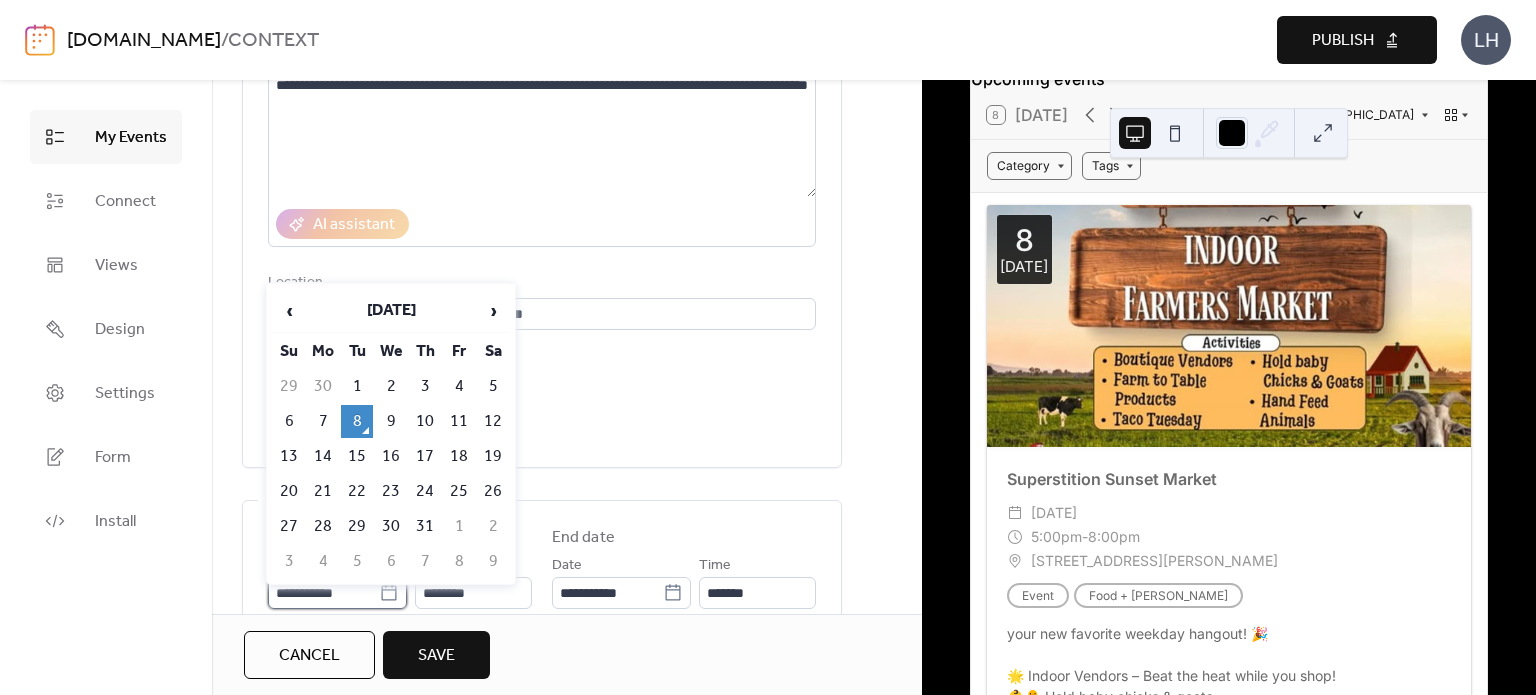 click on "**********" at bounding box center [323, 593] 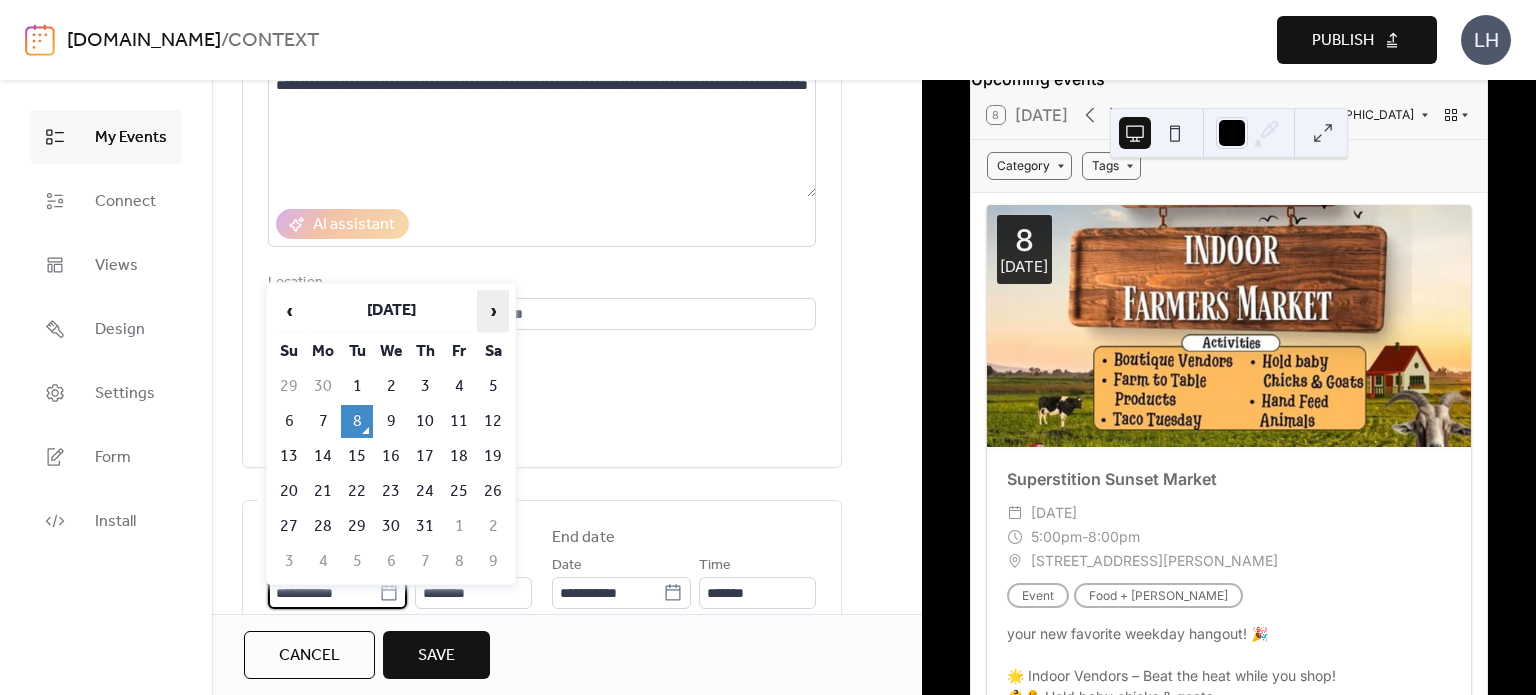 click on "›" at bounding box center (493, 311) 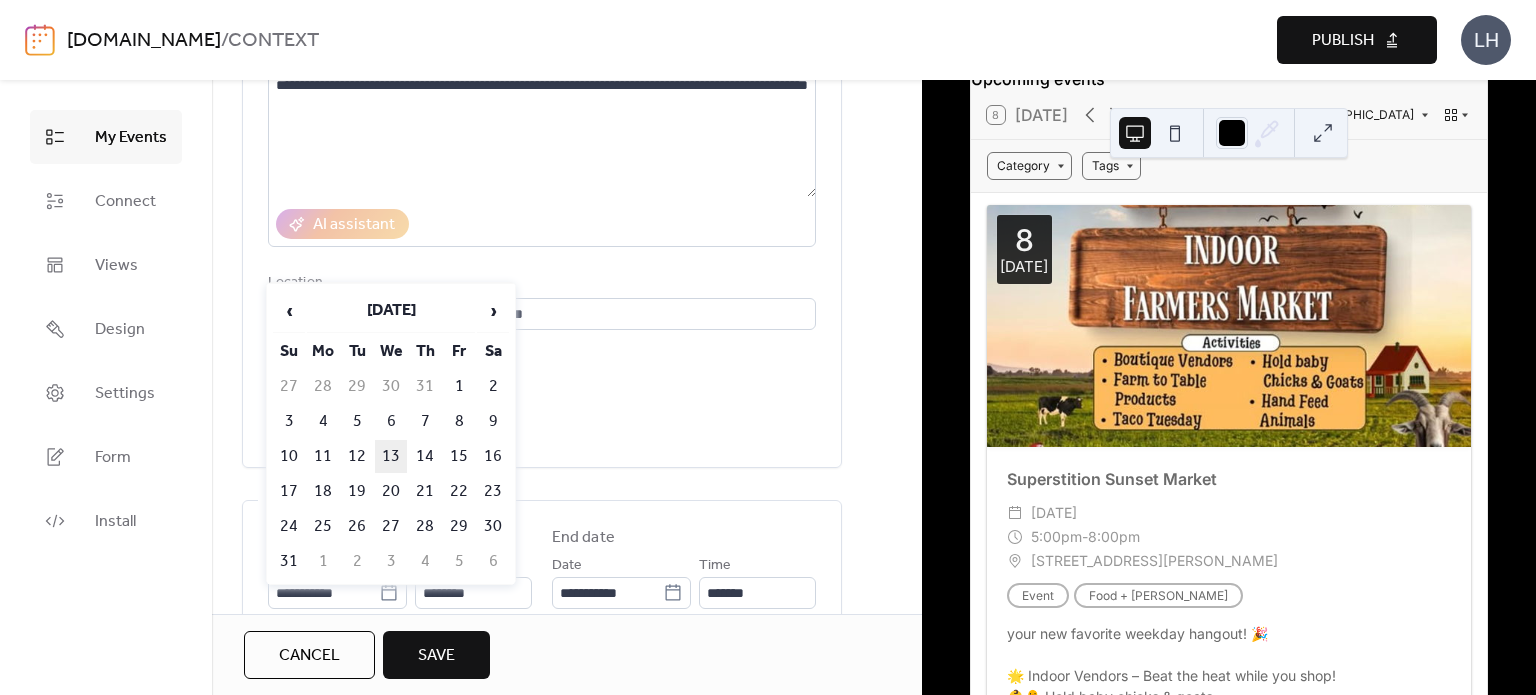 click on "13" at bounding box center [391, 456] 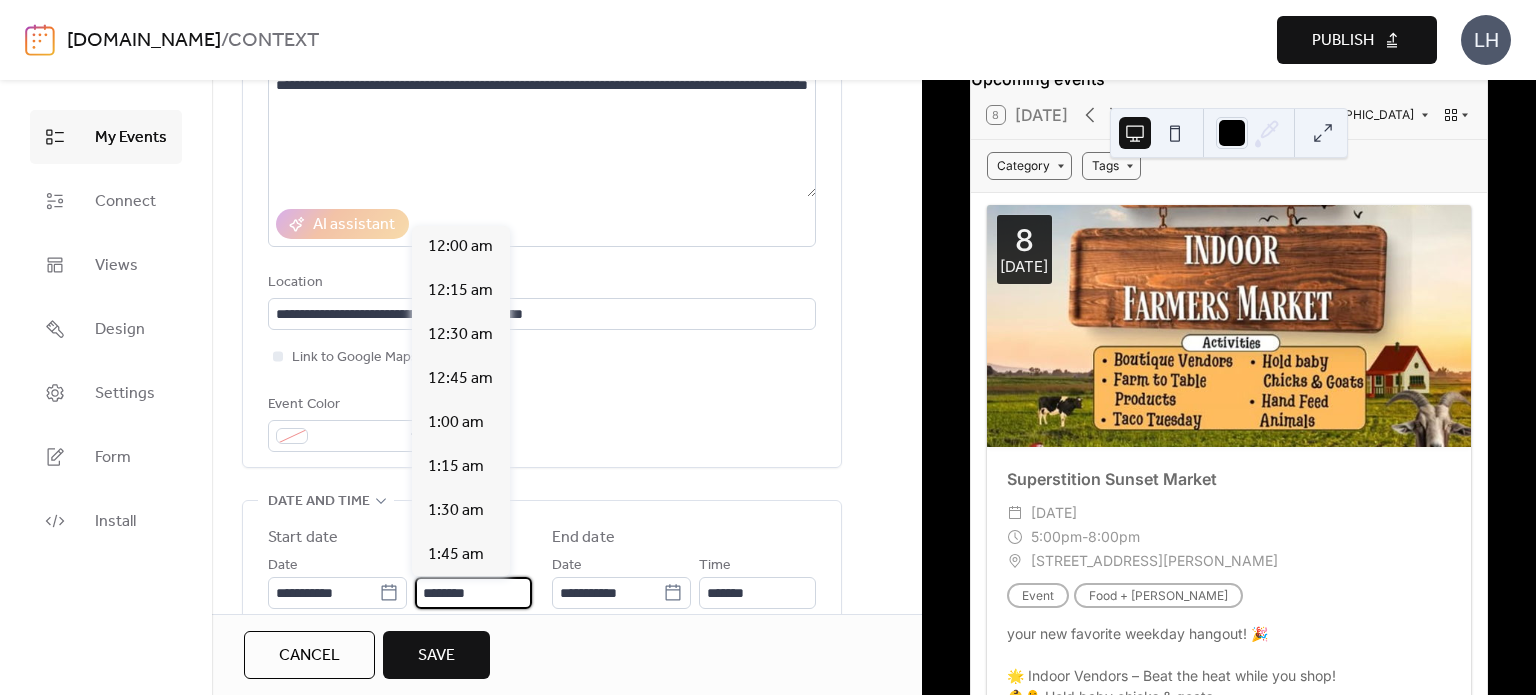 click on "********" at bounding box center [473, 593] 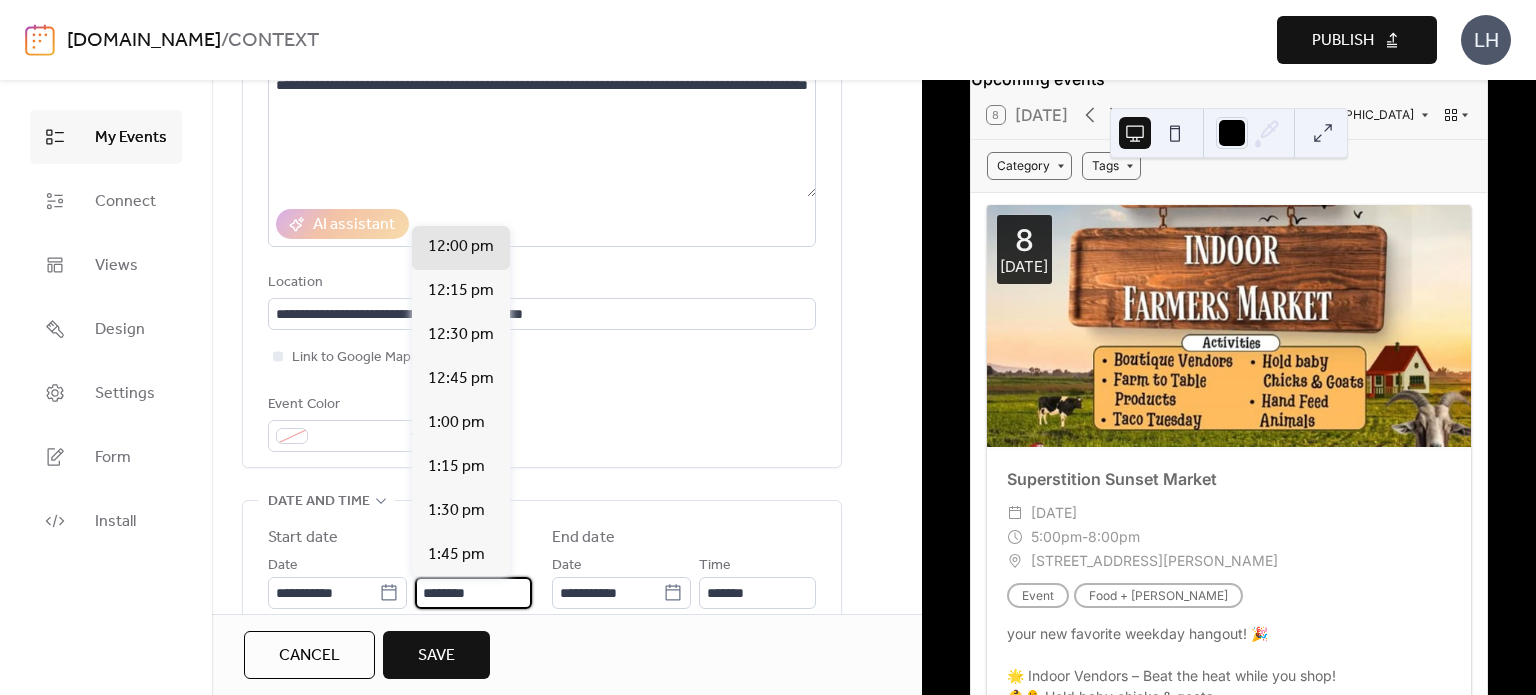 click on "********" at bounding box center (473, 593) 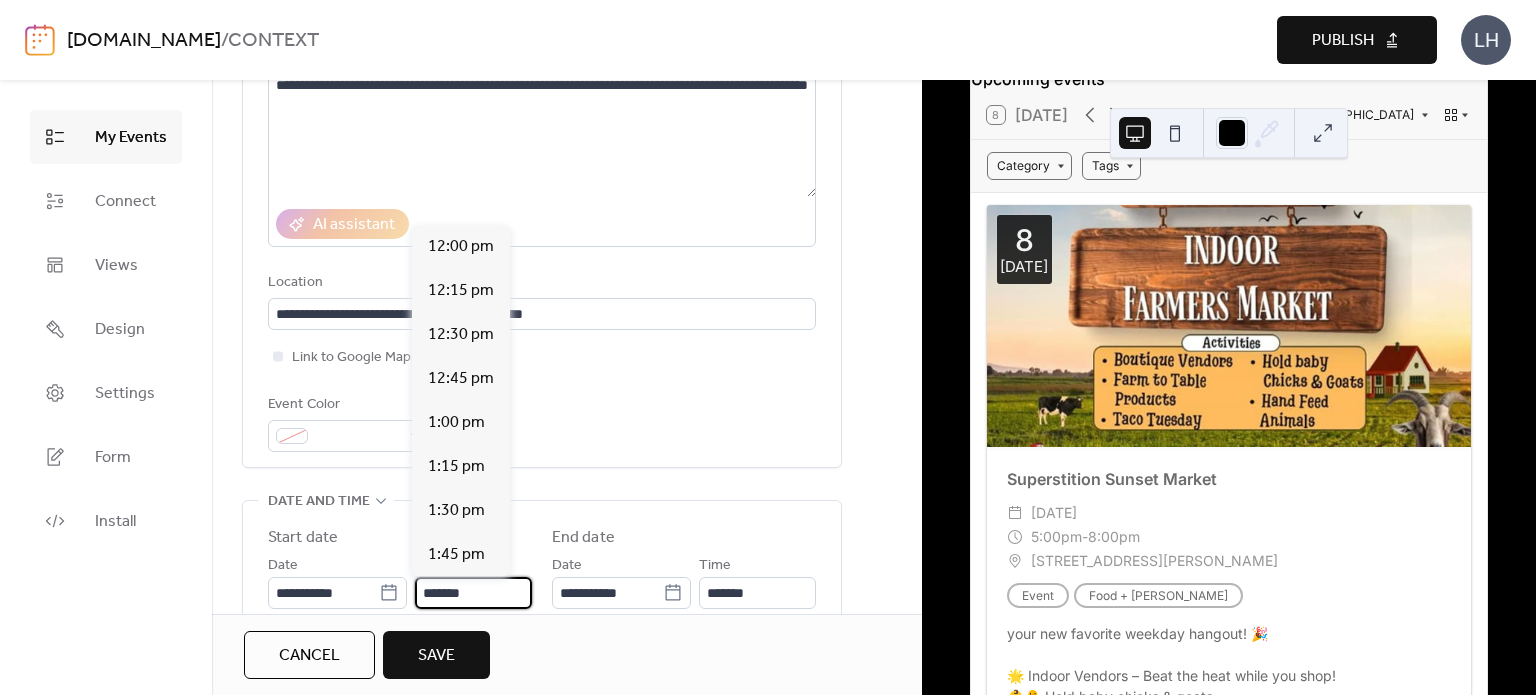 scroll, scrollTop: 2992, scrollLeft: 0, axis: vertical 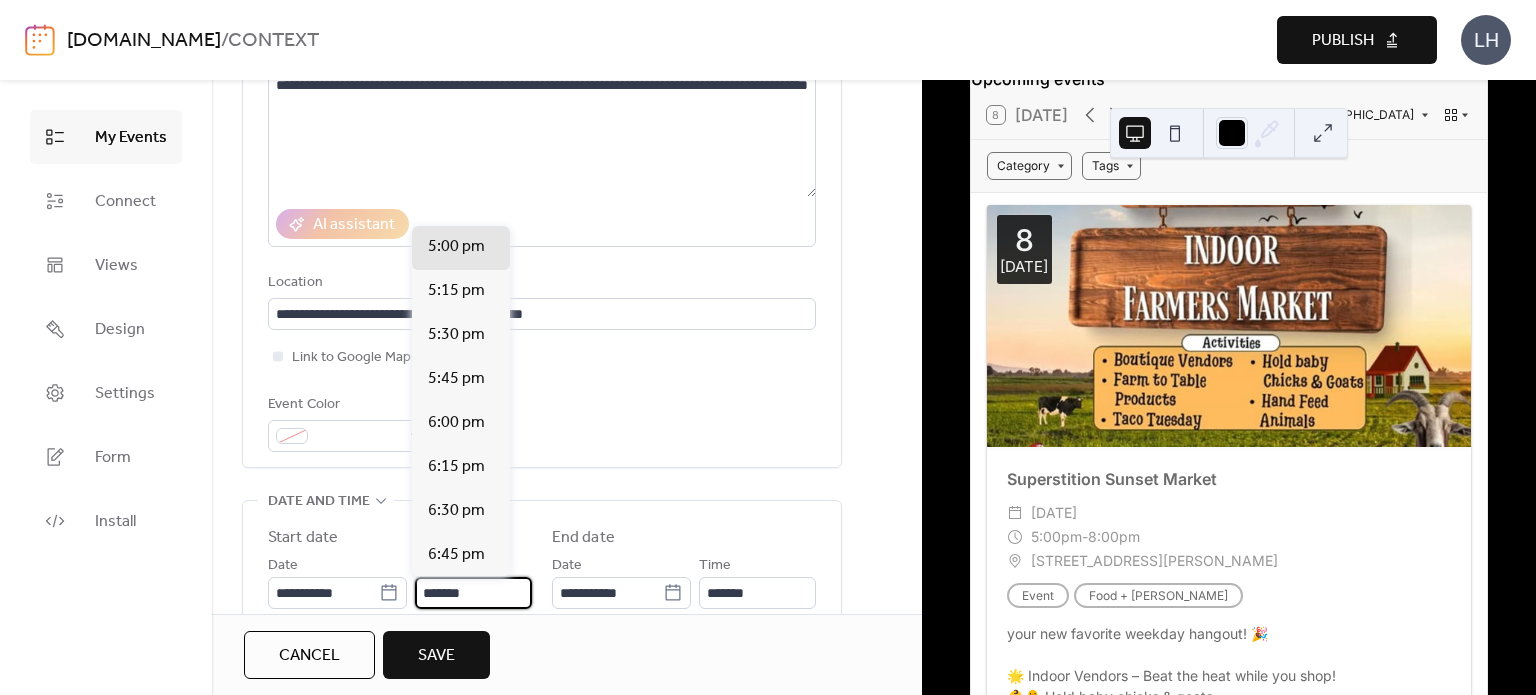 type on "*******" 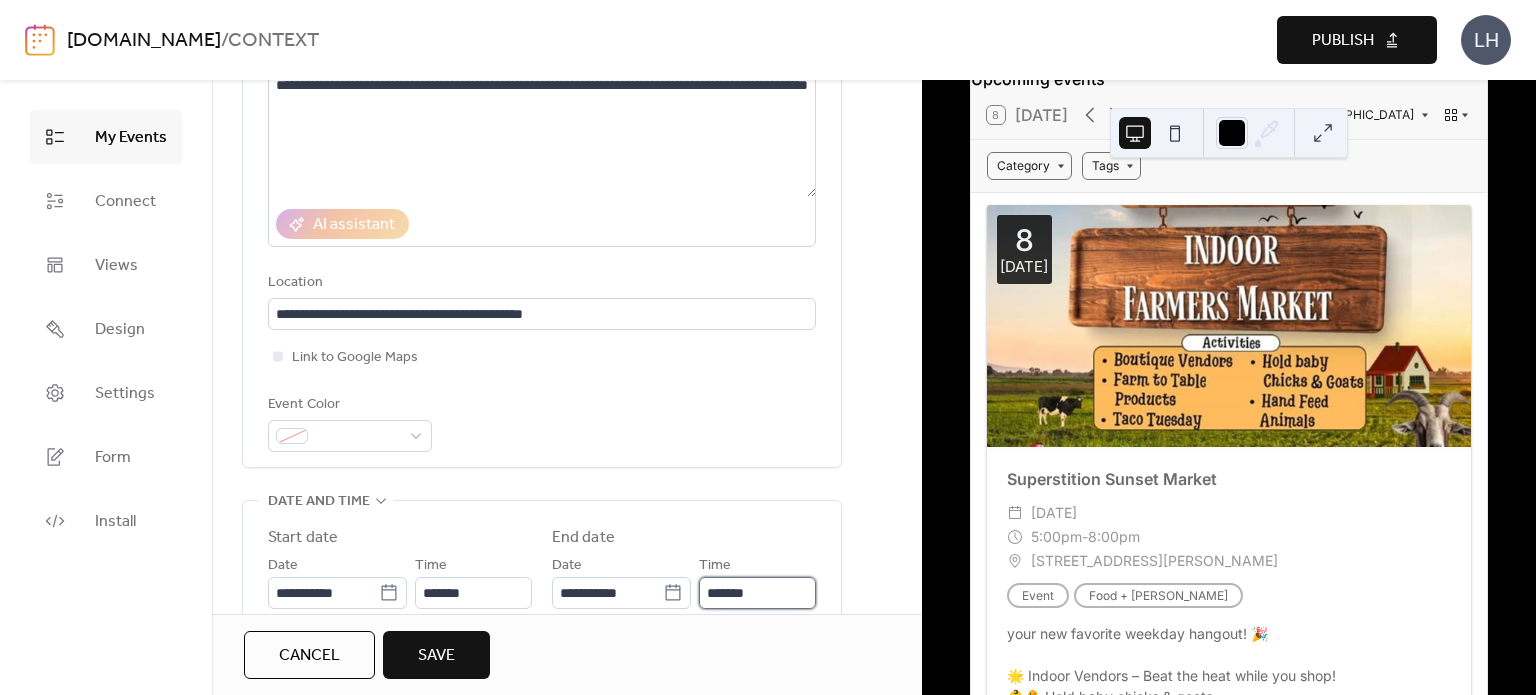 click on "*******" at bounding box center (757, 593) 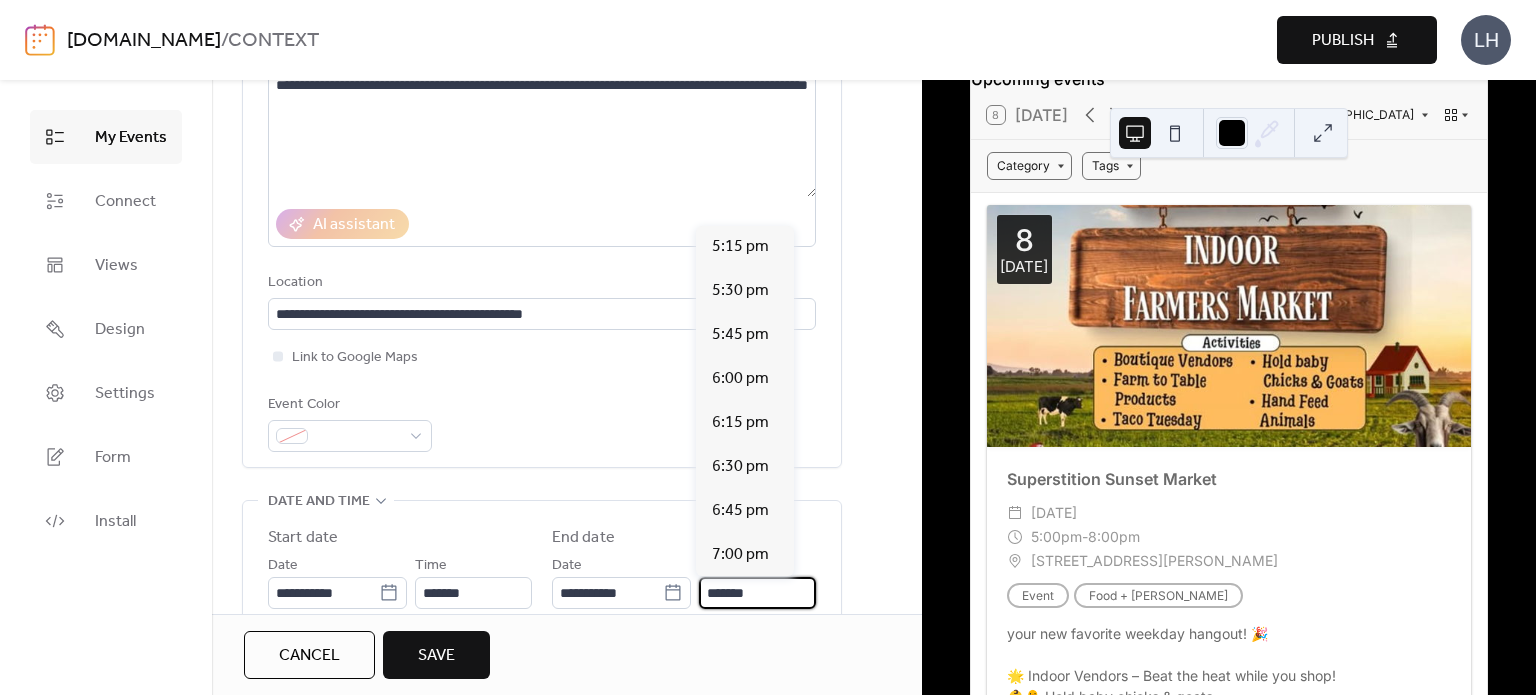 scroll, scrollTop: 484, scrollLeft: 0, axis: vertical 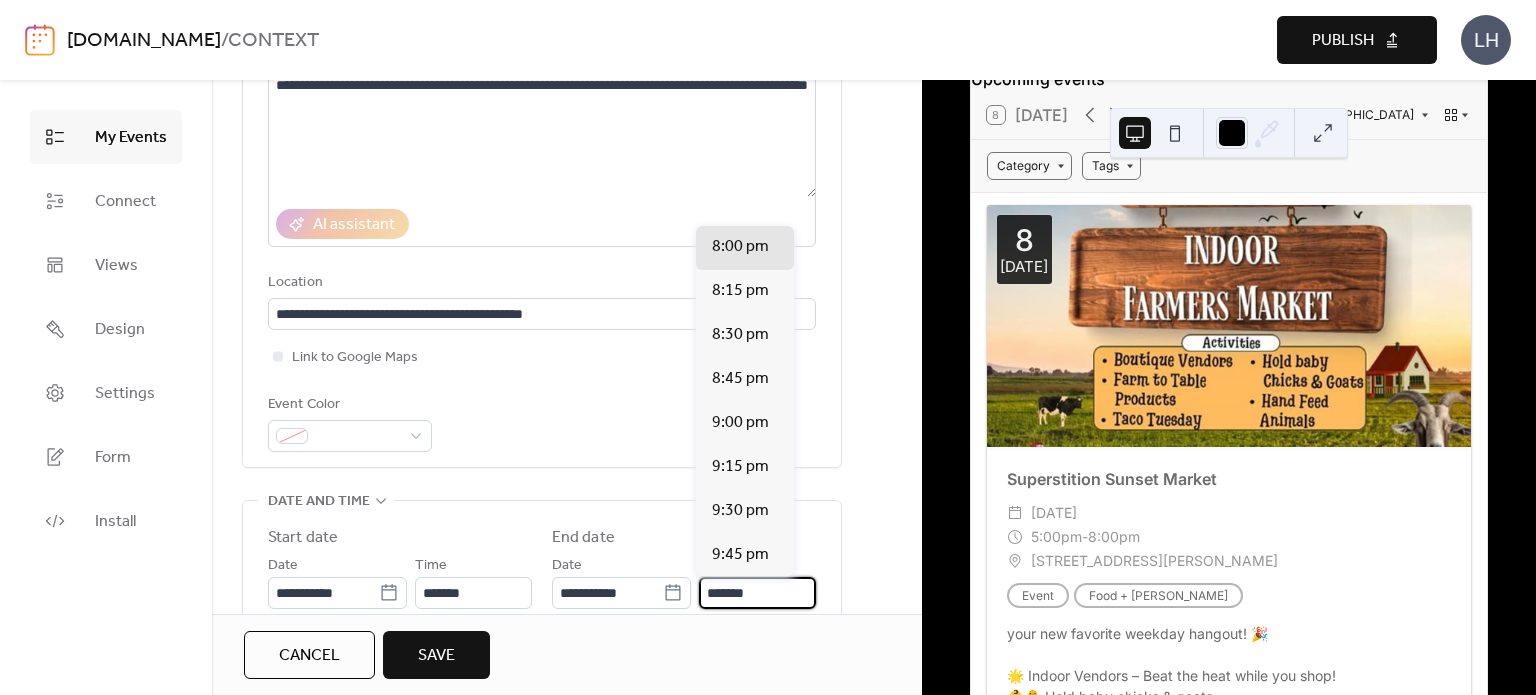 type on "*******" 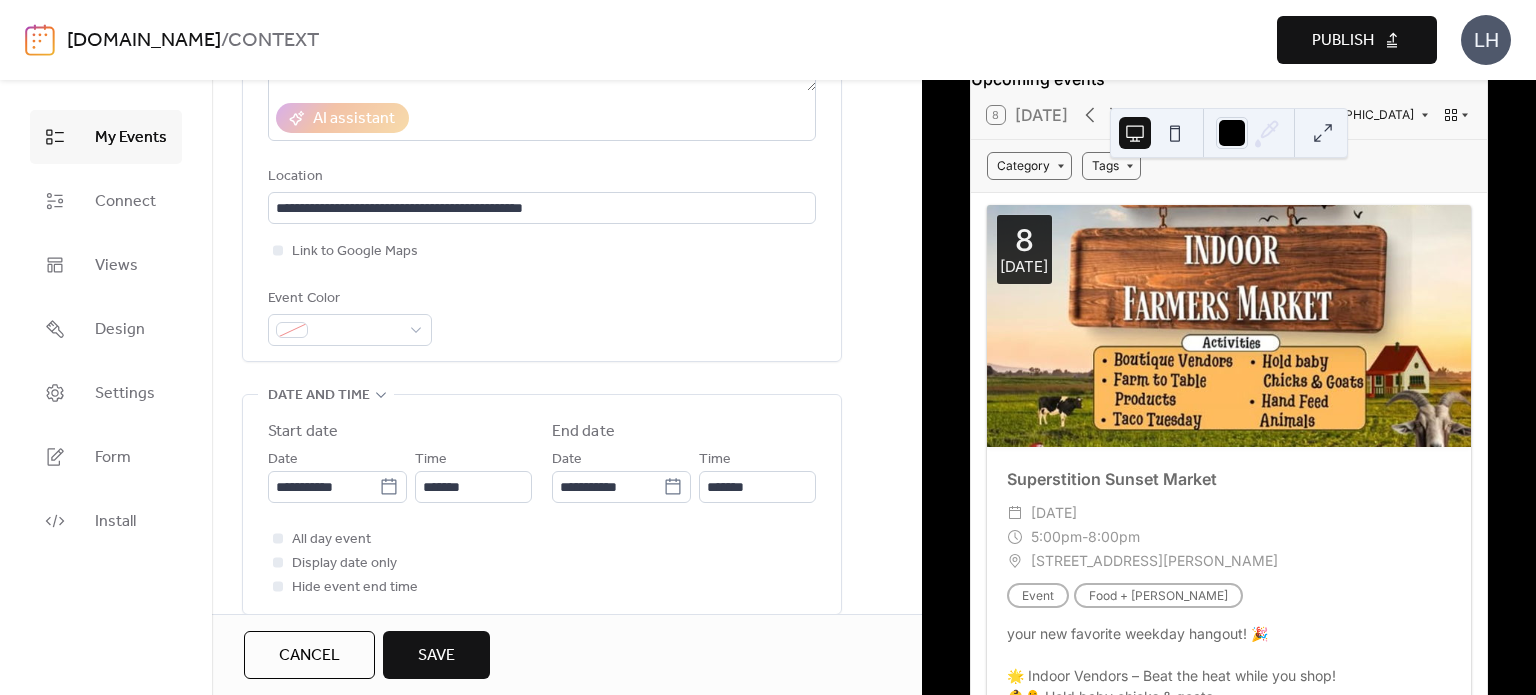 scroll, scrollTop: 416, scrollLeft: 0, axis: vertical 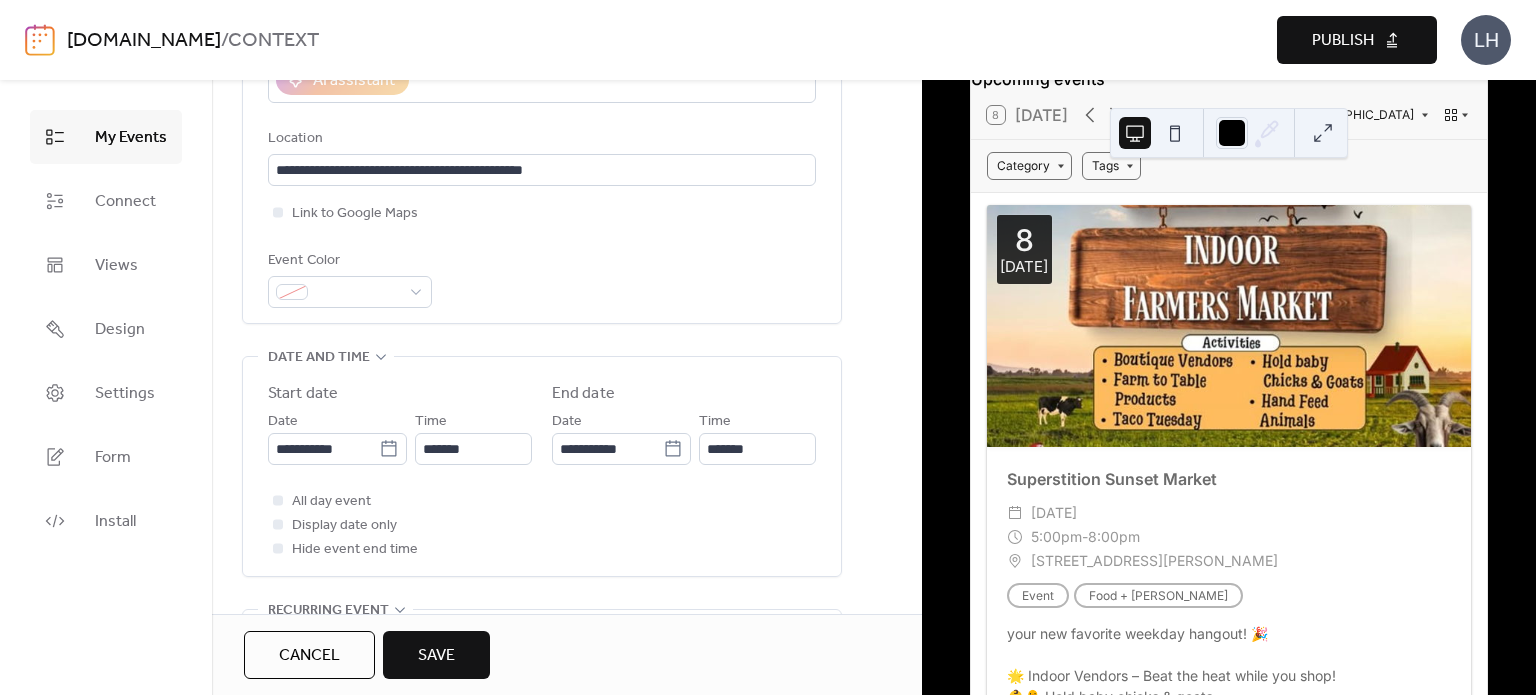 click on "Save" at bounding box center (436, 655) 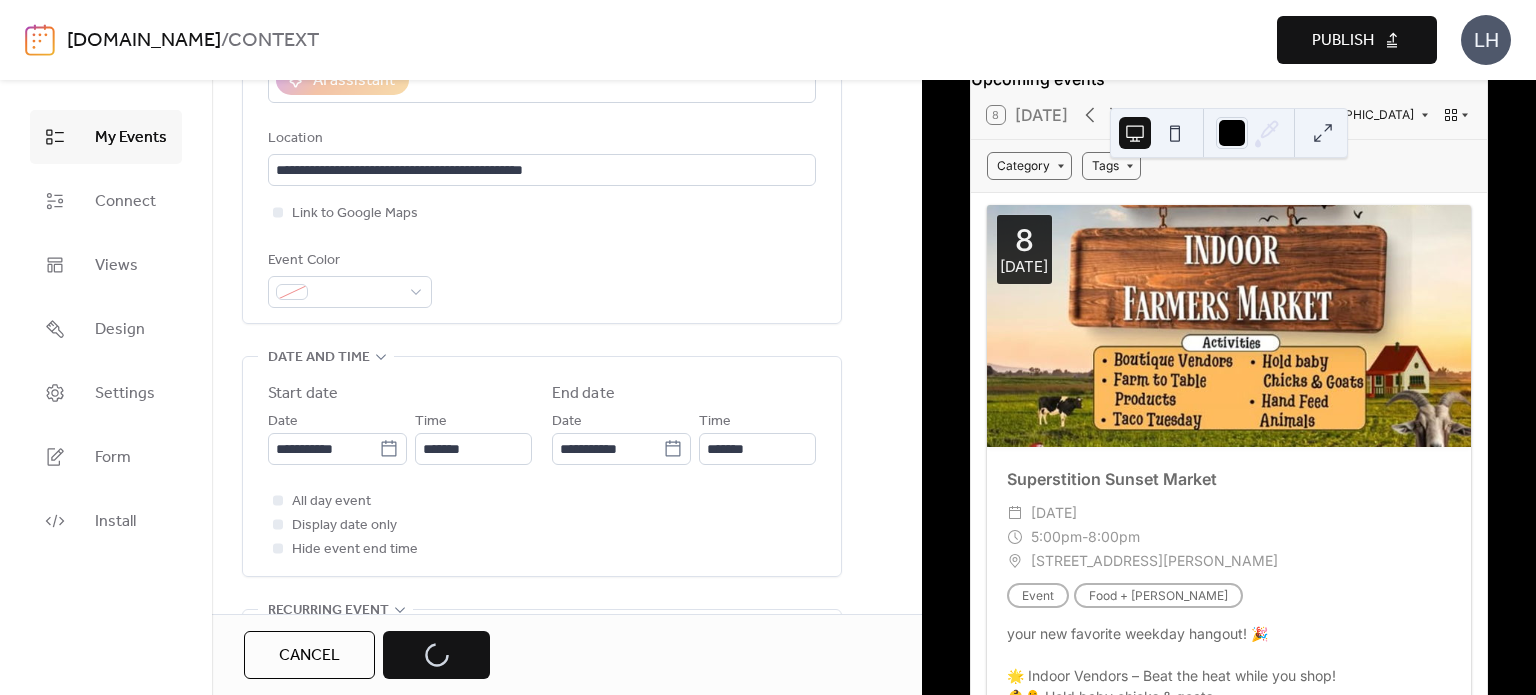 click on "Event Color" at bounding box center (542, 278) 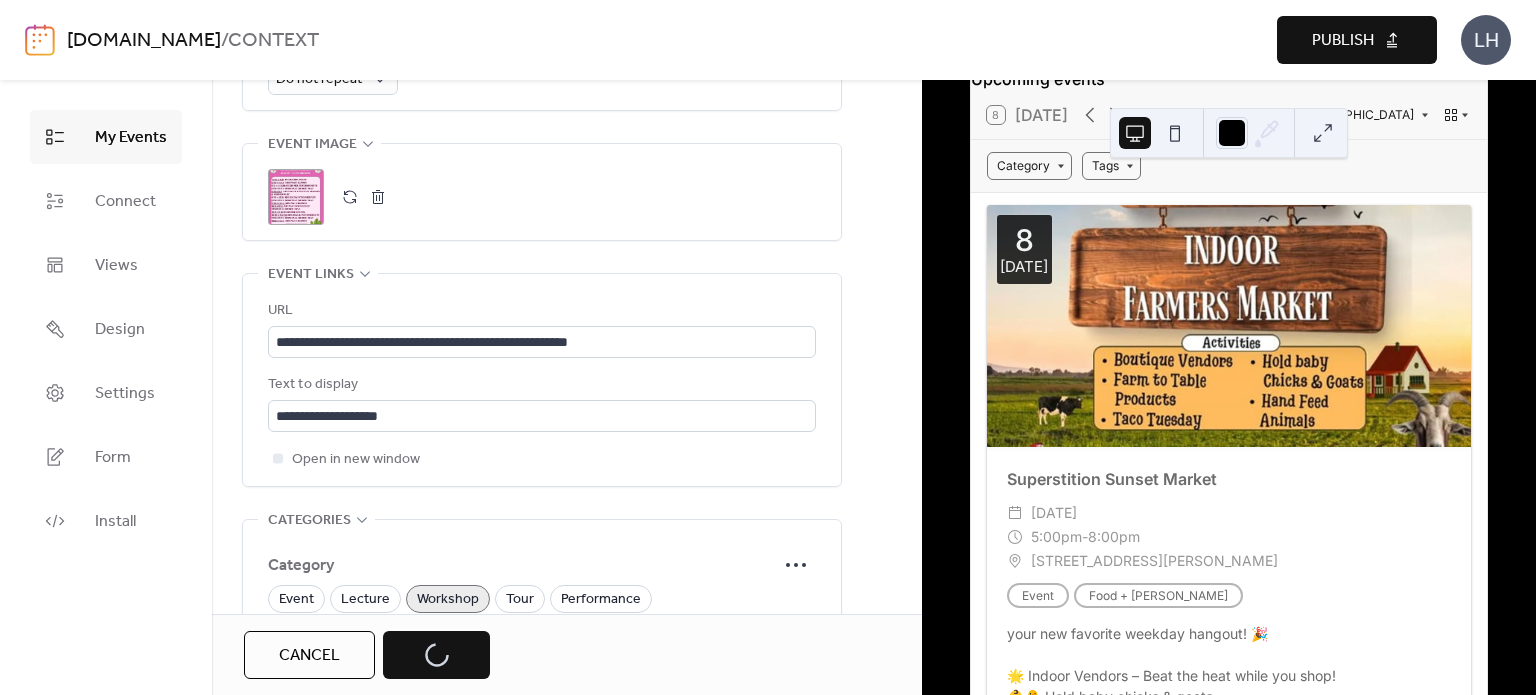 scroll, scrollTop: 990, scrollLeft: 0, axis: vertical 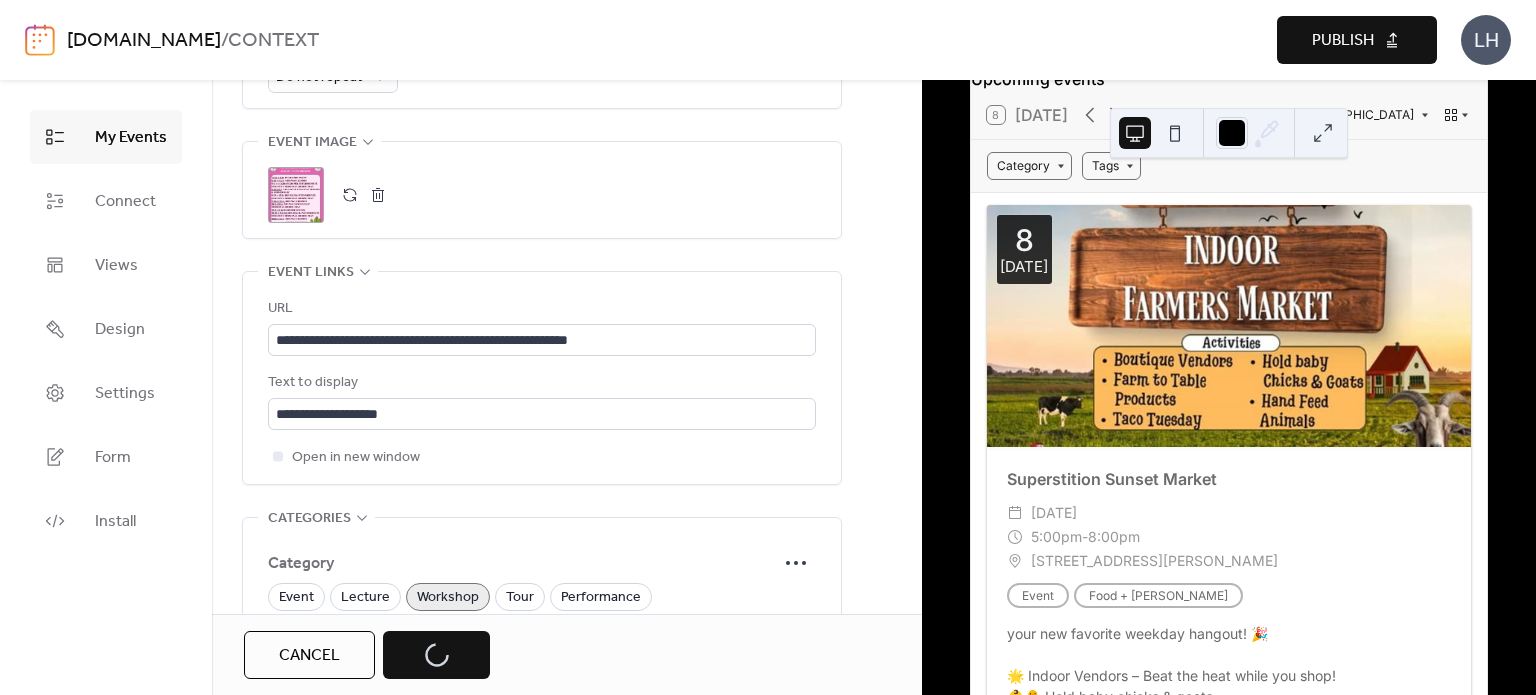click on "Cancel Save" at bounding box center (367, 655) 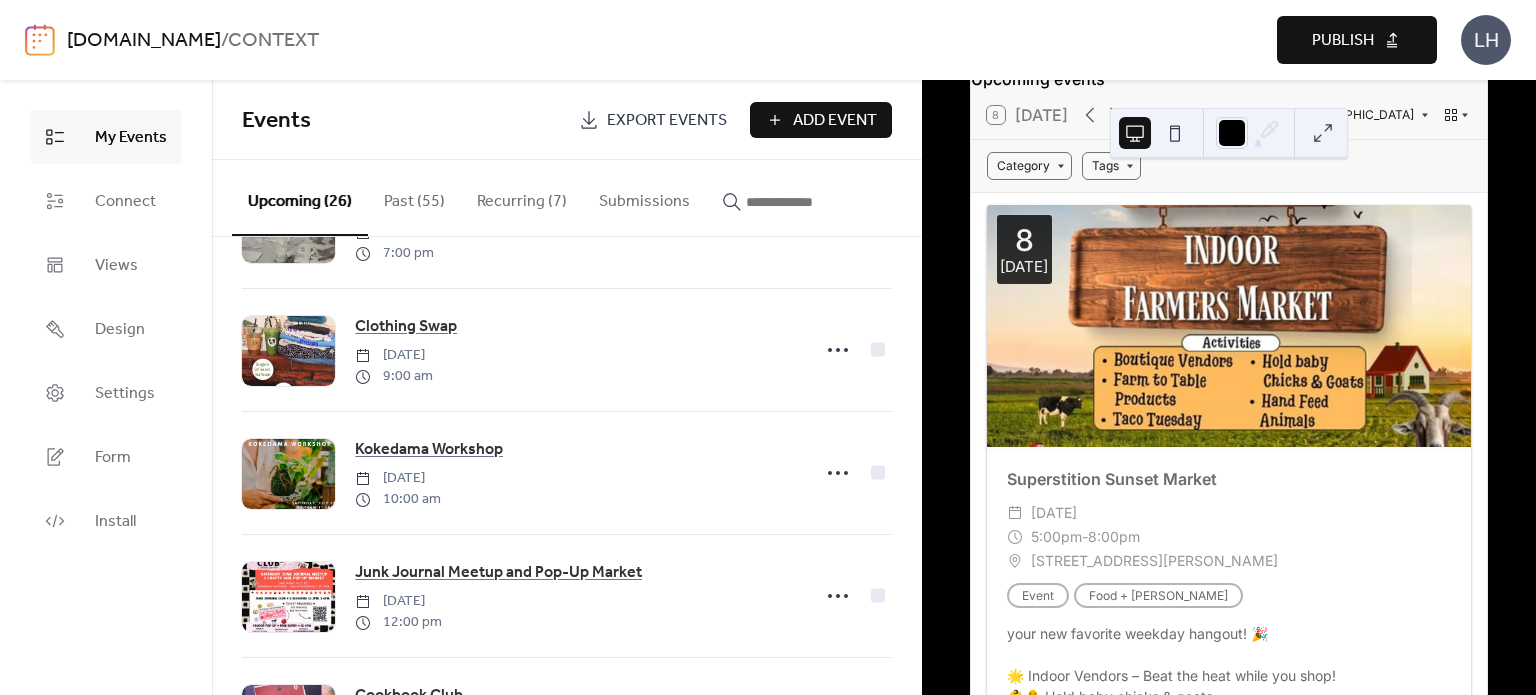 scroll, scrollTop: 355, scrollLeft: 0, axis: vertical 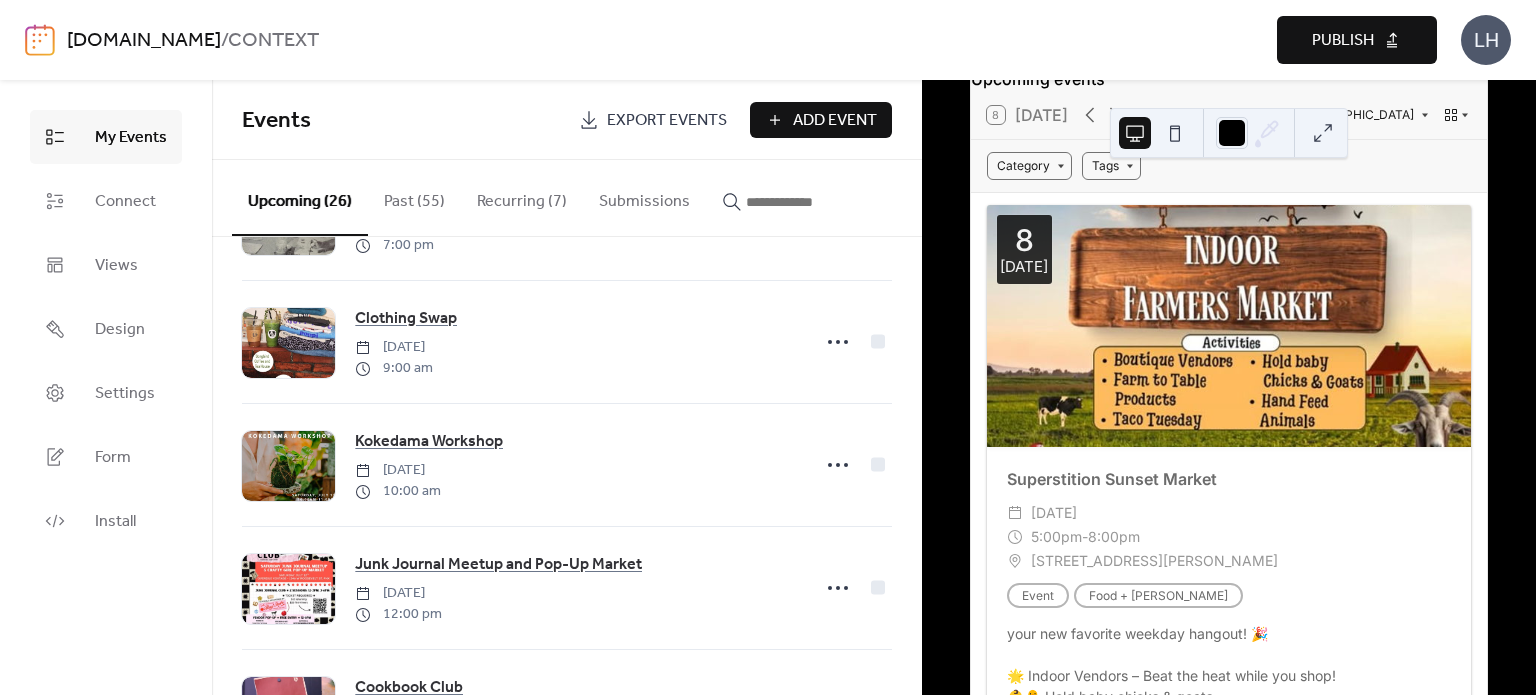 click on "Submissions" at bounding box center [644, 197] 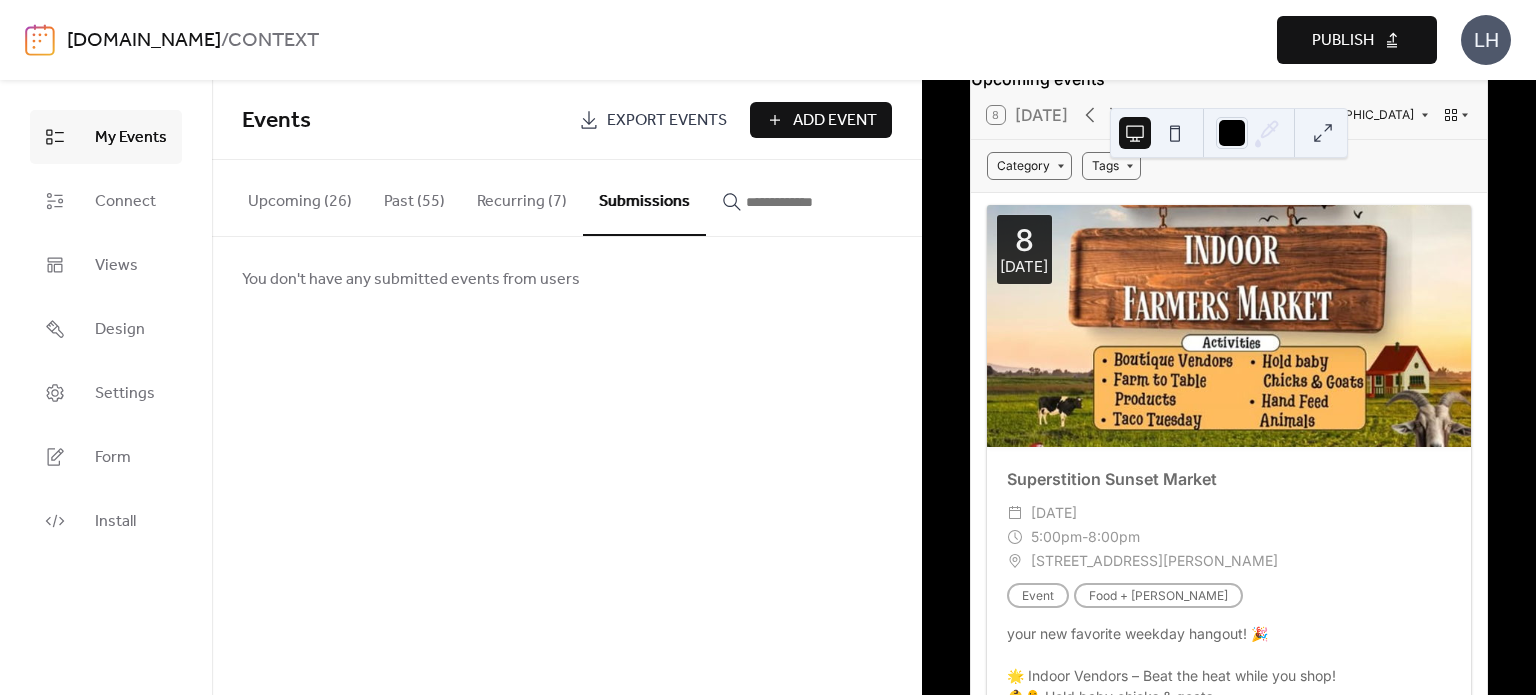 click on "Recurring  (7)" at bounding box center (522, 197) 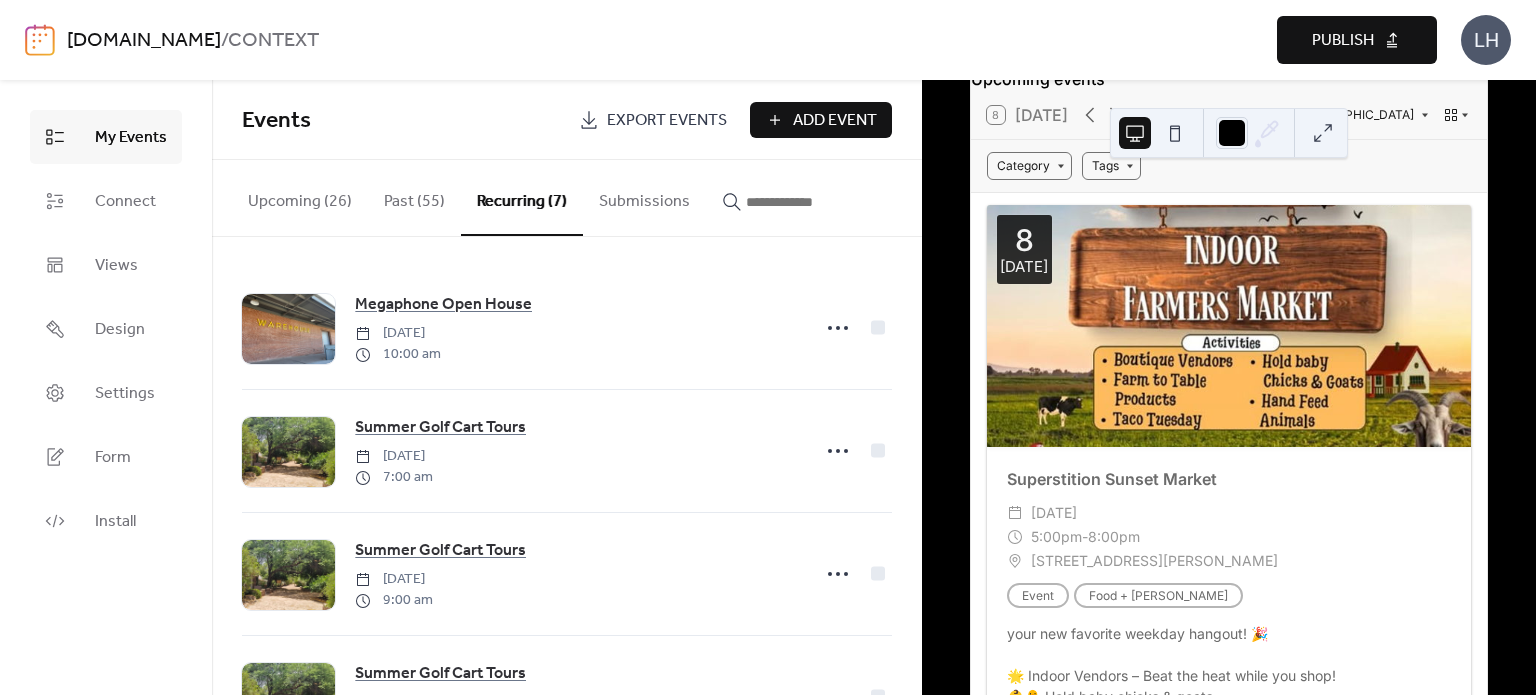 click on "Past  (55)" at bounding box center (414, 197) 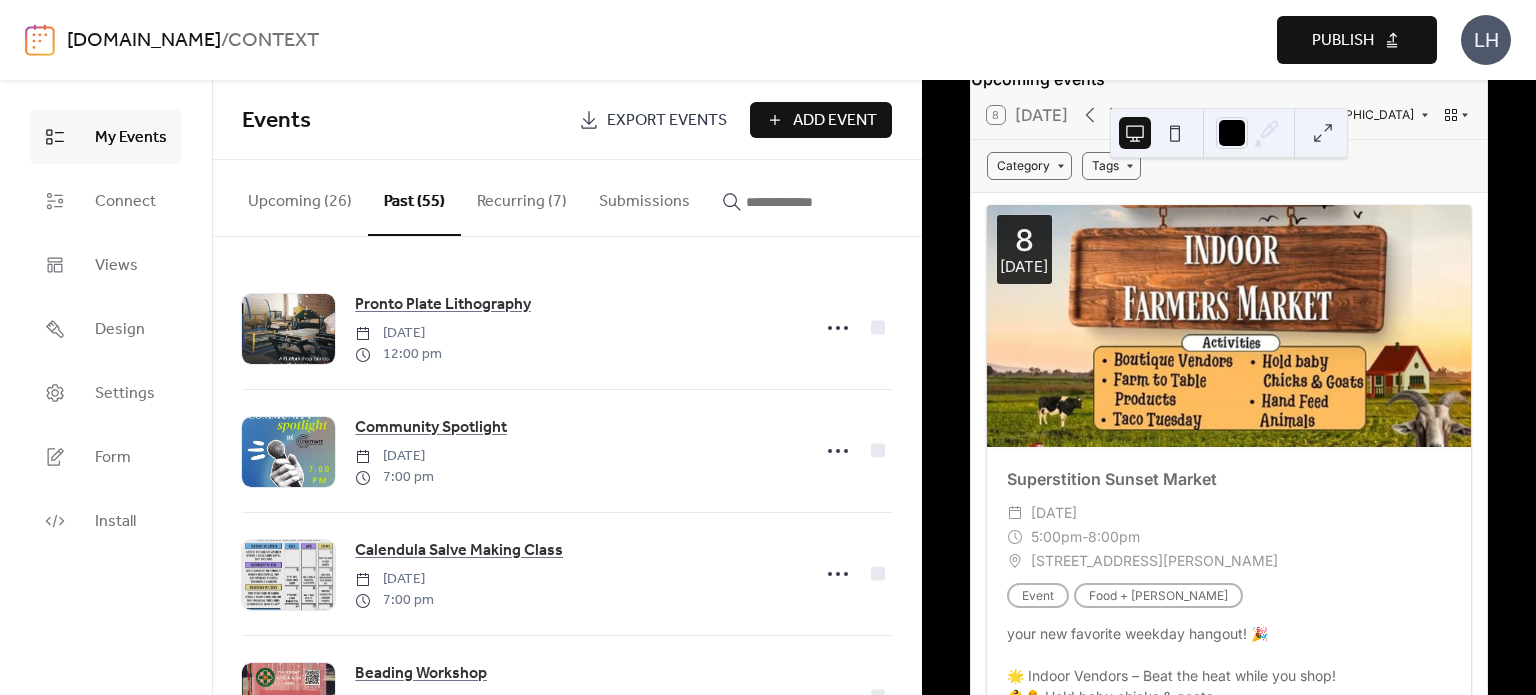 click on "Upcoming  (26)" at bounding box center [300, 197] 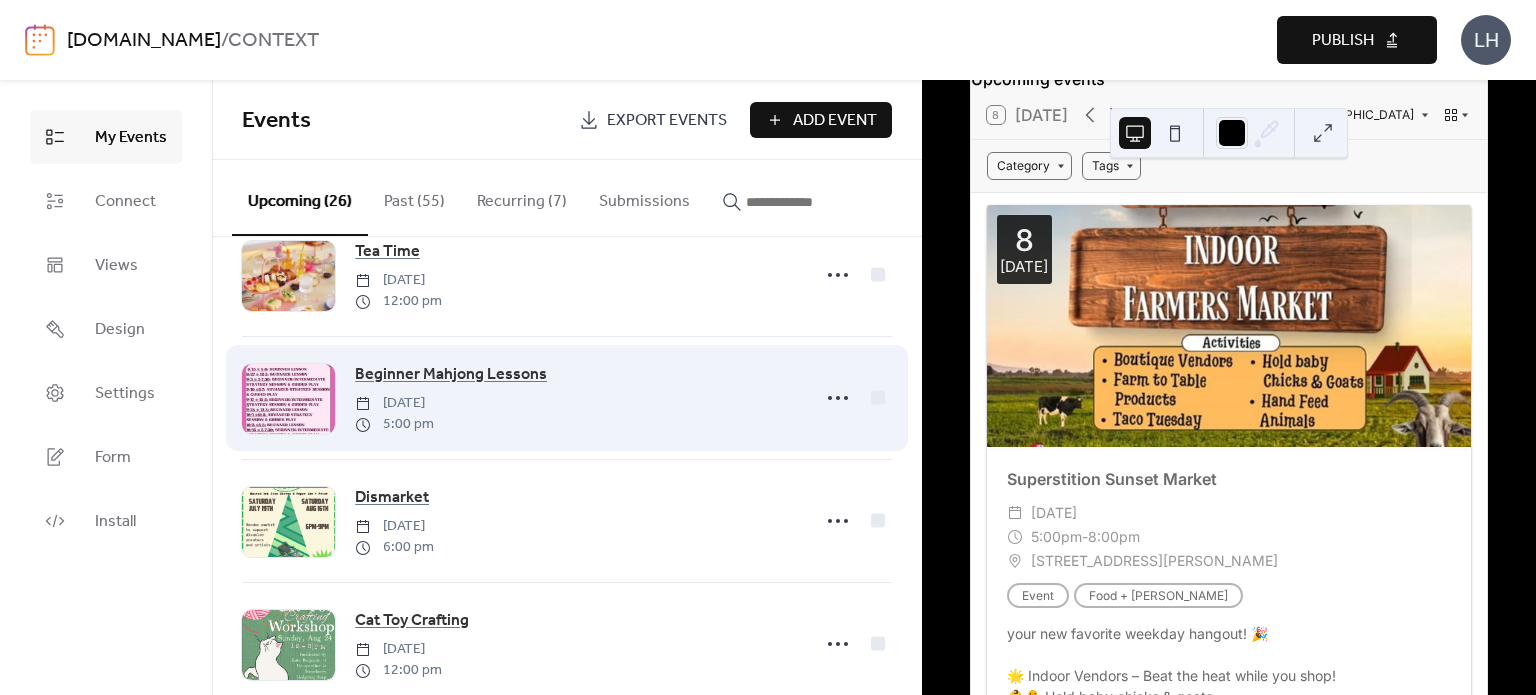 scroll, scrollTop: 2022, scrollLeft: 0, axis: vertical 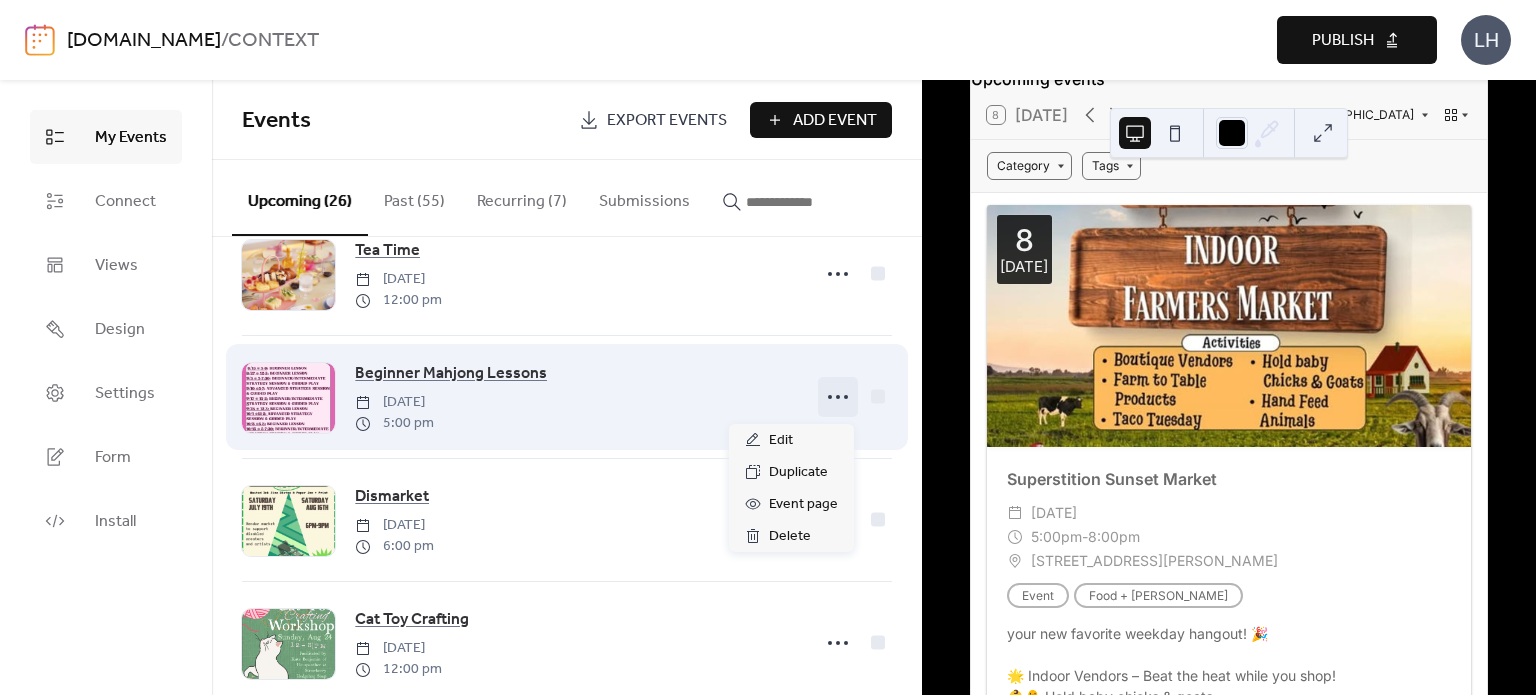 click 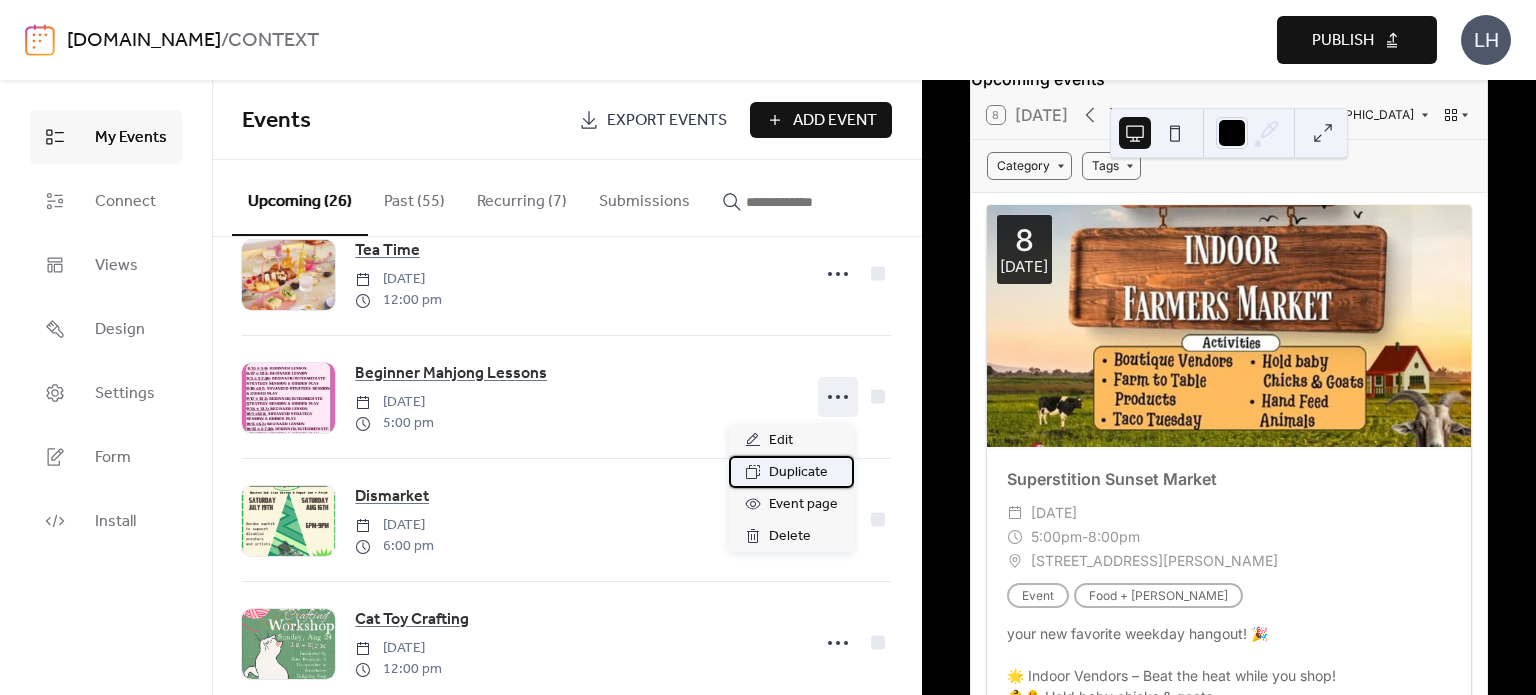 click on "Duplicate" at bounding box center [798, 473] 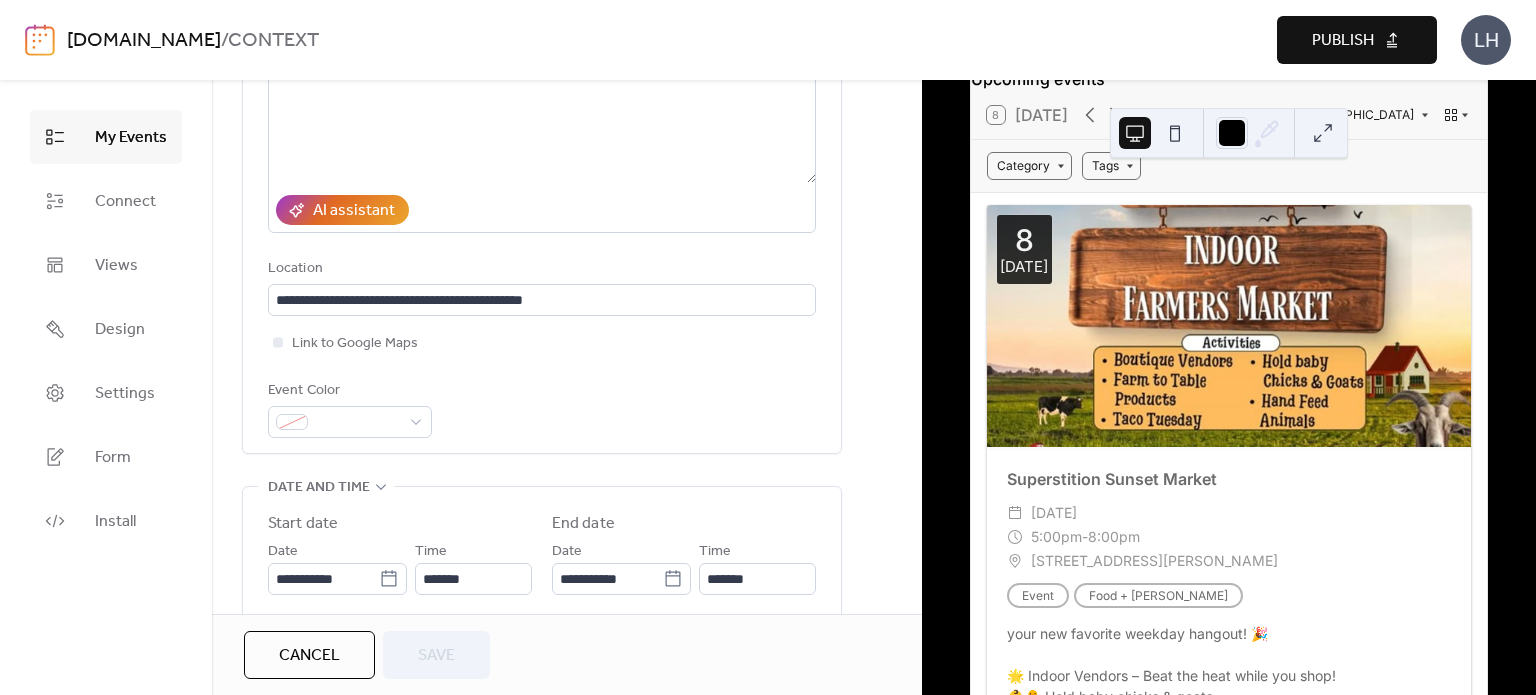 scroll, scrollTop: 300, scrollLeft: 0, axis: vertical 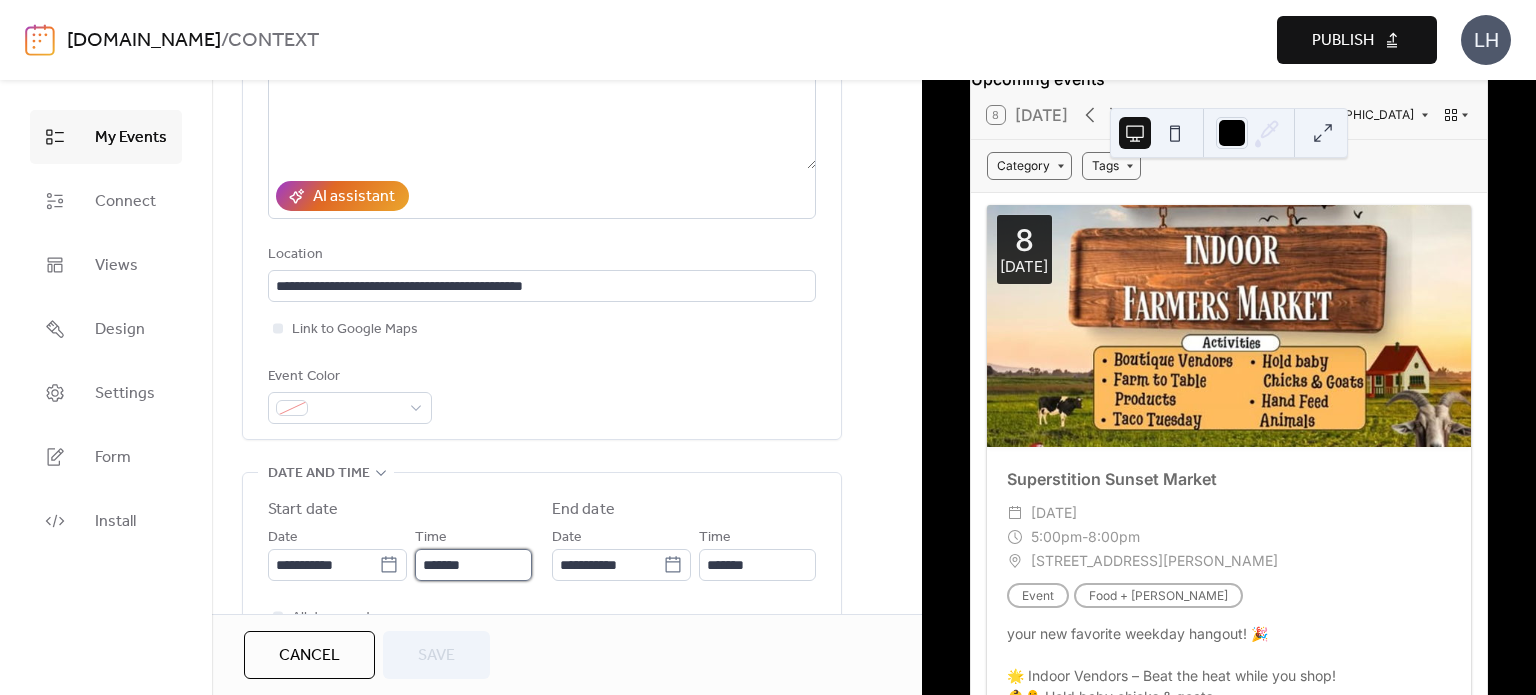 click on "*******" at bounding box center (473, 565) 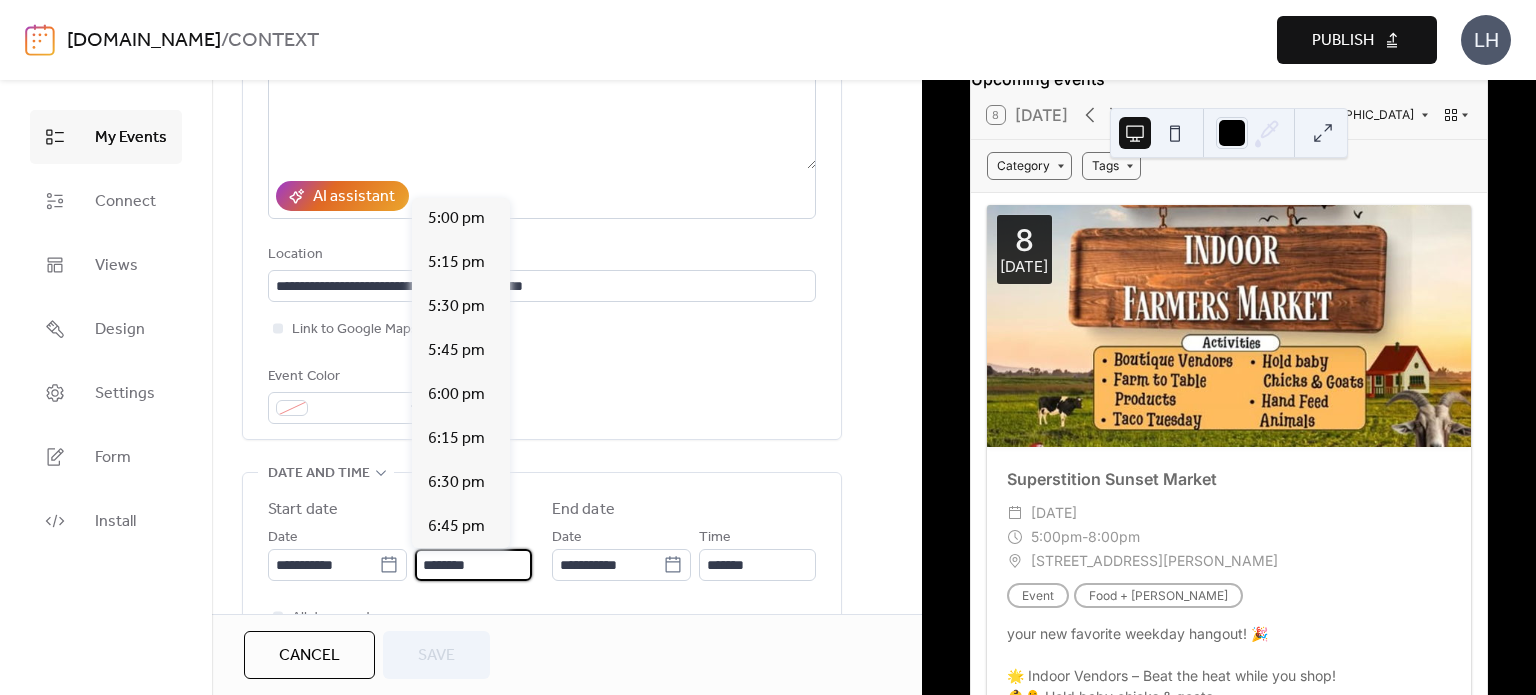 scroll, scrollTop: 2112, scrollLeft: 0, axis: vertical 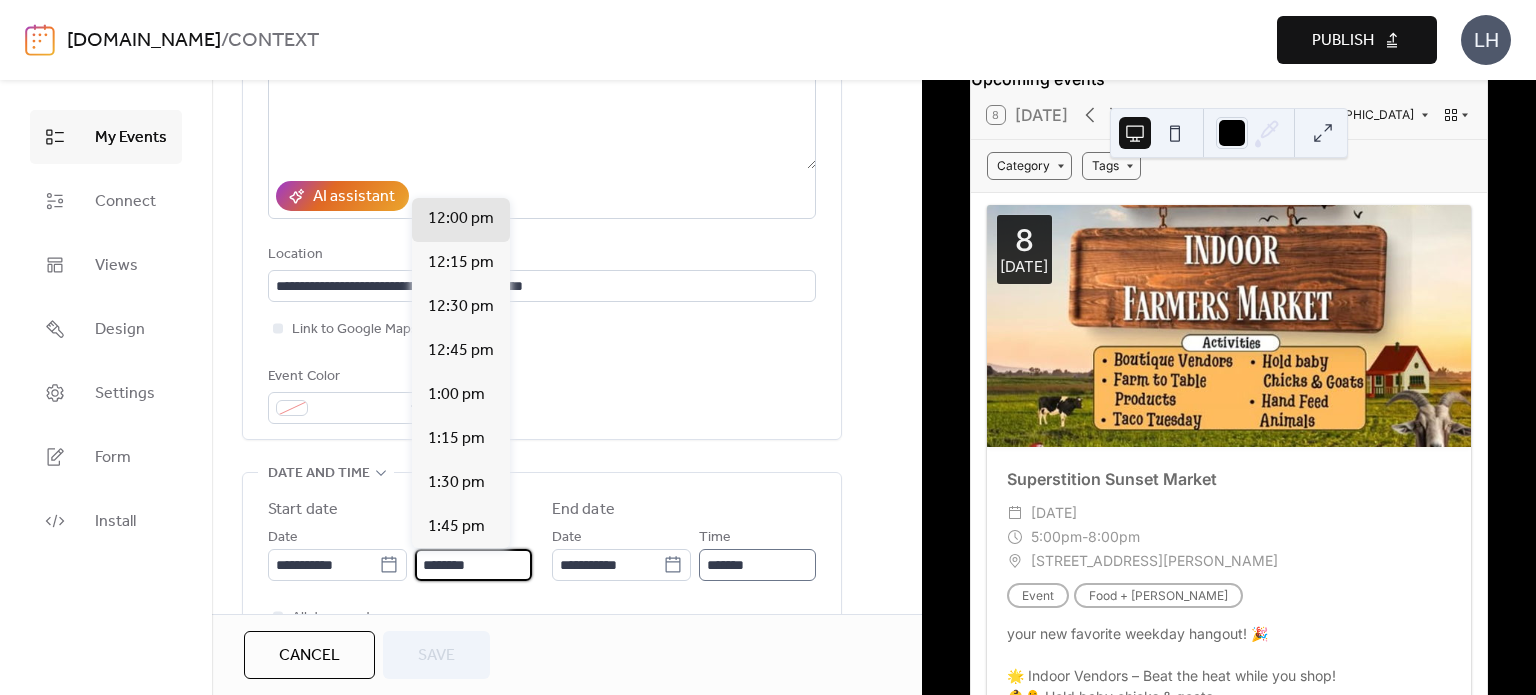 type on "********" 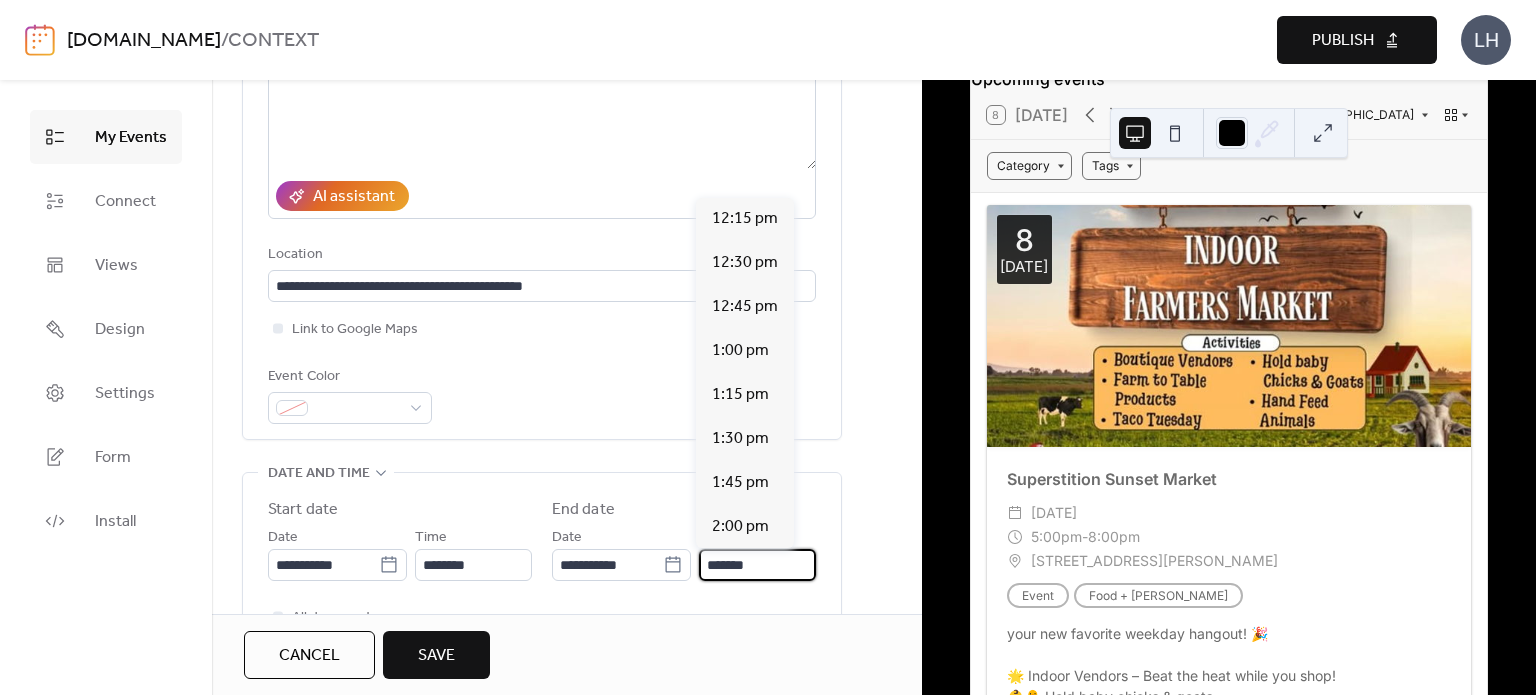 type on "*******" 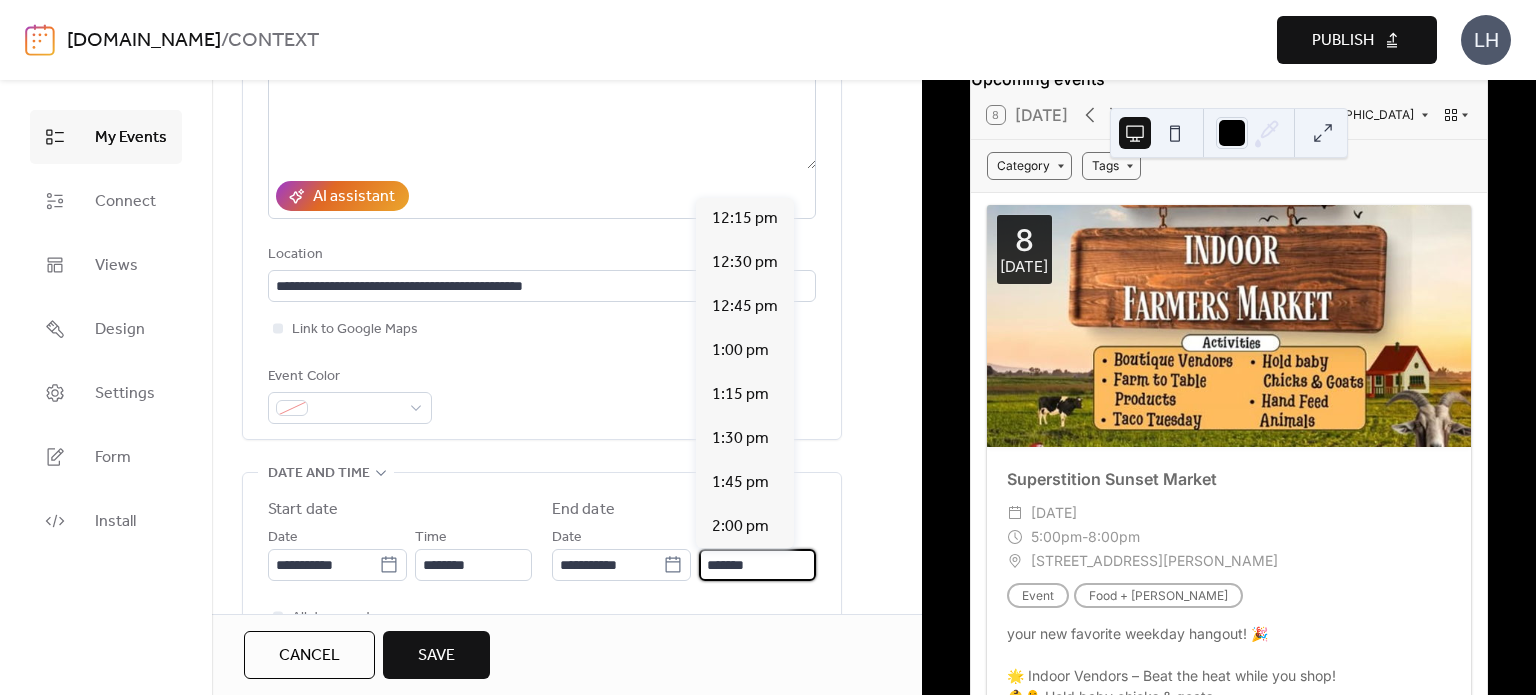 click on "*******" at bounding box center (757, 565) 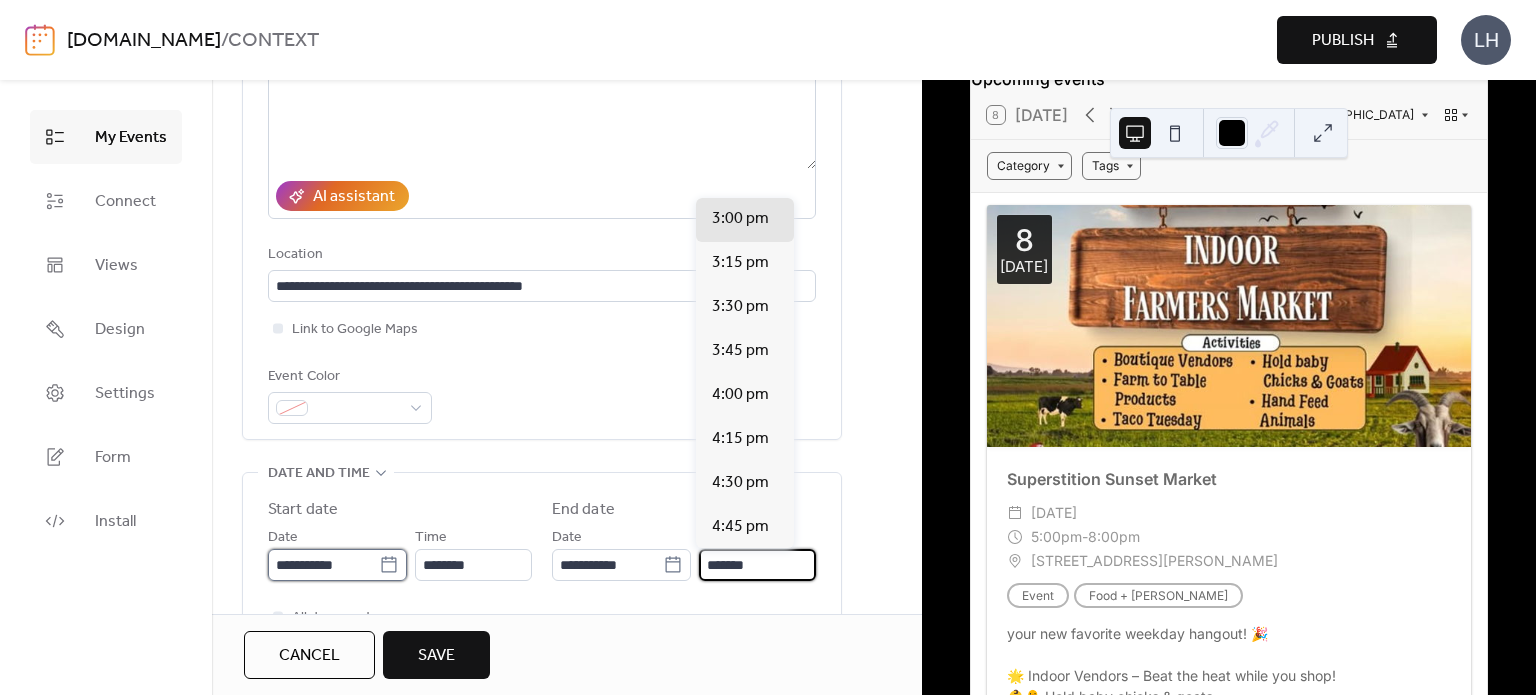 click on "**********" at bounding box center [323, 565] 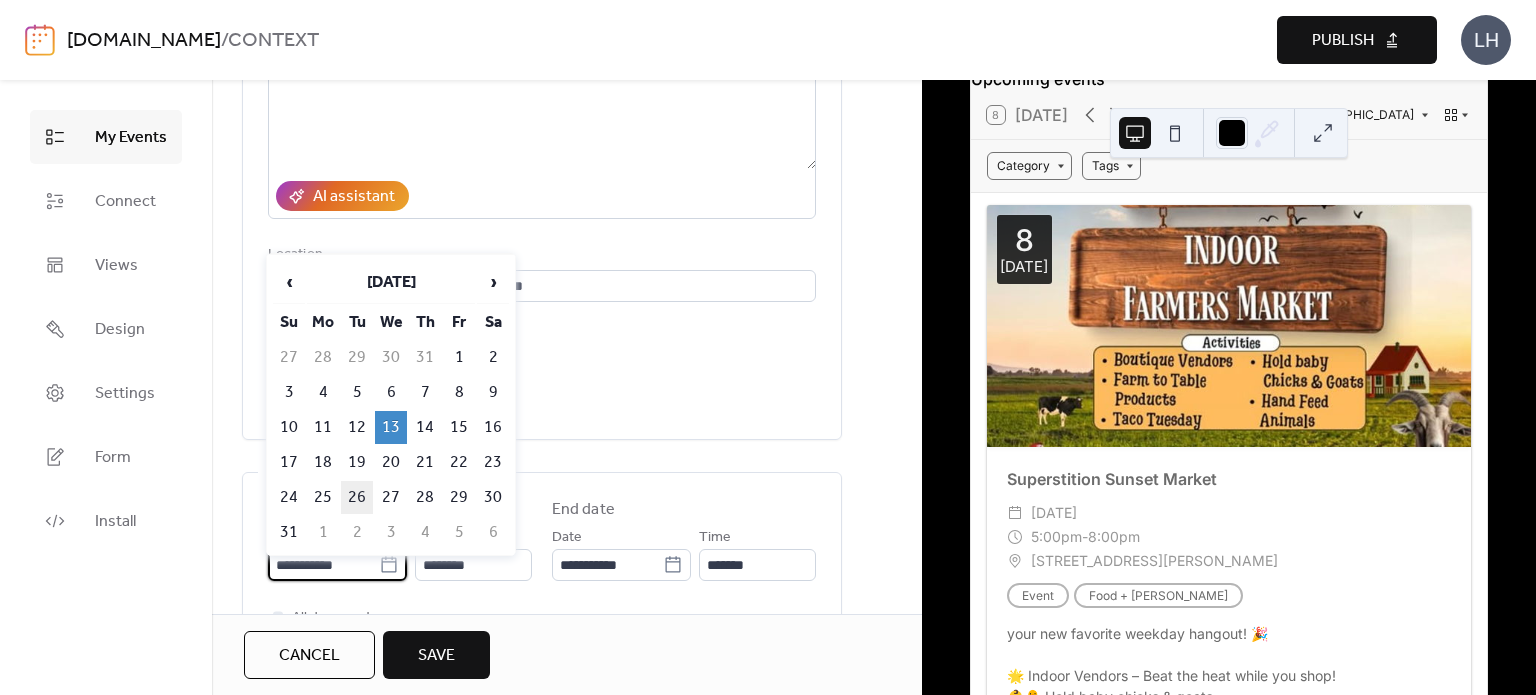 click on "26" at bounding box center [357, 497] 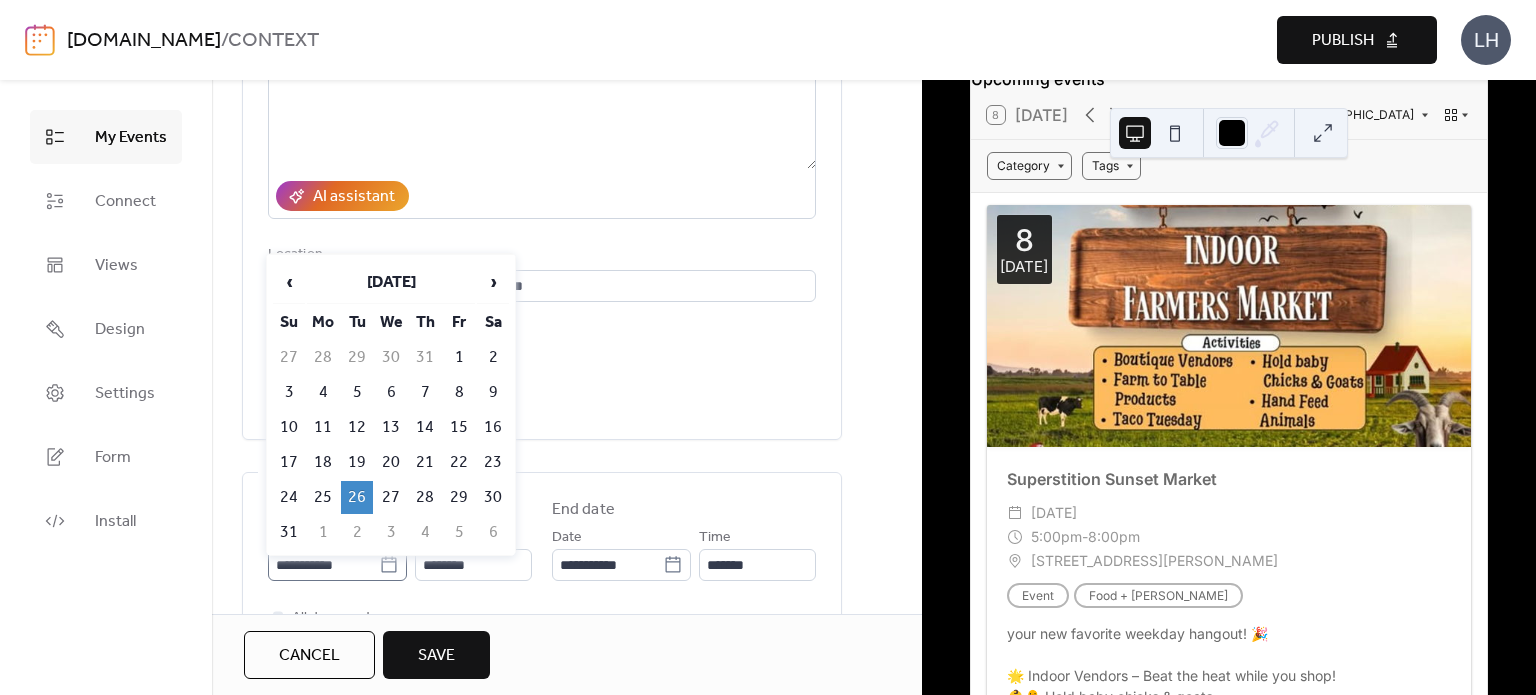 click 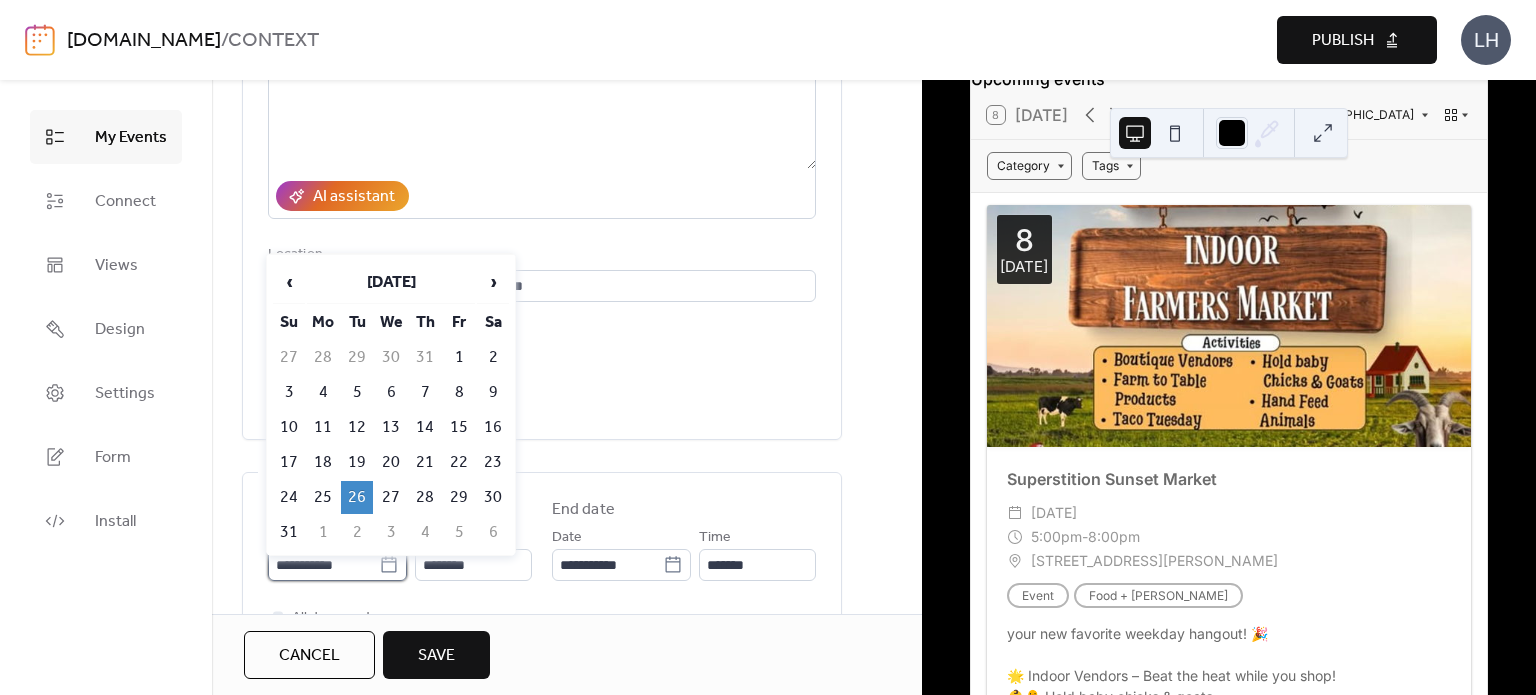 click on "**********" at bounding box center (323, 565) 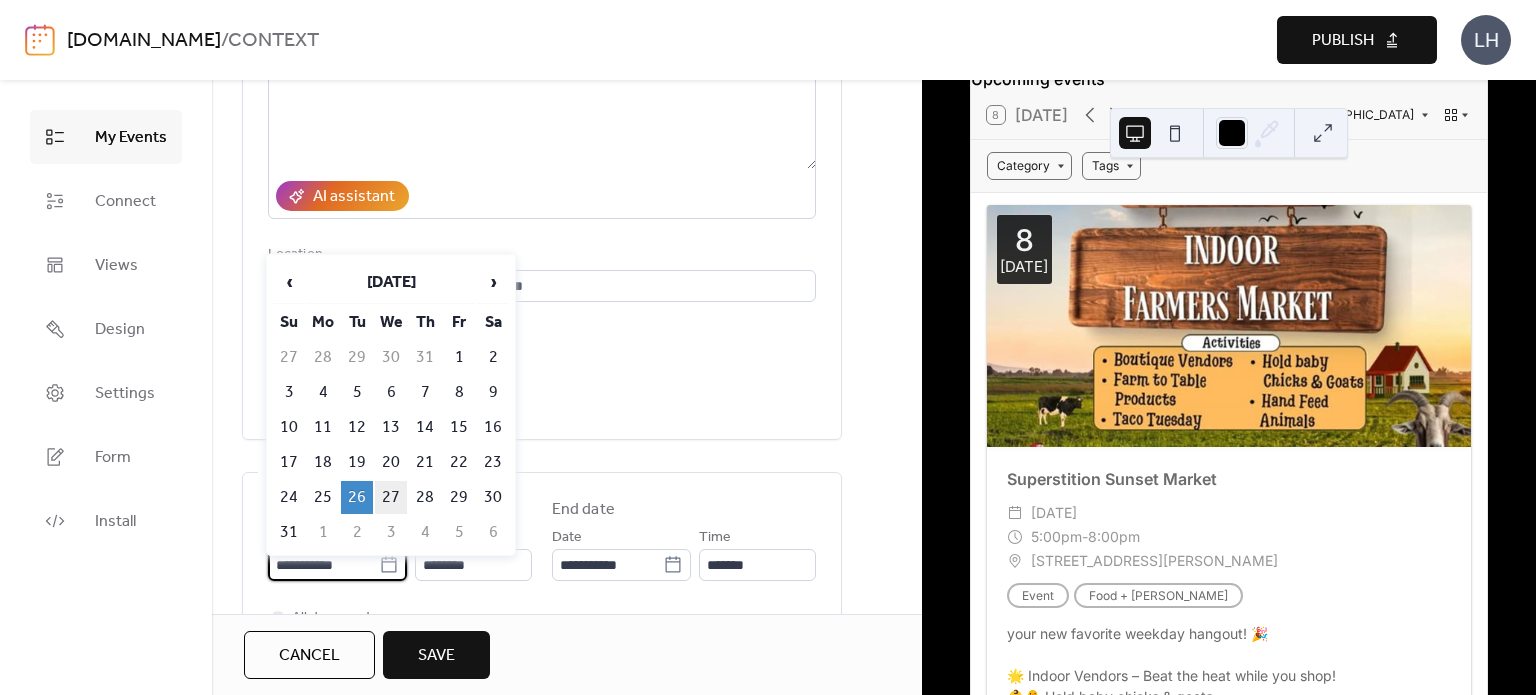 click on "27" at bounding box center [391, 497] 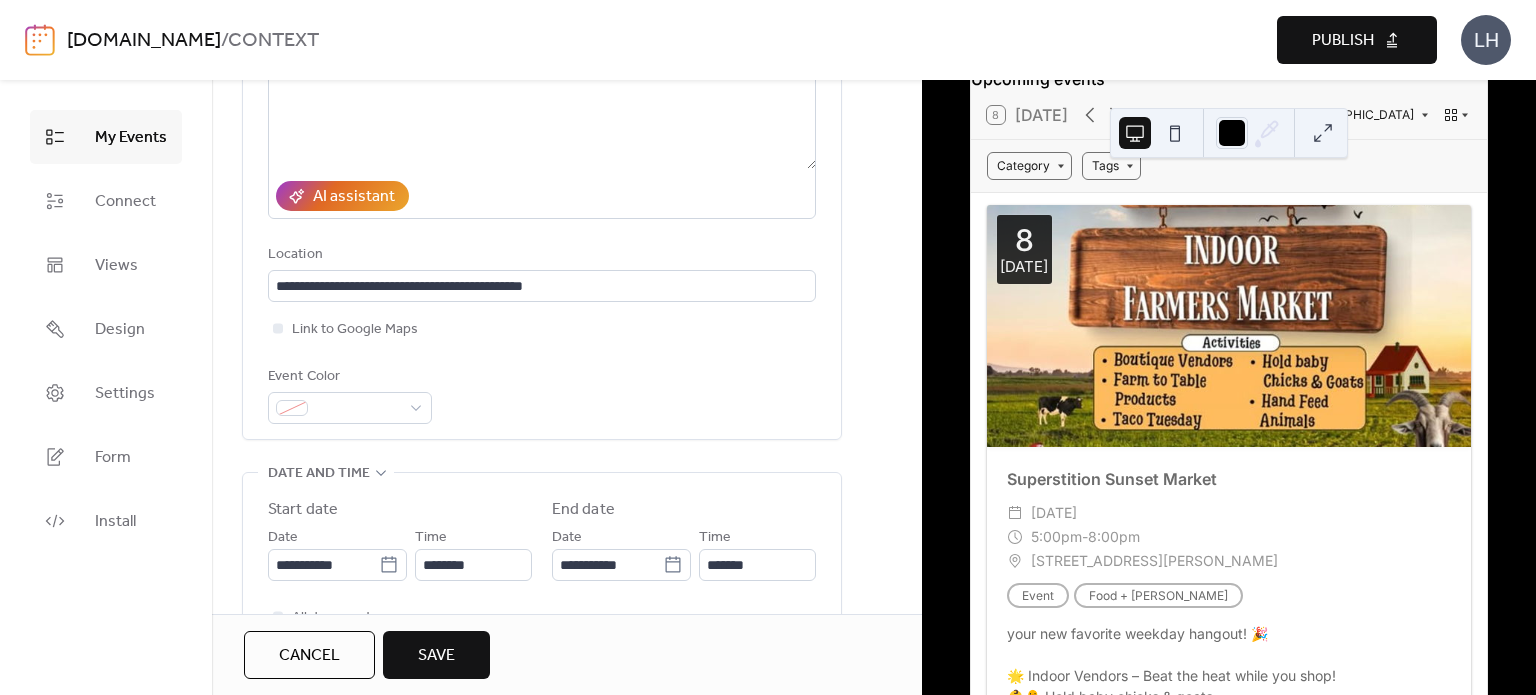 click on "Save" at bounding box center (436, 656) 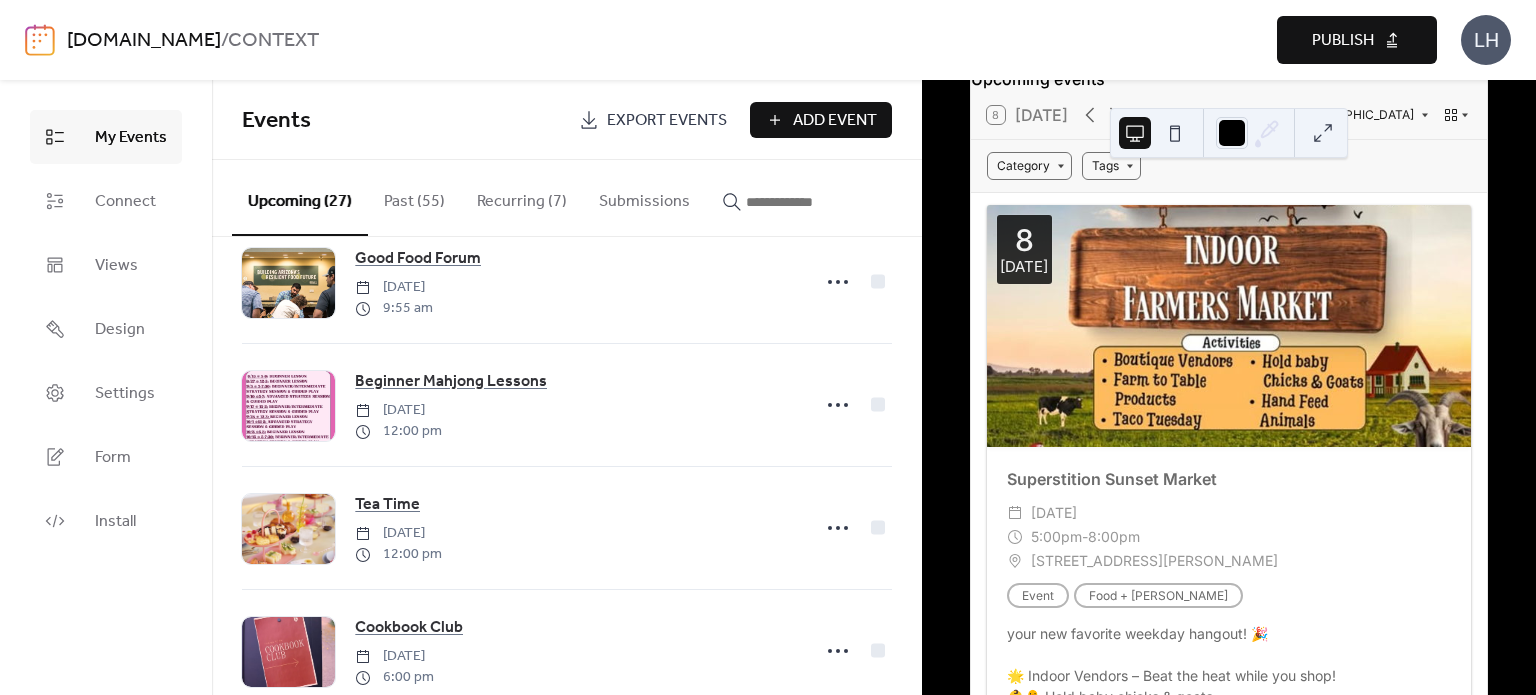 scroll, scrollTop: 2504, scrollLeft: 0, axis: vertical 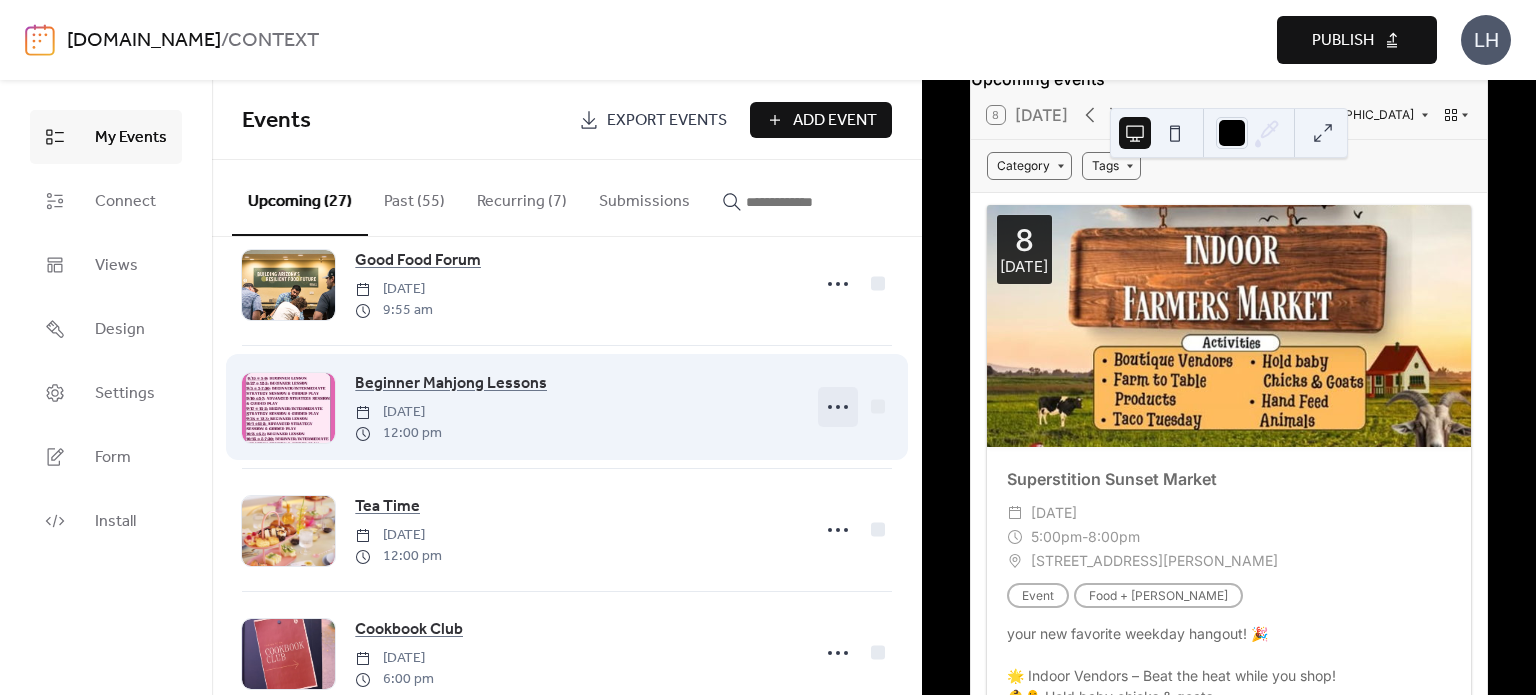 click 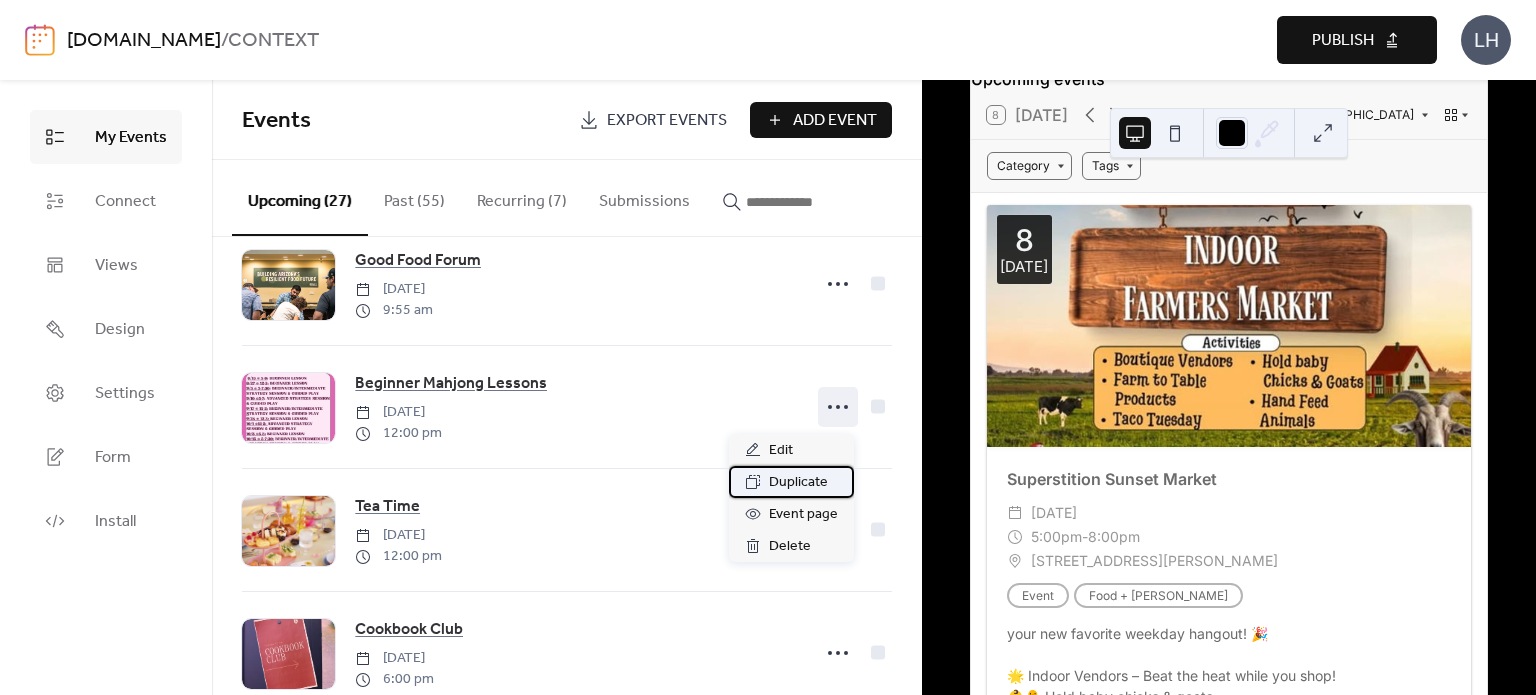 click on "Duplicate" at bounding box center (798, 483) 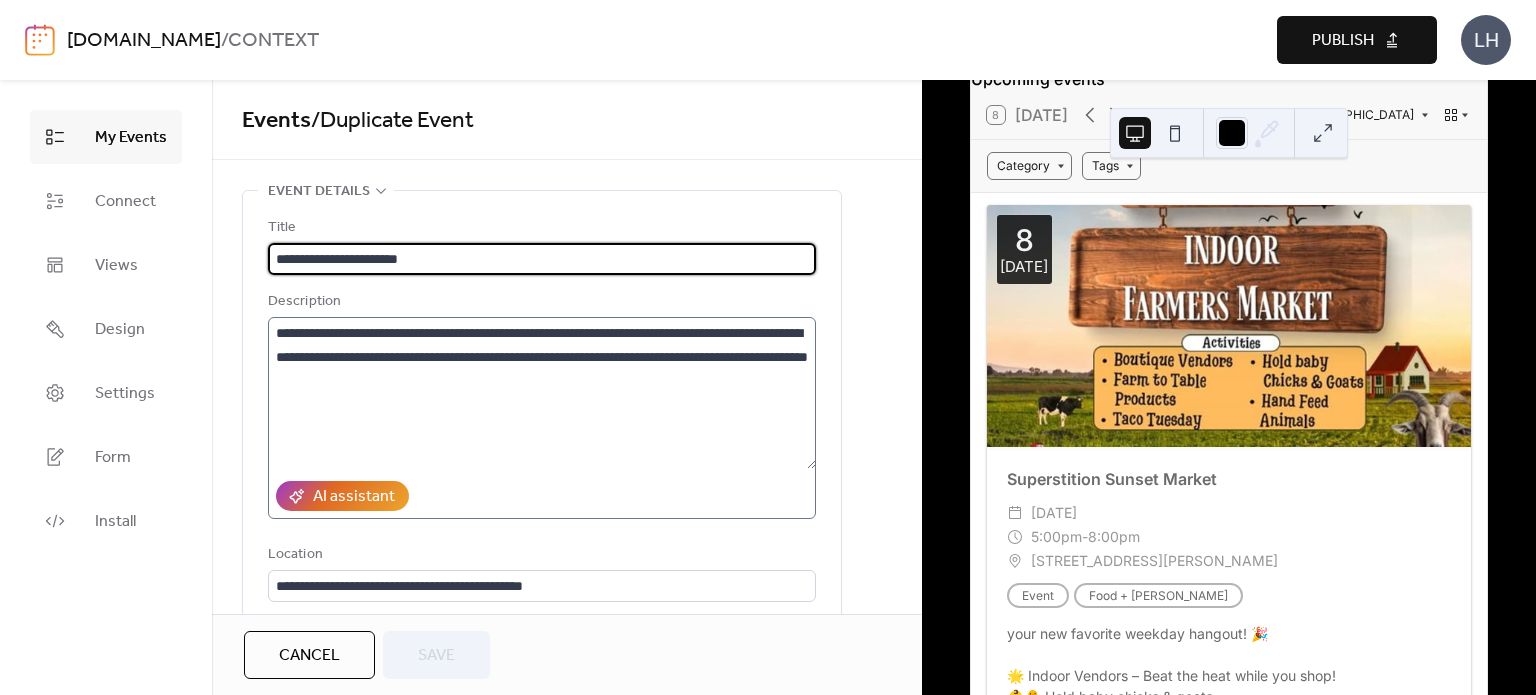 scroll, scrollTop: 316, scrollLeft: 0, axis: vertical 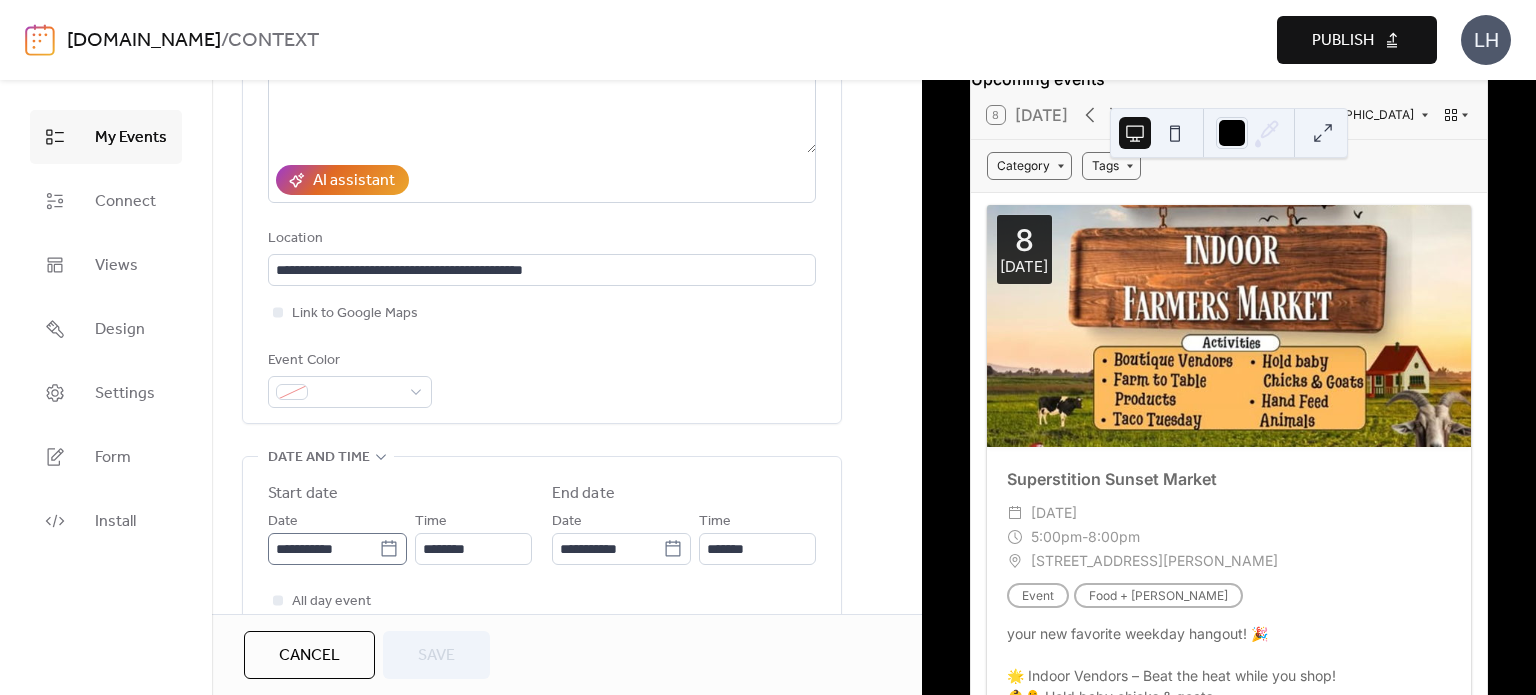 click 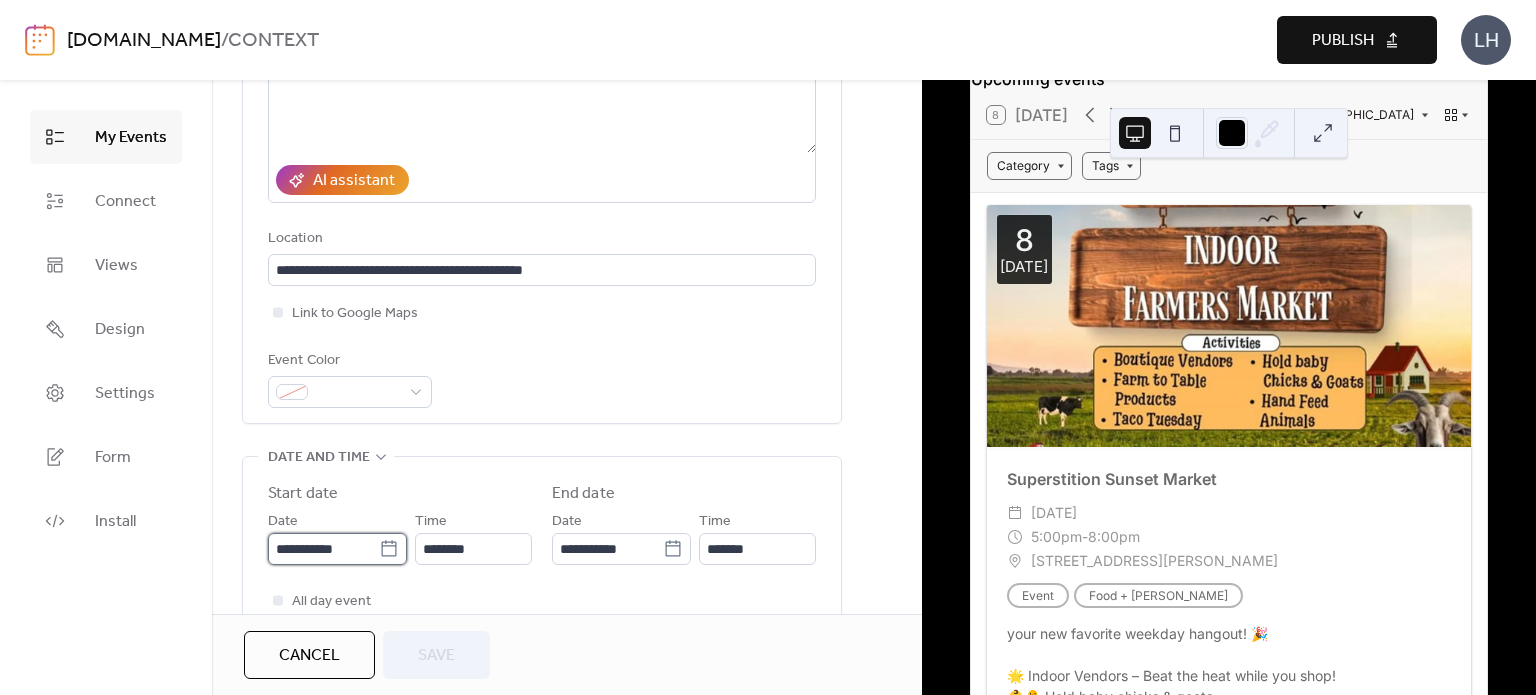 click on "**********" at bounding box center (323, 549) 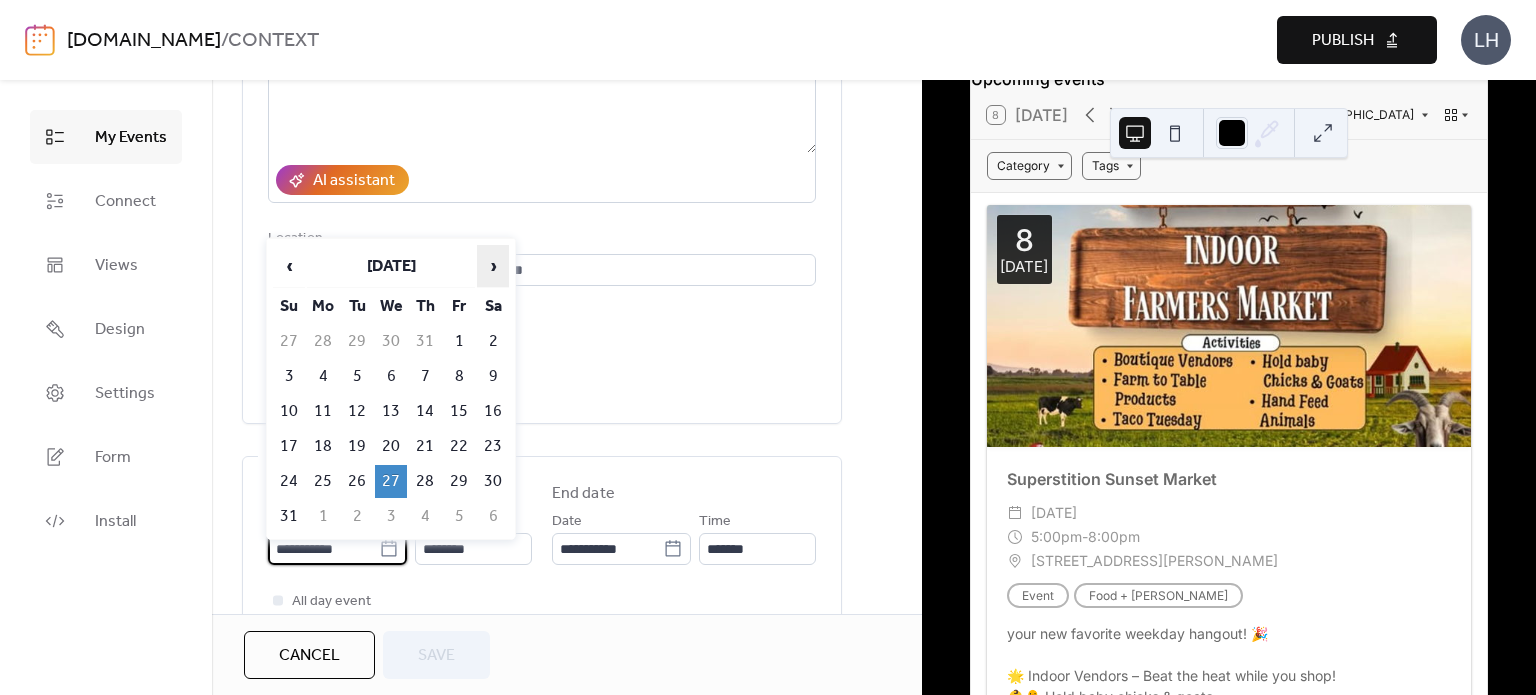 click on "›" at bounding box center (493, 266) 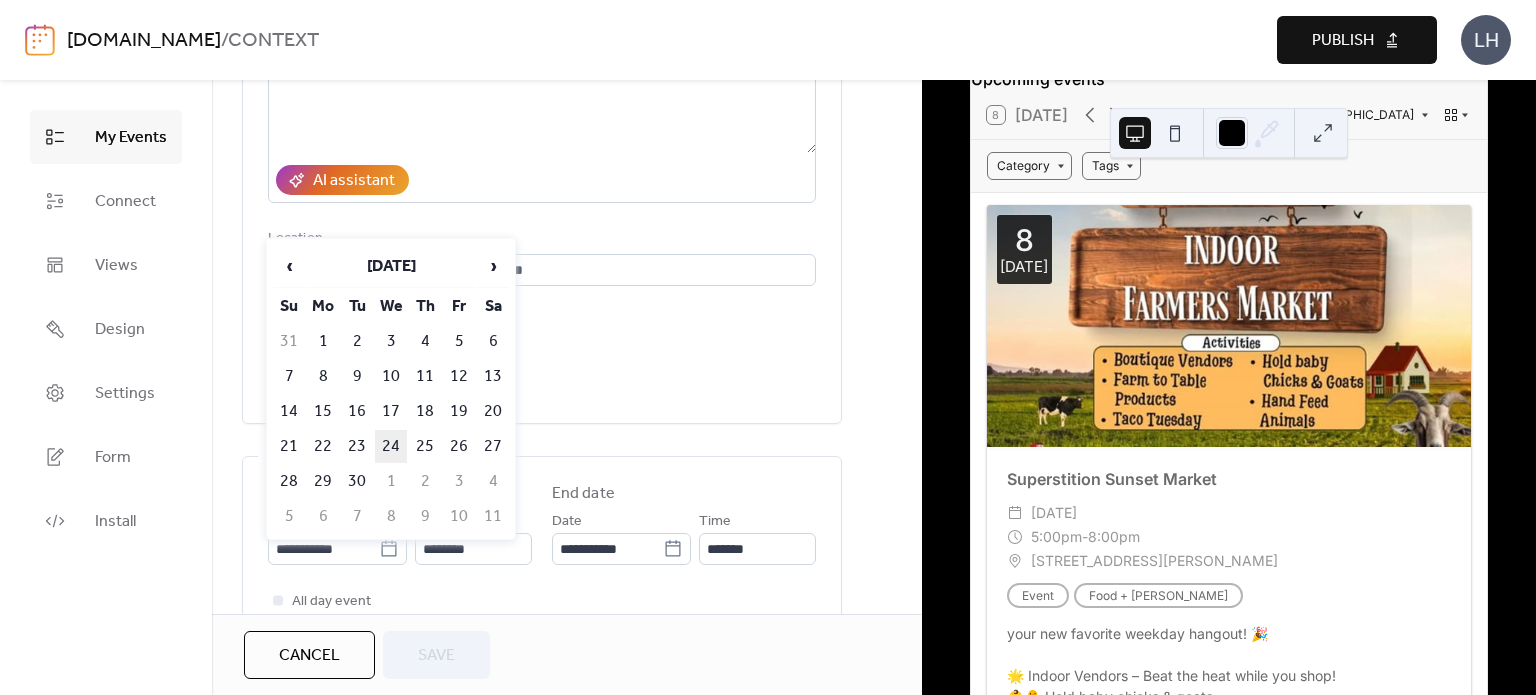 click on "24" at bounding box center [391, 446] 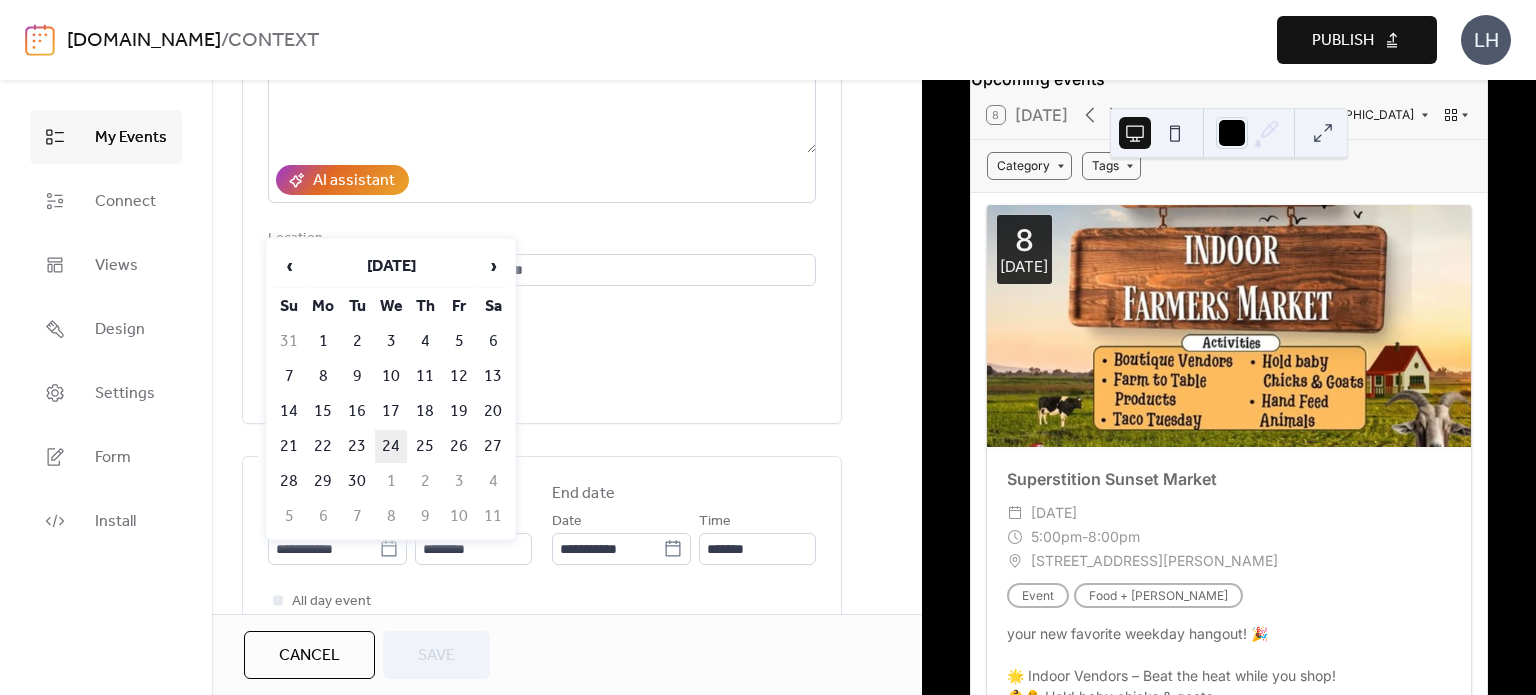 type on "**********" 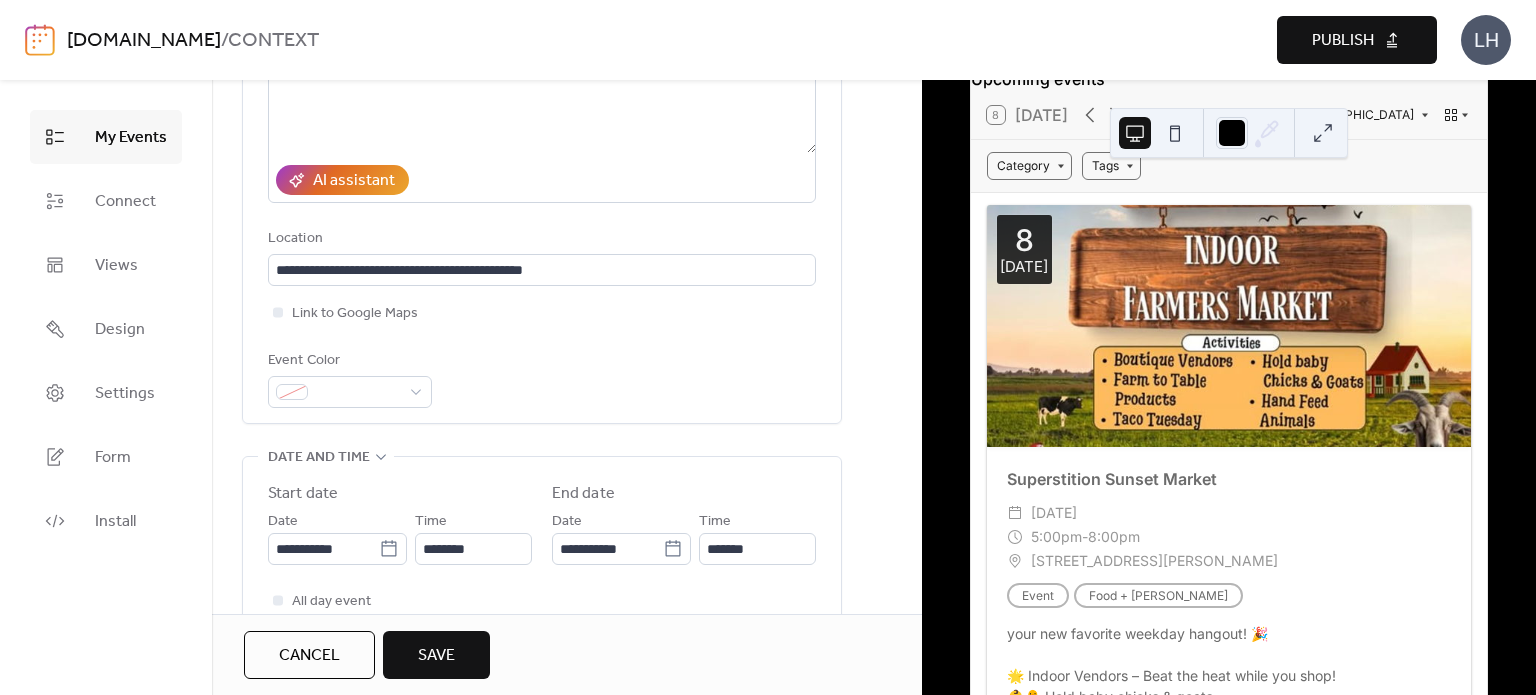 click on "Save" at bounding box center [436, 656] 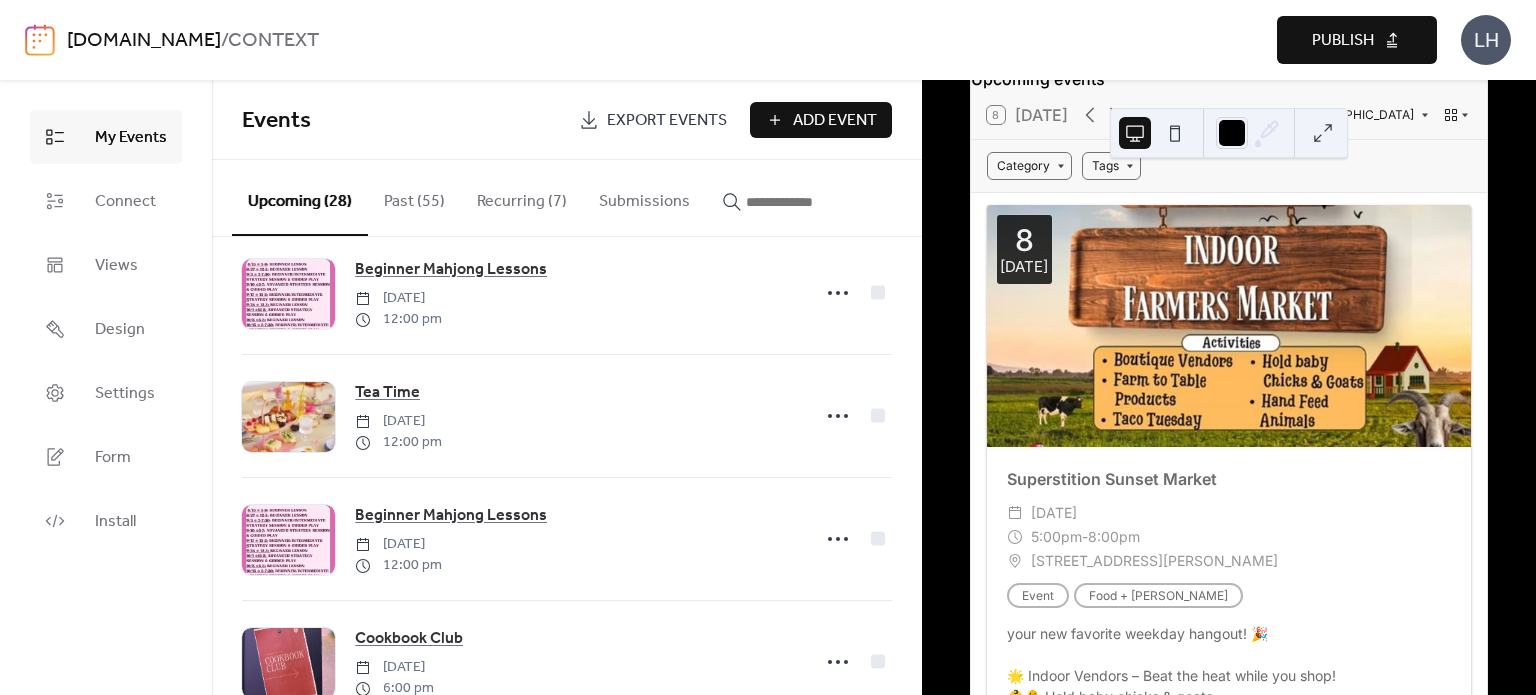 scroll, scrollTop: 2613, scrollLeft: 0, axis: vertical 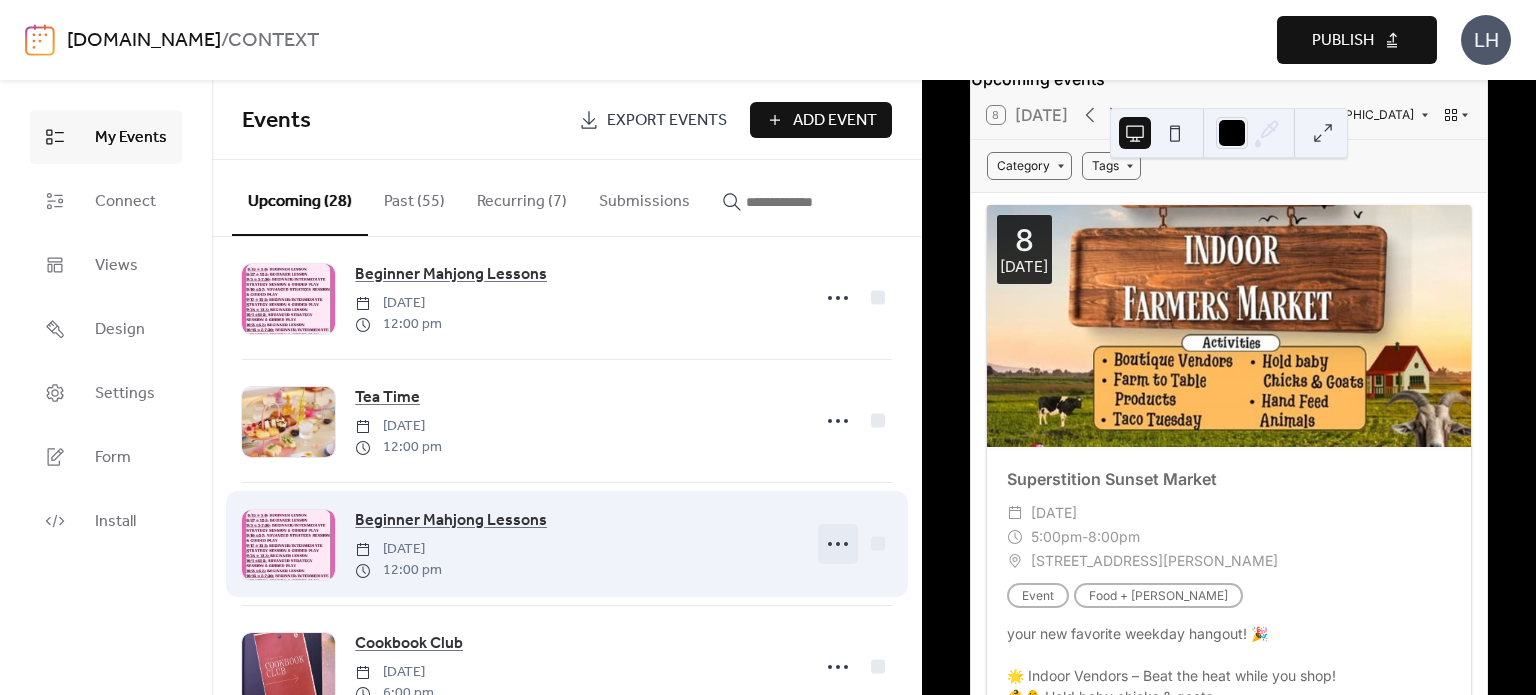 click 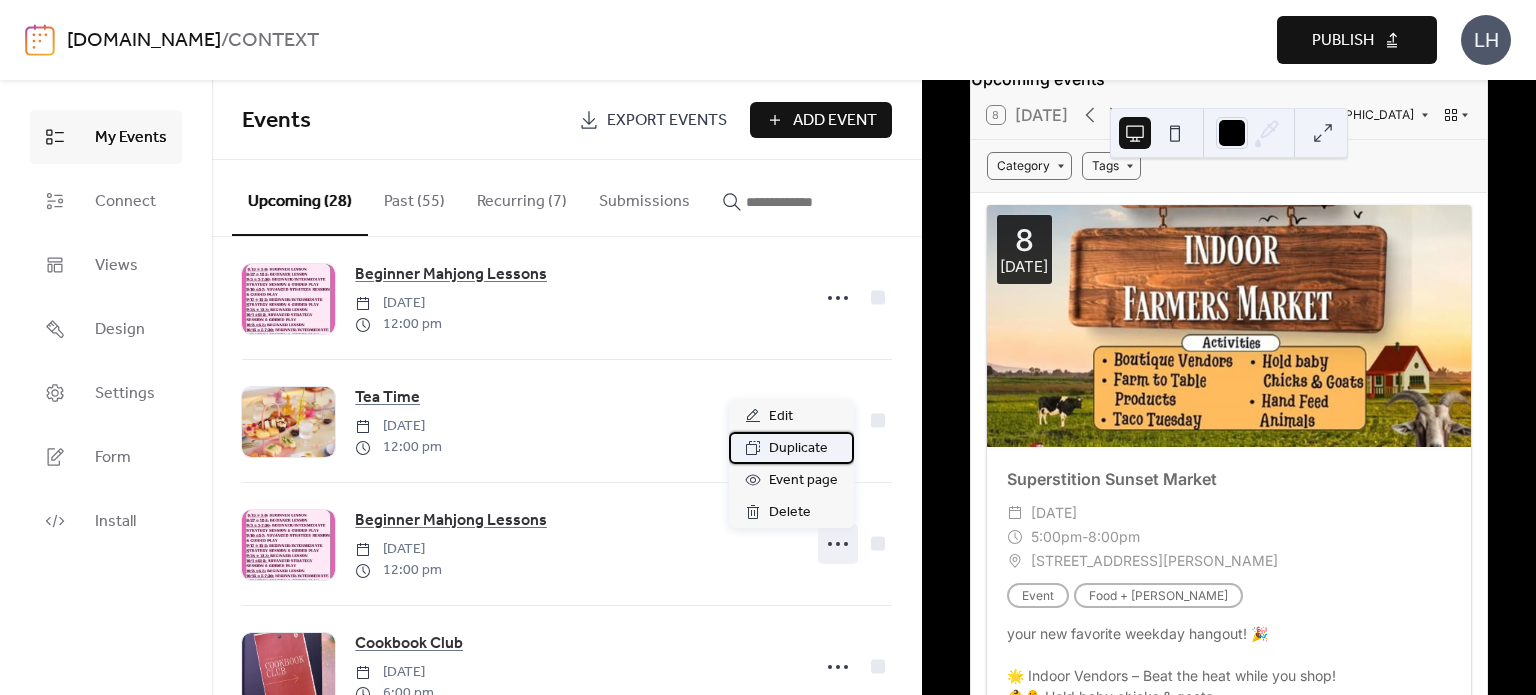 click on "Duplicate" at bounding box center [798, 449] 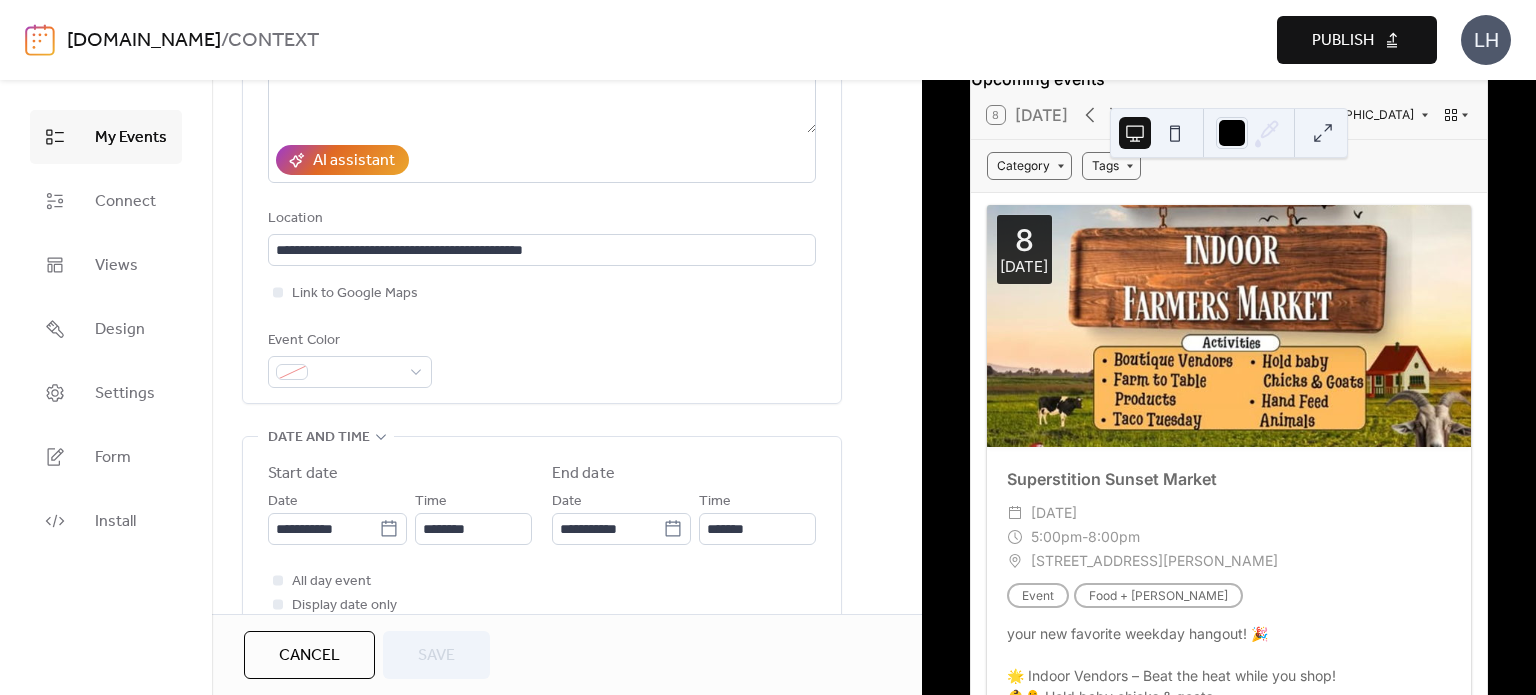 scroll, scrollTop: 338, scrollLeft: 0, axis: vertical 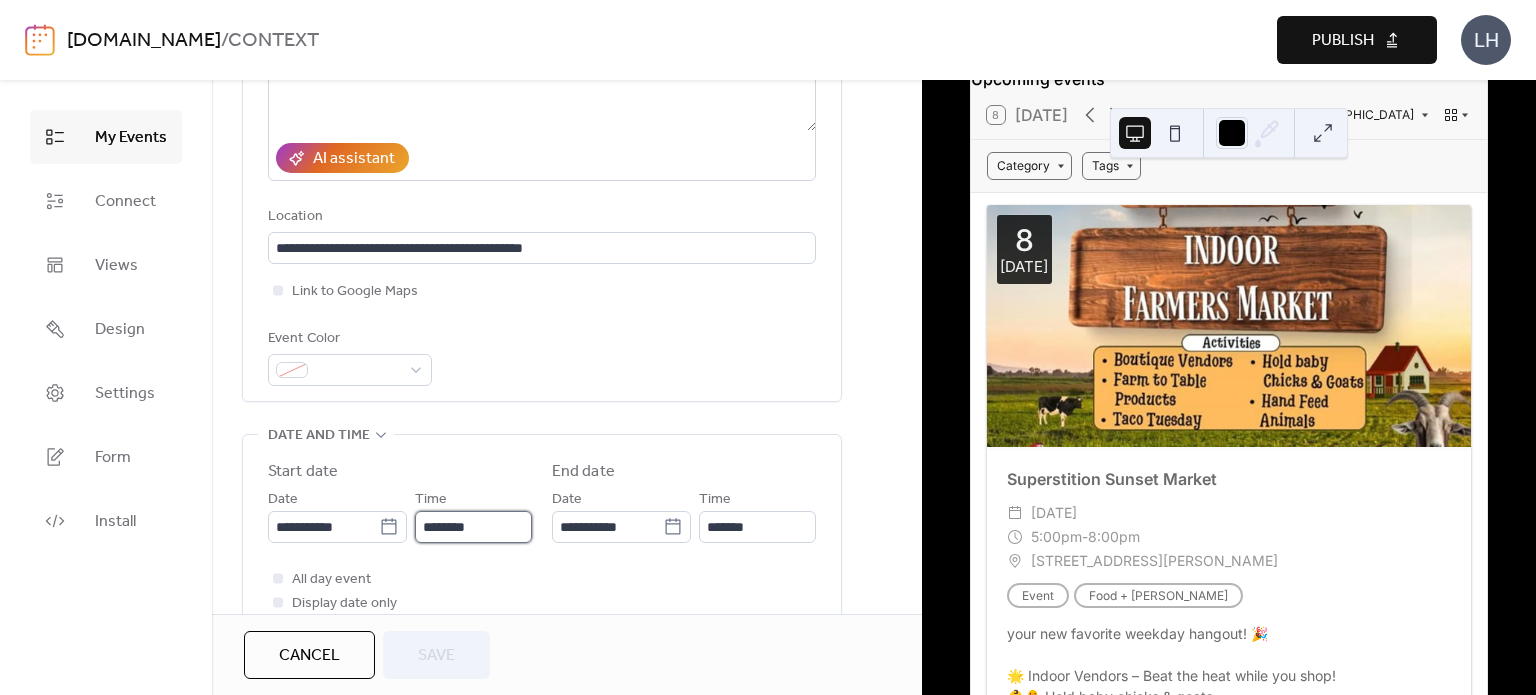 click on "********" at bounding box center [473, 527] 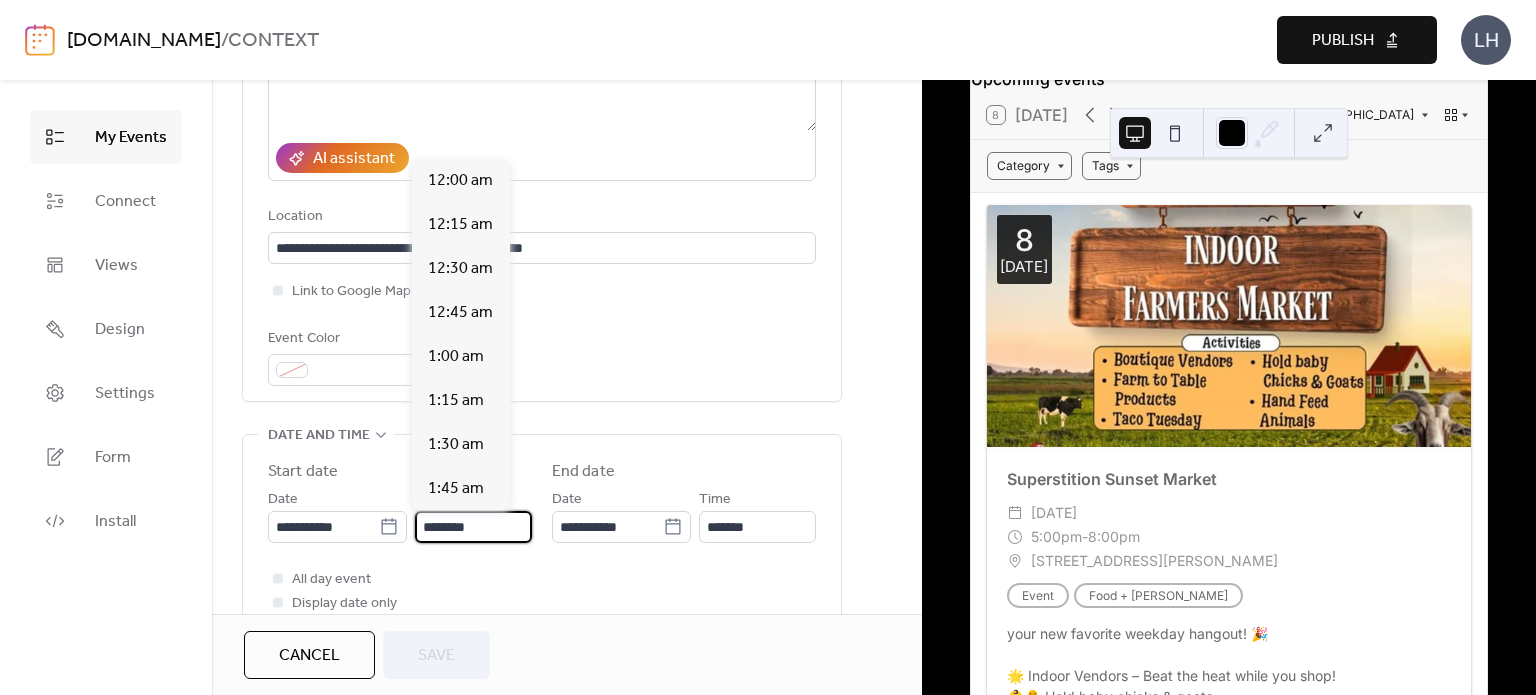 click on "********" at bounding box center (473, 527) 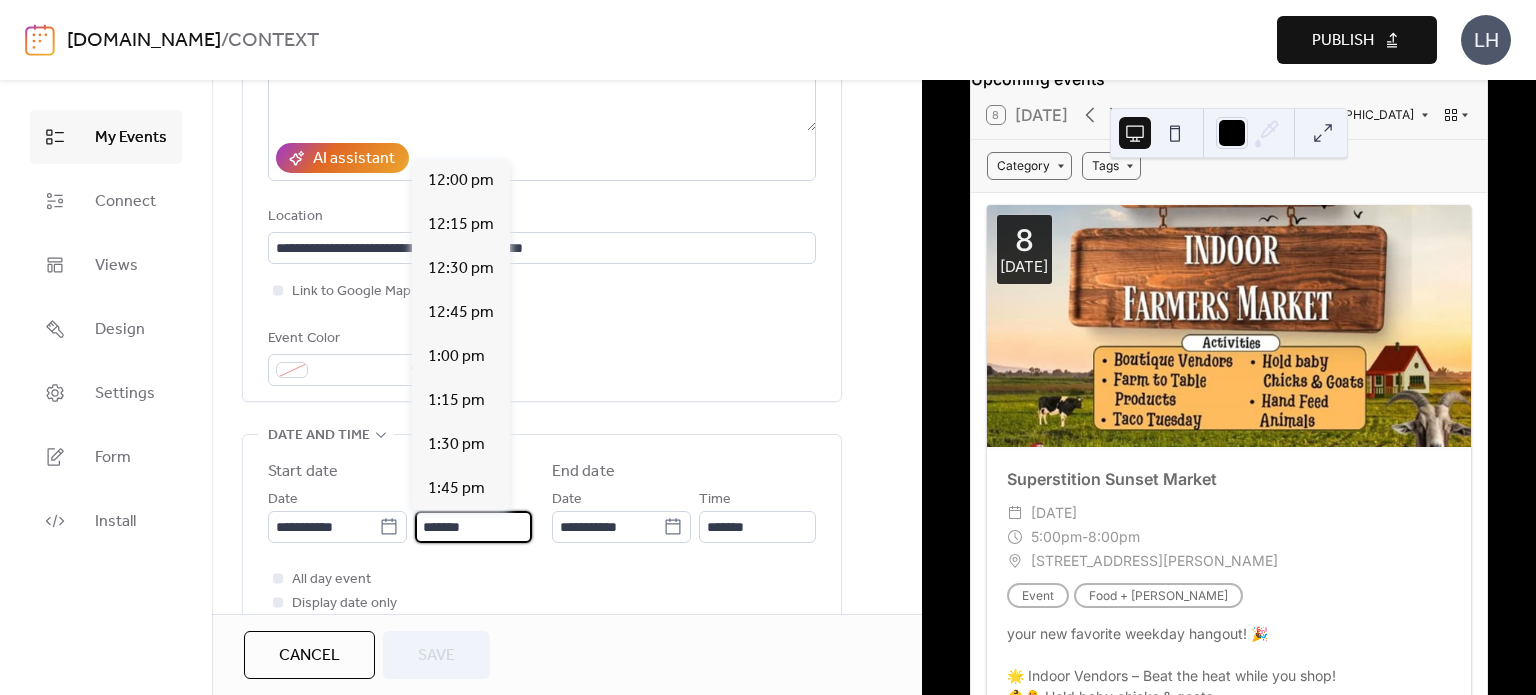 scroll, scrollTop: 2992, scrollLeft: 0, axis: vertical 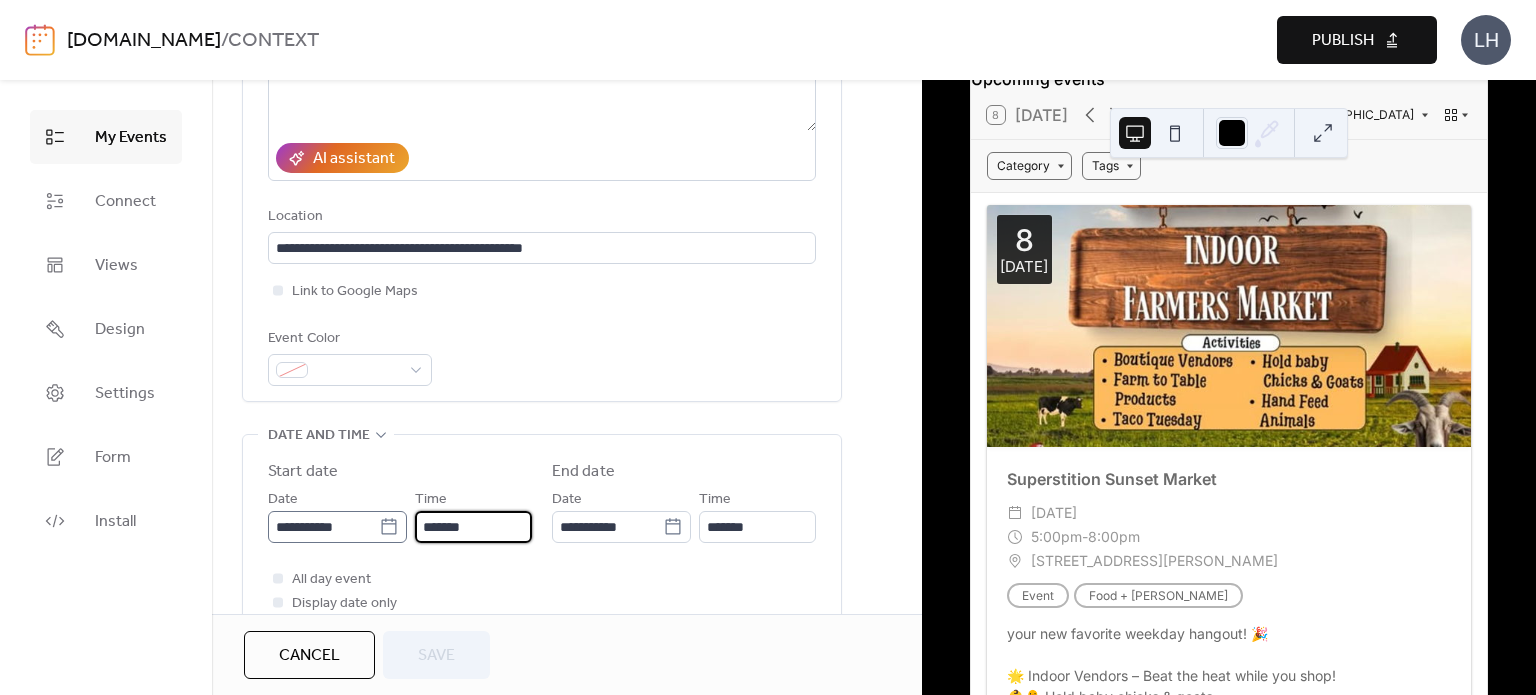 type on "*******" 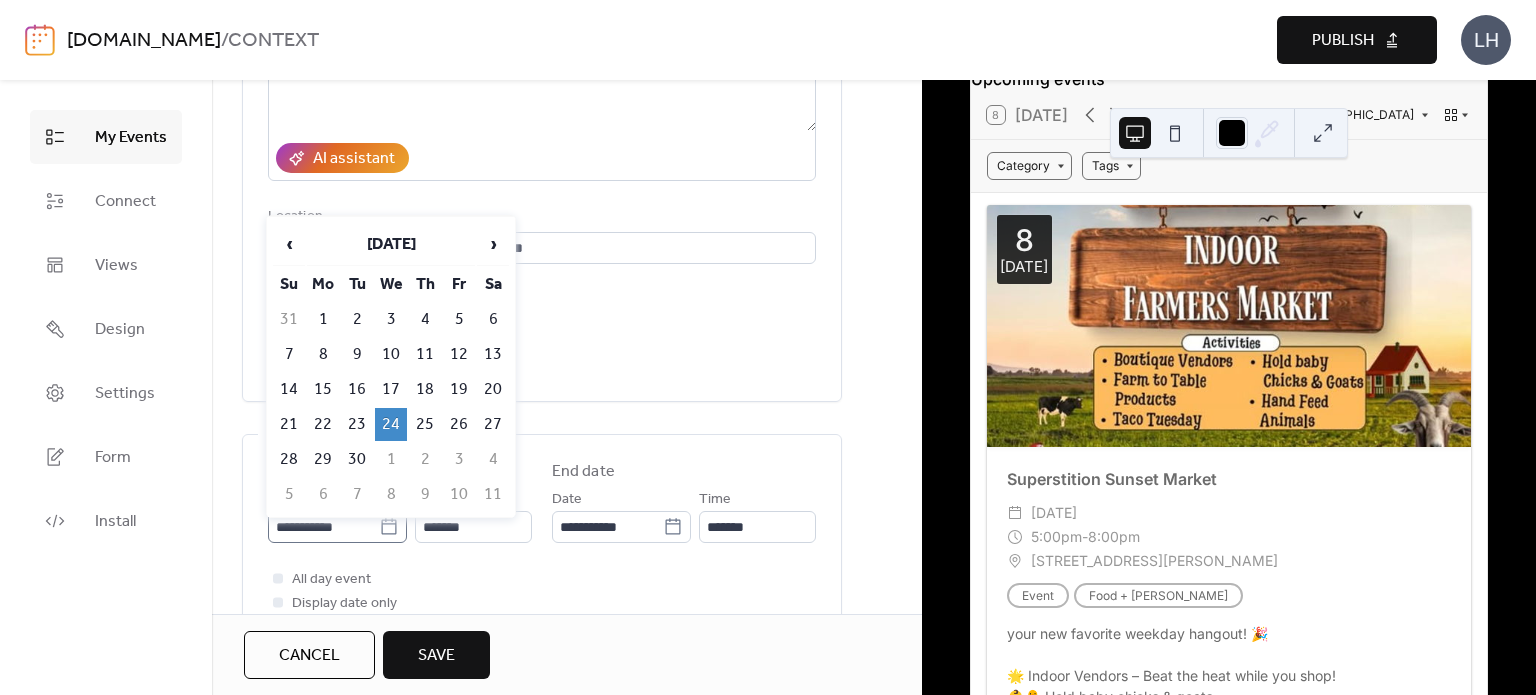 type on "*******" 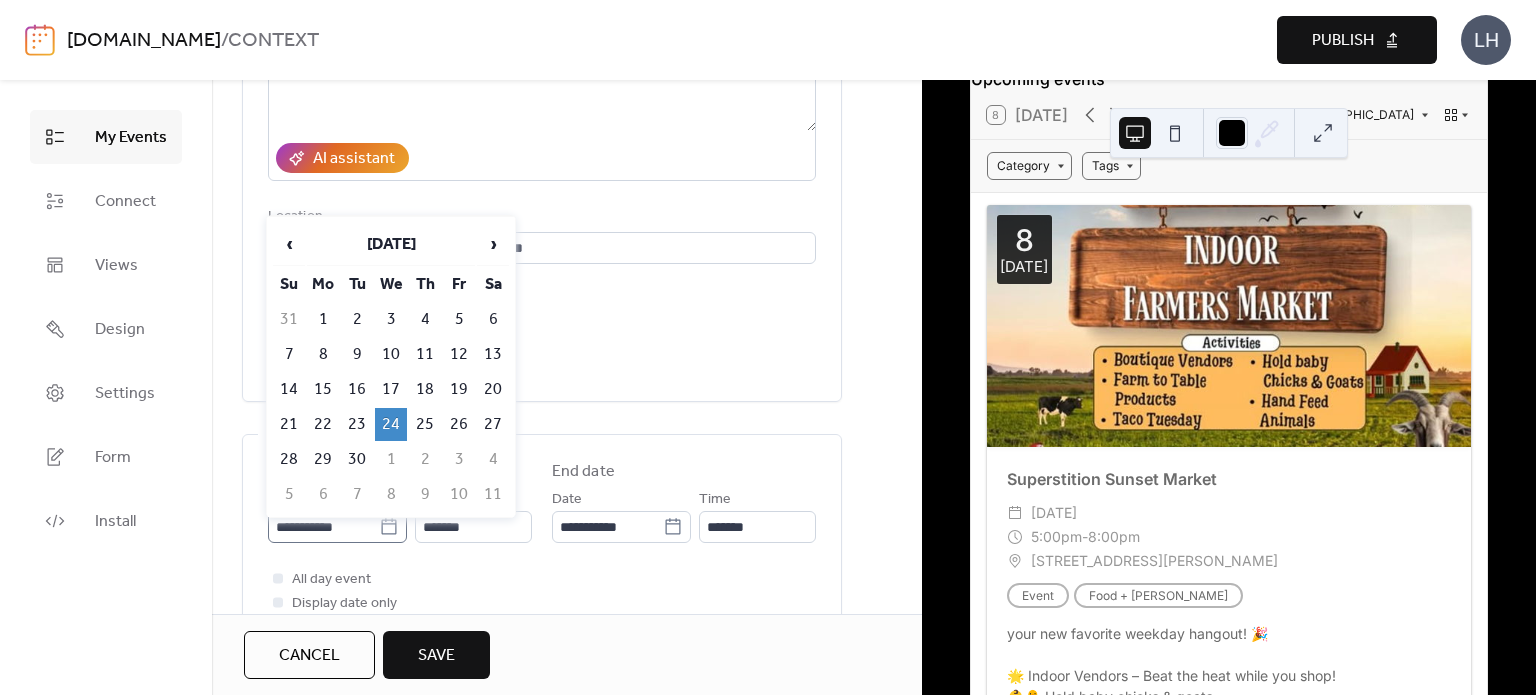 click 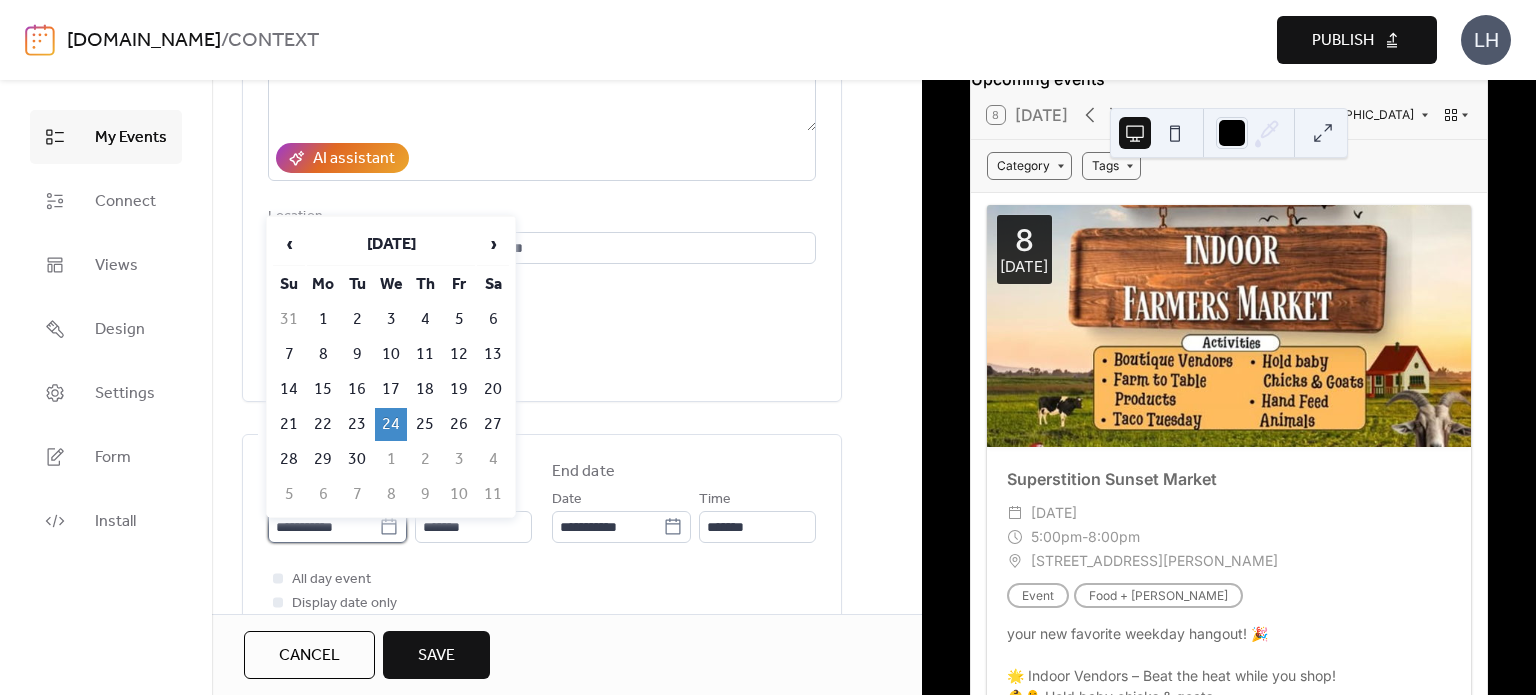 click on "**********" at bounding box center [323, 527] 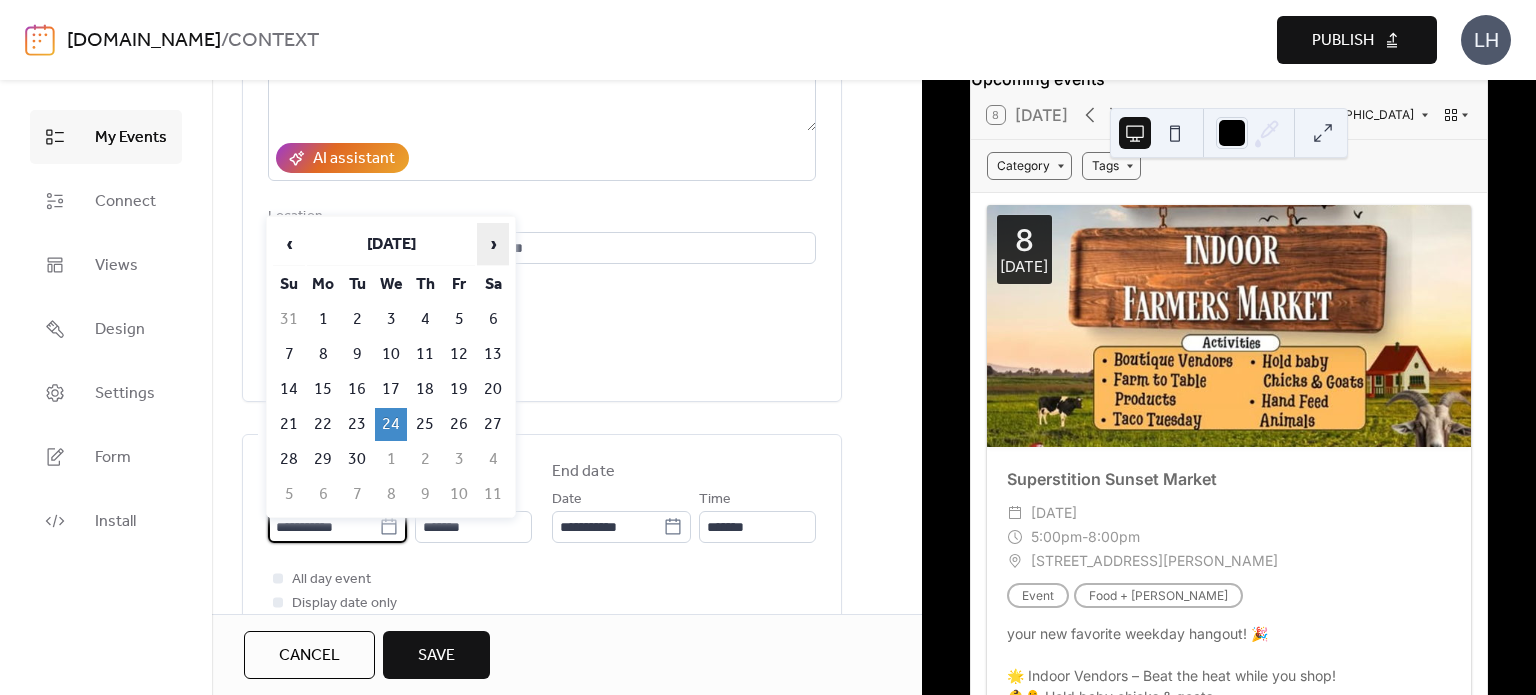 click on "›" at bounding box center (493, 244) 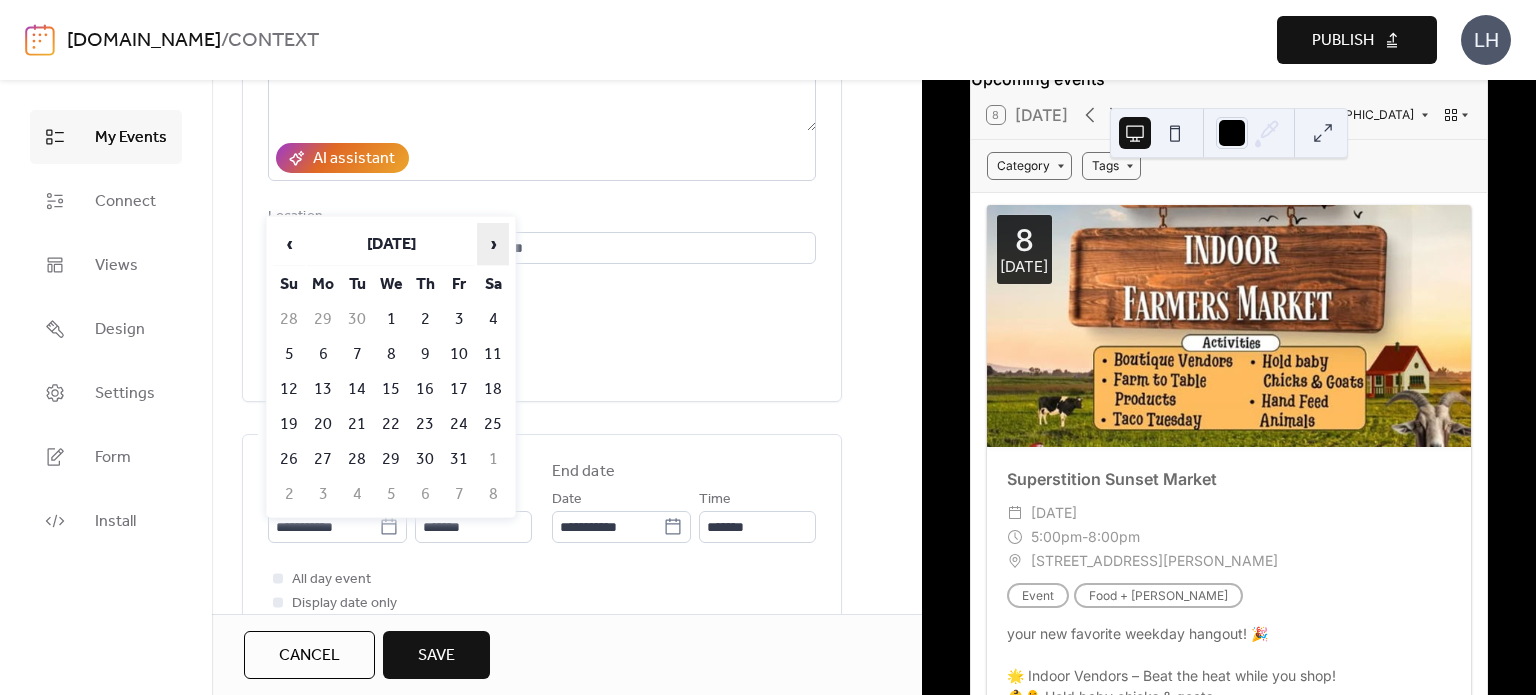 click on "›" at bounding box center (493, 244) 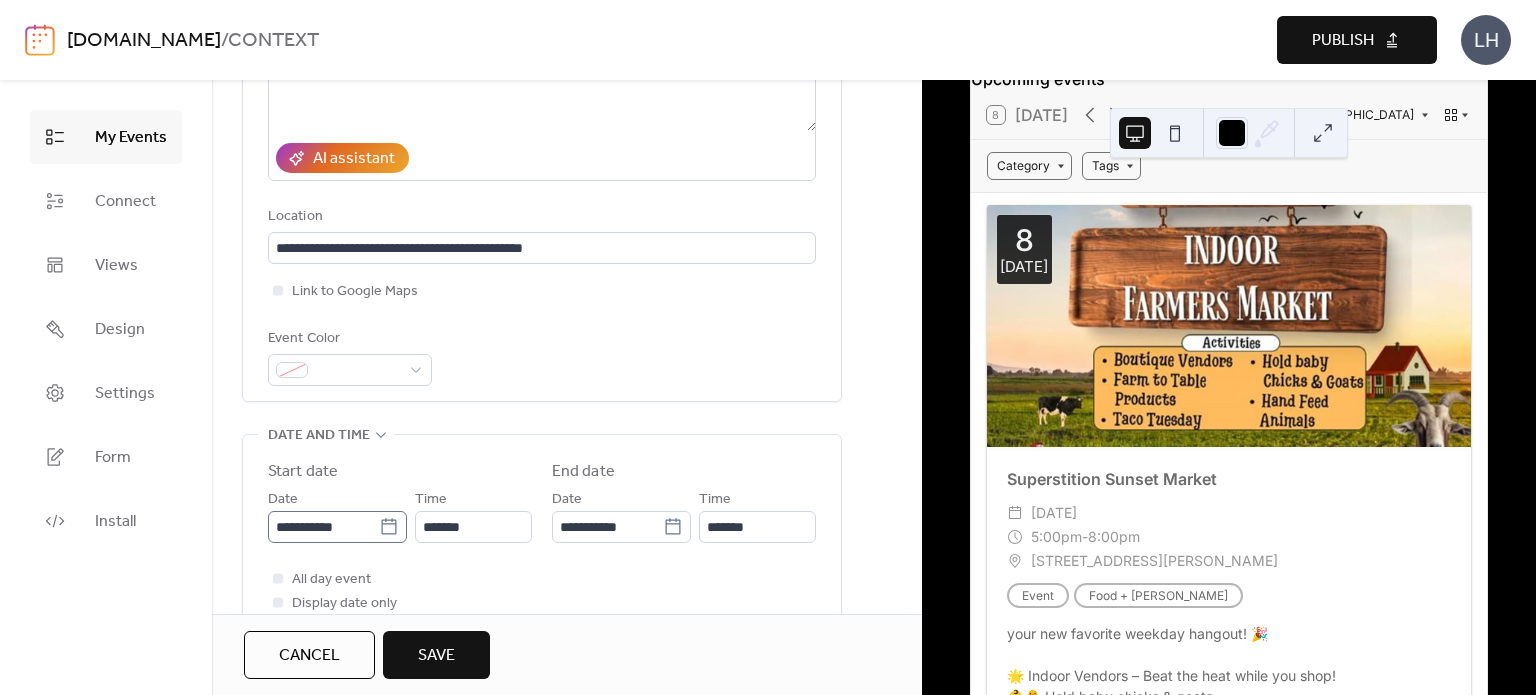 click 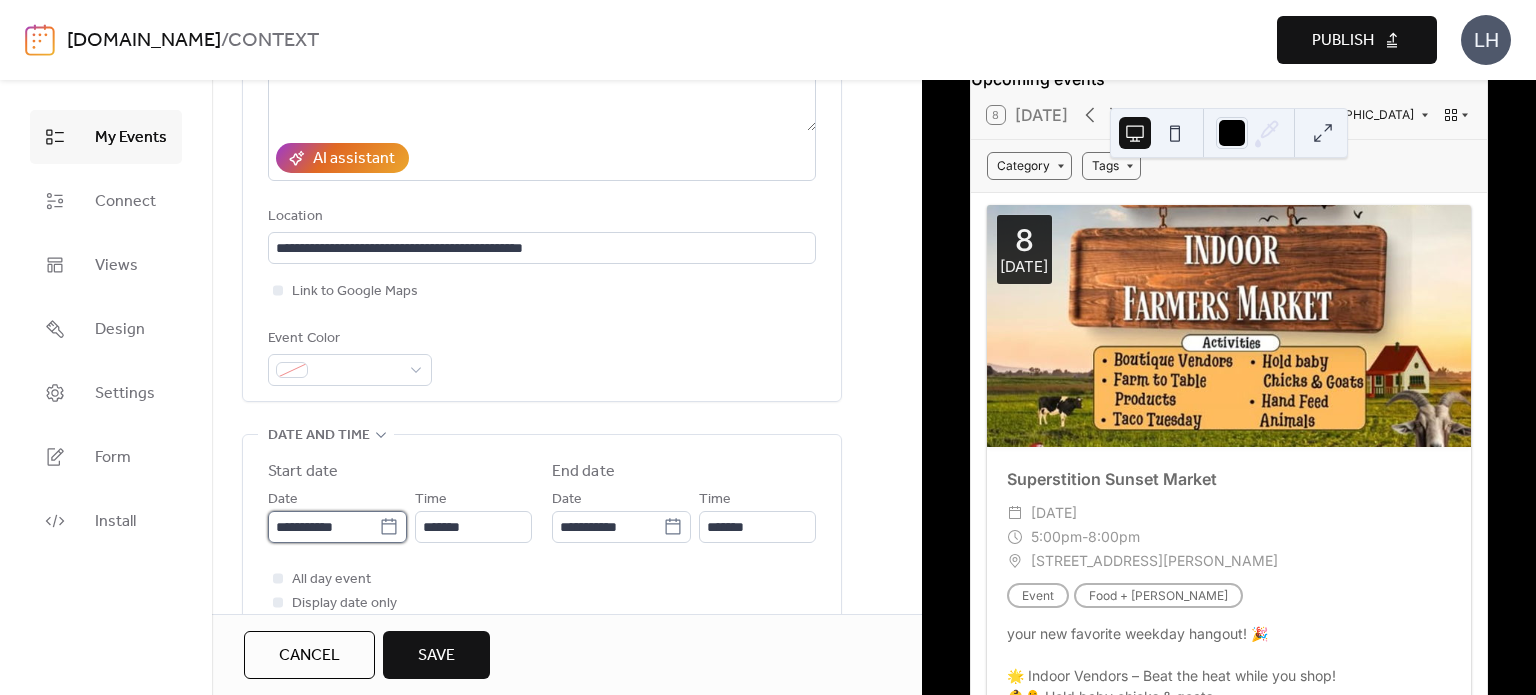 click on "**********" at bounding box center [323, 527] 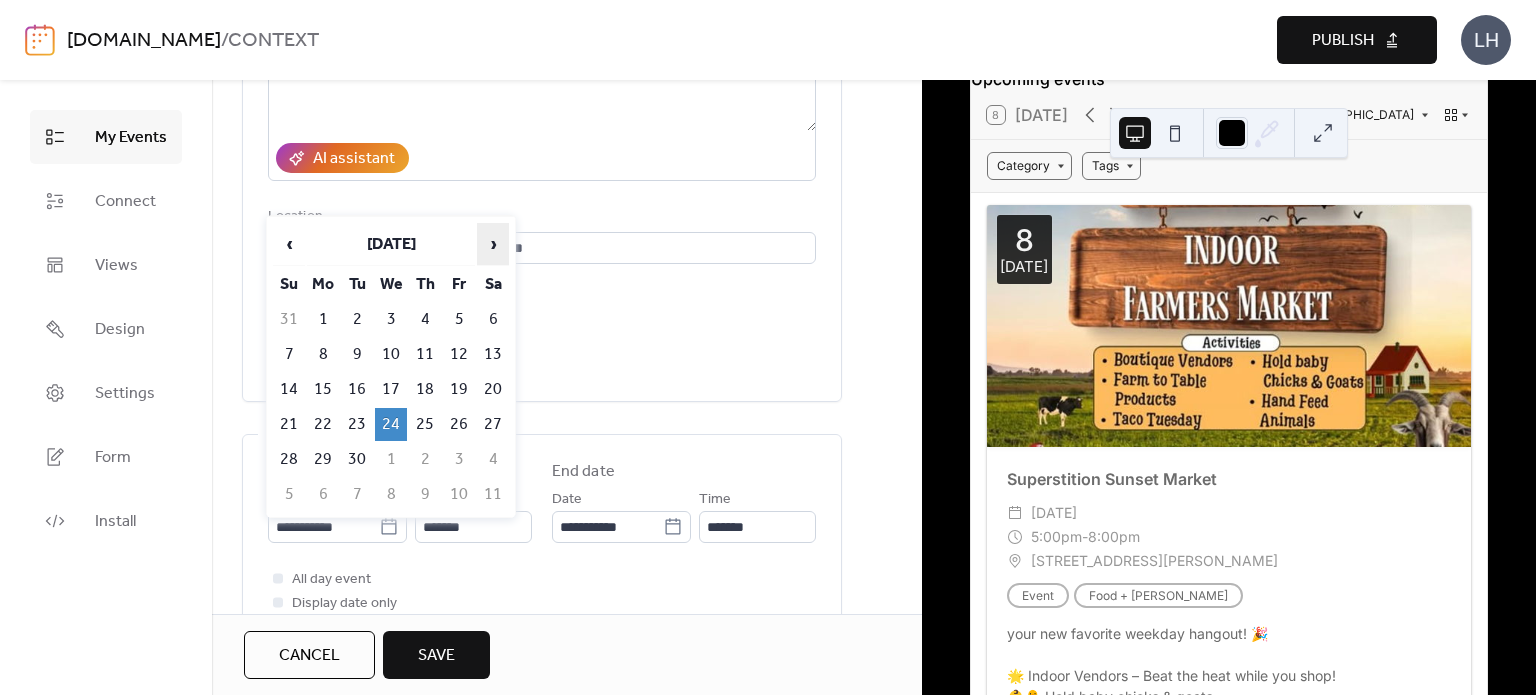 click on "›" at bounding box center [493, 244] 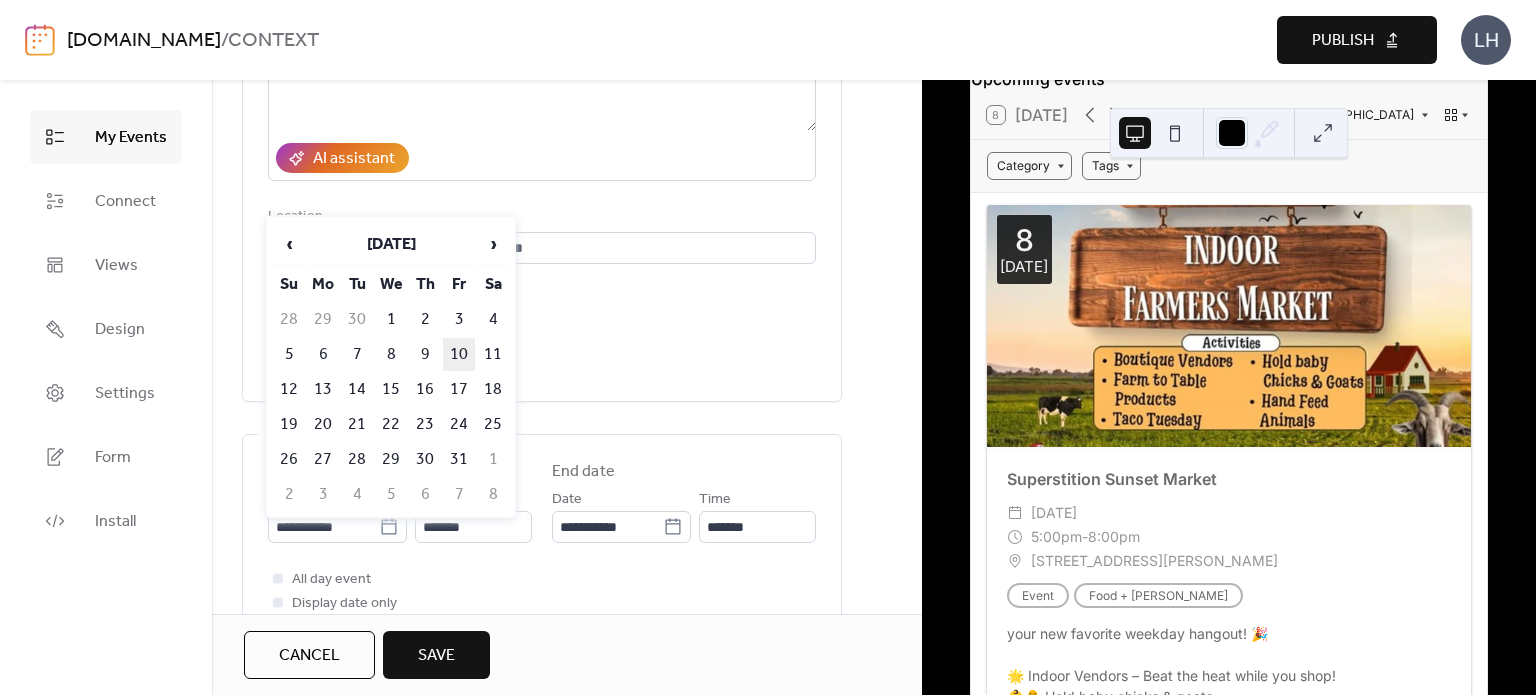 click on "10" at bounding box center (459, 354) 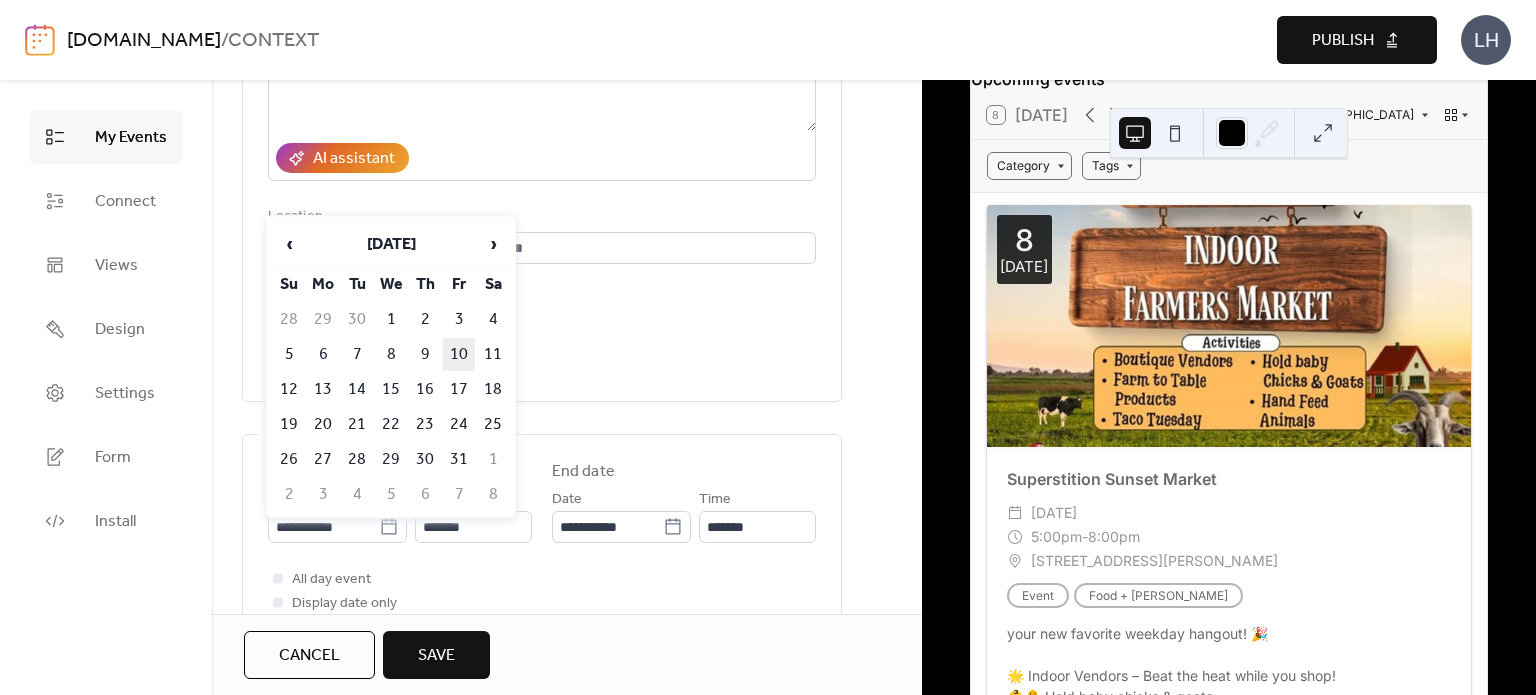 type on "**********" 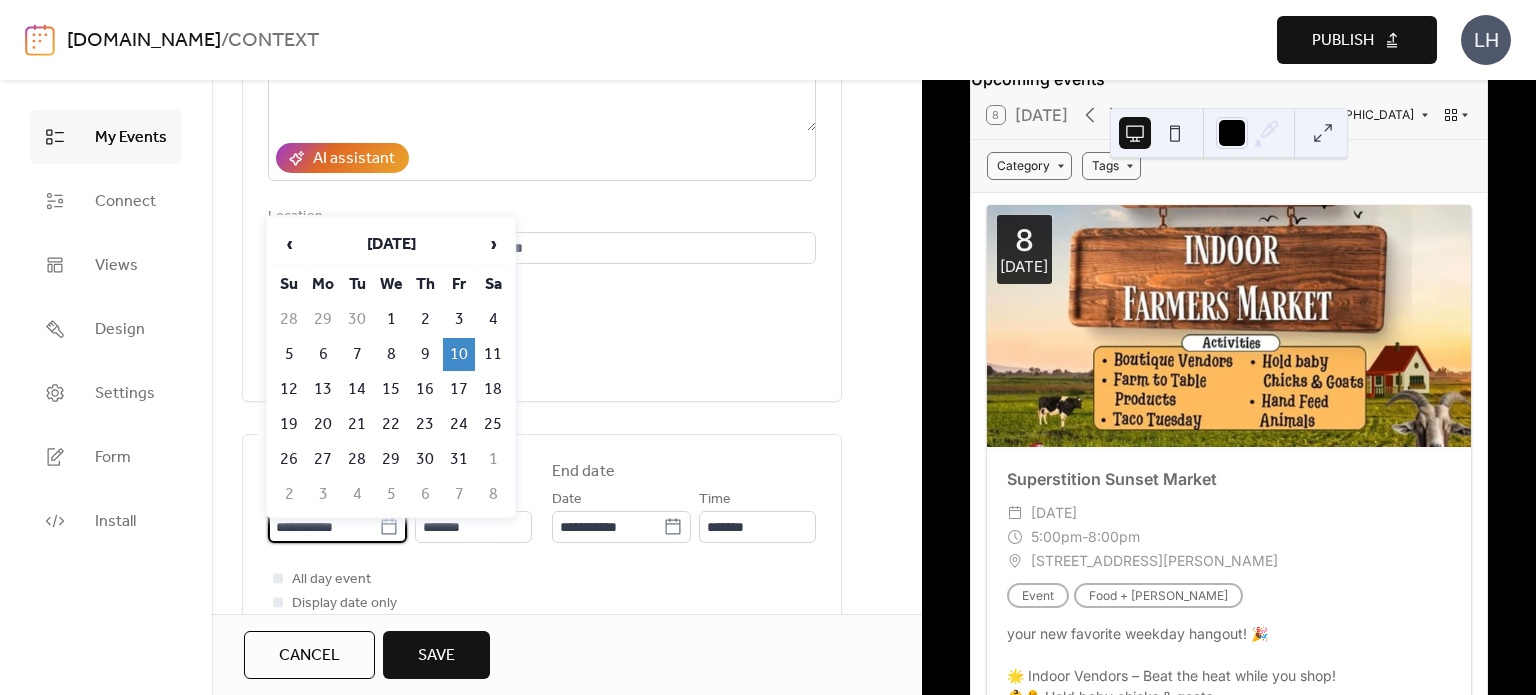click on "**********" at bounding box center (323, 527) 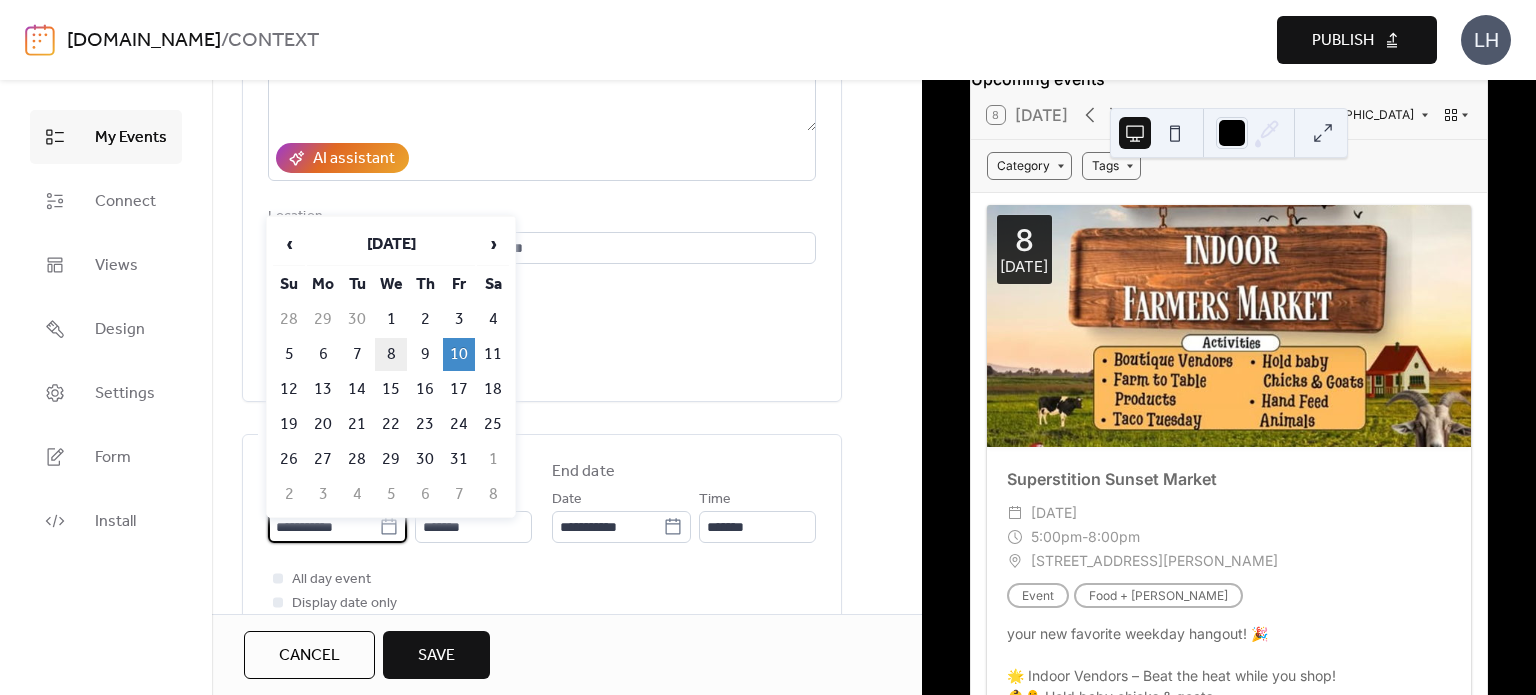 click on "8" at bounding box center (391, 354) 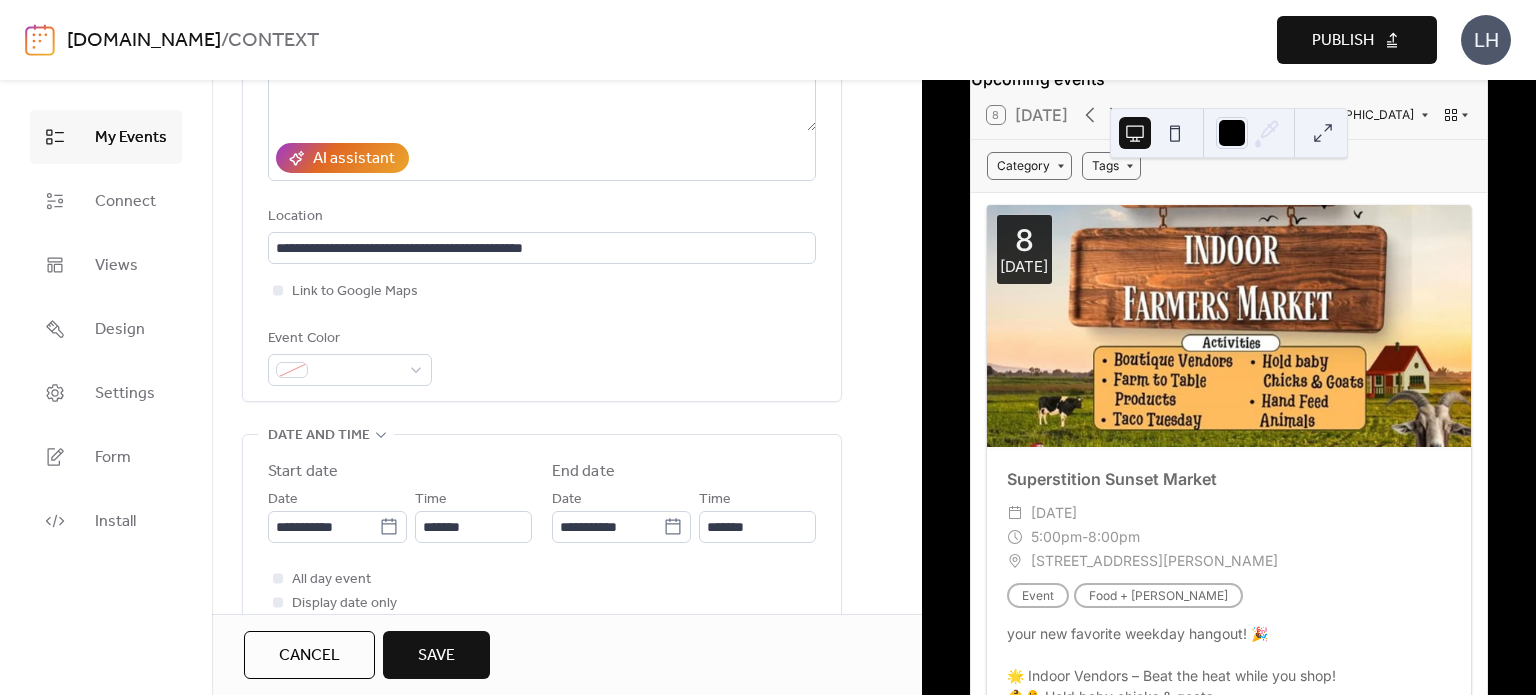 click on "Save" at bounding box center (436, 656) 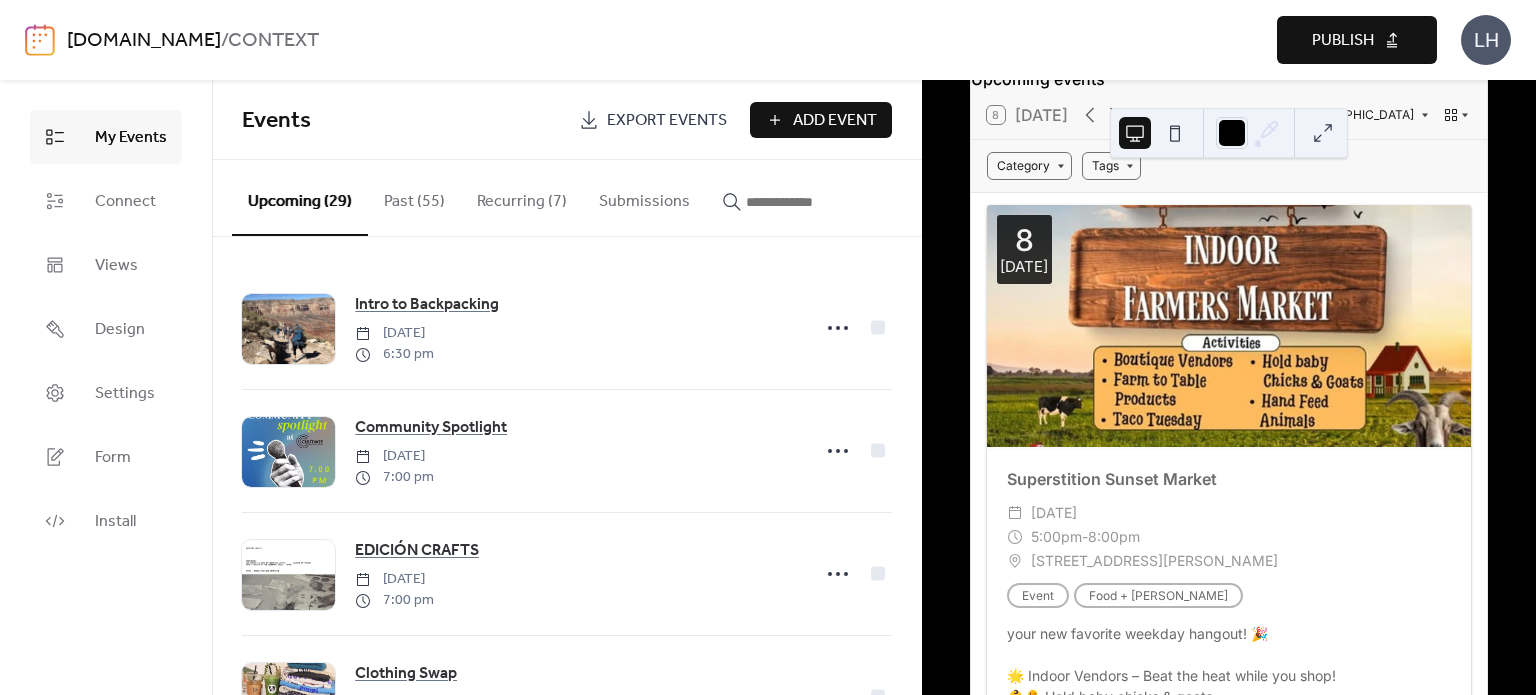 click at bounding box center [796, 202] 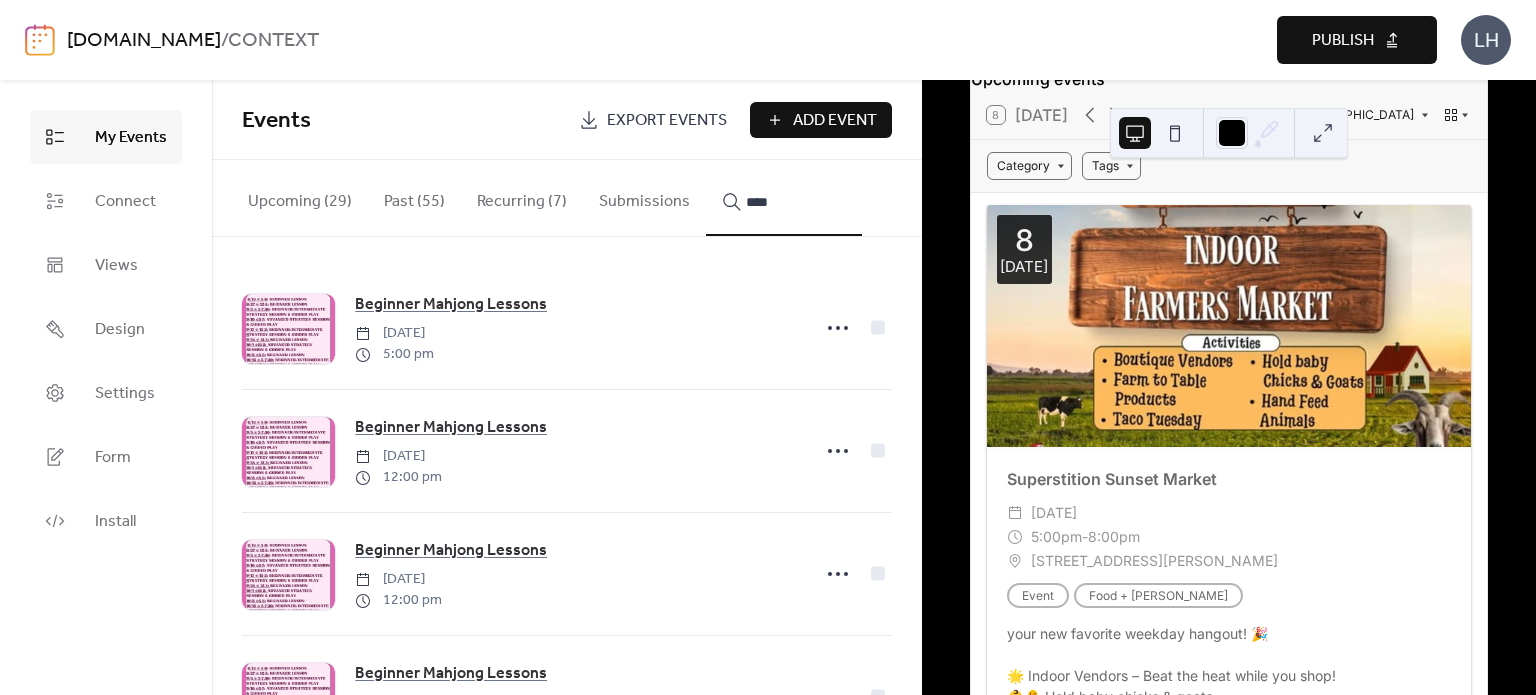 type on "****" 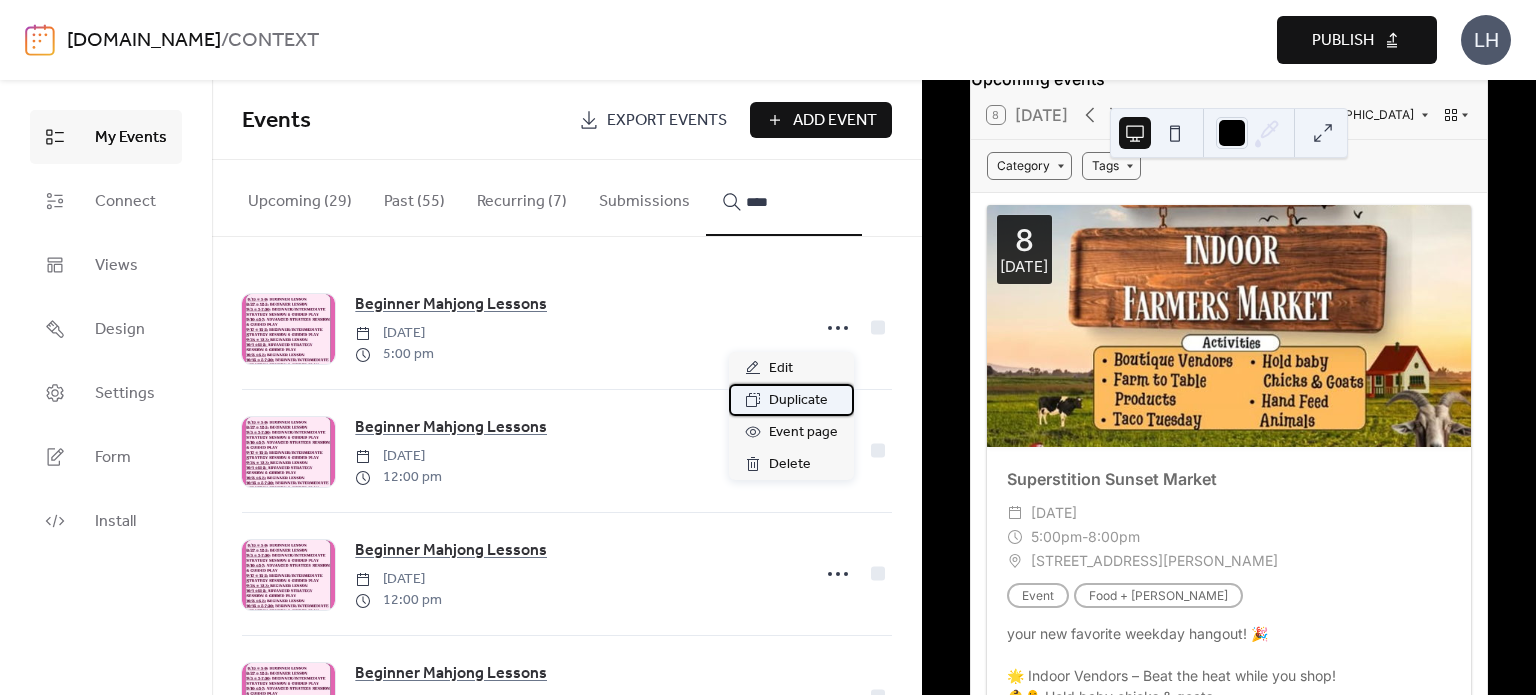 click on "Duplicate" at bounding box center [798, 401] 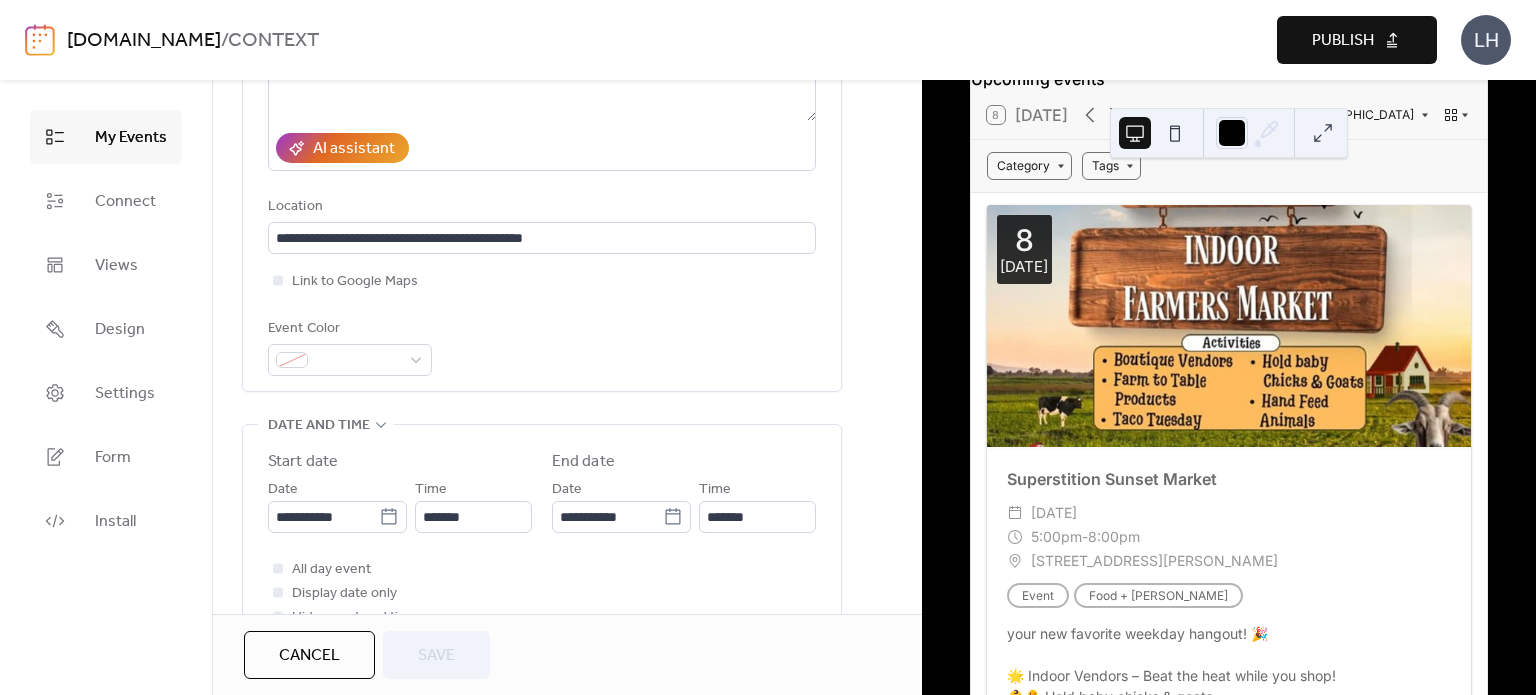 scroll, scrollTop: 354, scrollLeft: 0, axis: vertical 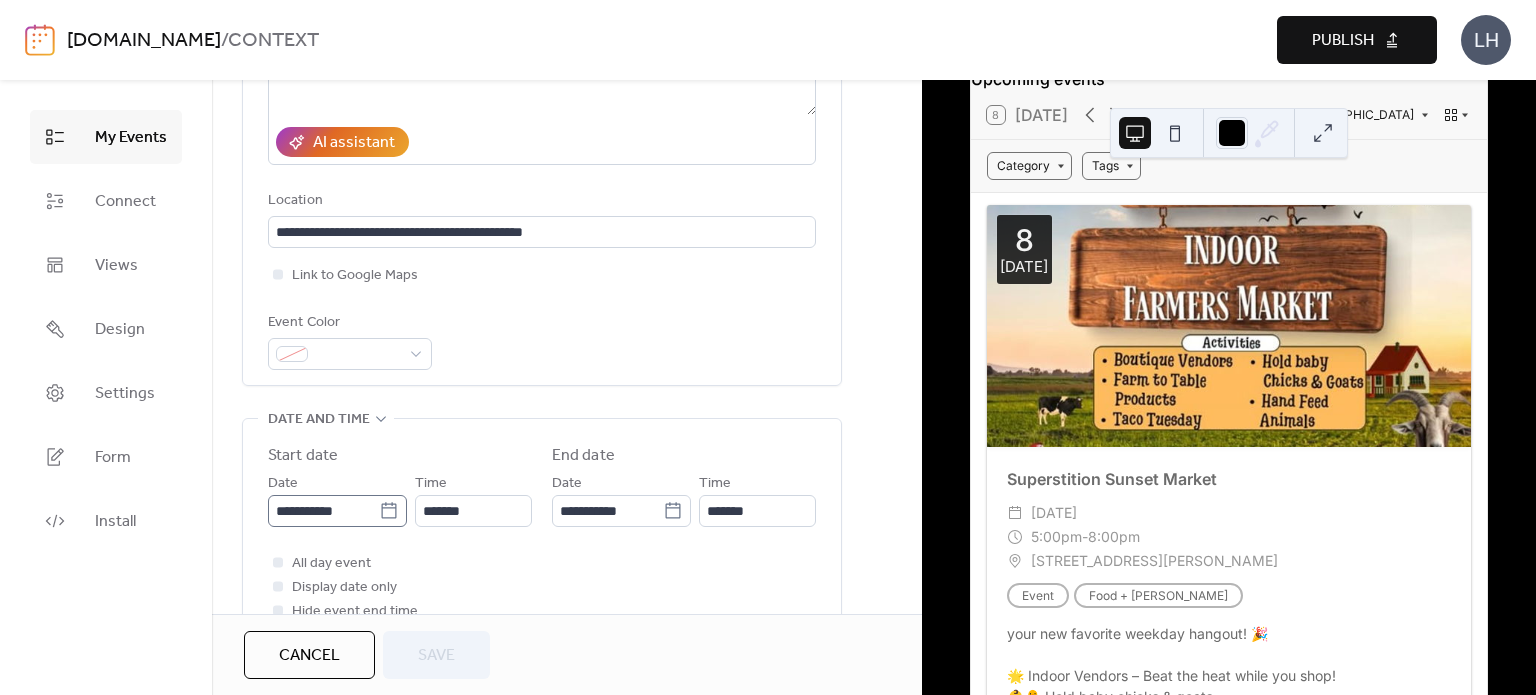 click 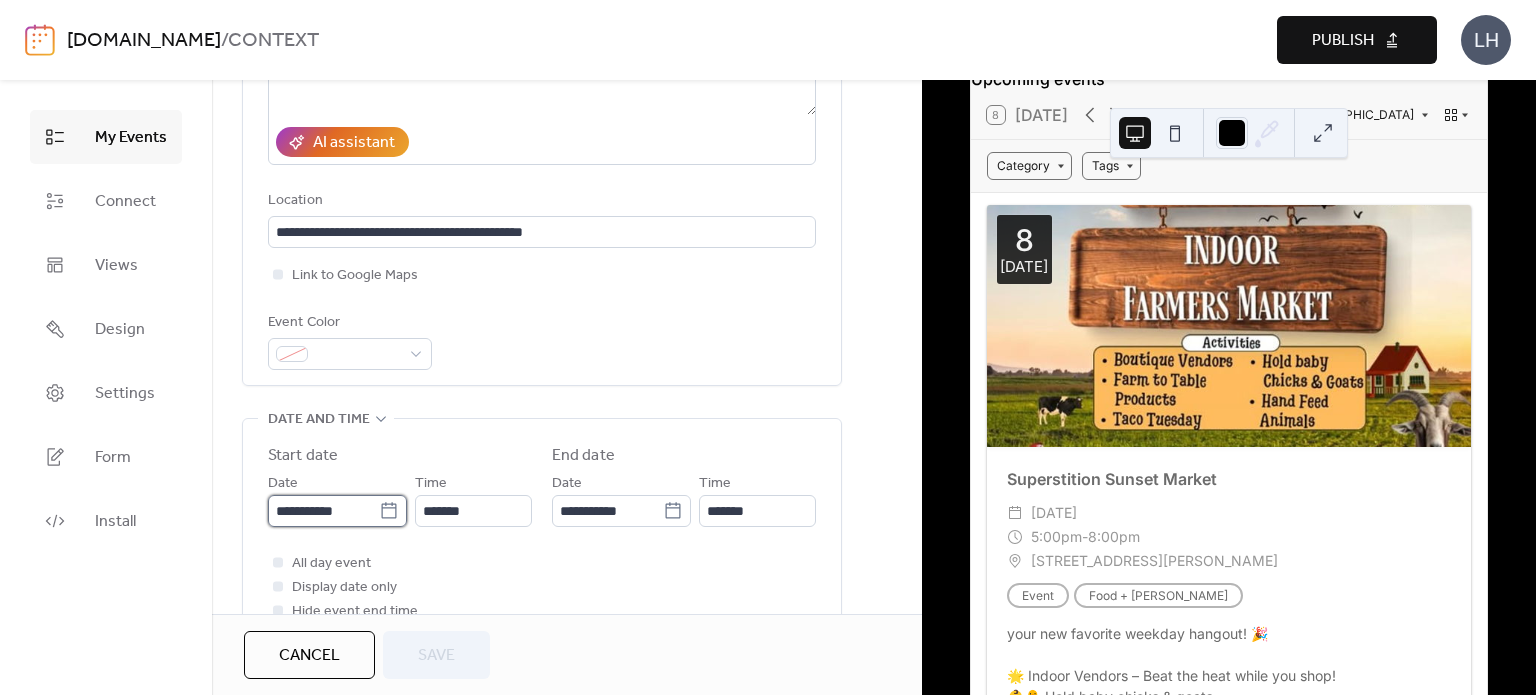 click on "**********" at bounding box center (323, 511) 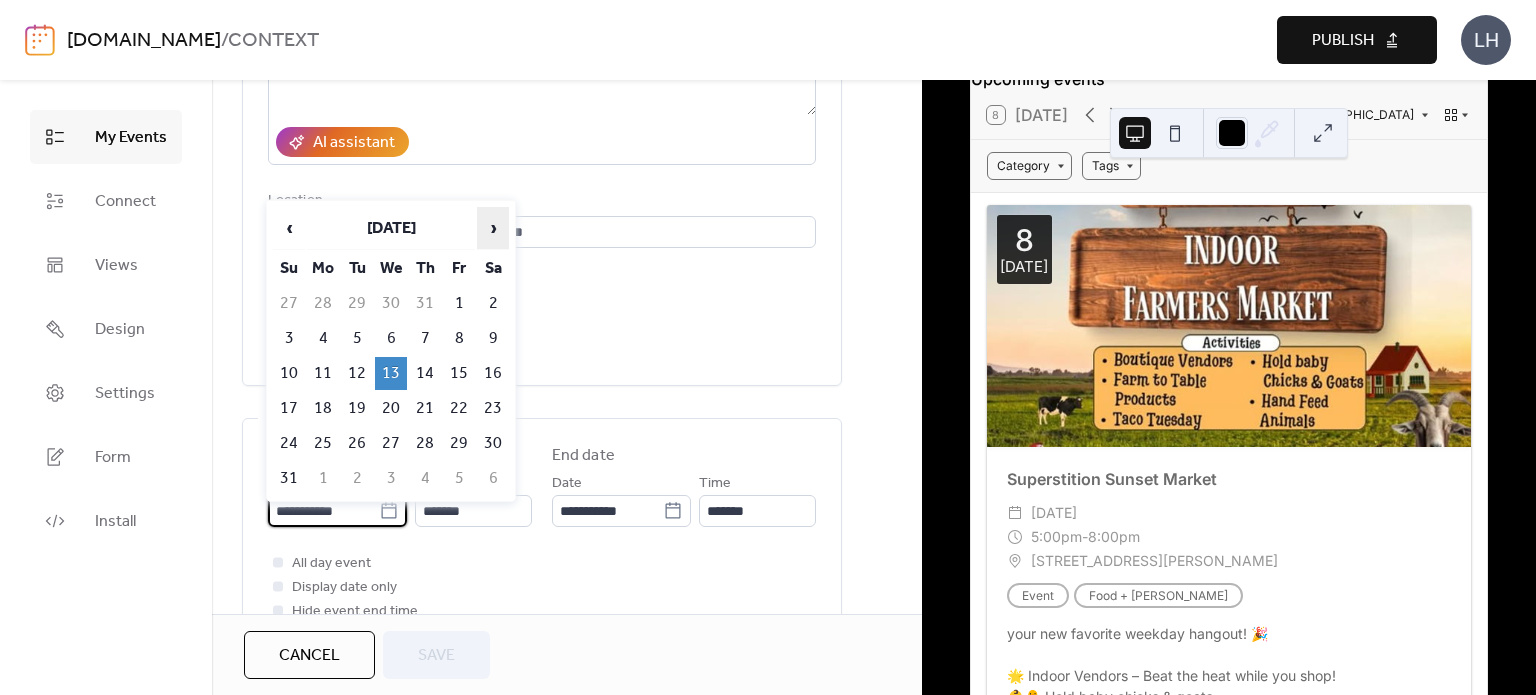 click on "›" at bounding box center [493, 228] 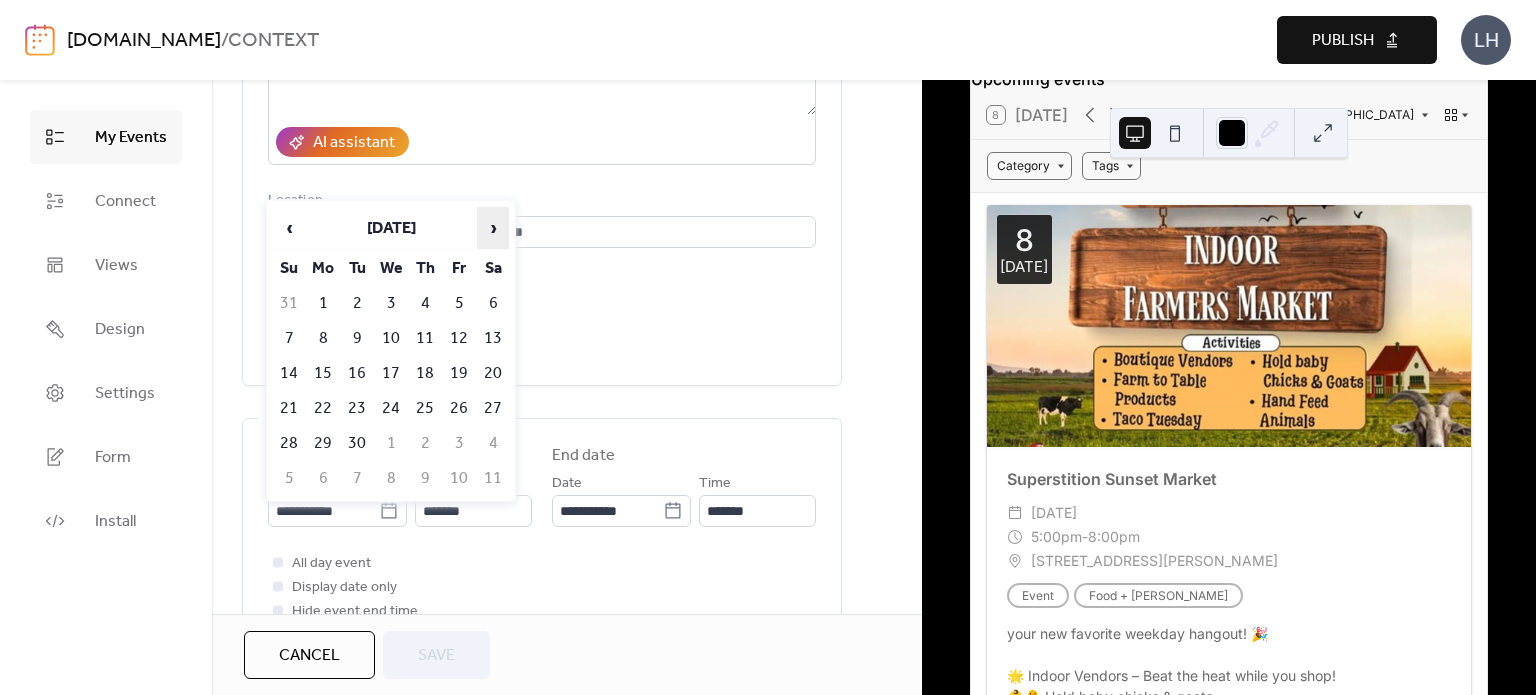 click on "›" at bounding box center (493, 228) 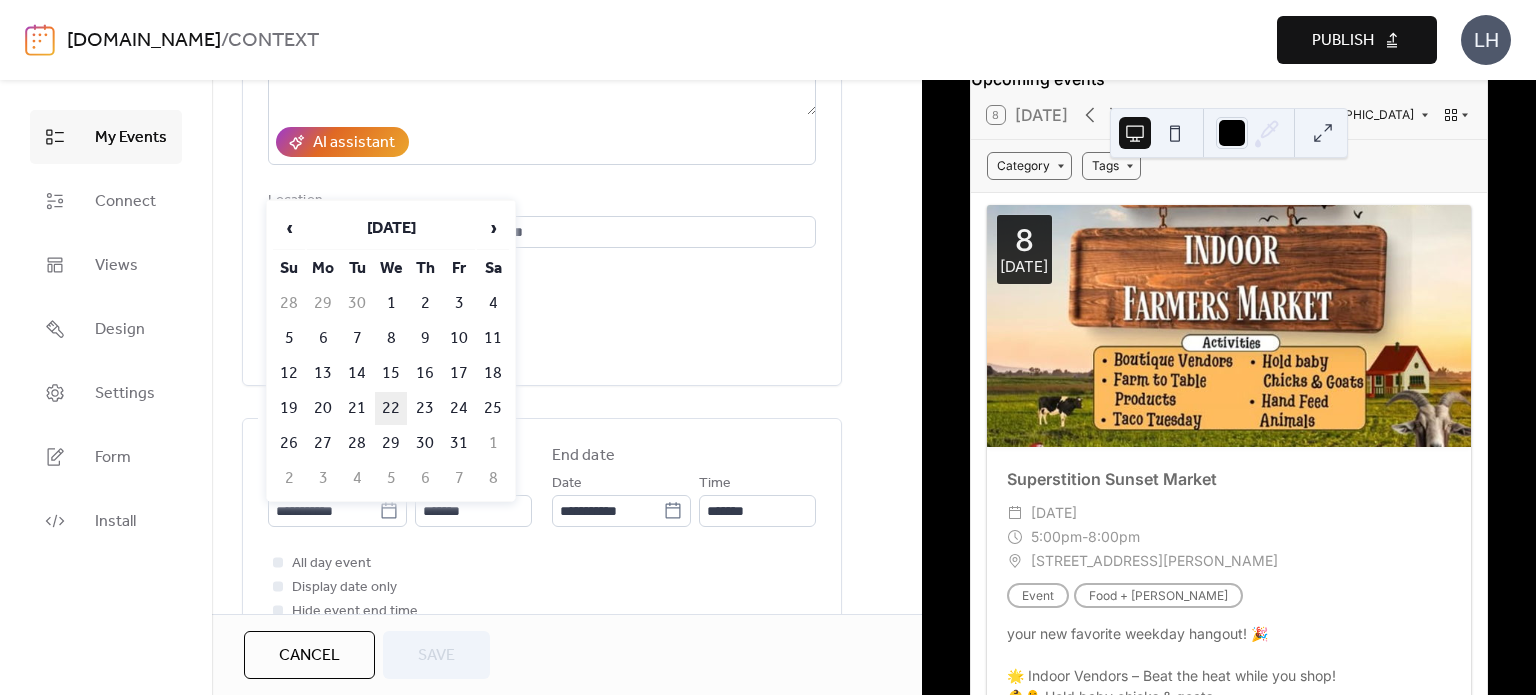 click on "22" at bounding box center (391, 408) 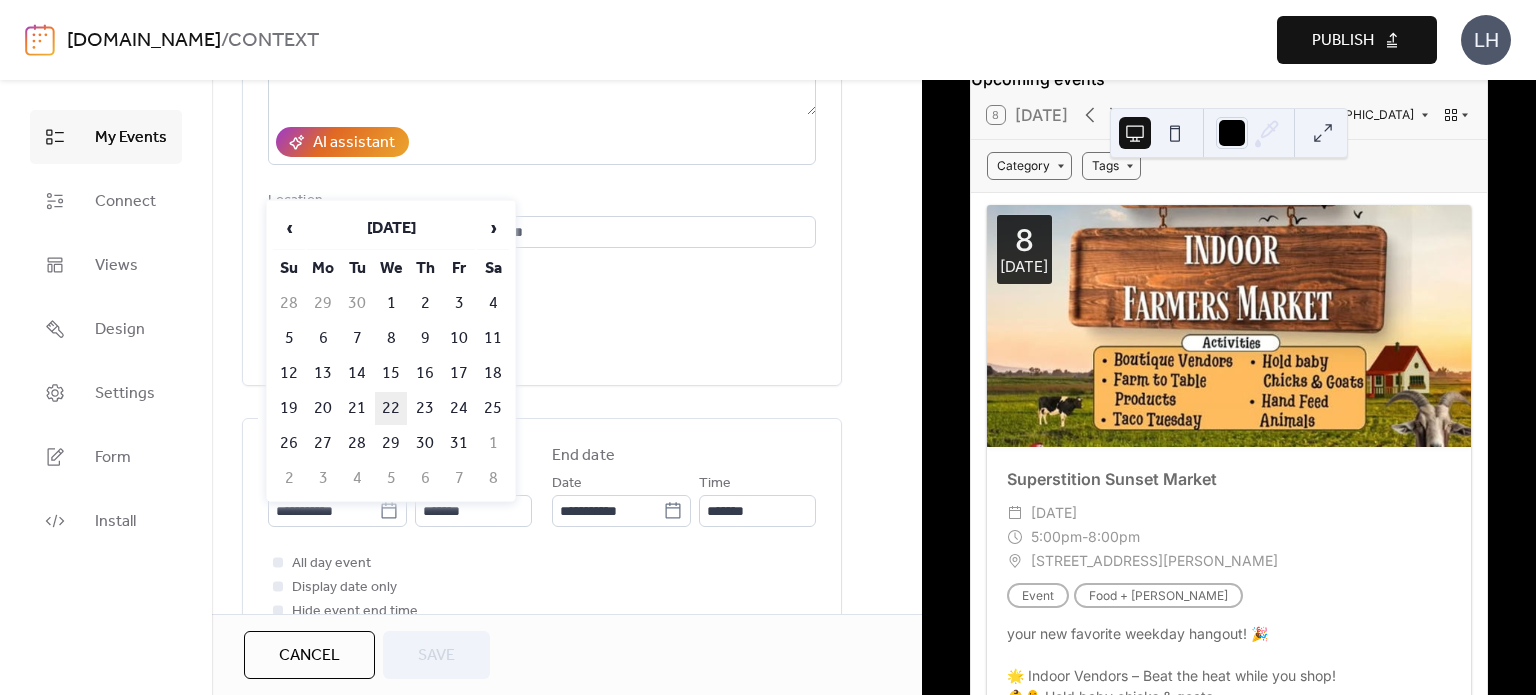 type on "**********" 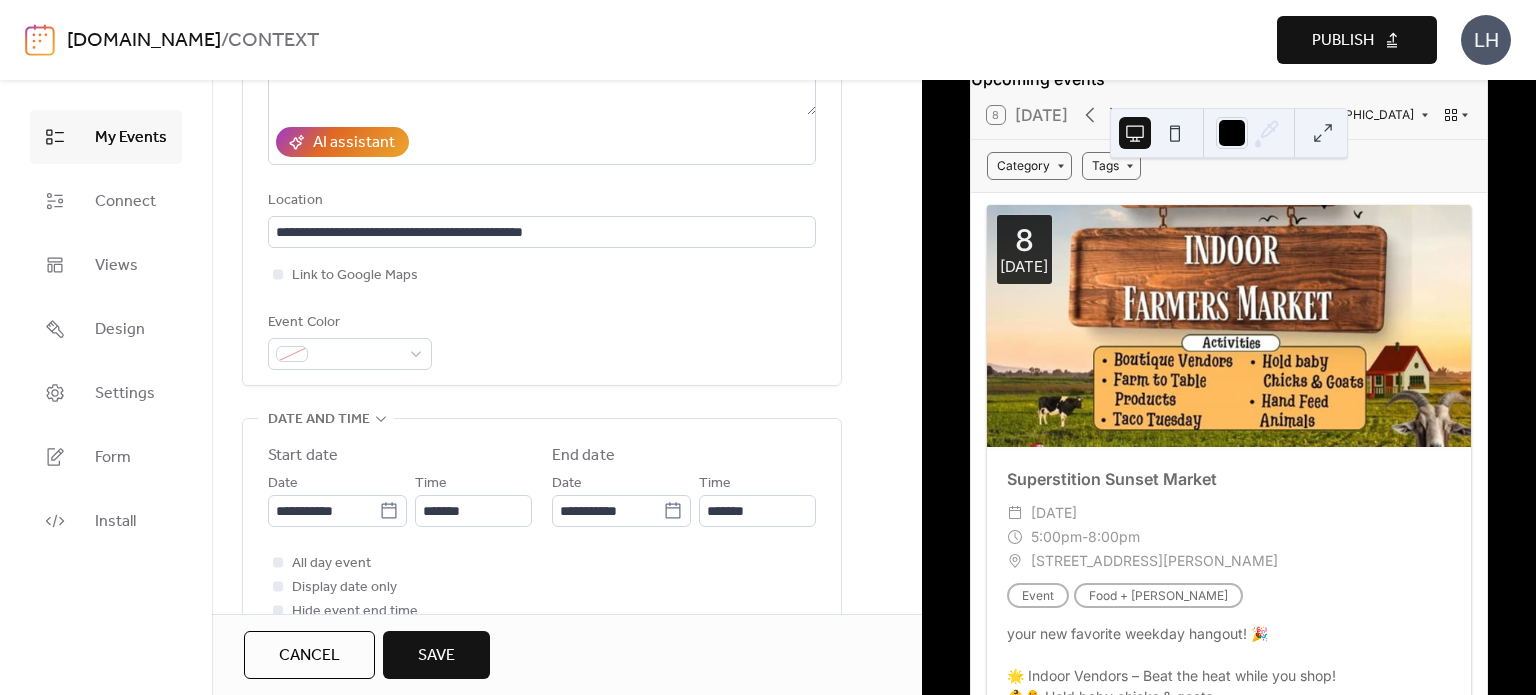 click on "Save" at bounding box center (436, 655) 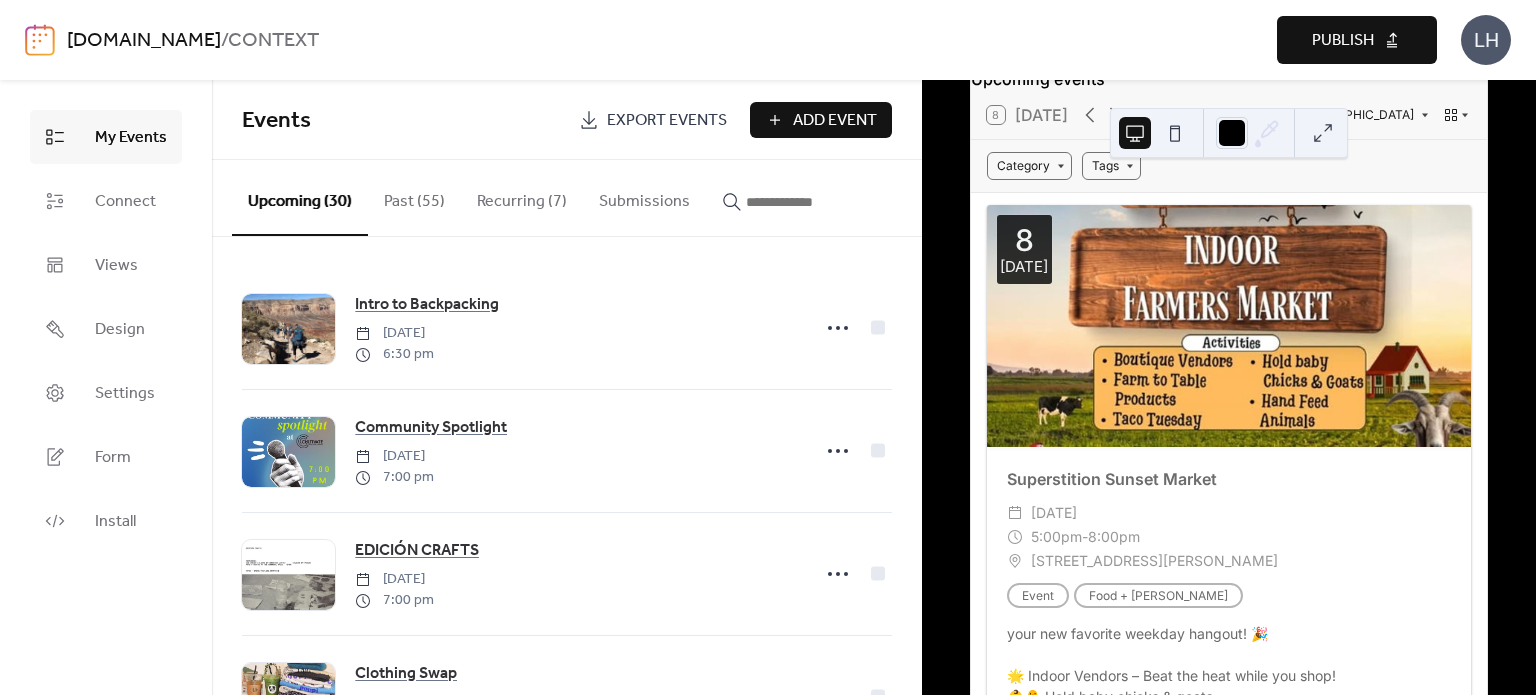 click on "[DOMAIN_NAME]  /  CONTEXT Preview Publish   LH" at bounding box center [768, 40] 